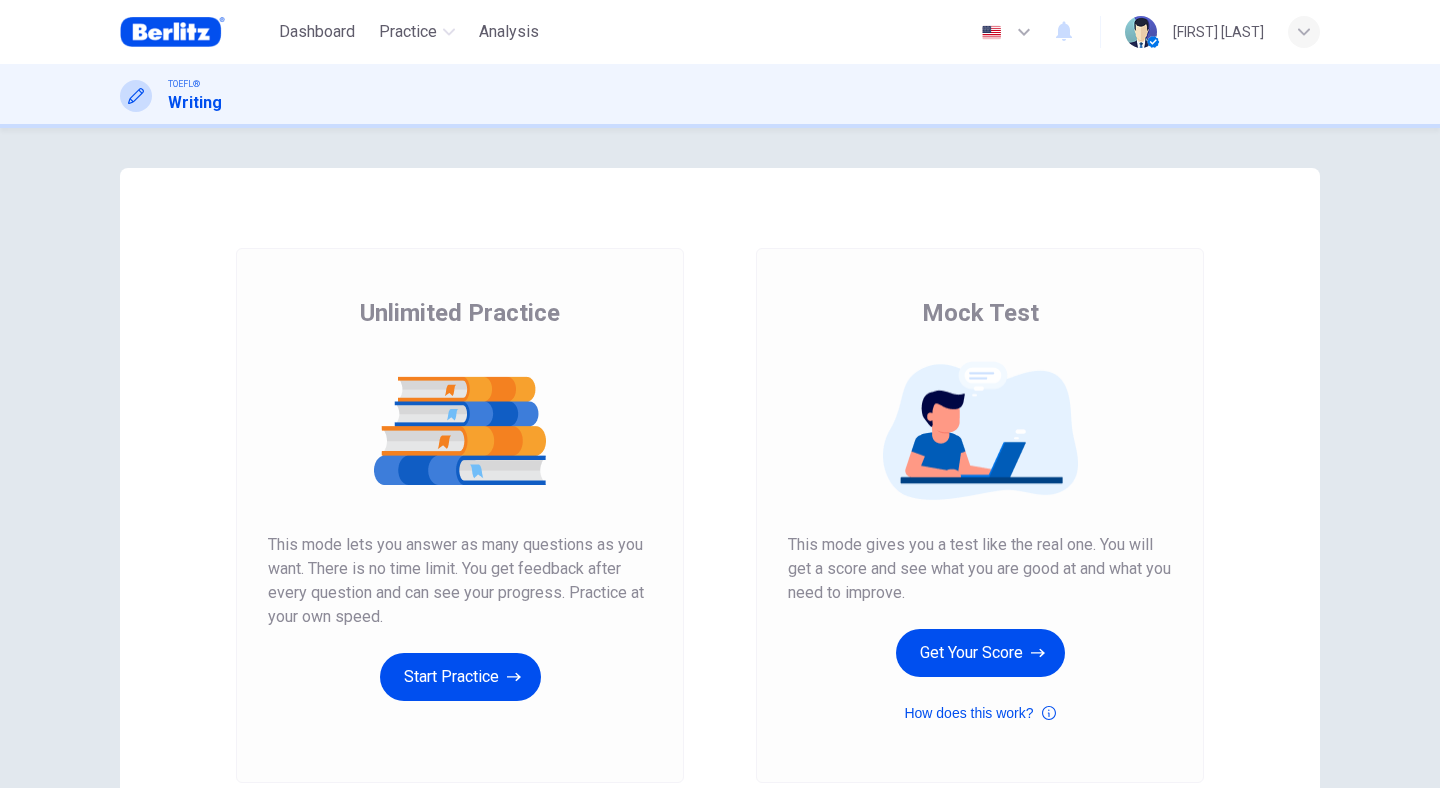scroll, scrollTop: 0, scrollLeft: 0, axis: both 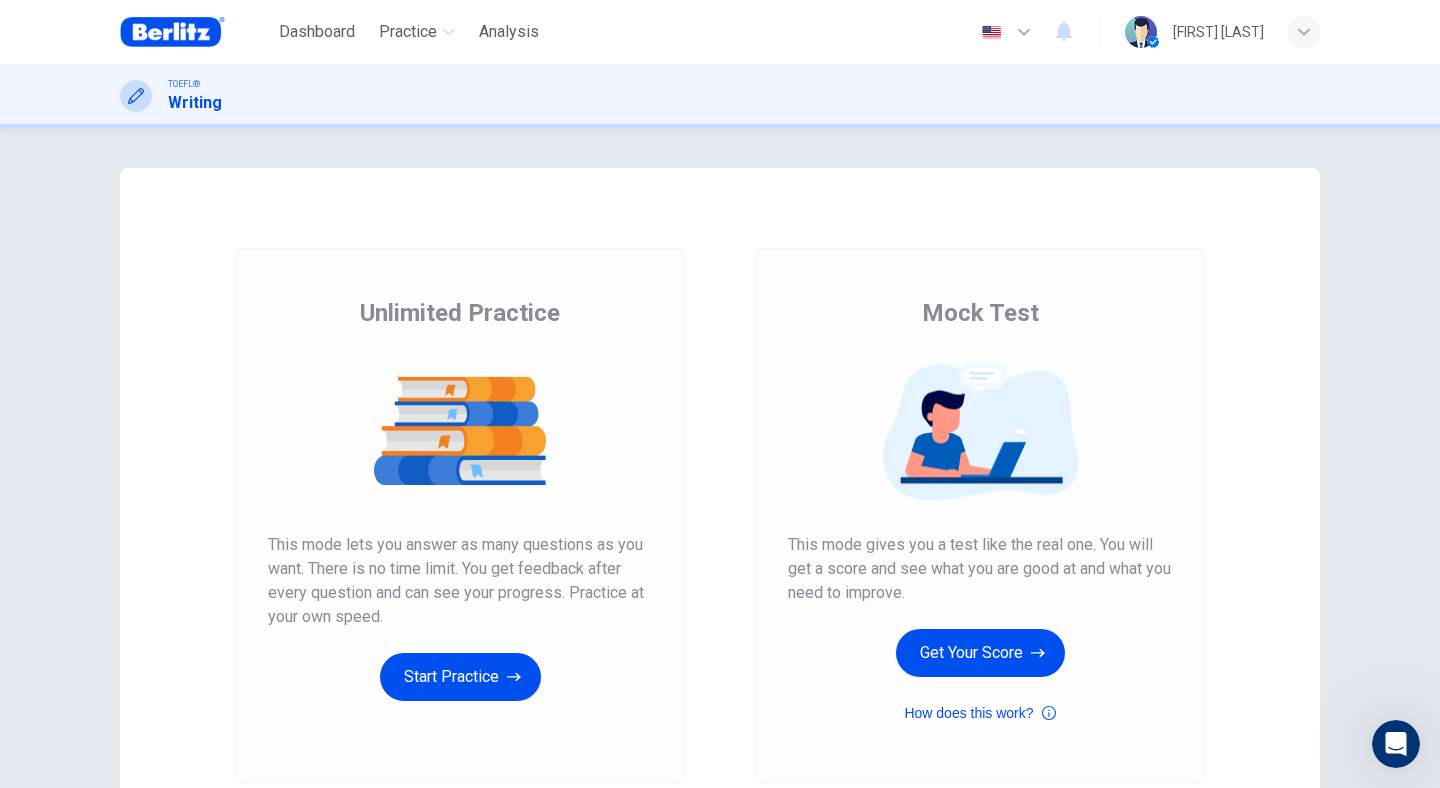 click on "Unlimited Practice This mode lets you answer as many questions as you want. There is no time limit. You get feedback after every question and can see your progress. Practice at your own speed. Start Practice" at bounding box center [460, 515] 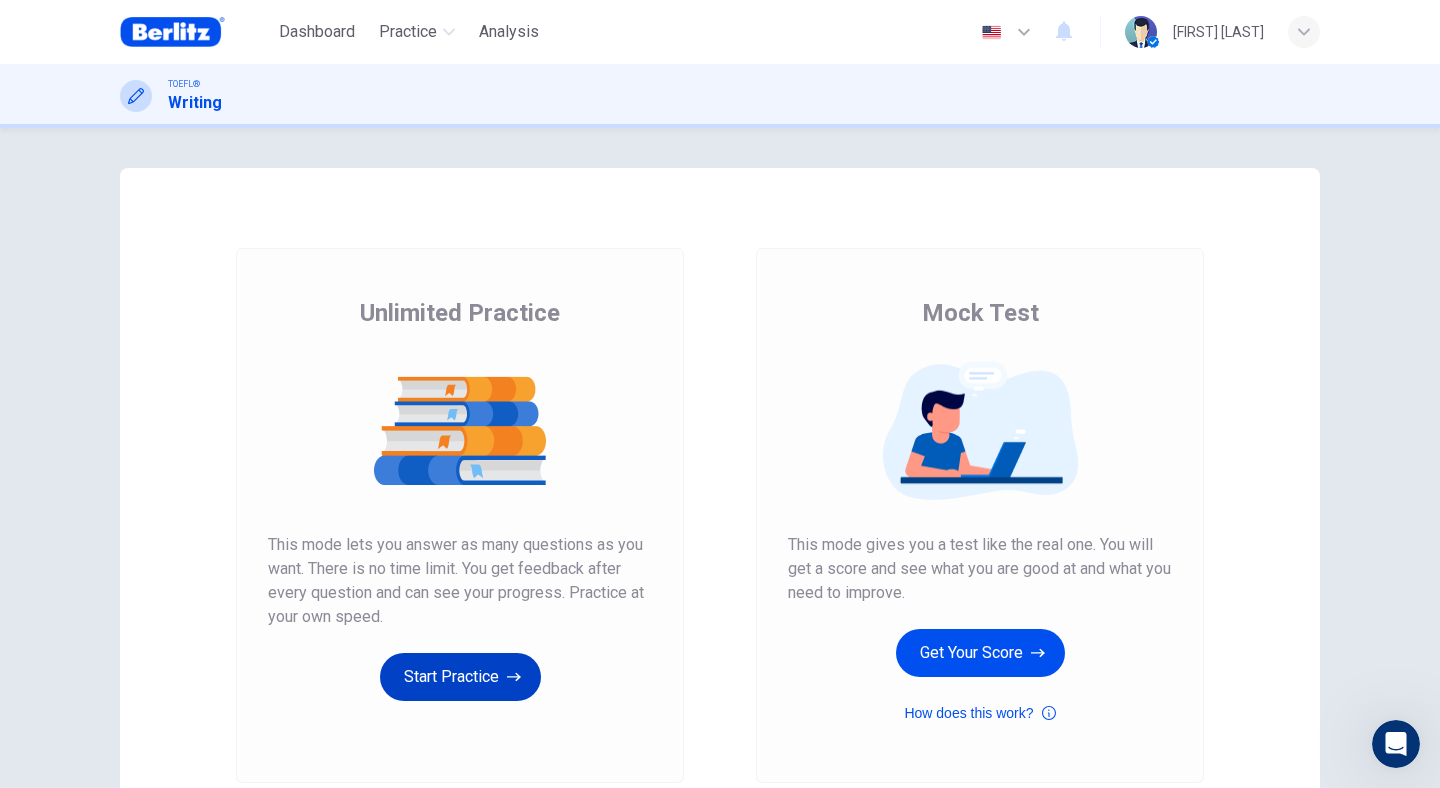 click on "Start Practice" at bounding box center [460, 677] 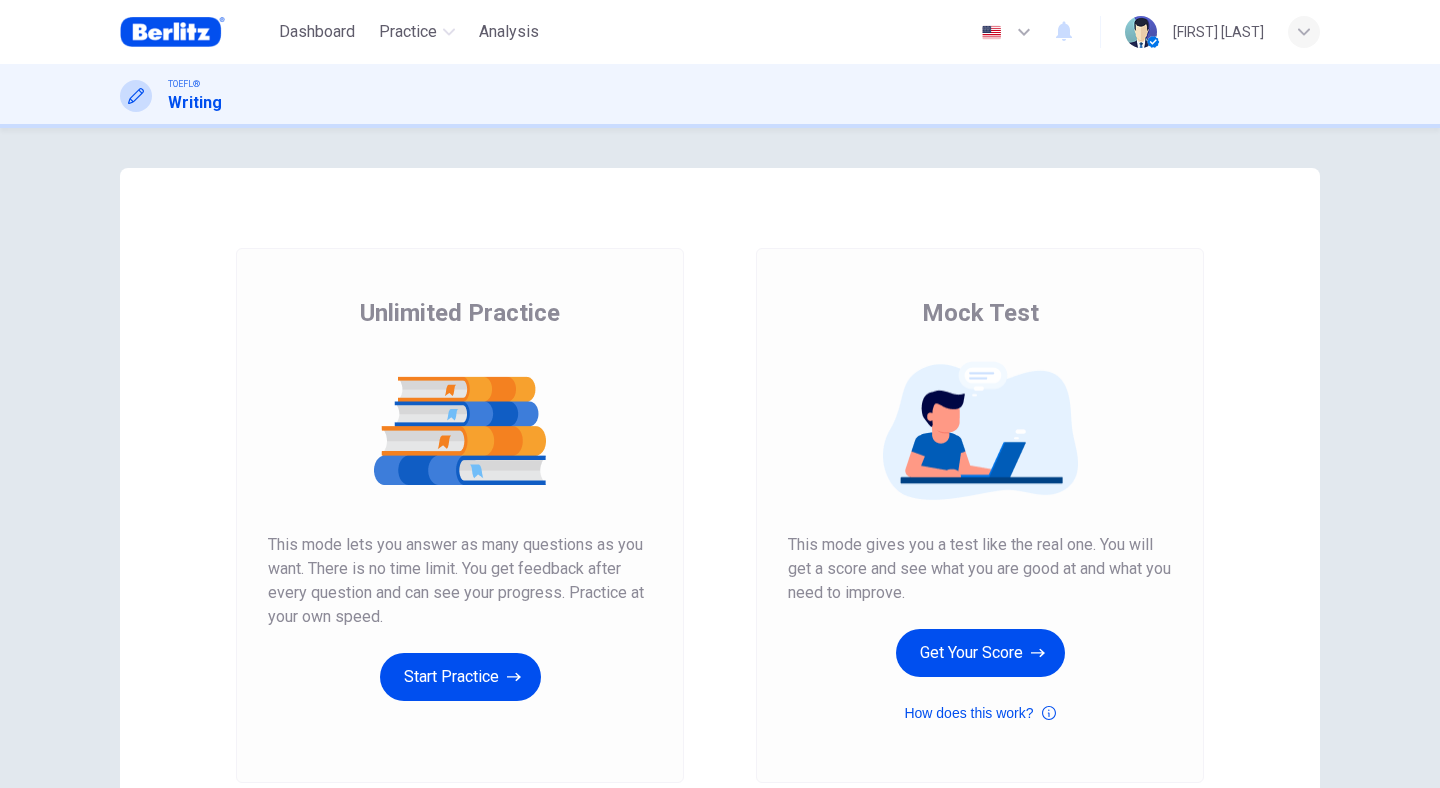 scroll, scrollTop: 0, scrollLeft: 0, axis: both 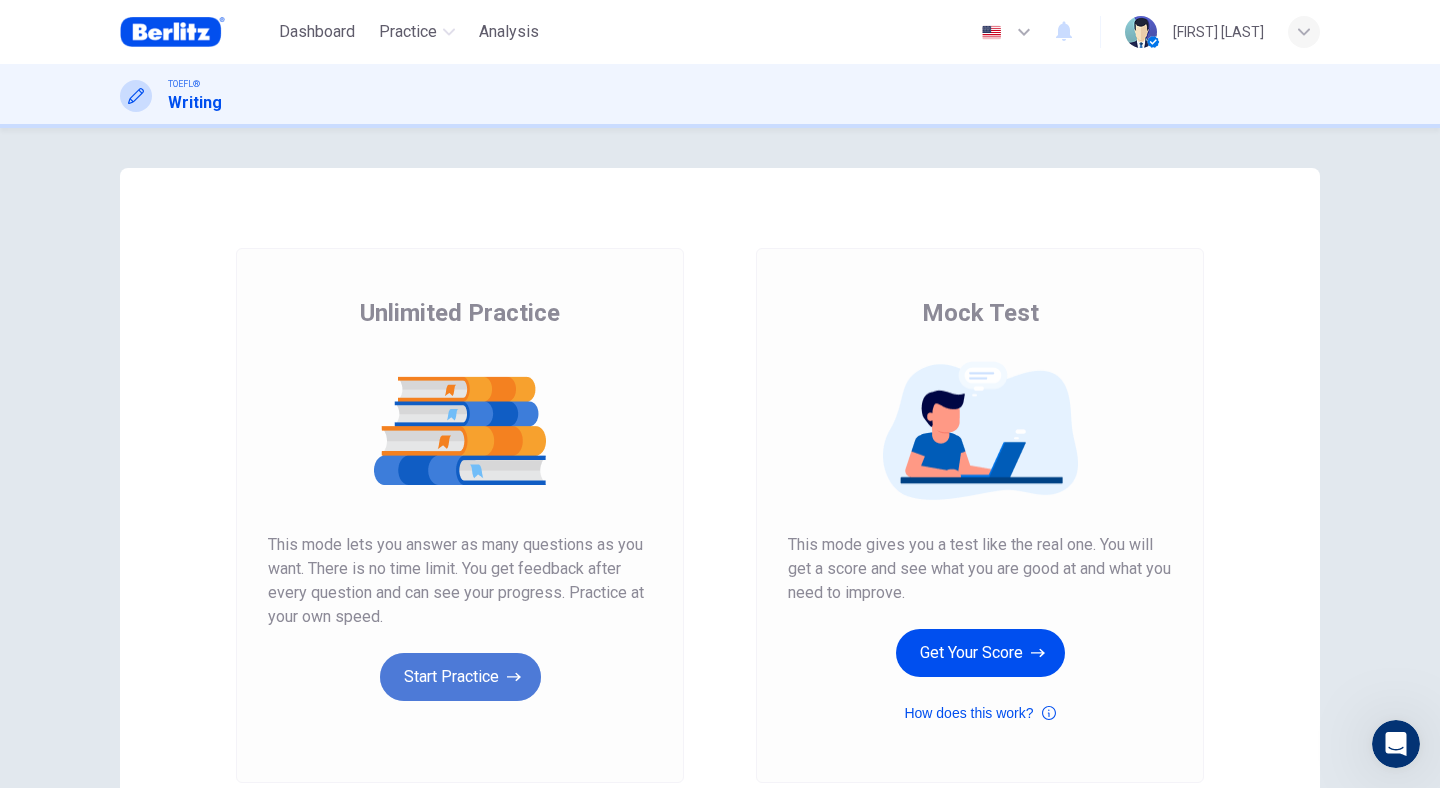 click on "Start Practice" at bounding box center (460, 677) 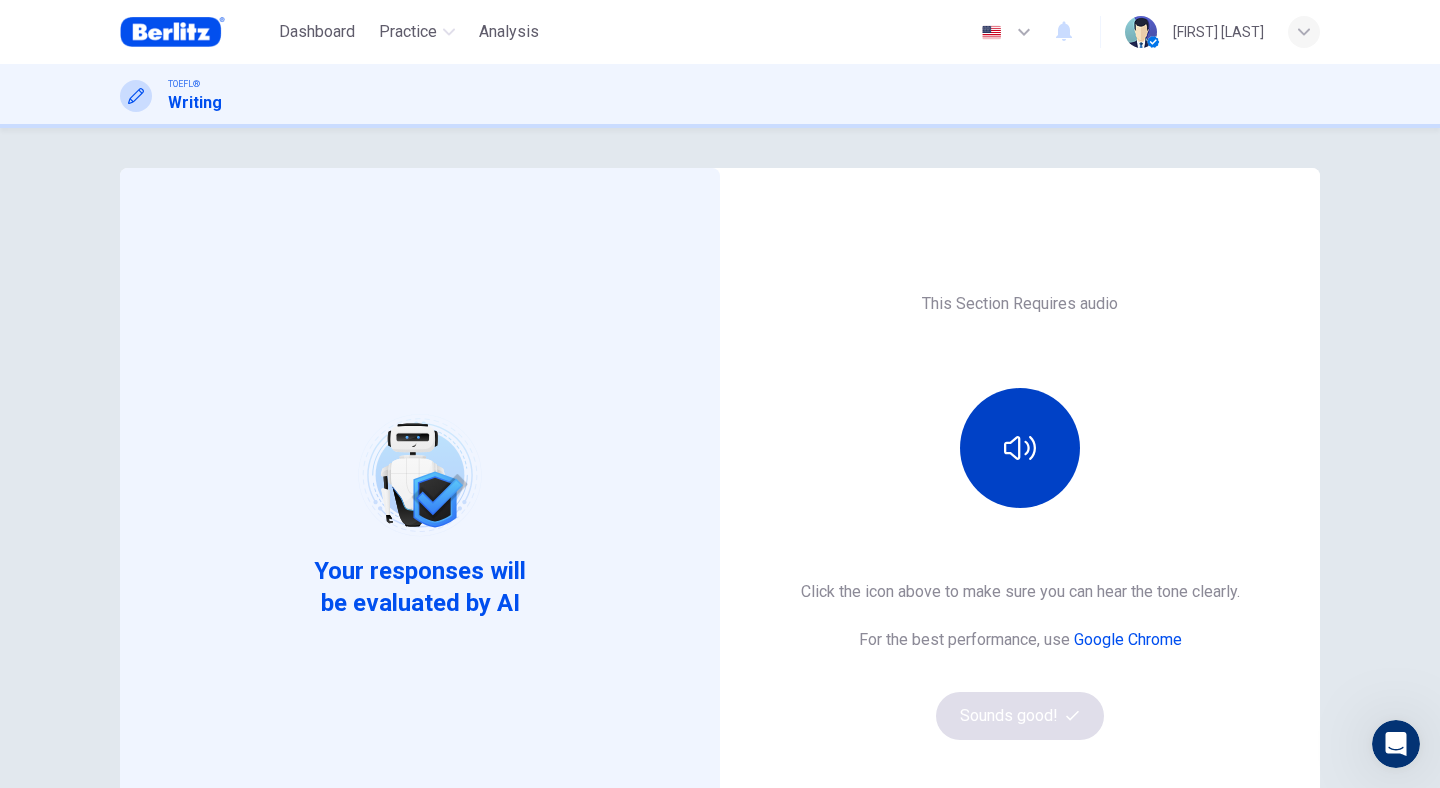 click at bounding box center (1020, 448) 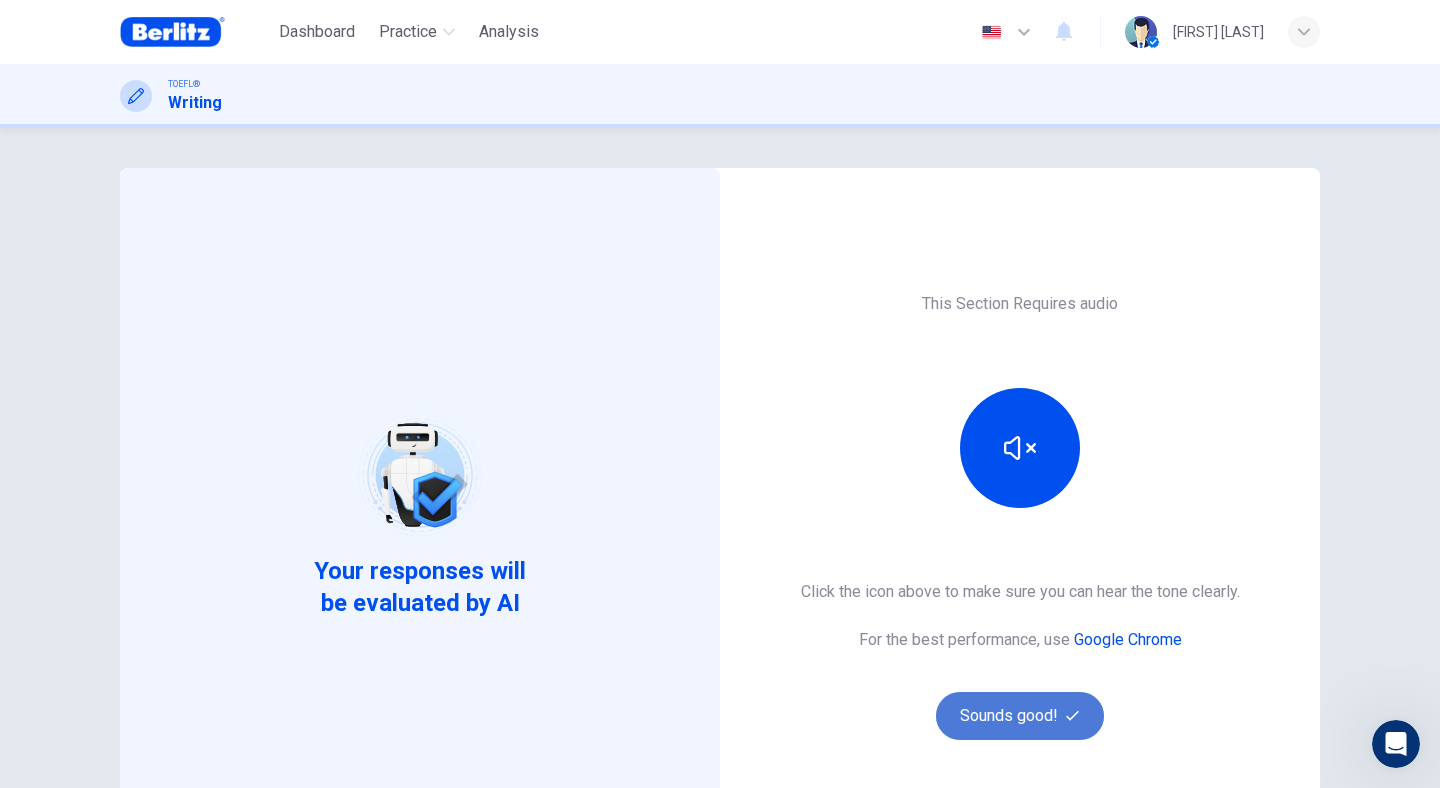 click on "Sounds good!" at bounding box center [1020, 716] 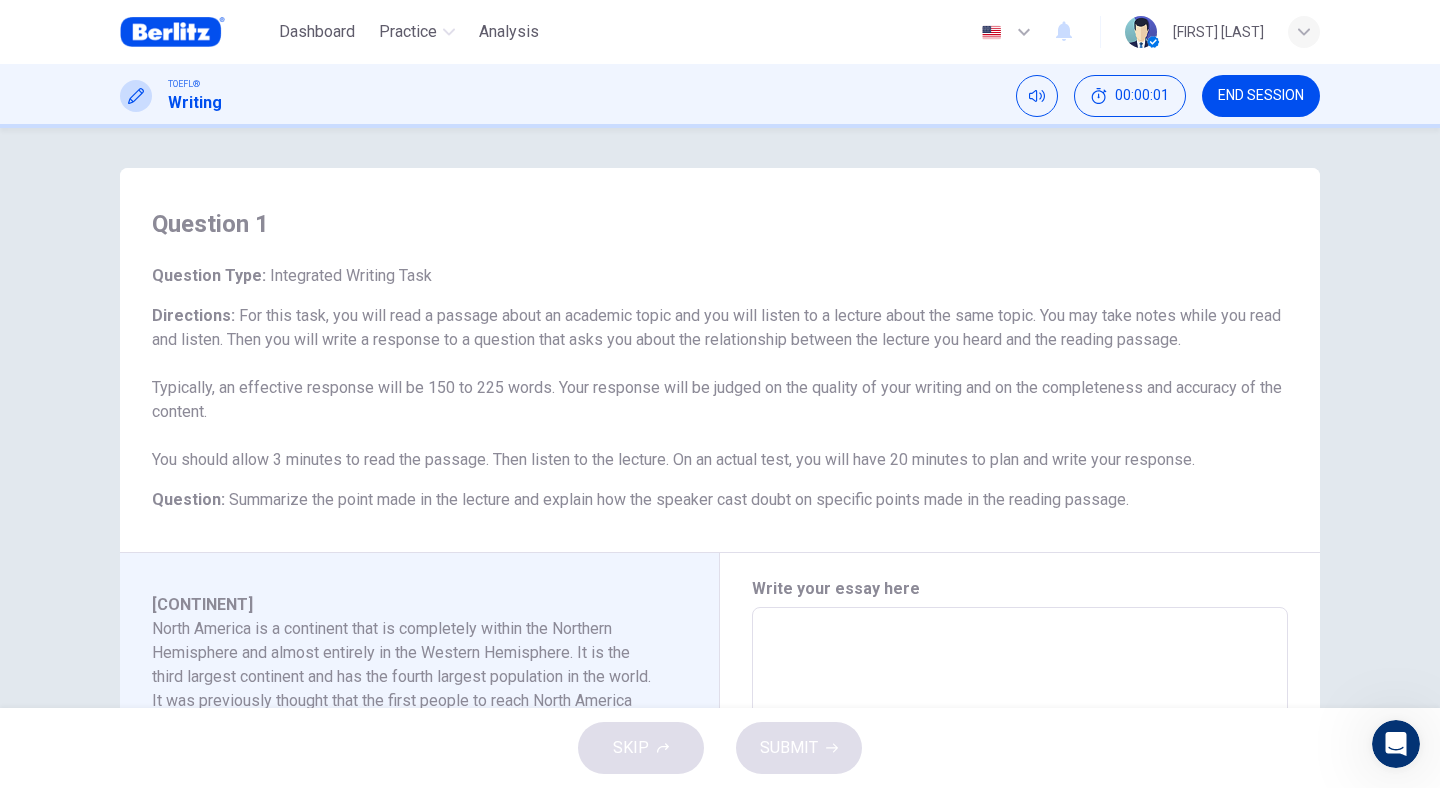 scroll, scrollTop: 565, scrollLeft: 0, axis: vertical 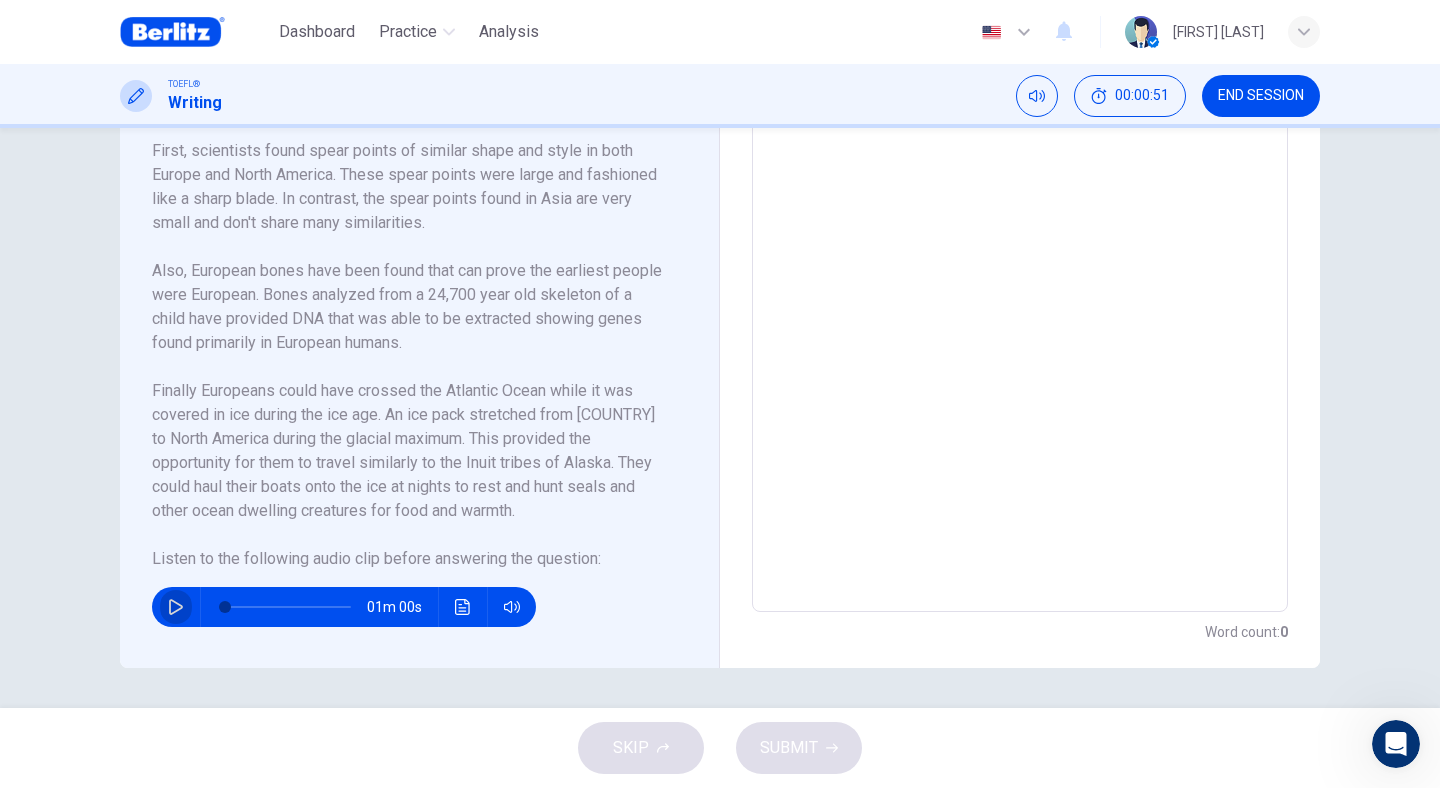 click at bounding box center [176, 607] 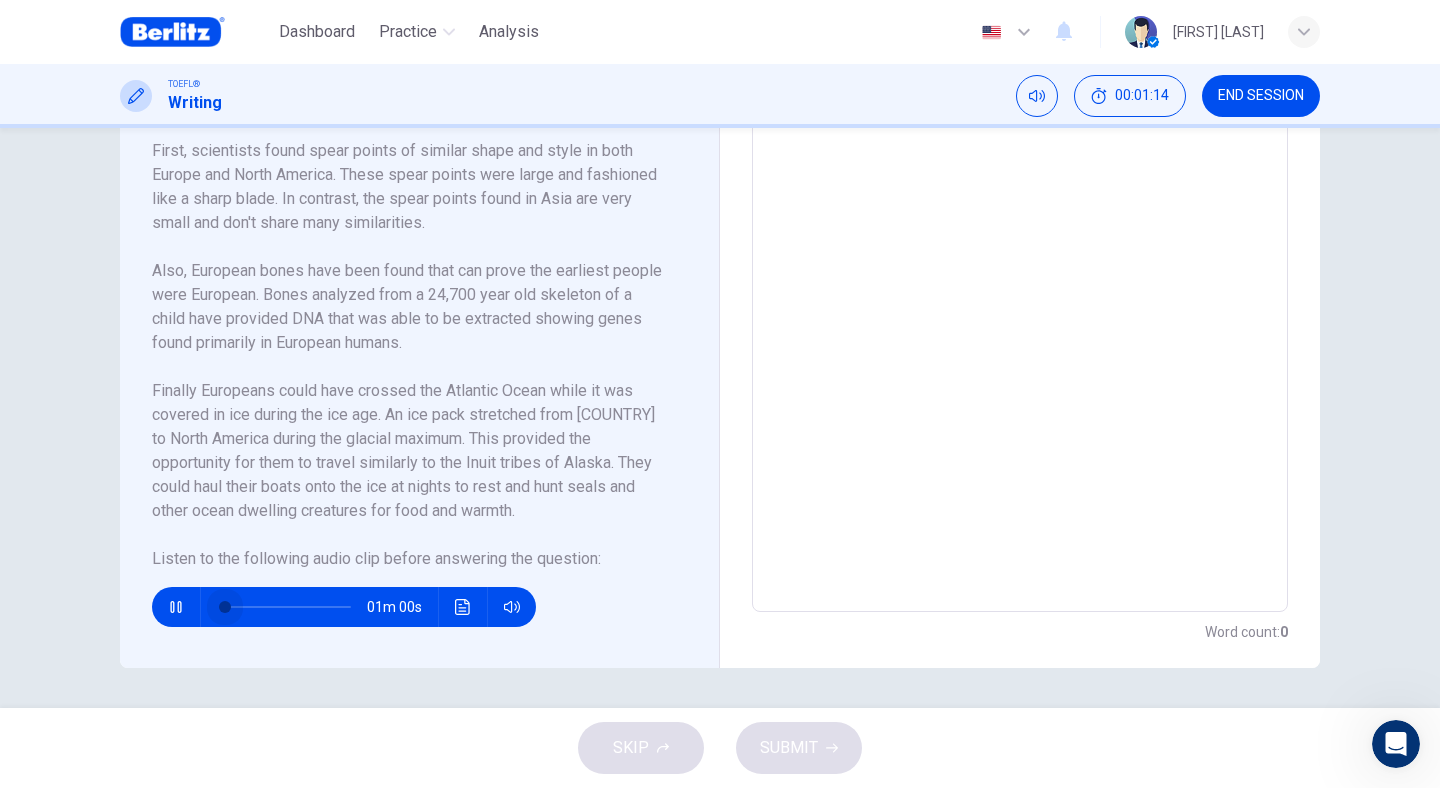 drag, startPoint x: 272, startPoint y: 616, endPoint x: 114, endPoint y: 635, distance: 159.1383 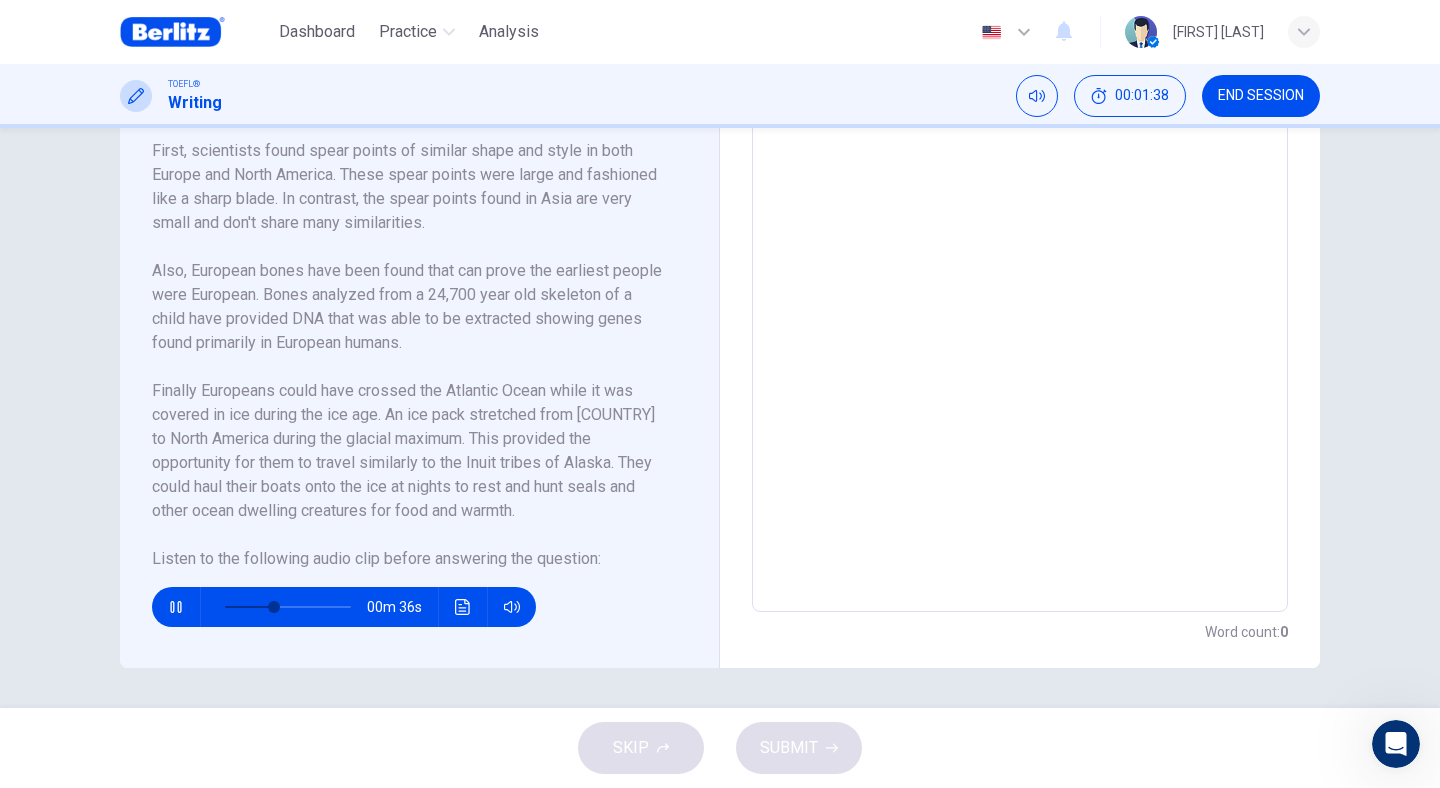 click 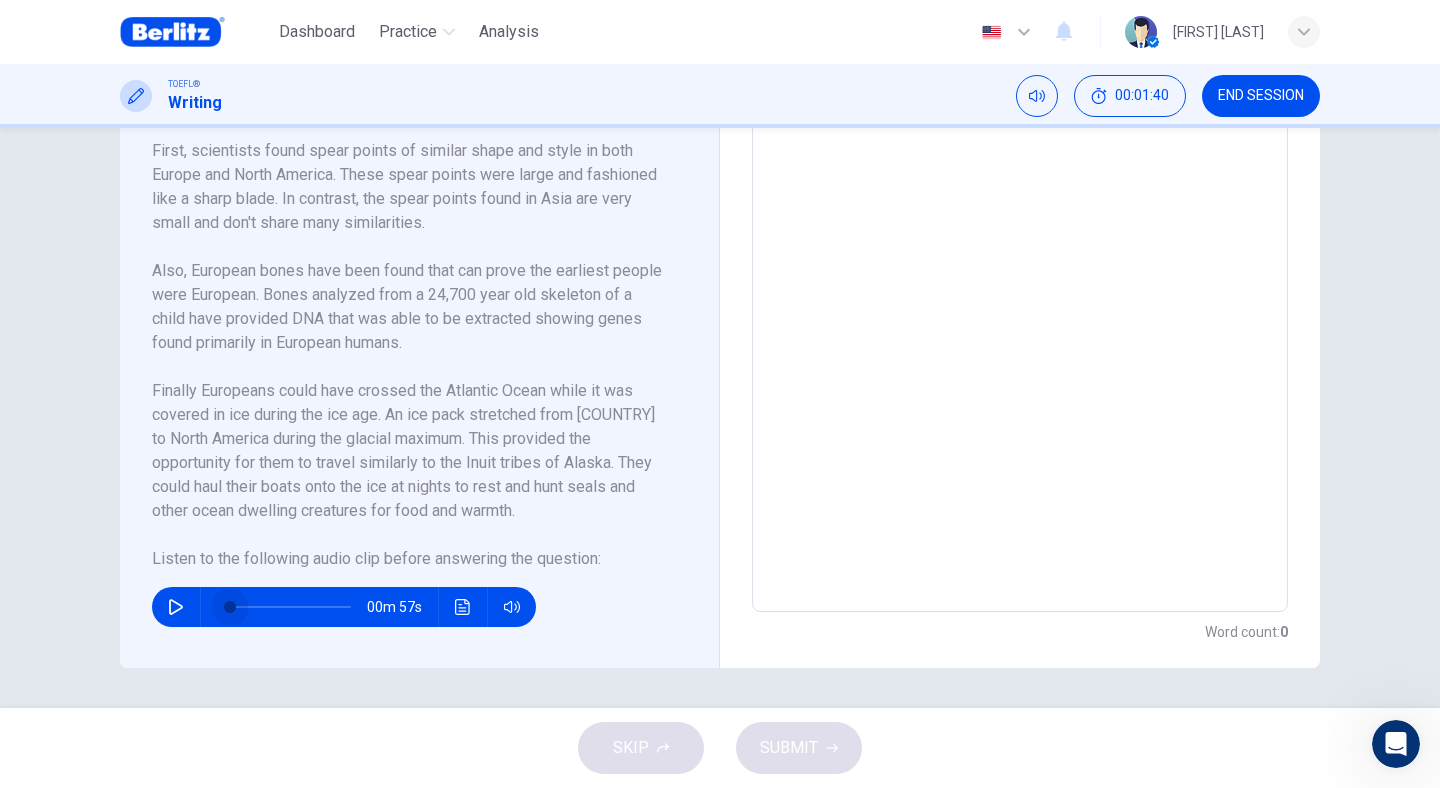drag, startPoint x: 276, startPoint y: 608, endPoint x: 225, endPoint y: 611, distance: 51.088158 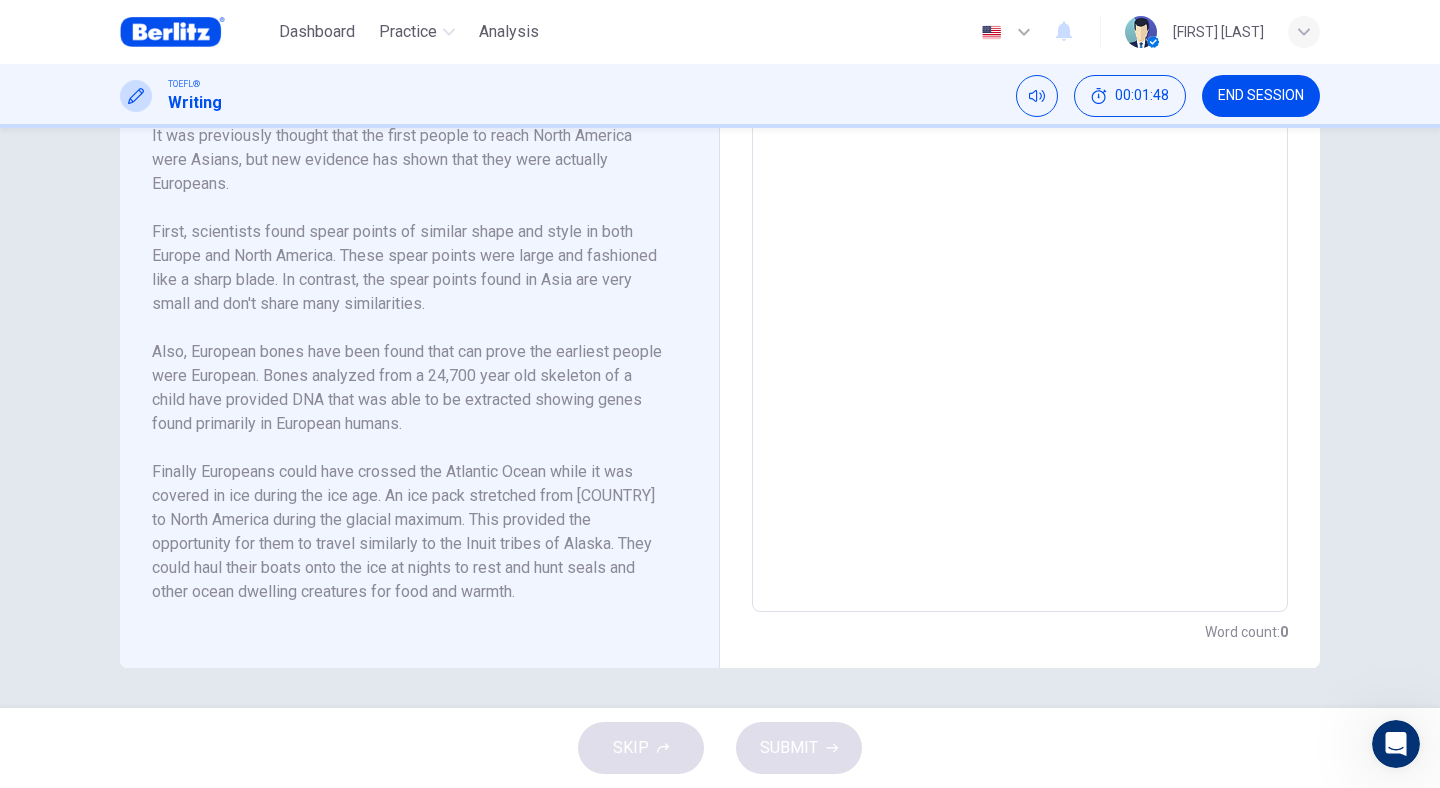 scroll, scrollTop: 0, scrollLeft: 0, axis: both 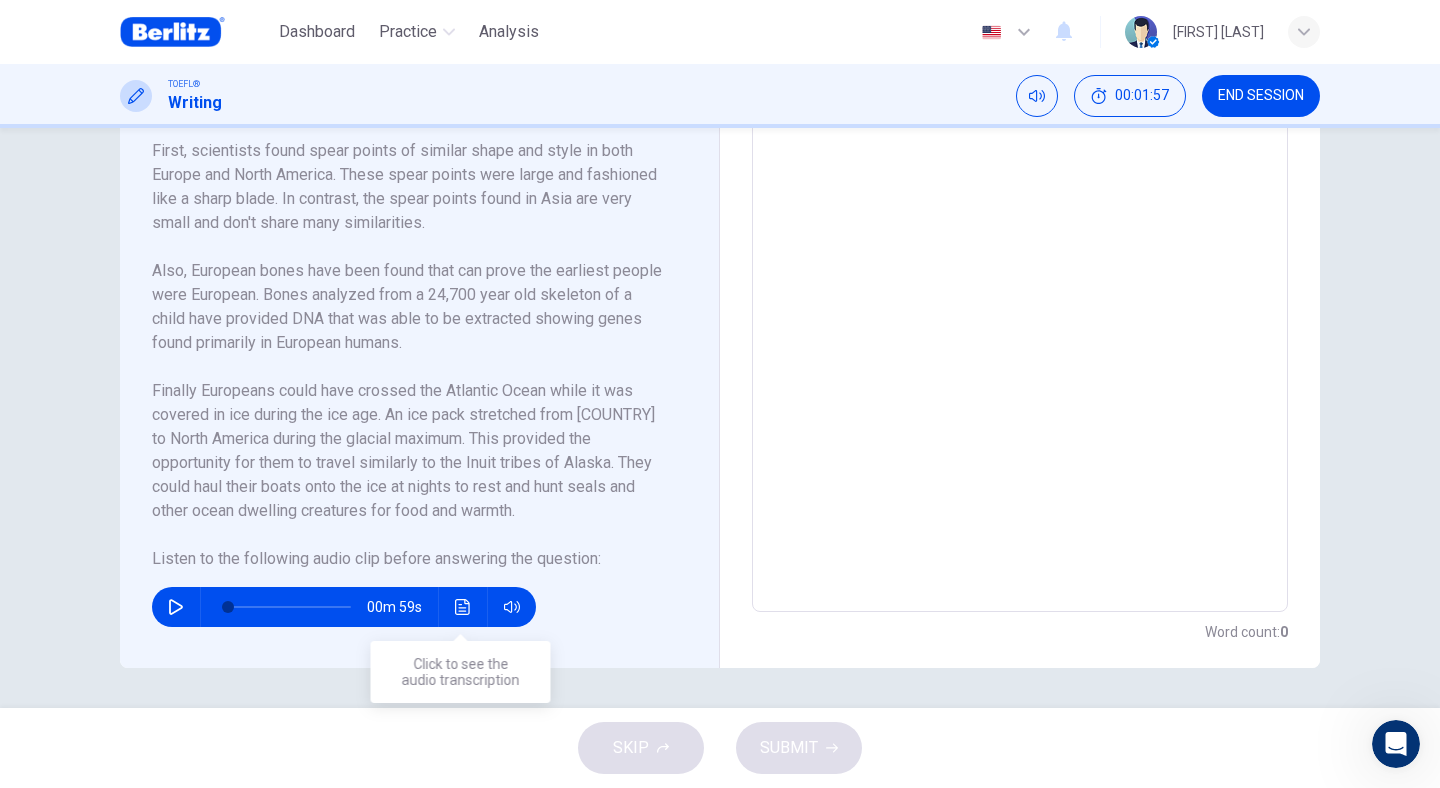 click at bounding box center [463, 607] 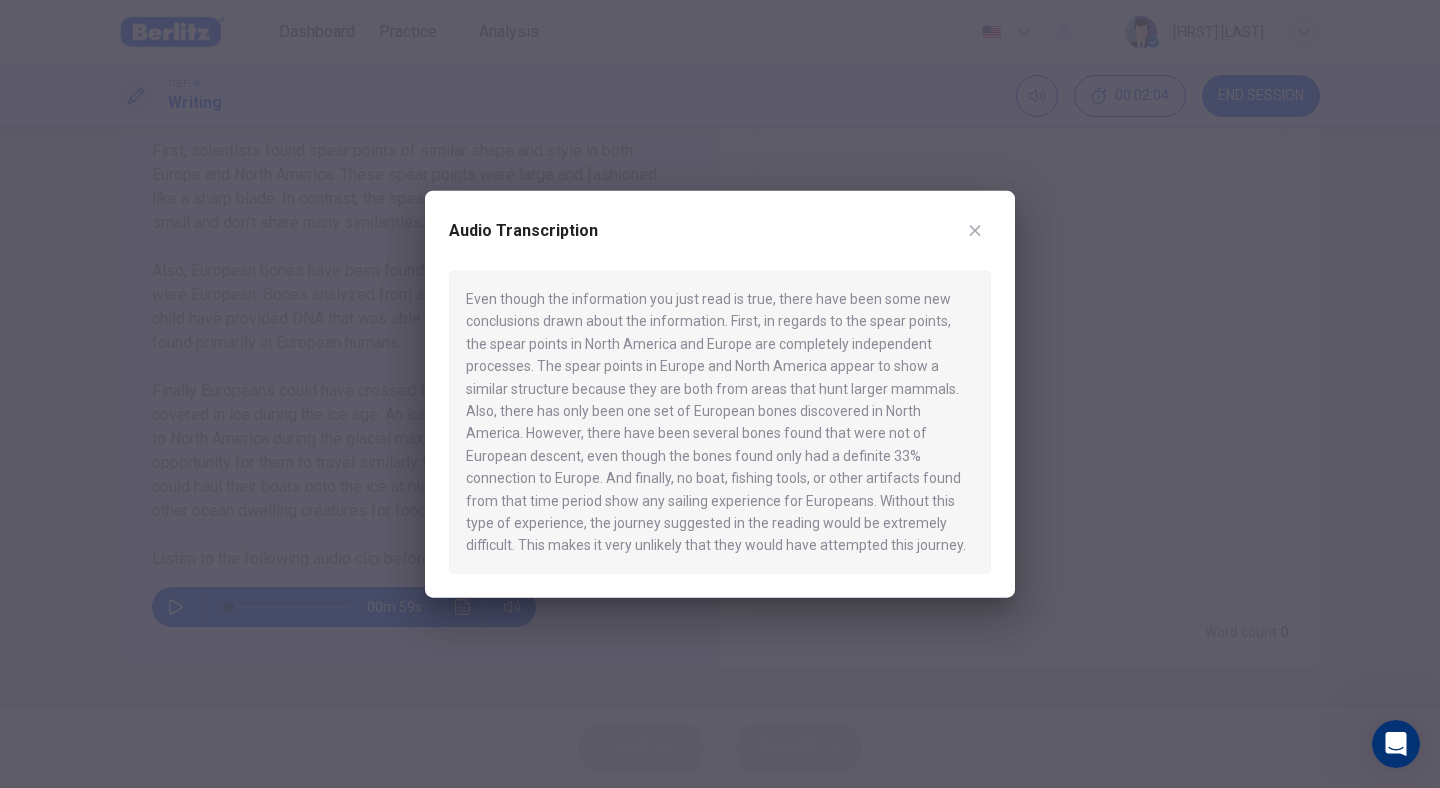 click at bounding box center [720, 394] 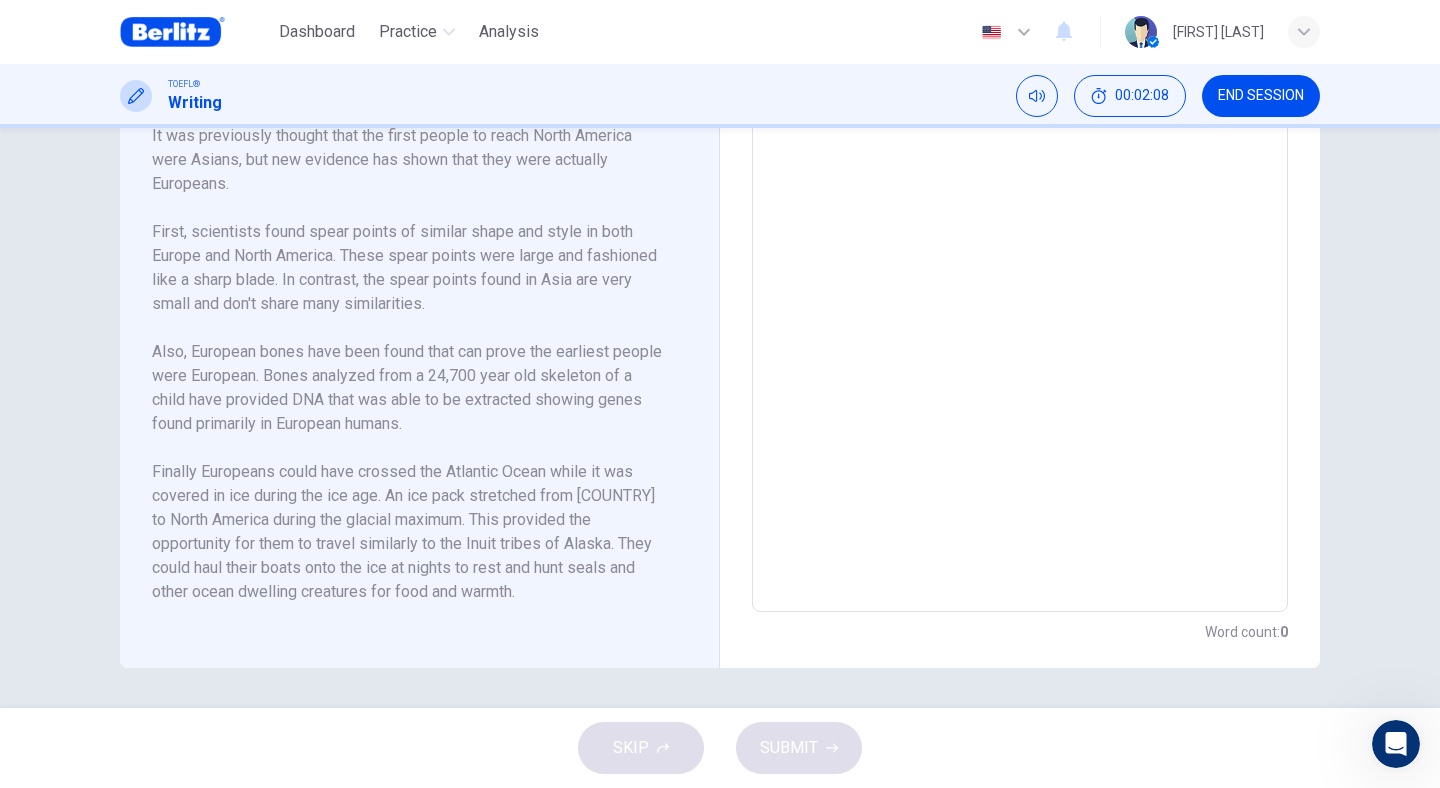 scroll, scrollTop: 0, scrollLeft: 0, axis: both 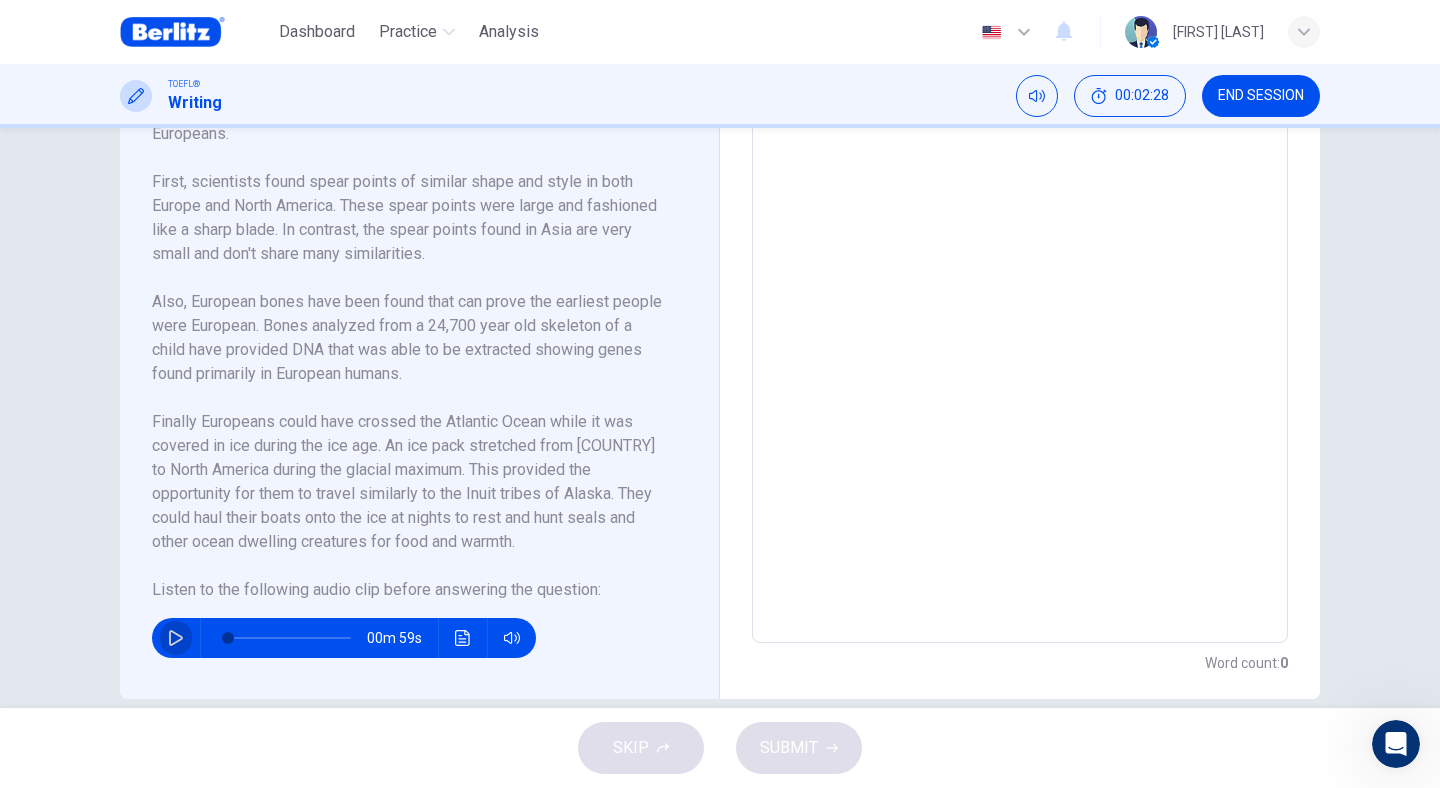 click at bounding box center (176, 638) 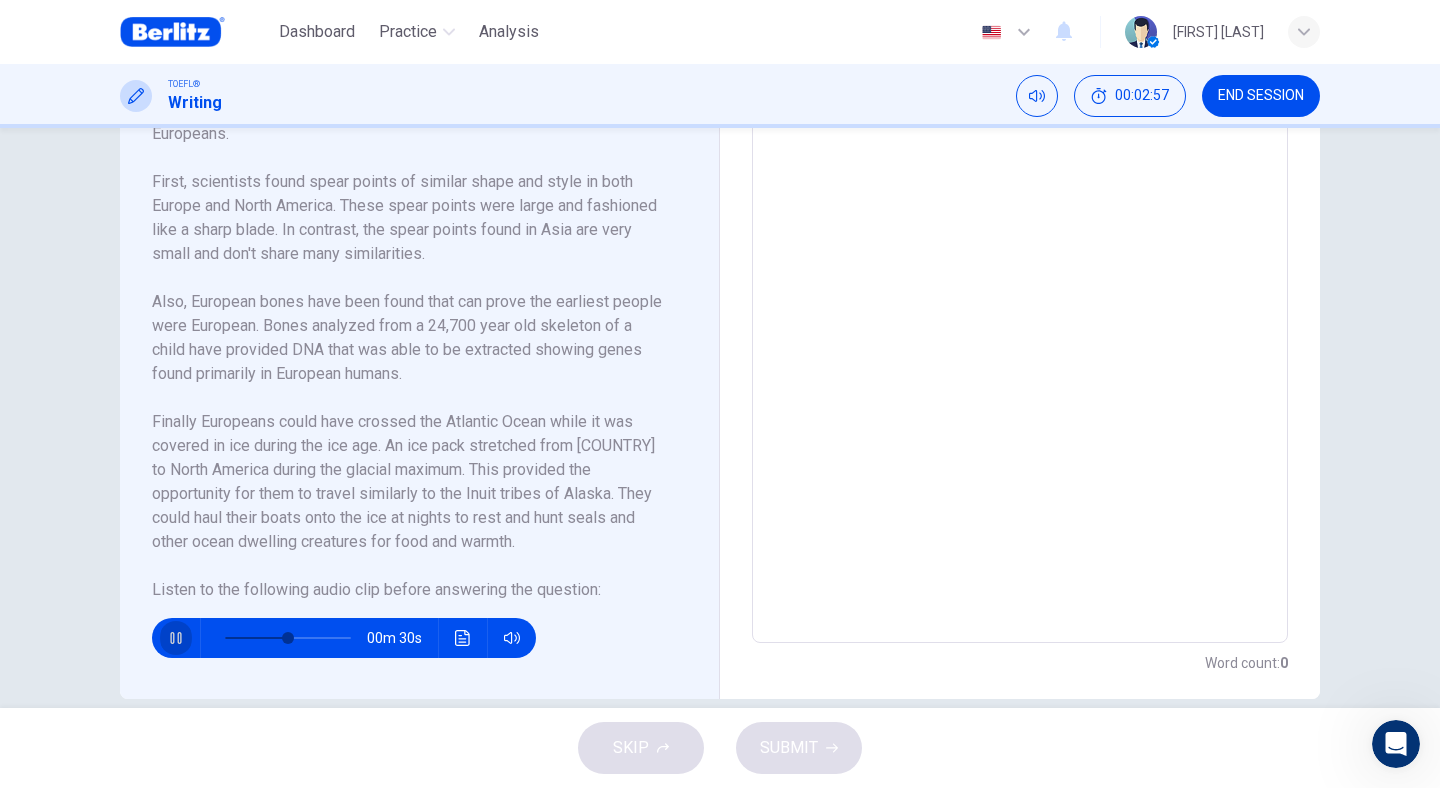 click at bounding box center (176, 638) 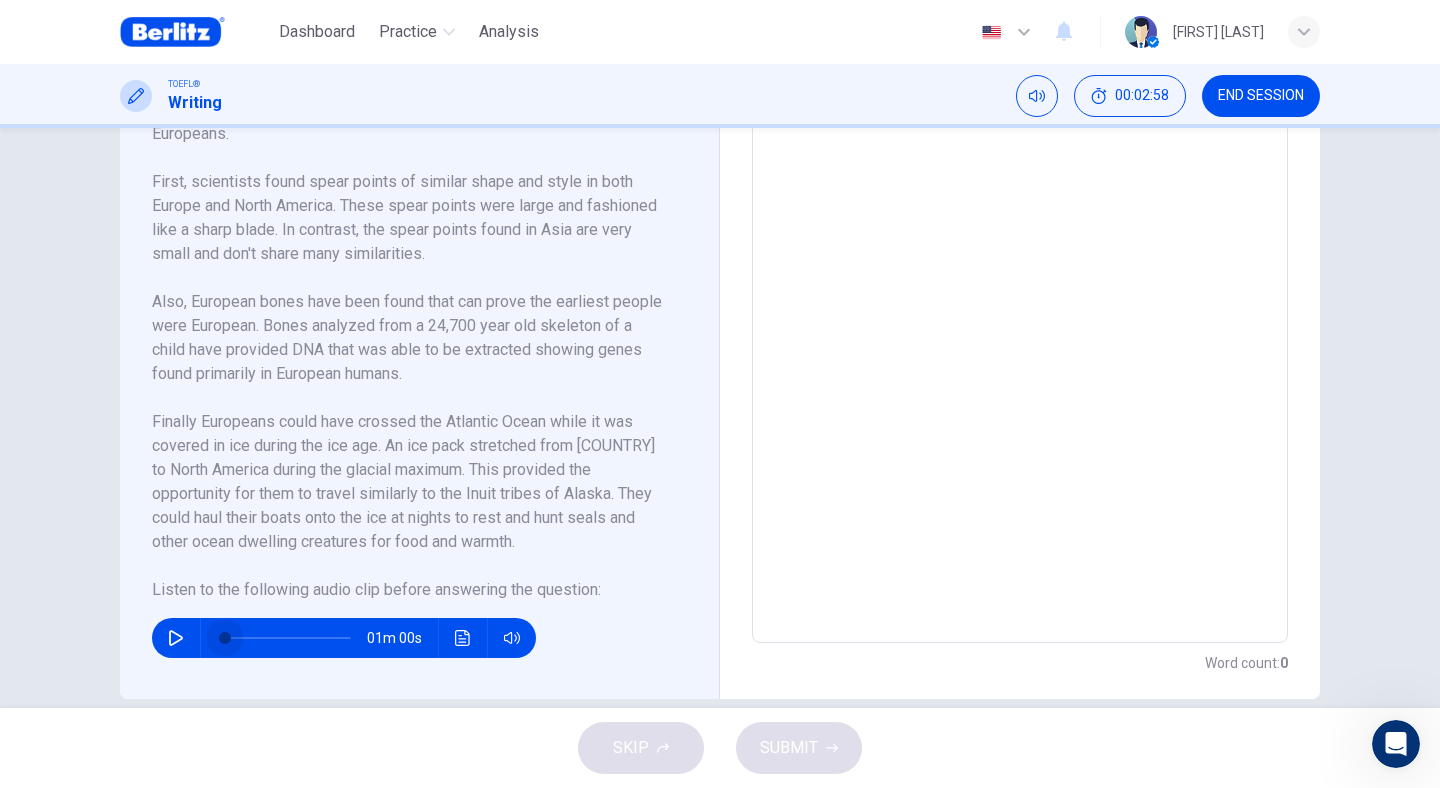 drag, startPoint x: 289, startPoint y: 636, endPoint x: 92, endPoint y: 663, distance: 198.84164 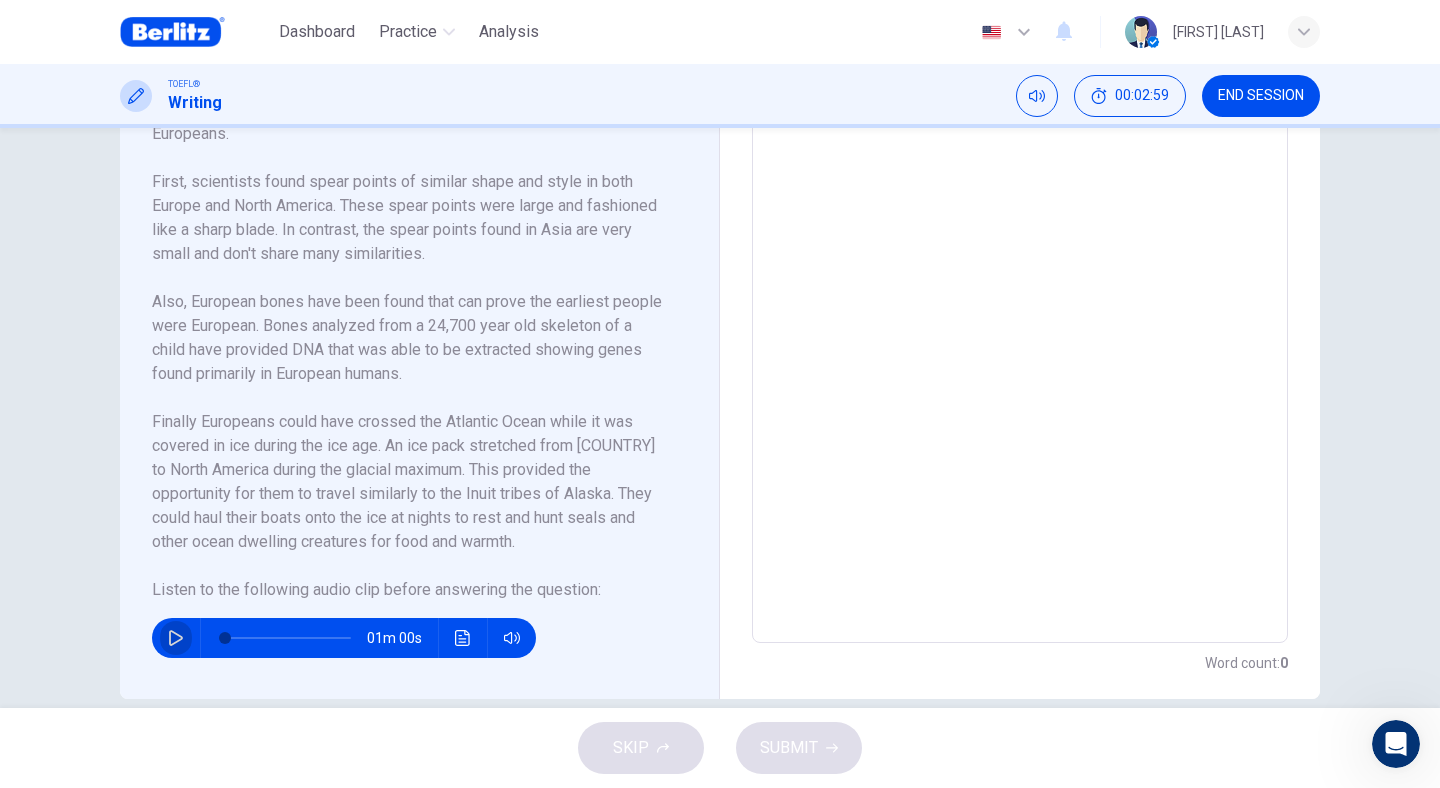 click 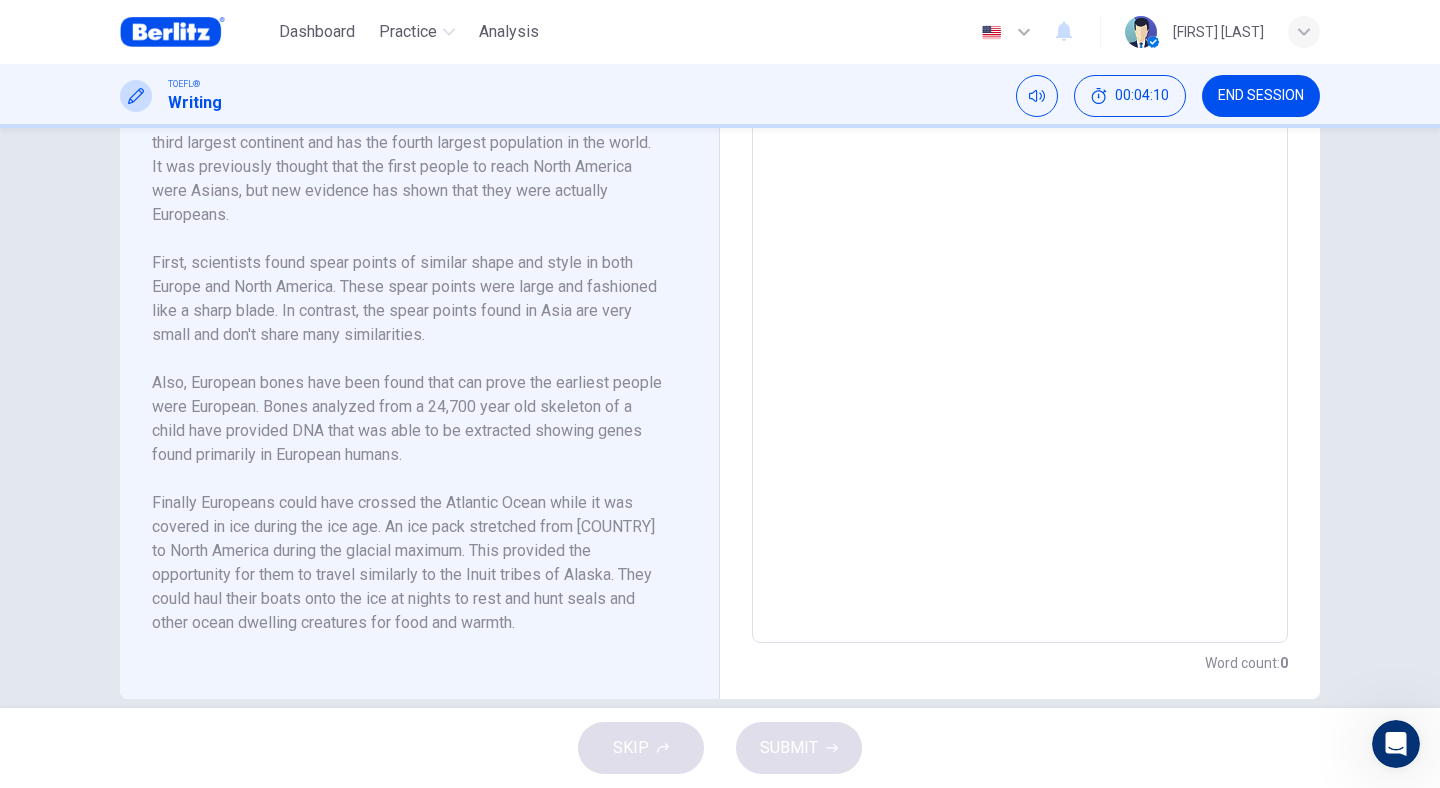 scroll, scrollTop: 0, scrollLeft: 0, axis: both 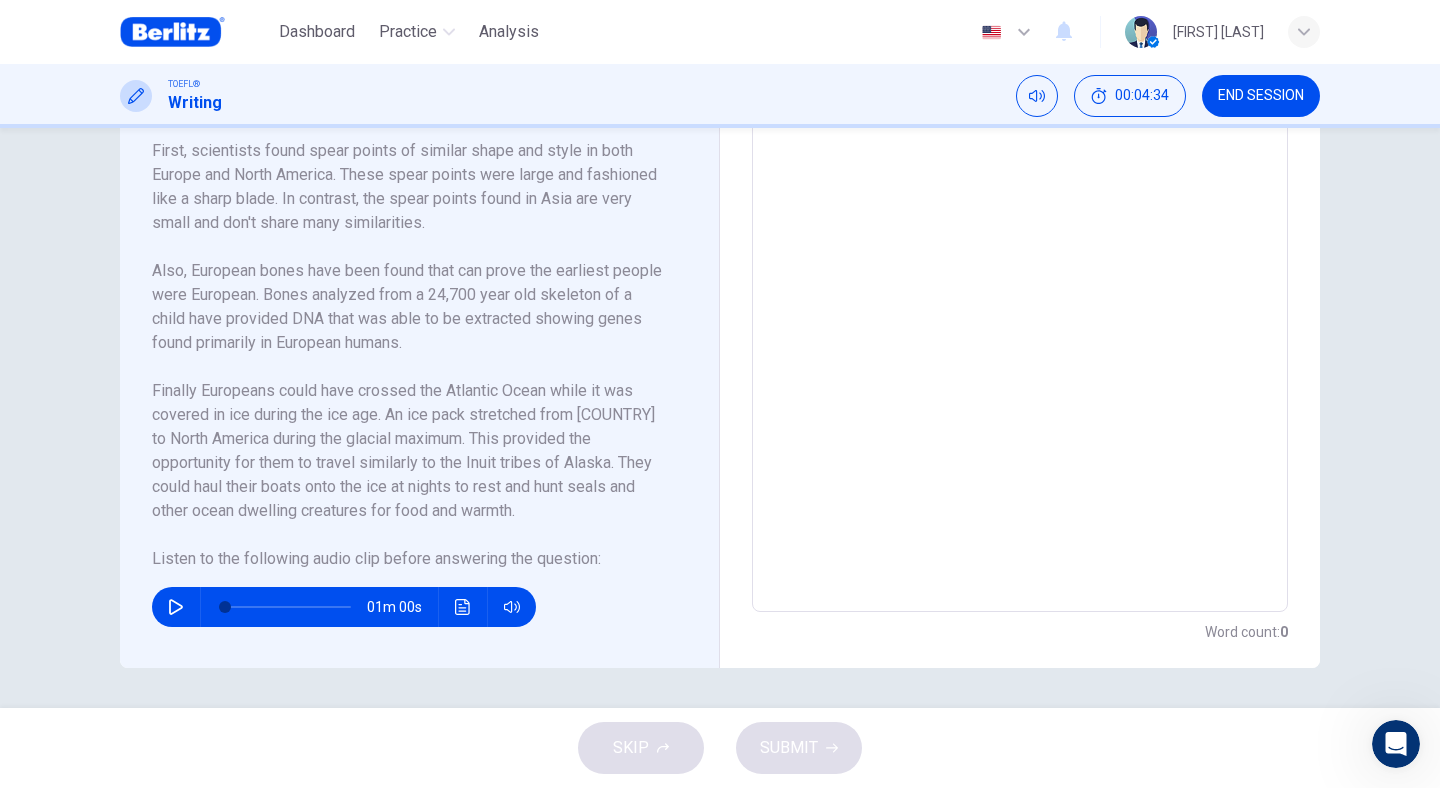click 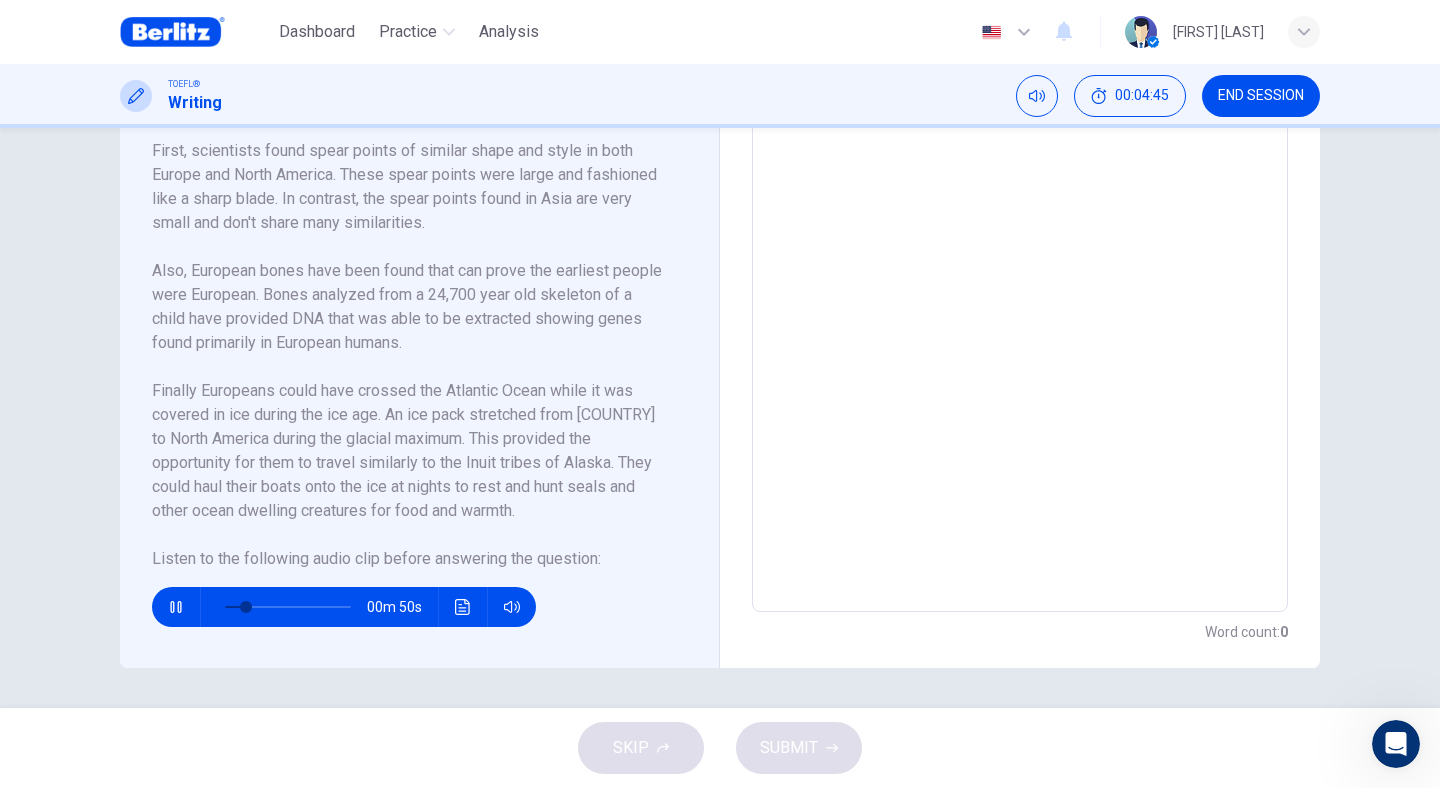 click 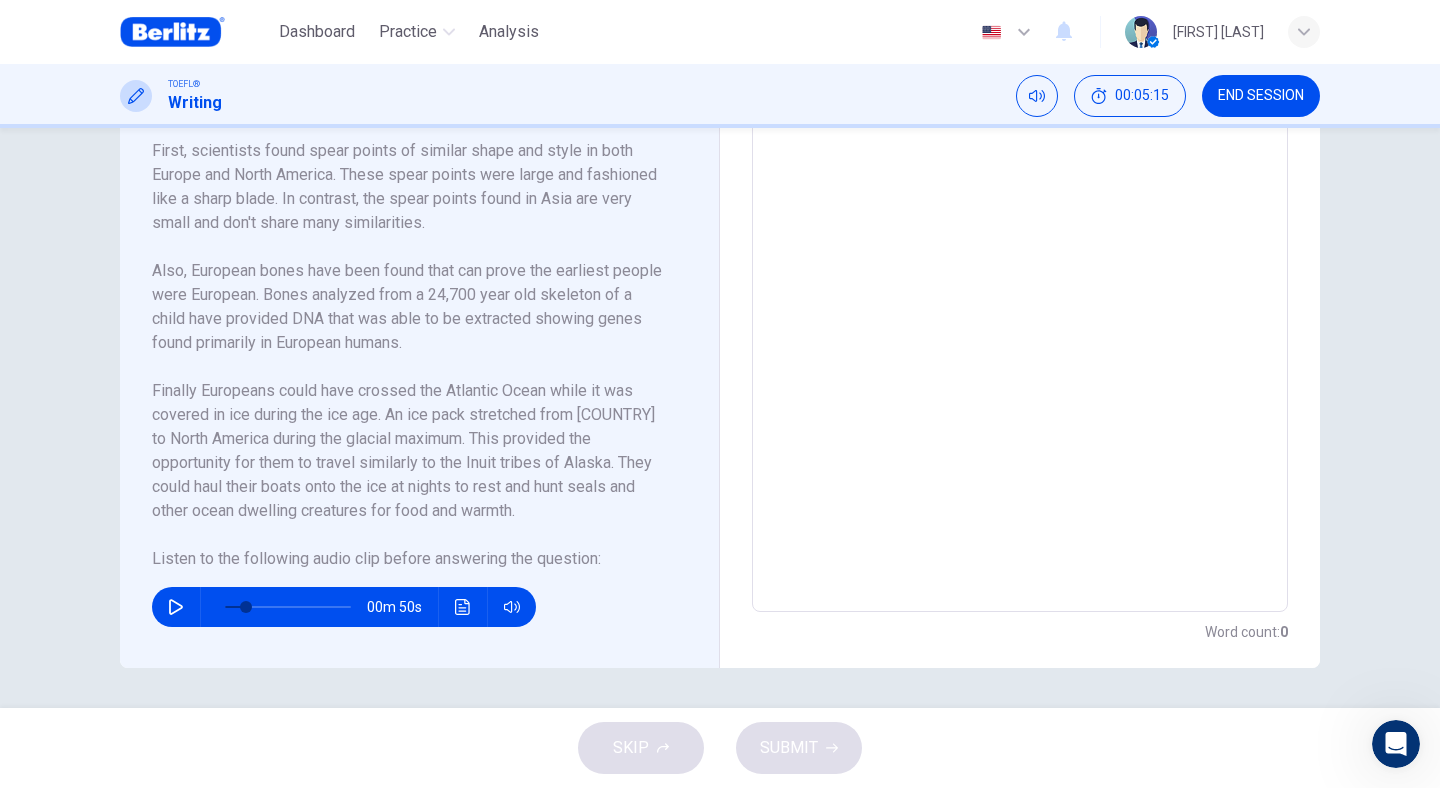 scroll, scrollTop: 0, scrollLeft: 0, axis: both 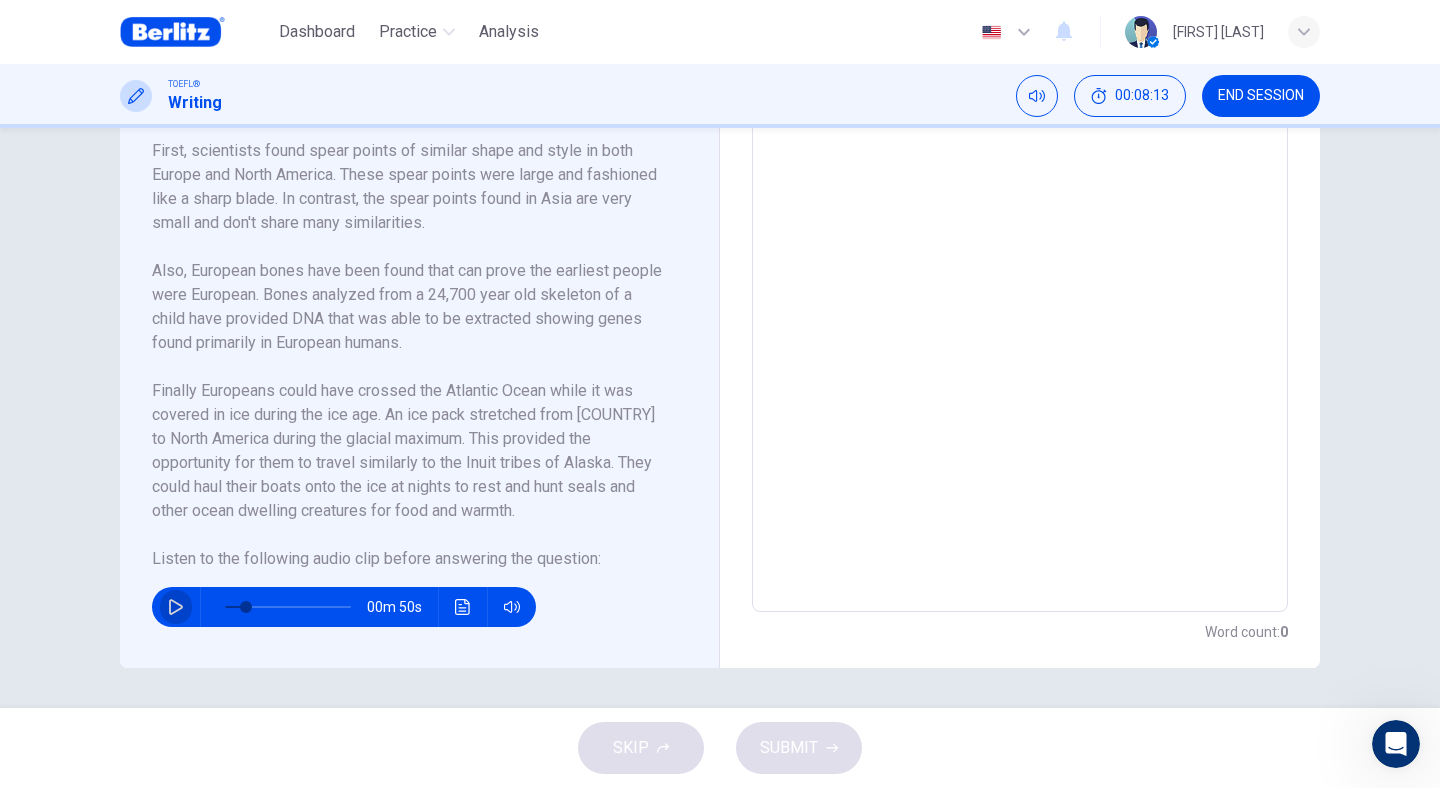 click at bounding box center [176, 607] 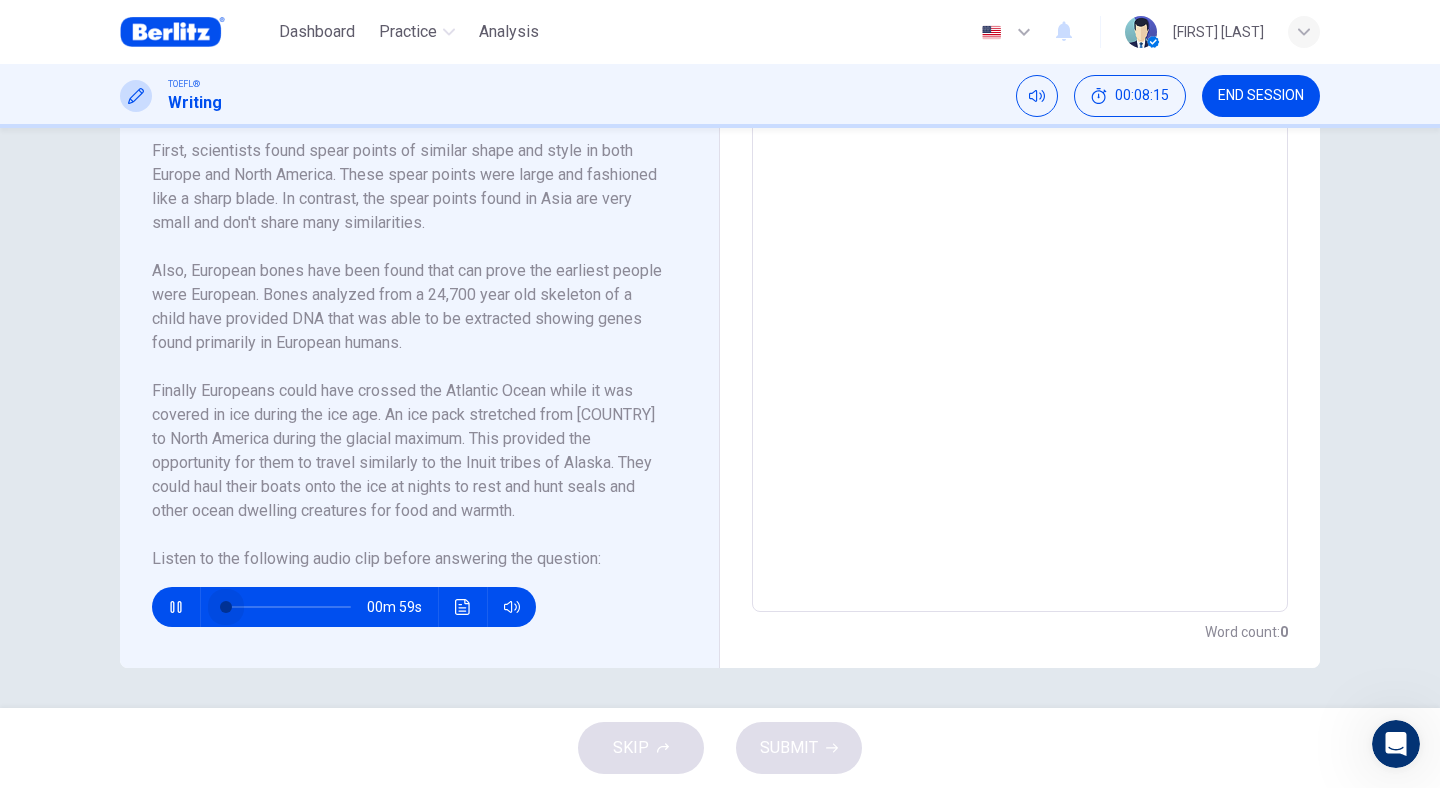 drag, startPoint x: 250, startPoint y: 601, endPoint x: 221, endPoint y: 601, distance: 29 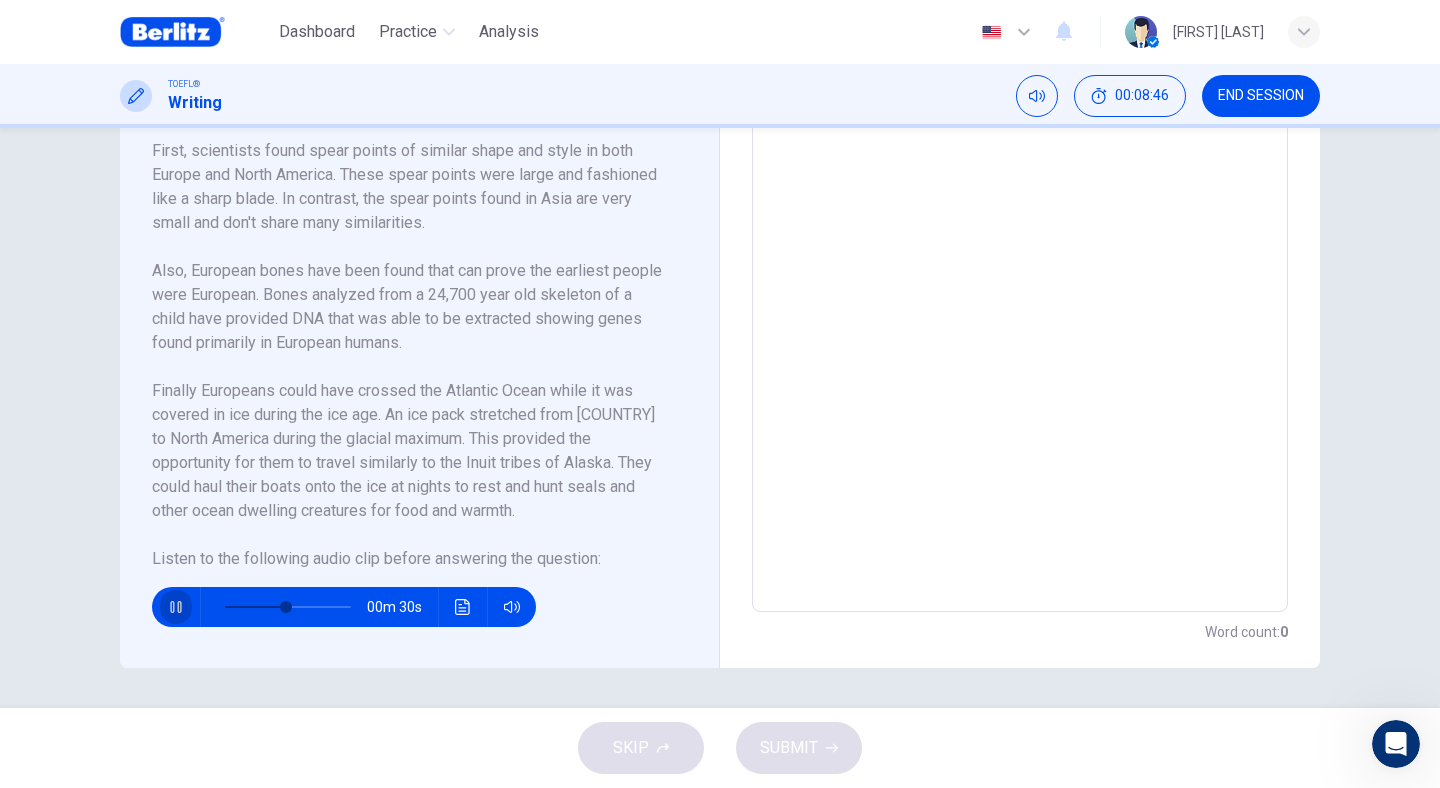 click 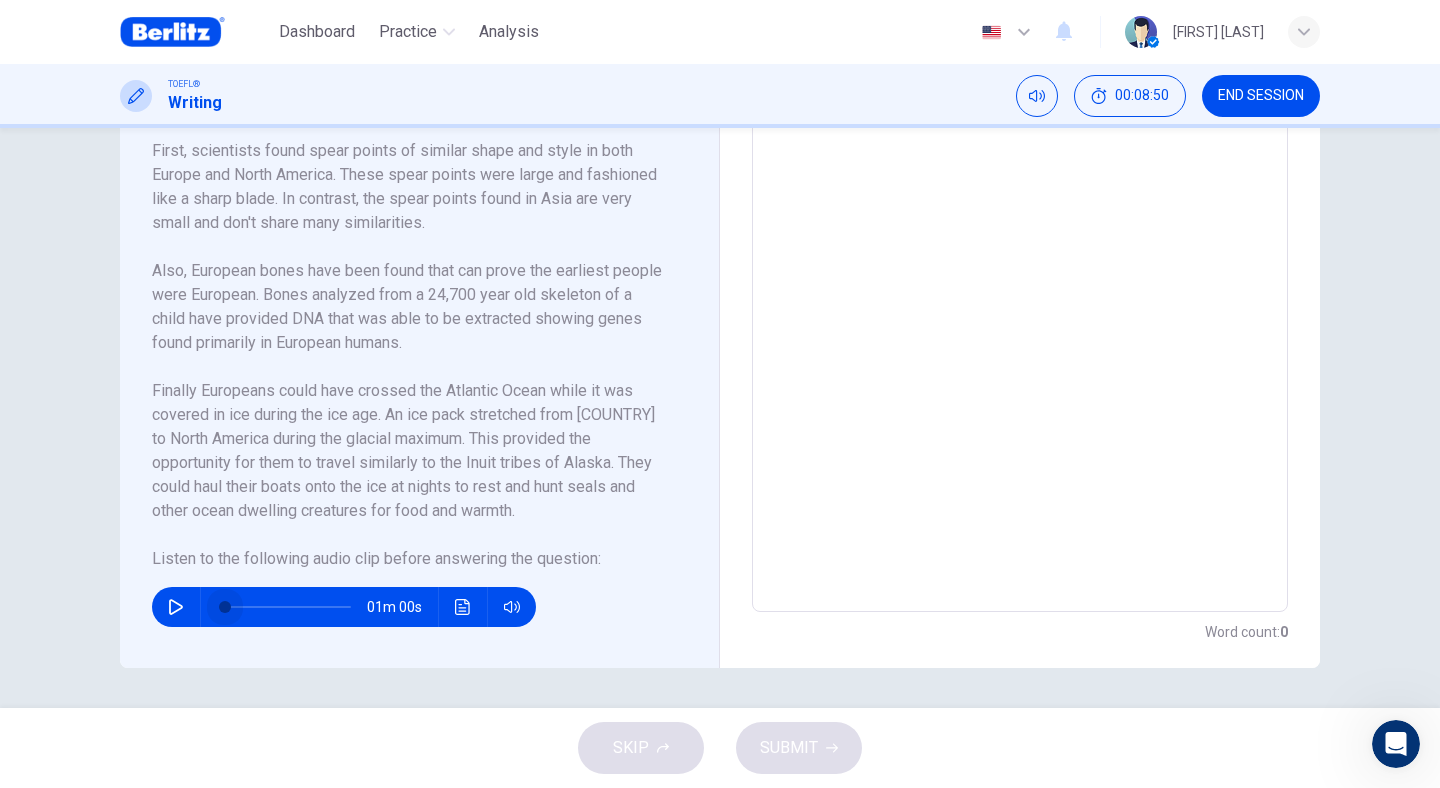 drag, startPoint x: 287, startPoint y: 605, endPoint x: 123, endPoint y: 625, distance: 165.21501 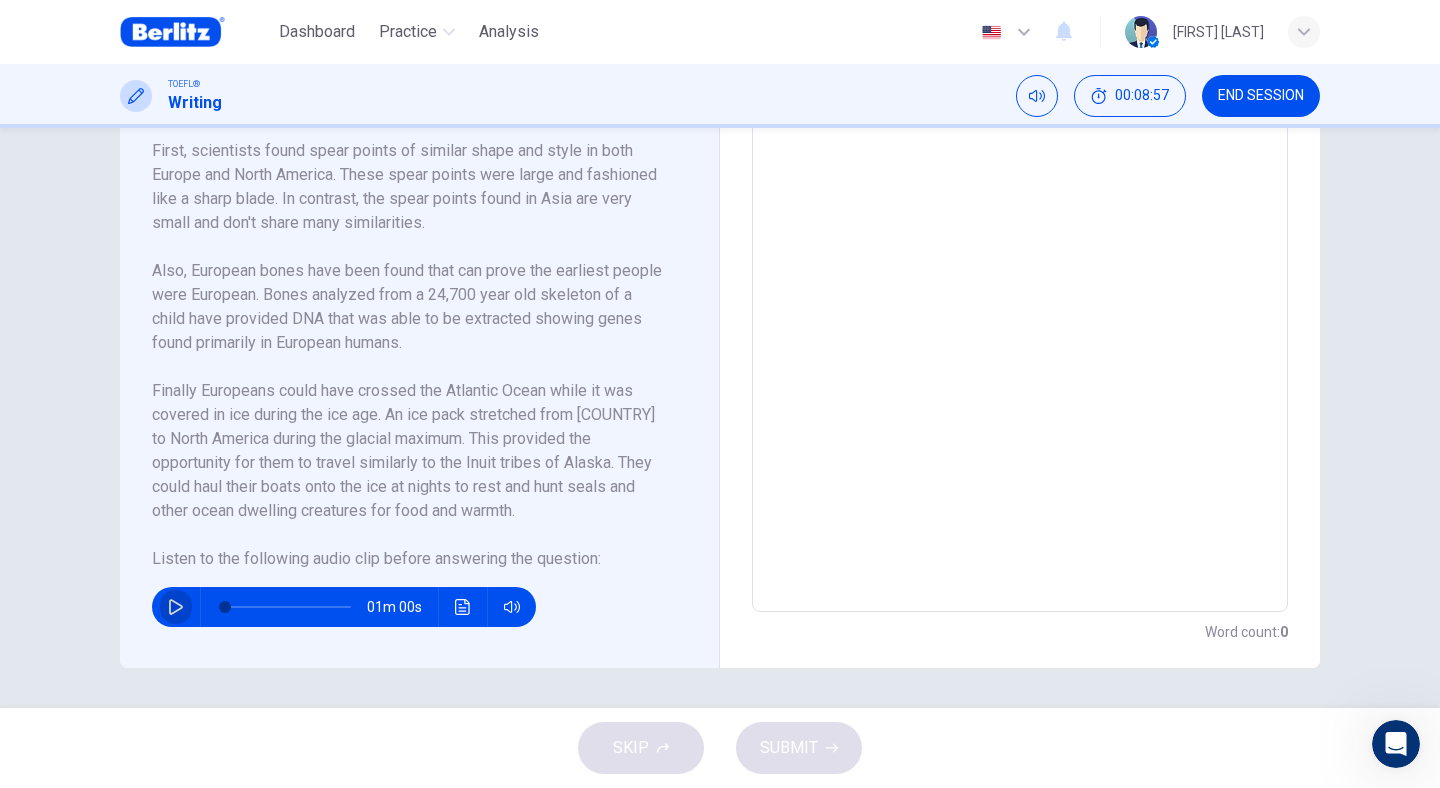 click at bounding box center [176, 607] 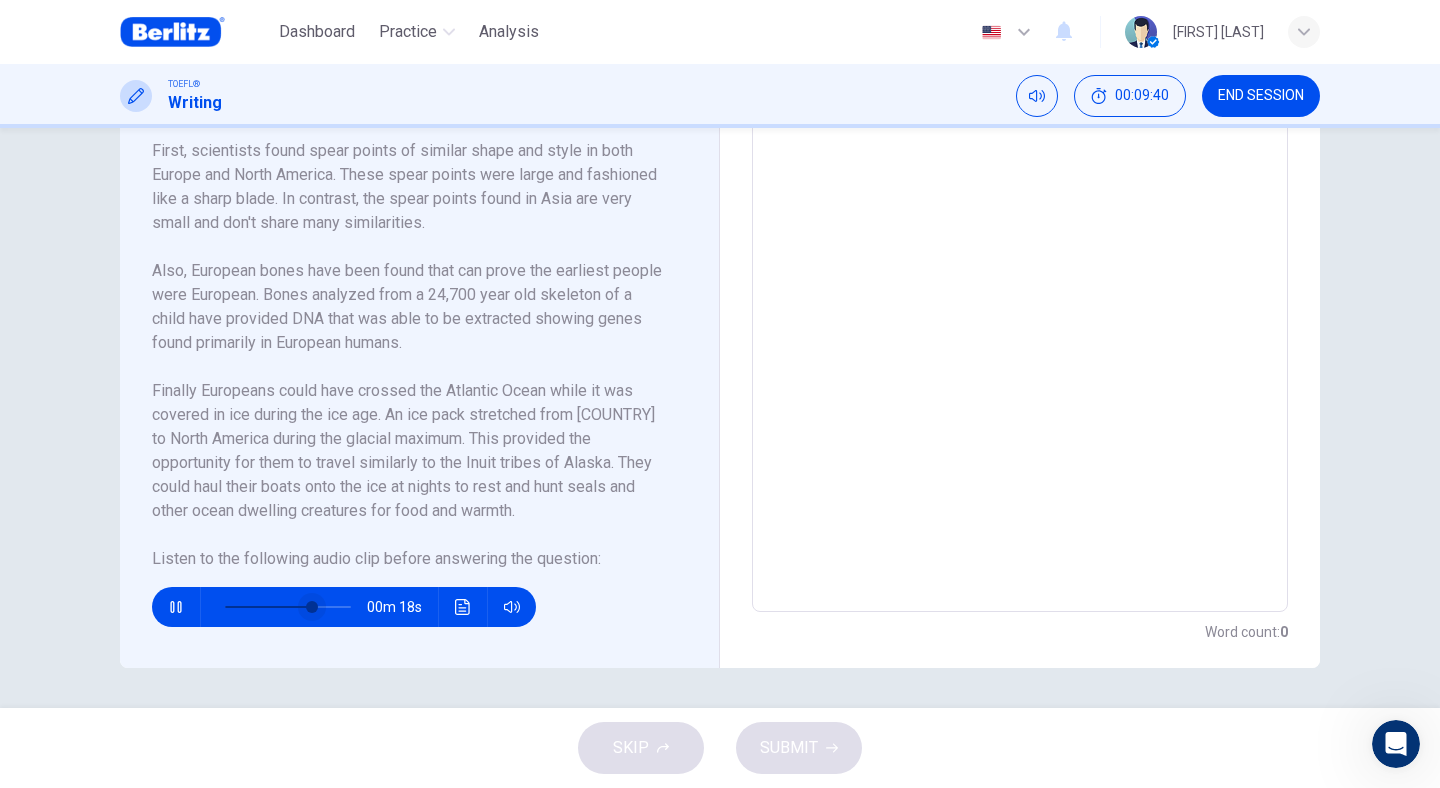 click at bounding box center (312, 607) 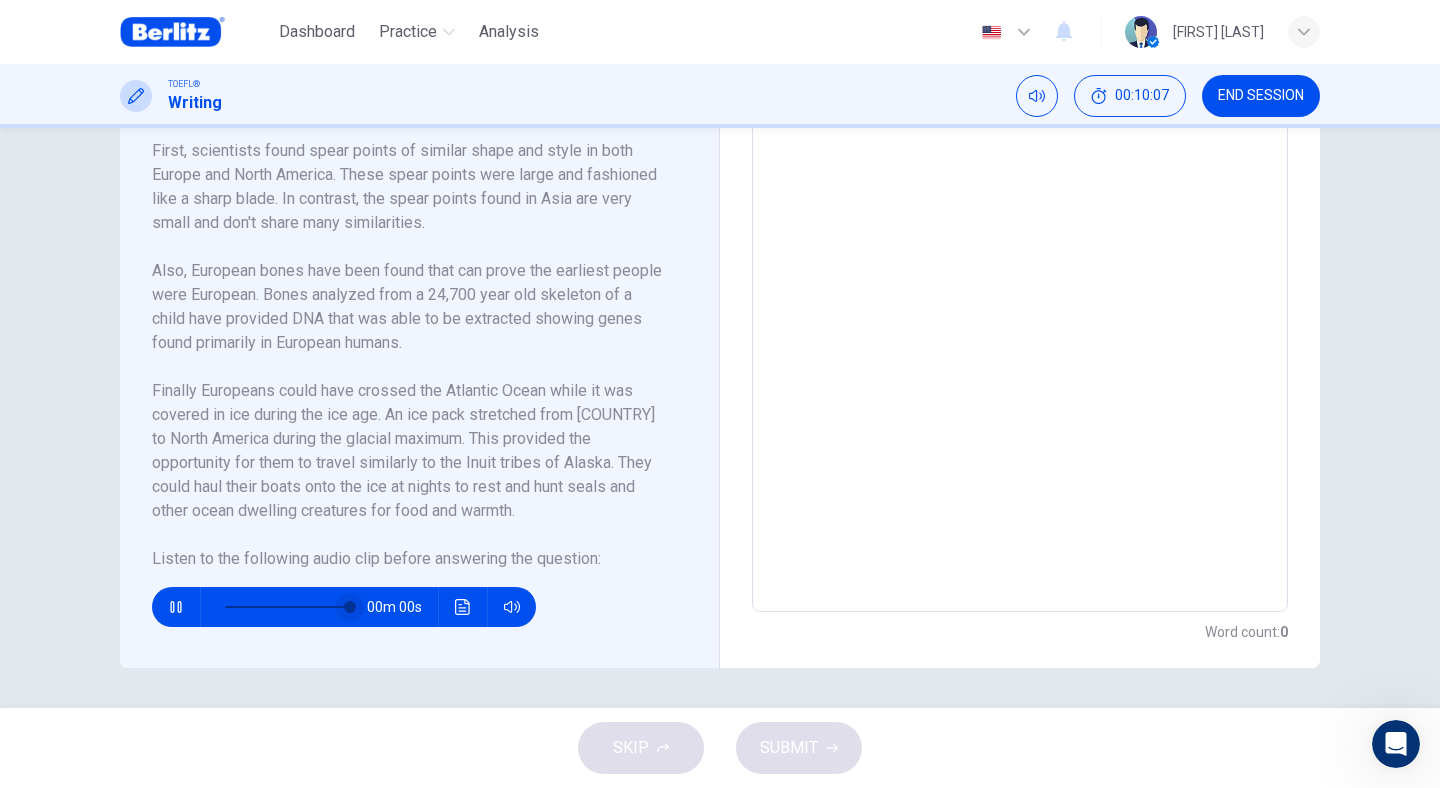 type on "*" 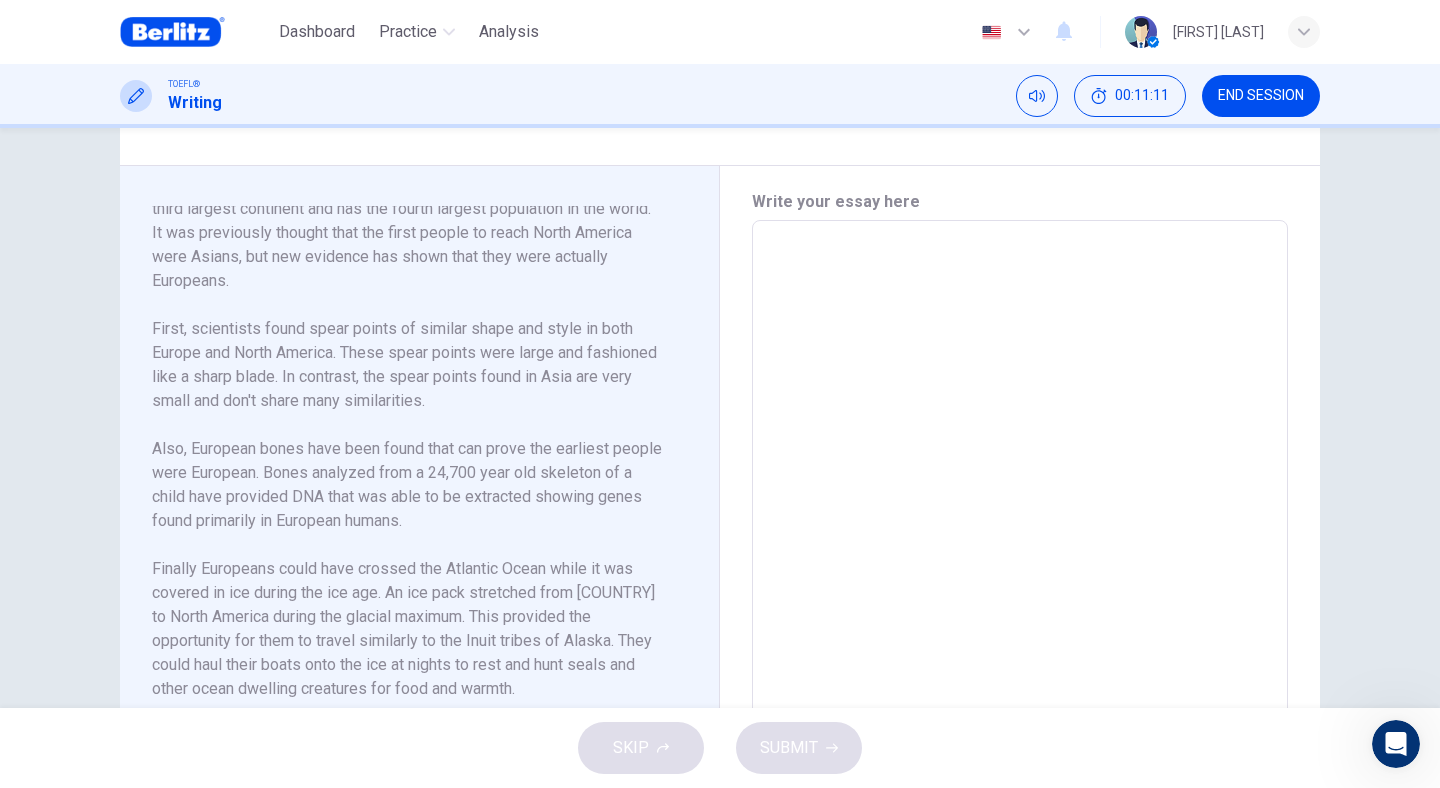 scroll, scrollTop: 384, scrollLeft: 0, axis: vertical 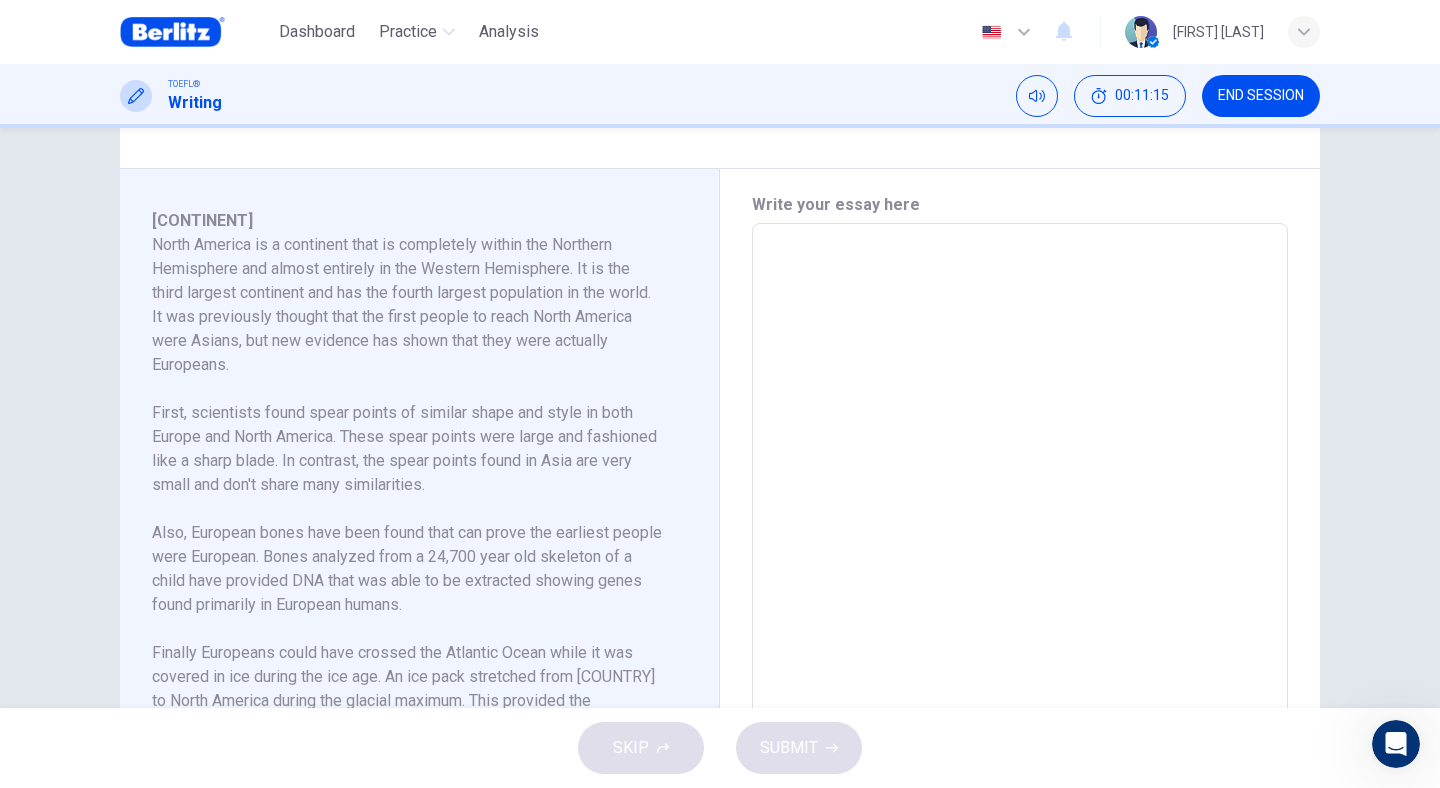 click at bounding box center (1020, 508) 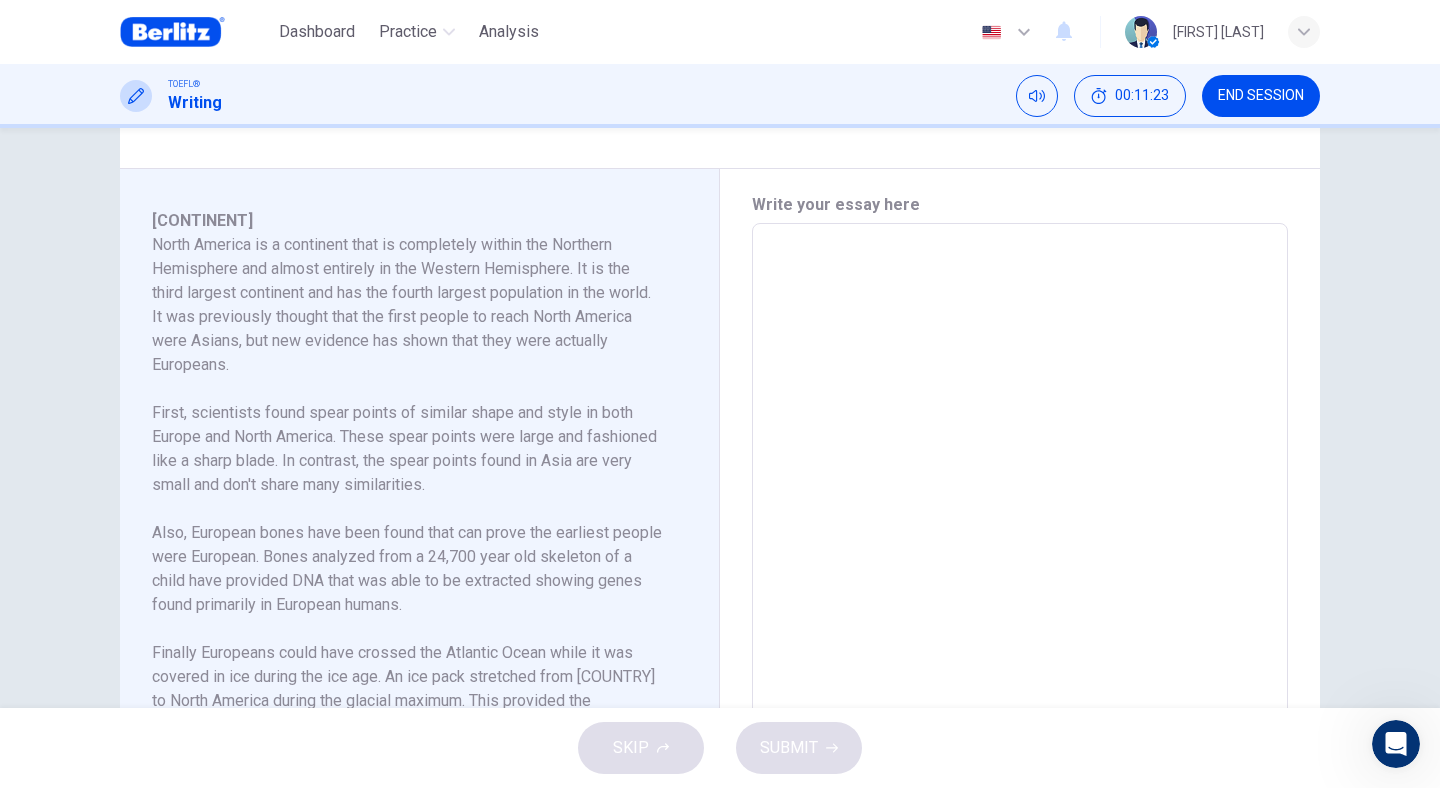 type on "*" 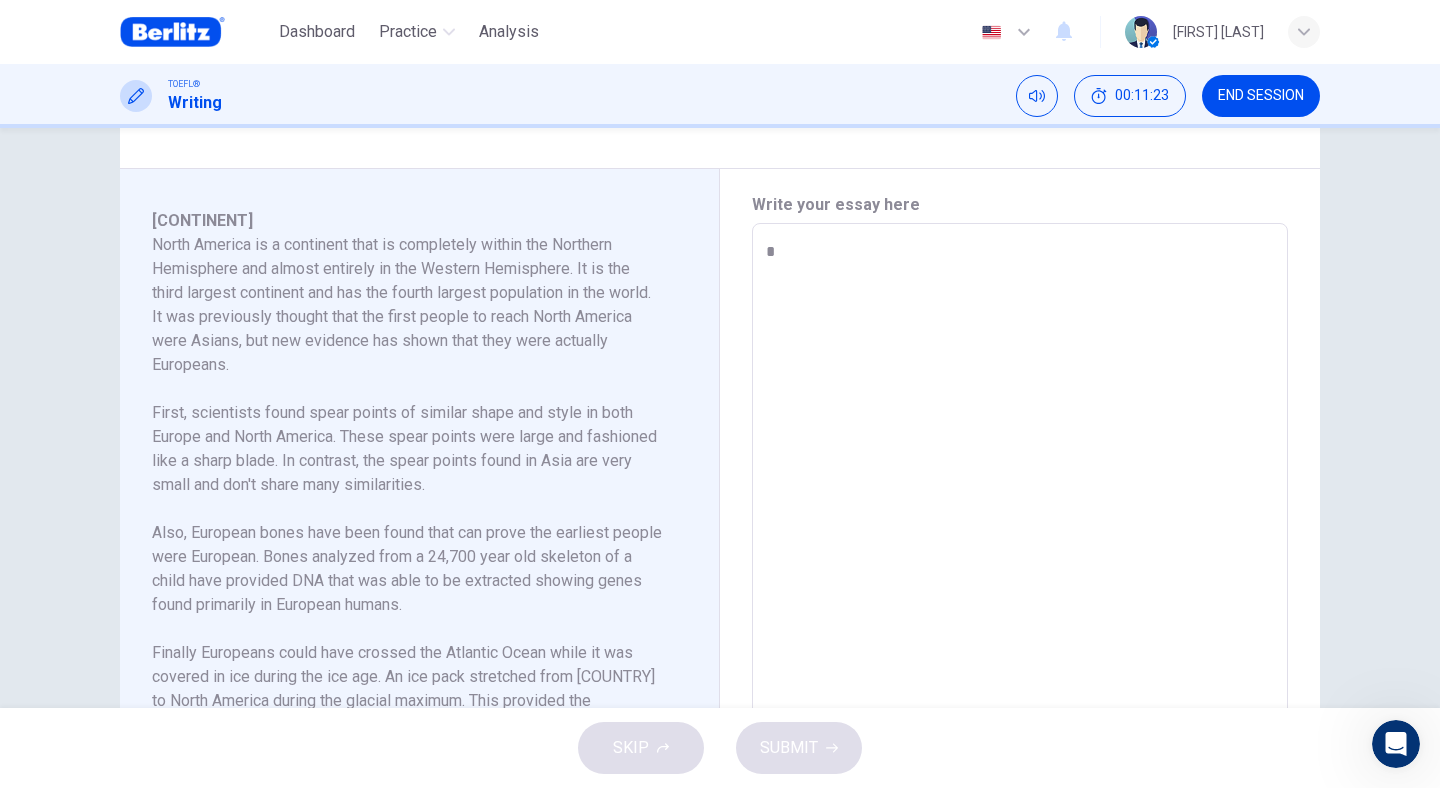 type on "*" 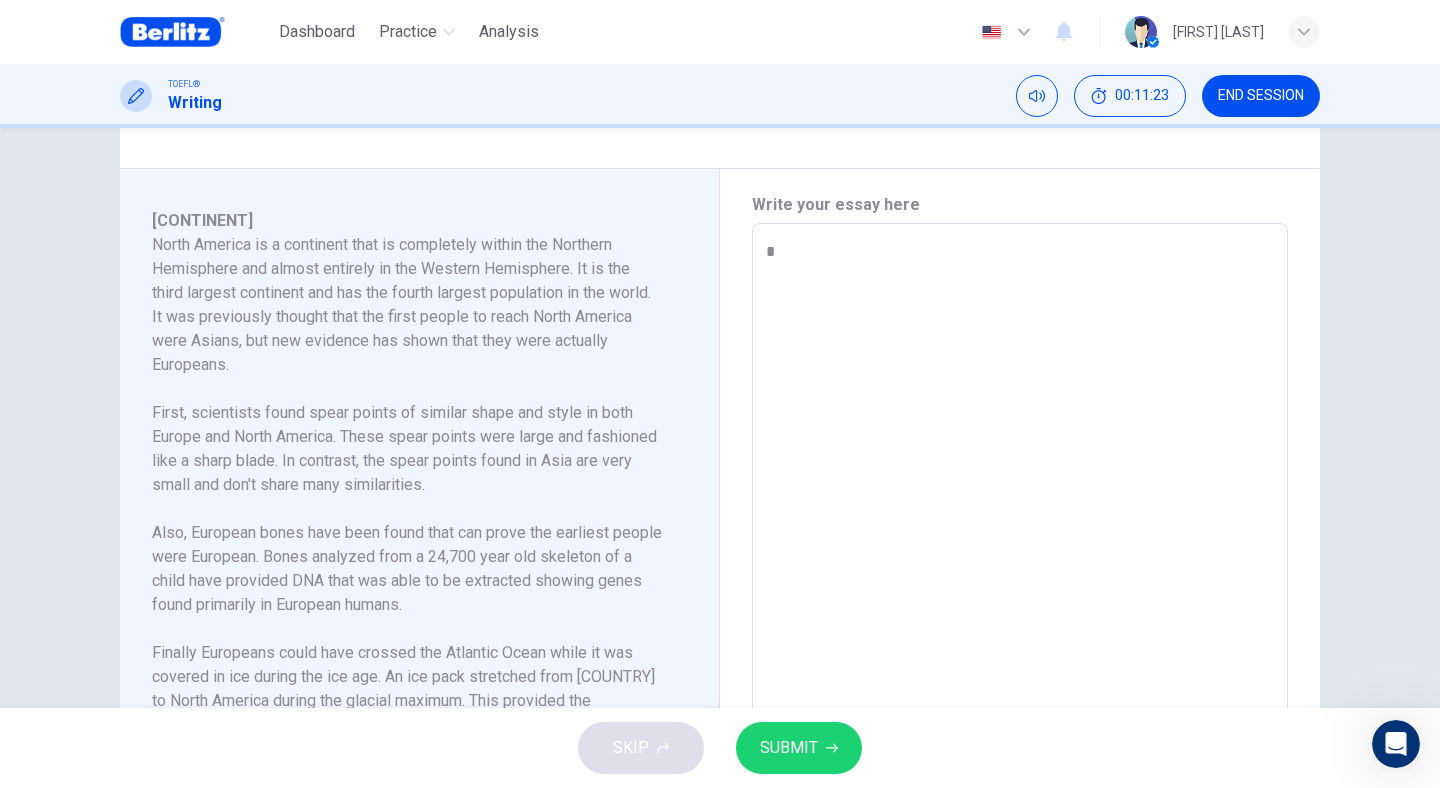type on "**" 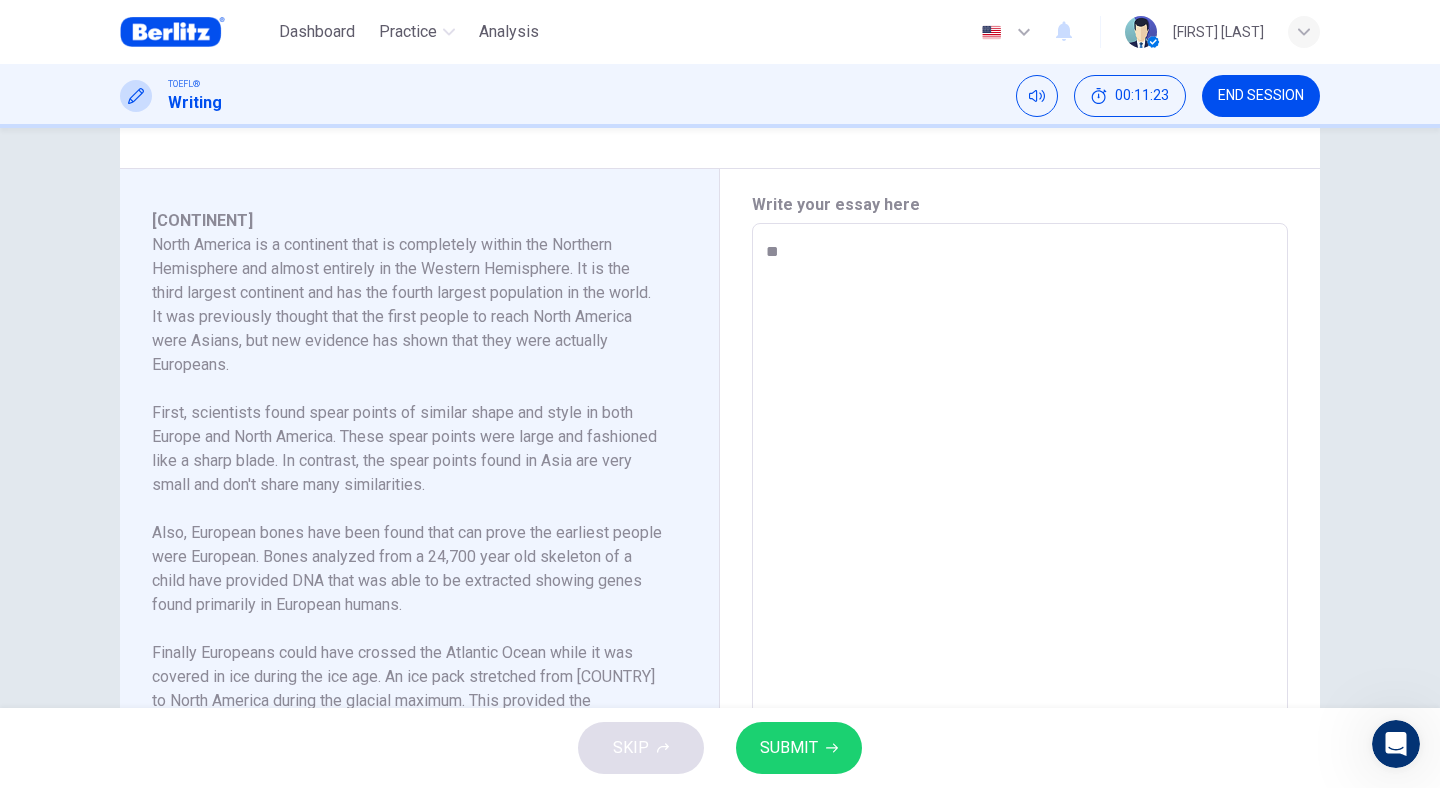 type on "*" 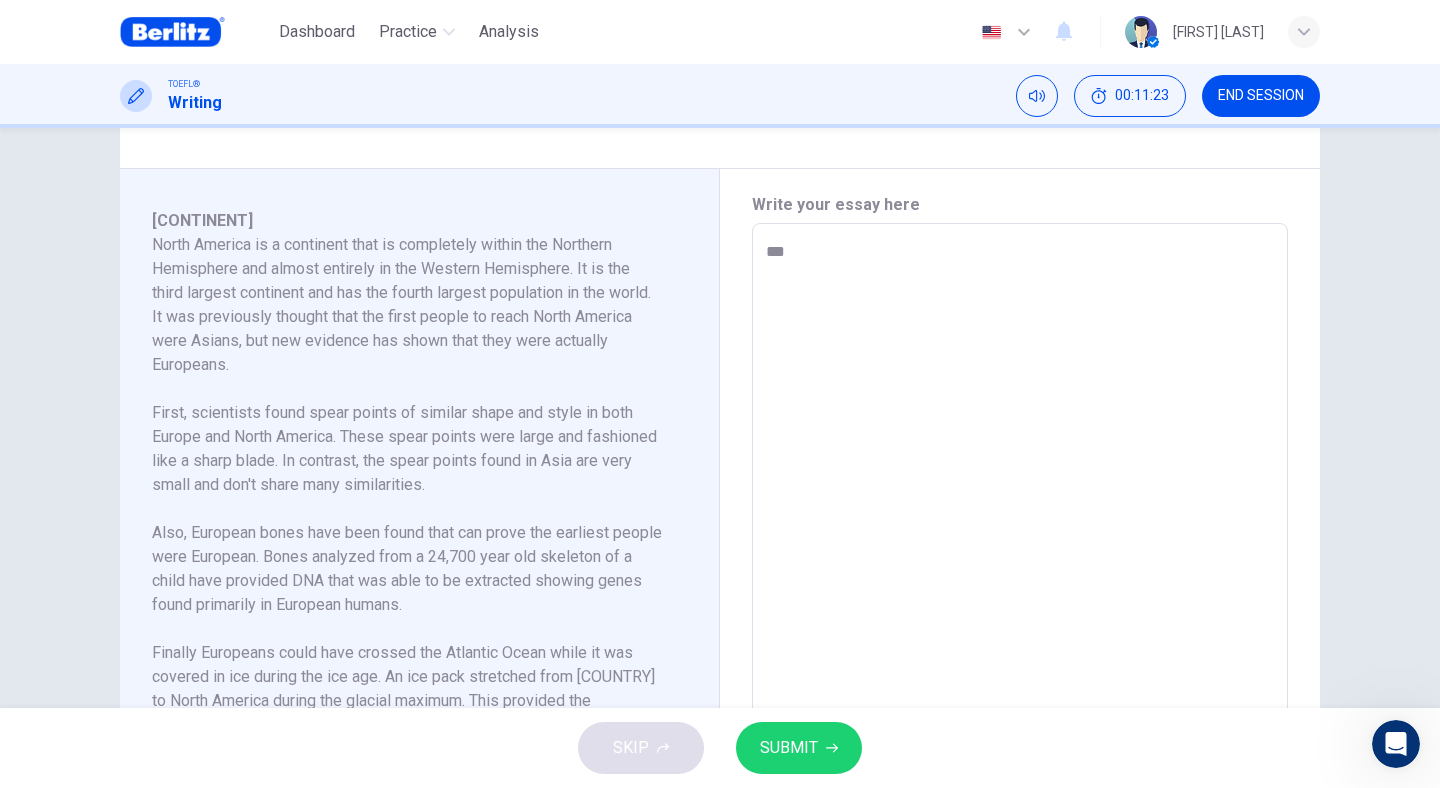type on "*" 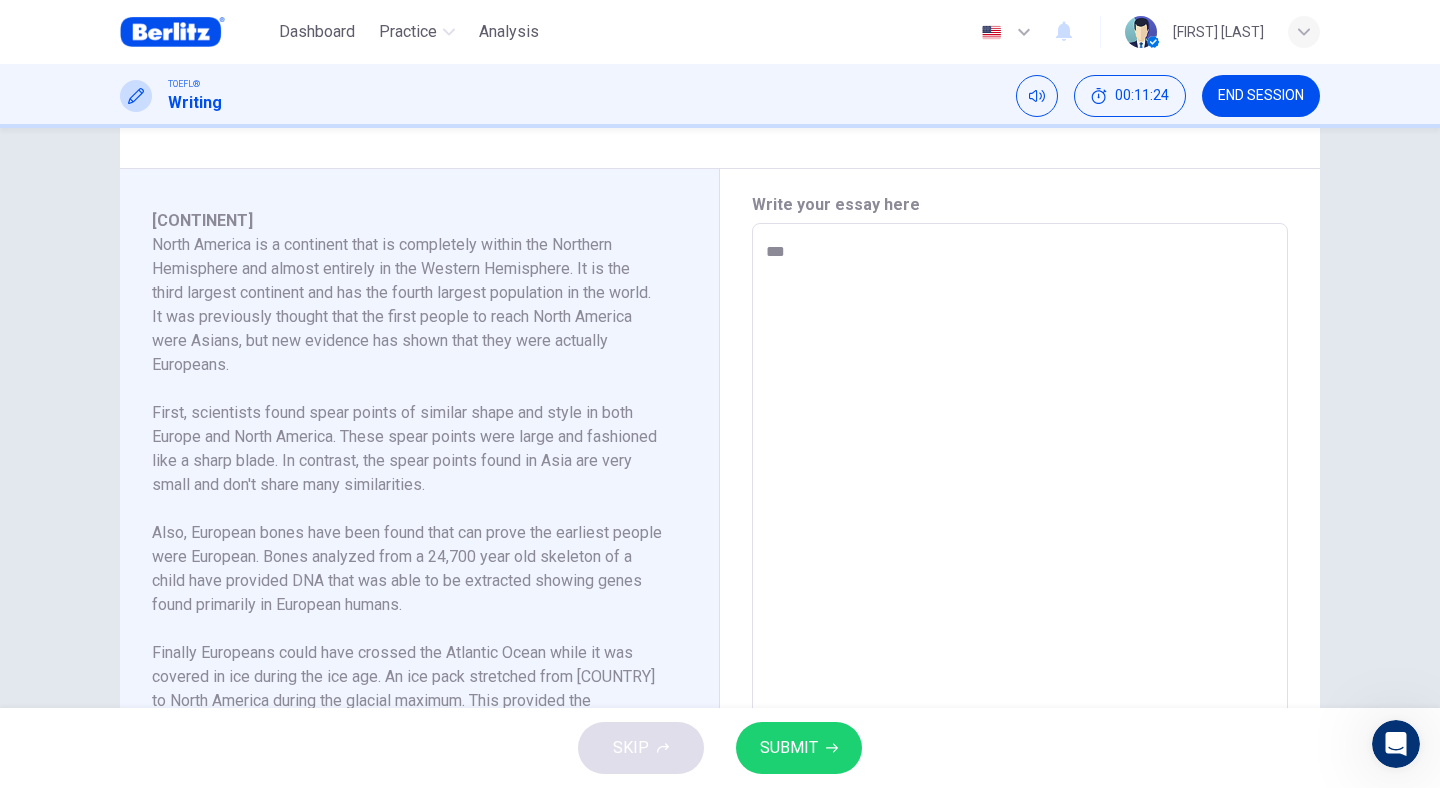 type on "***" 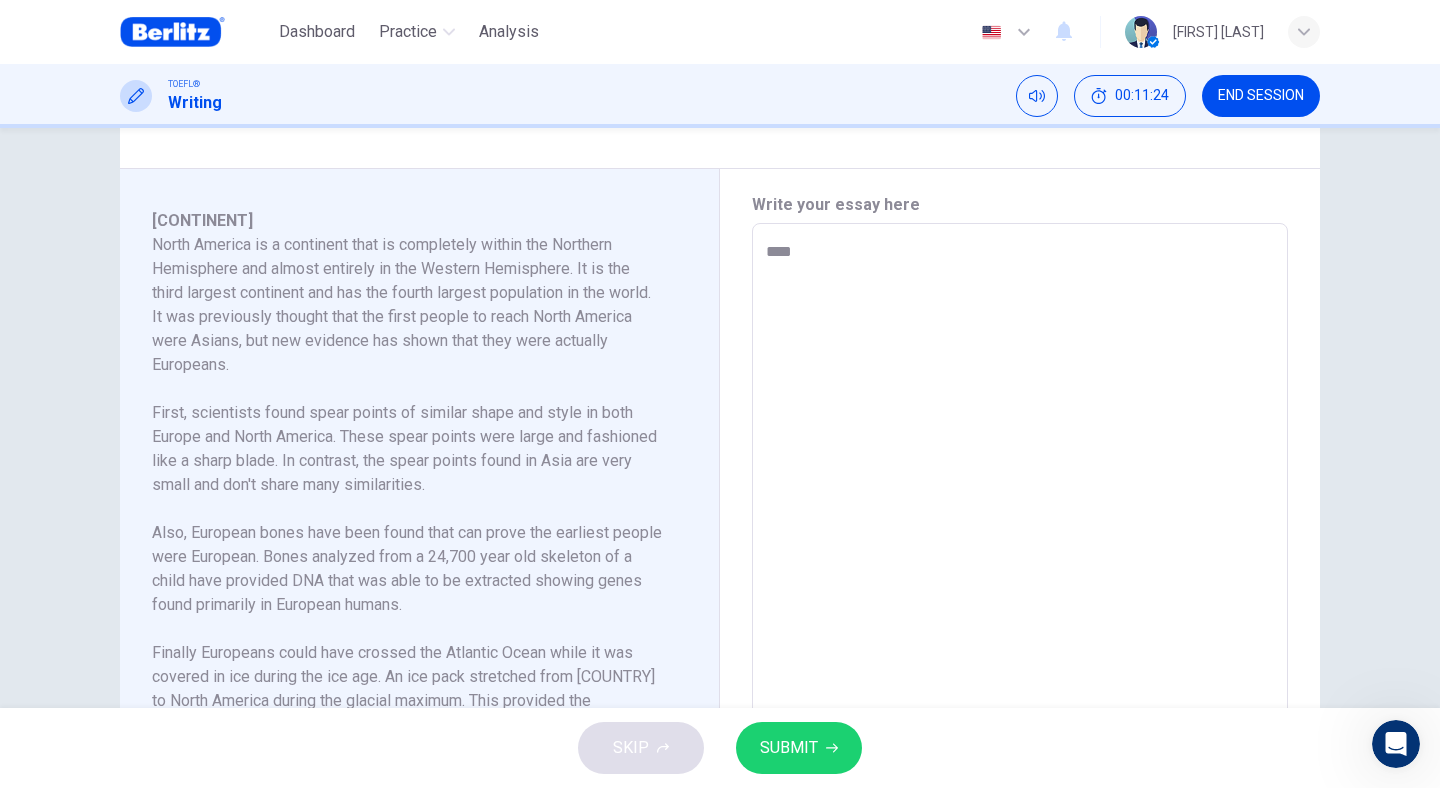 type on "*" 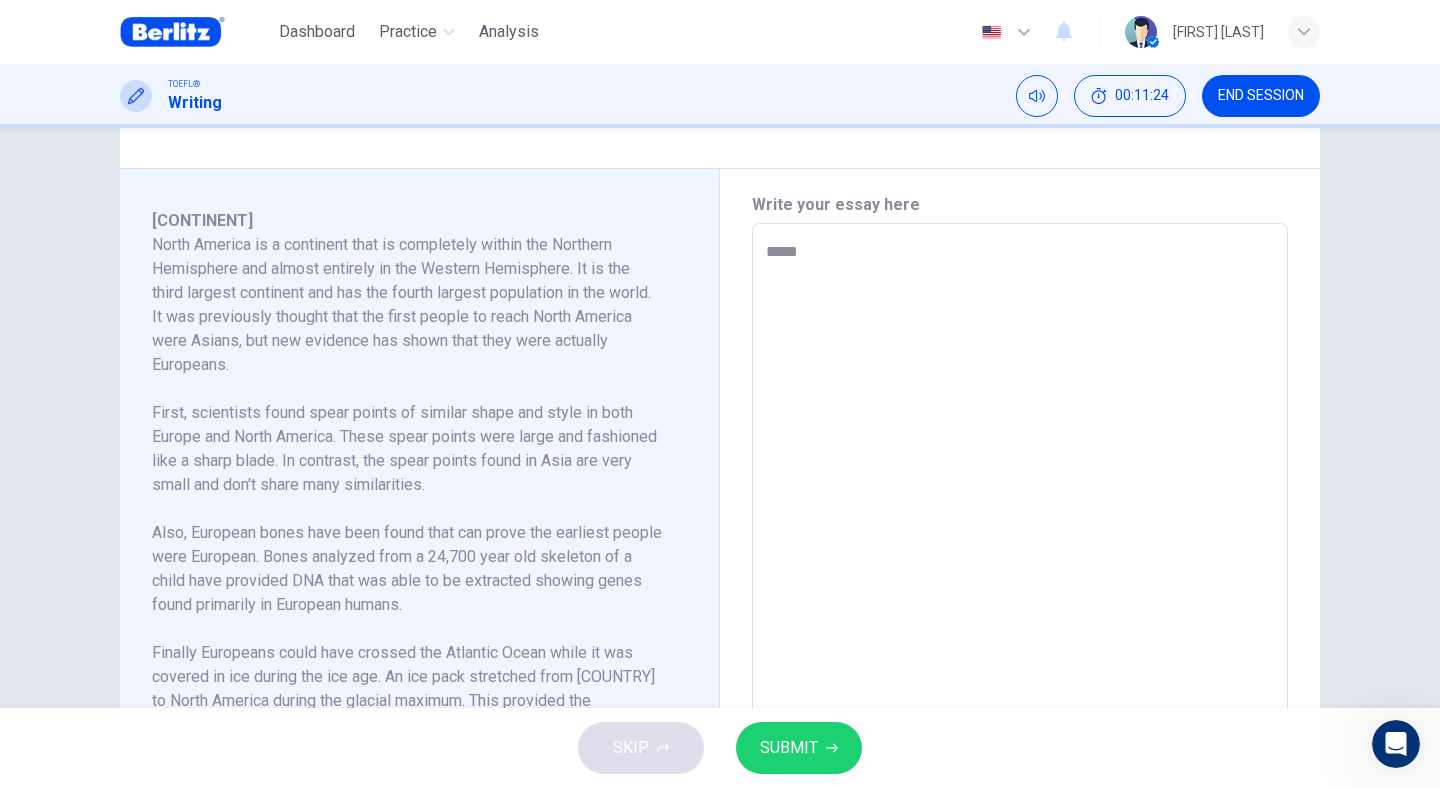 type on "*" 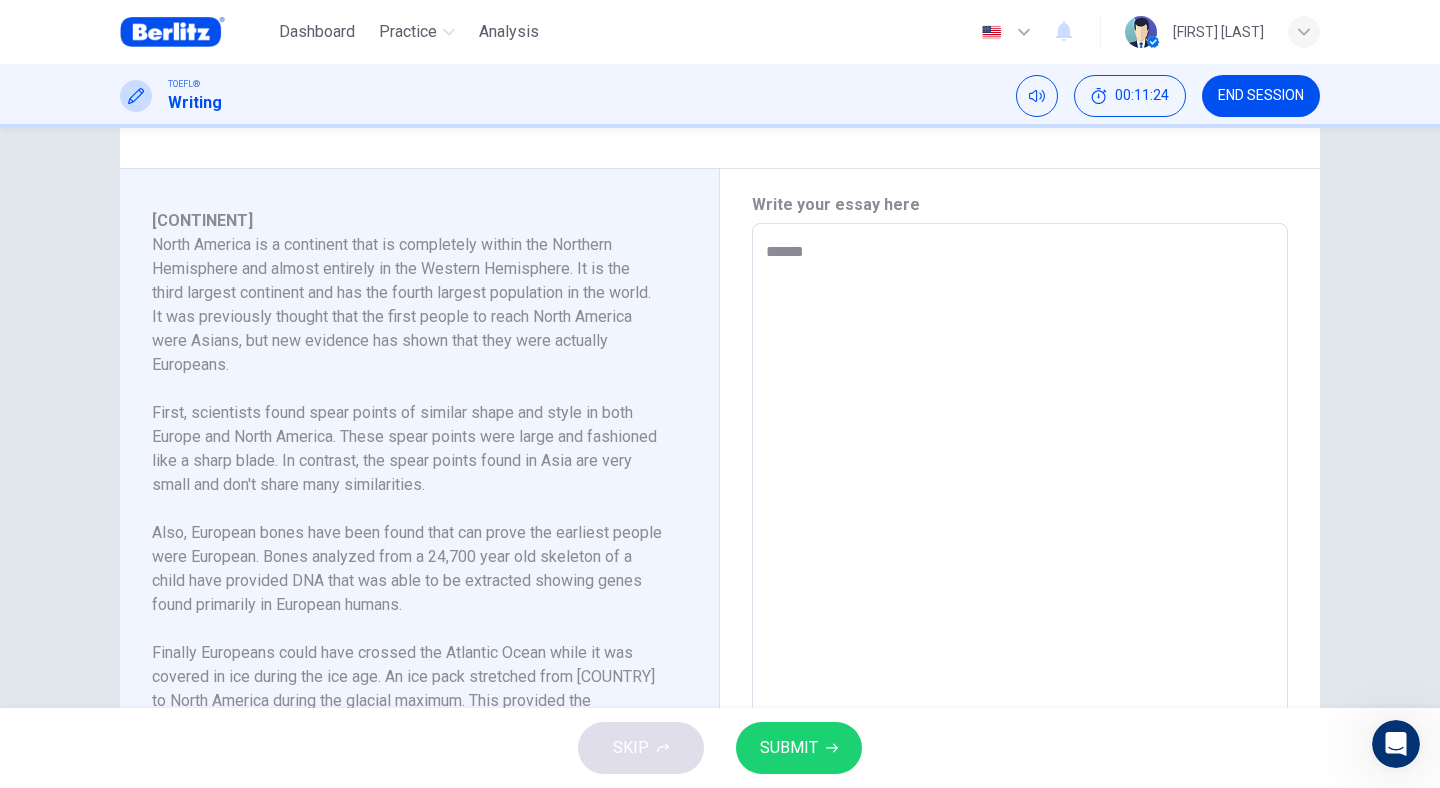 type on "*" 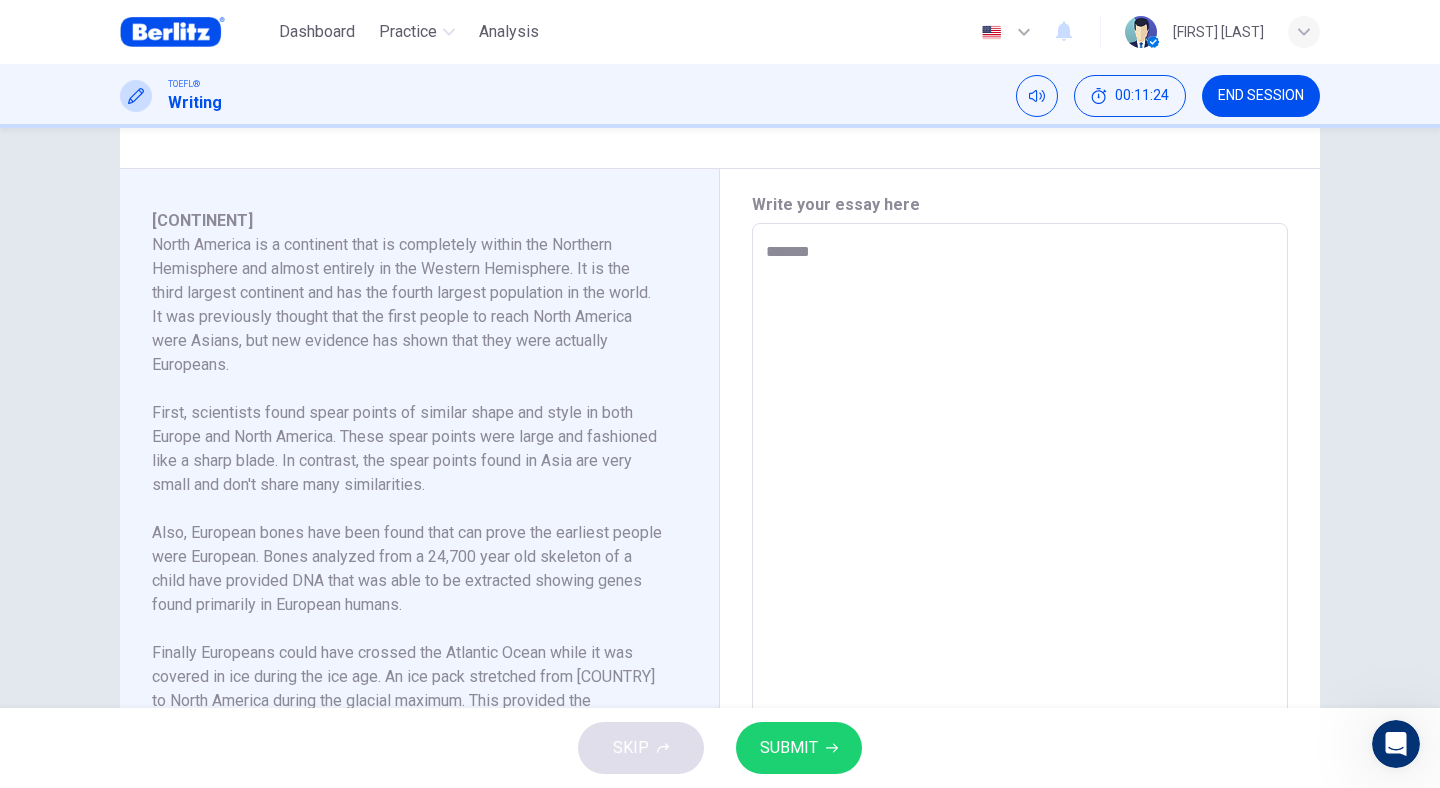 type on "*" 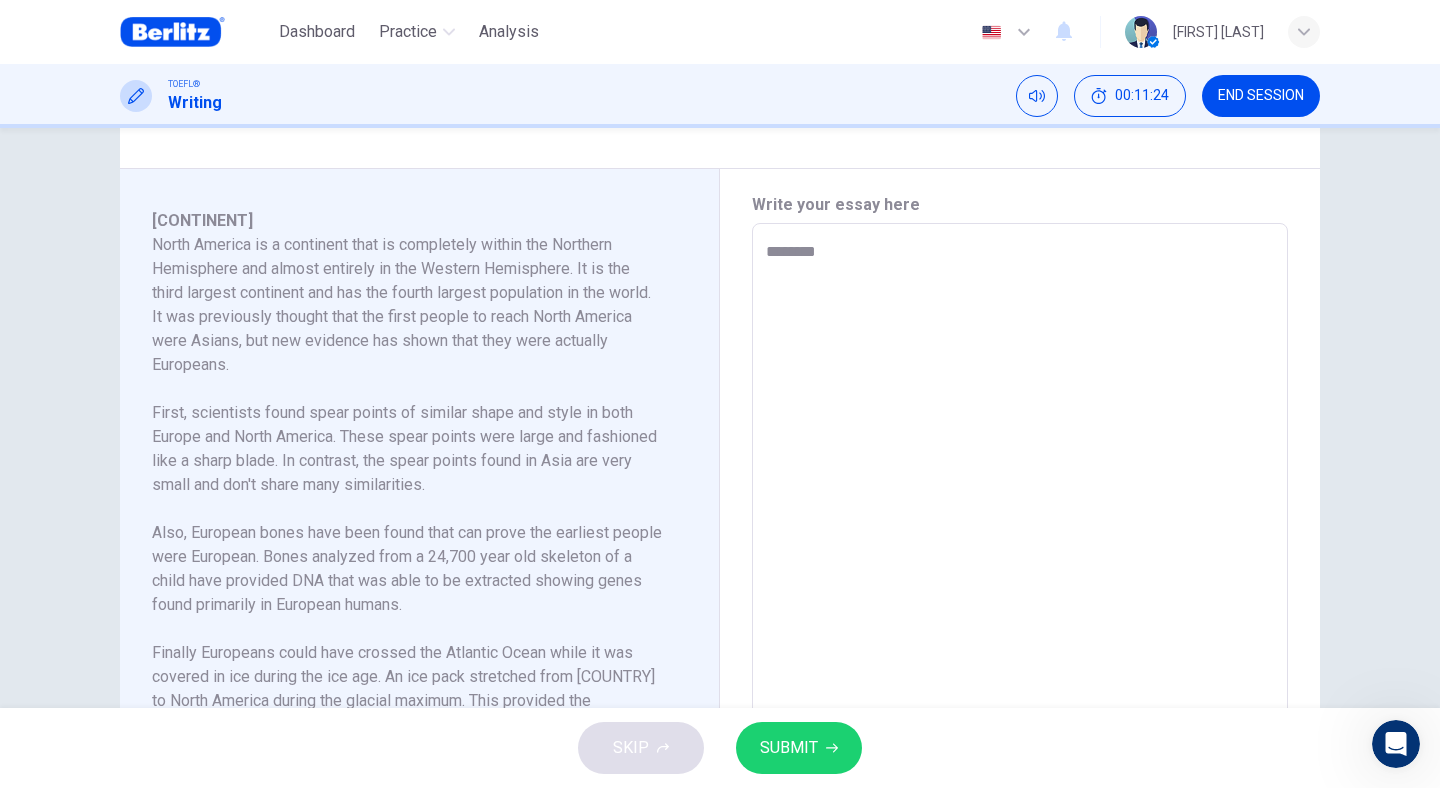 type on "*" 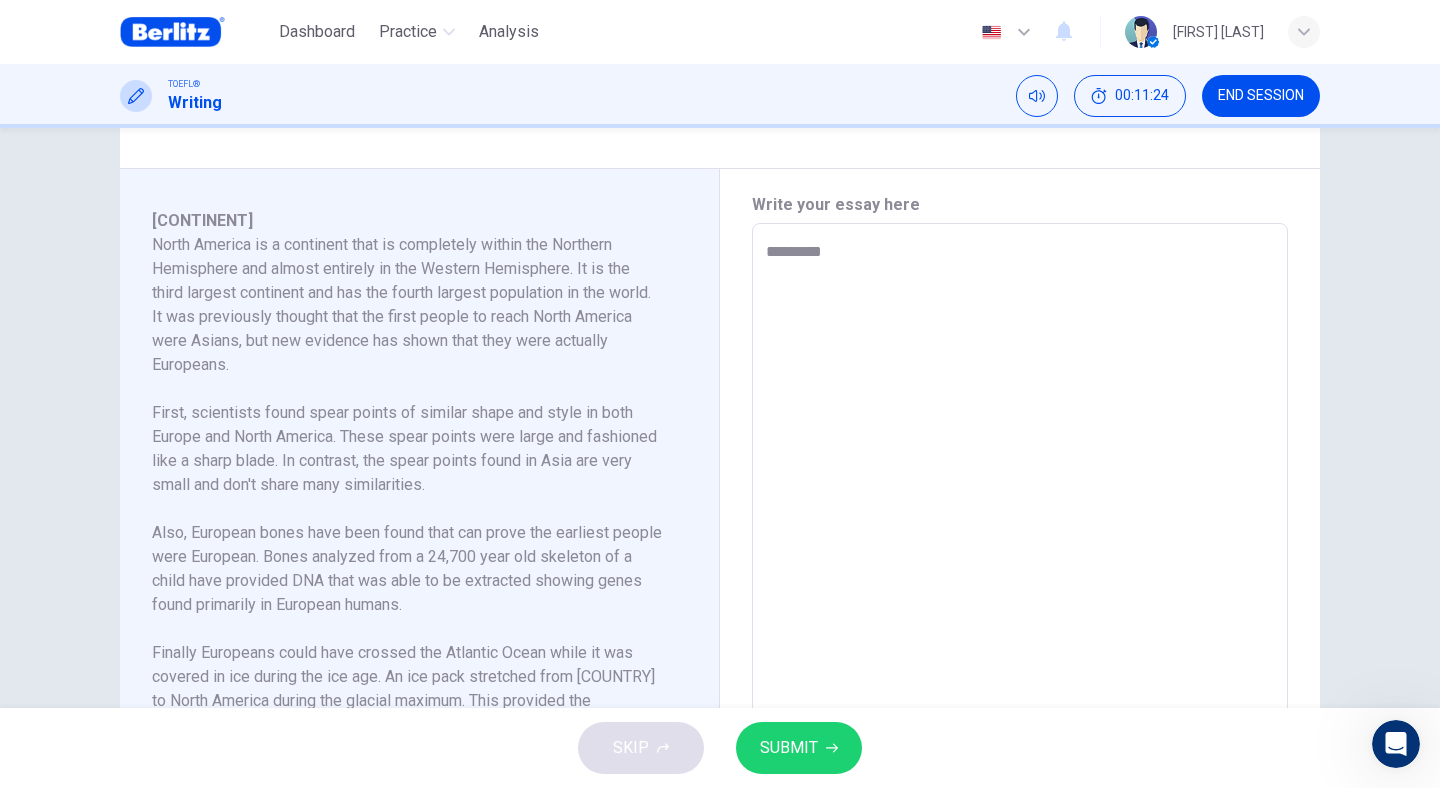 type on "*" 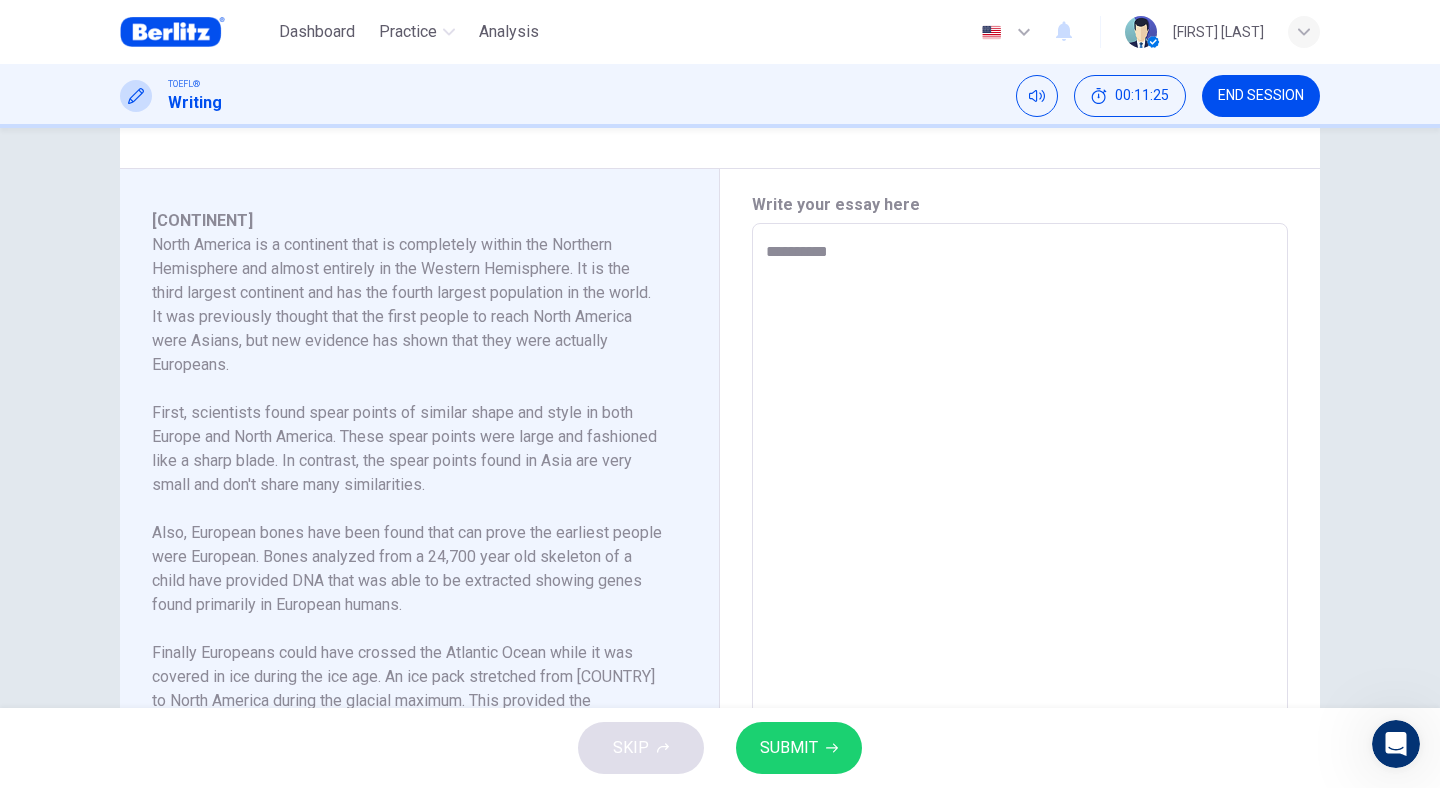 type on "*" 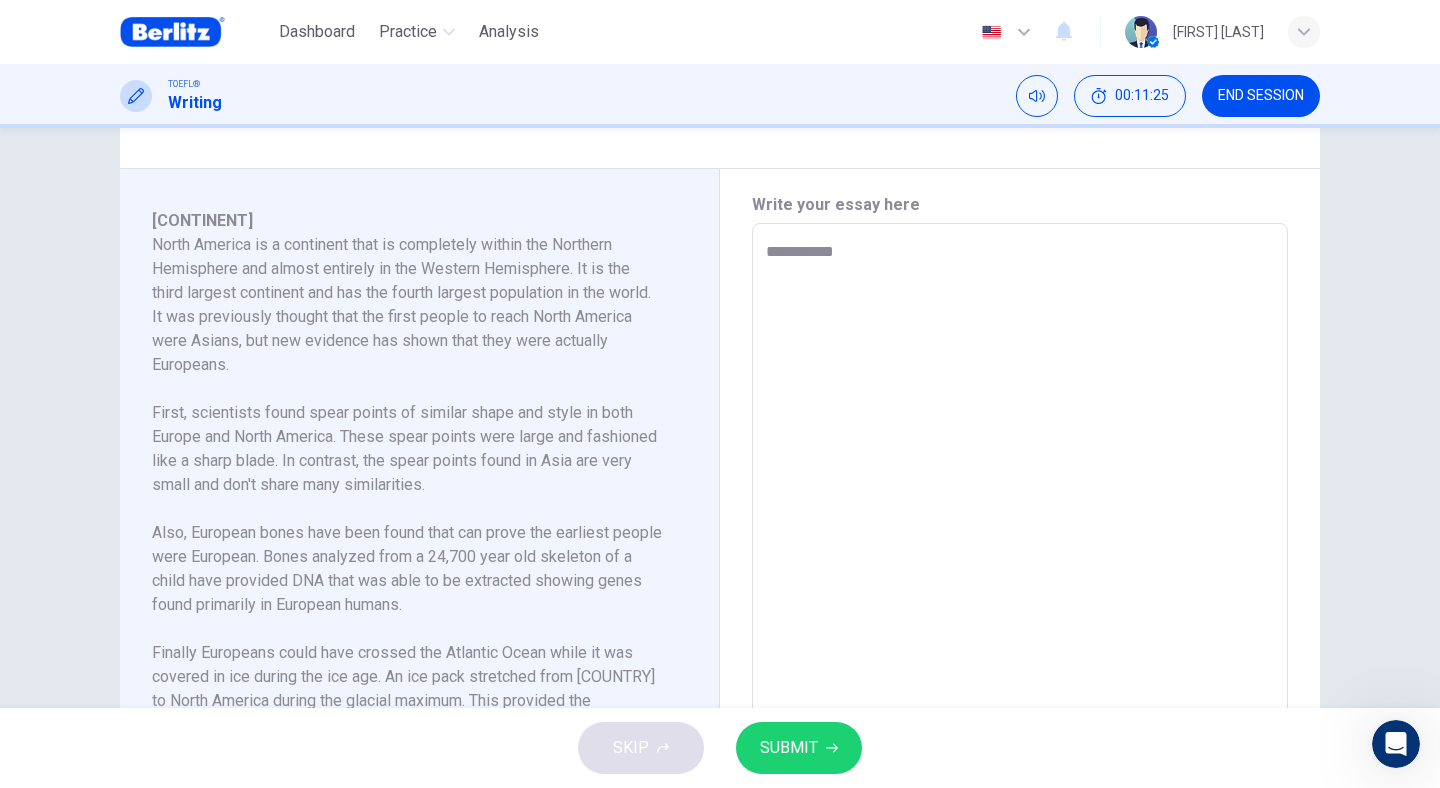 type on "*" 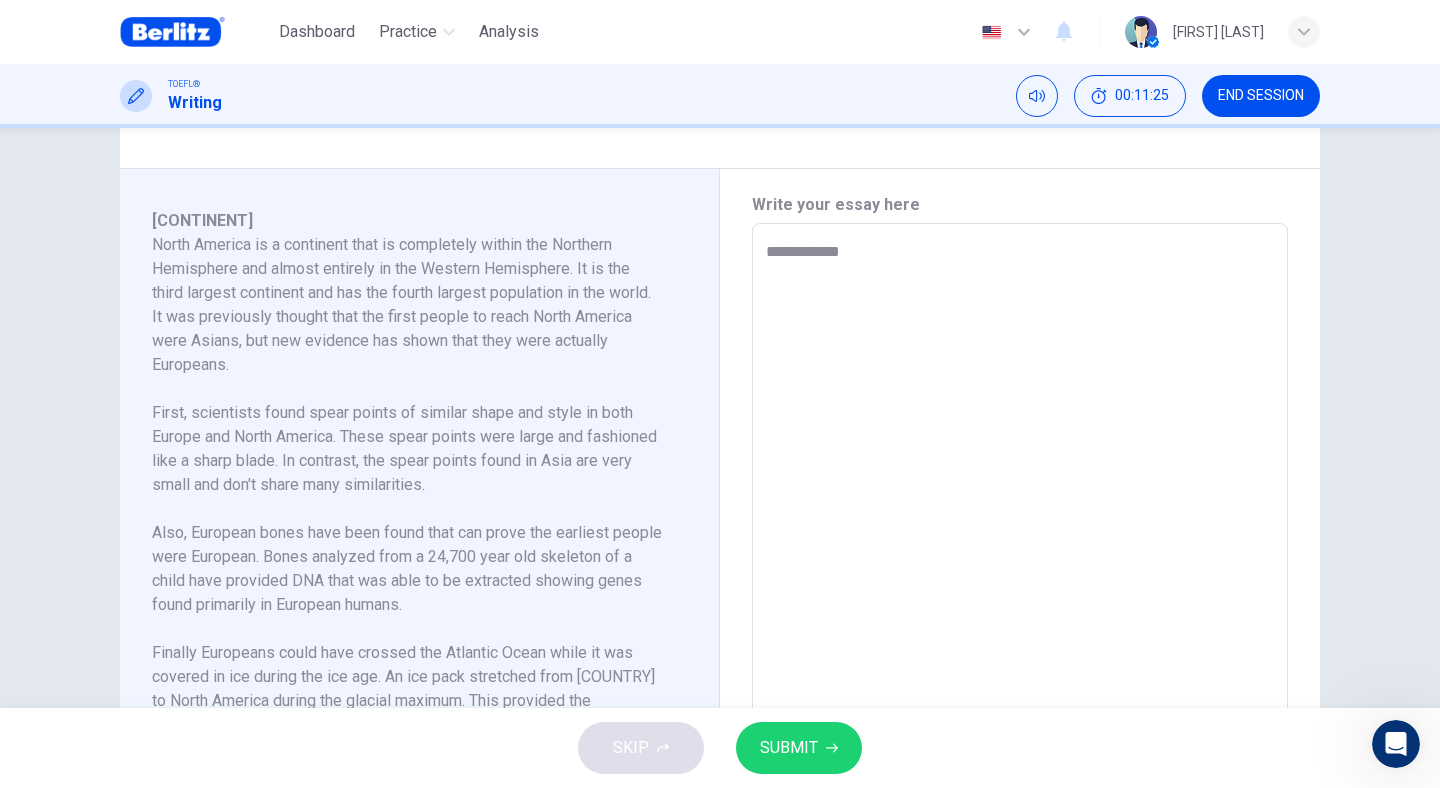 type on "*" 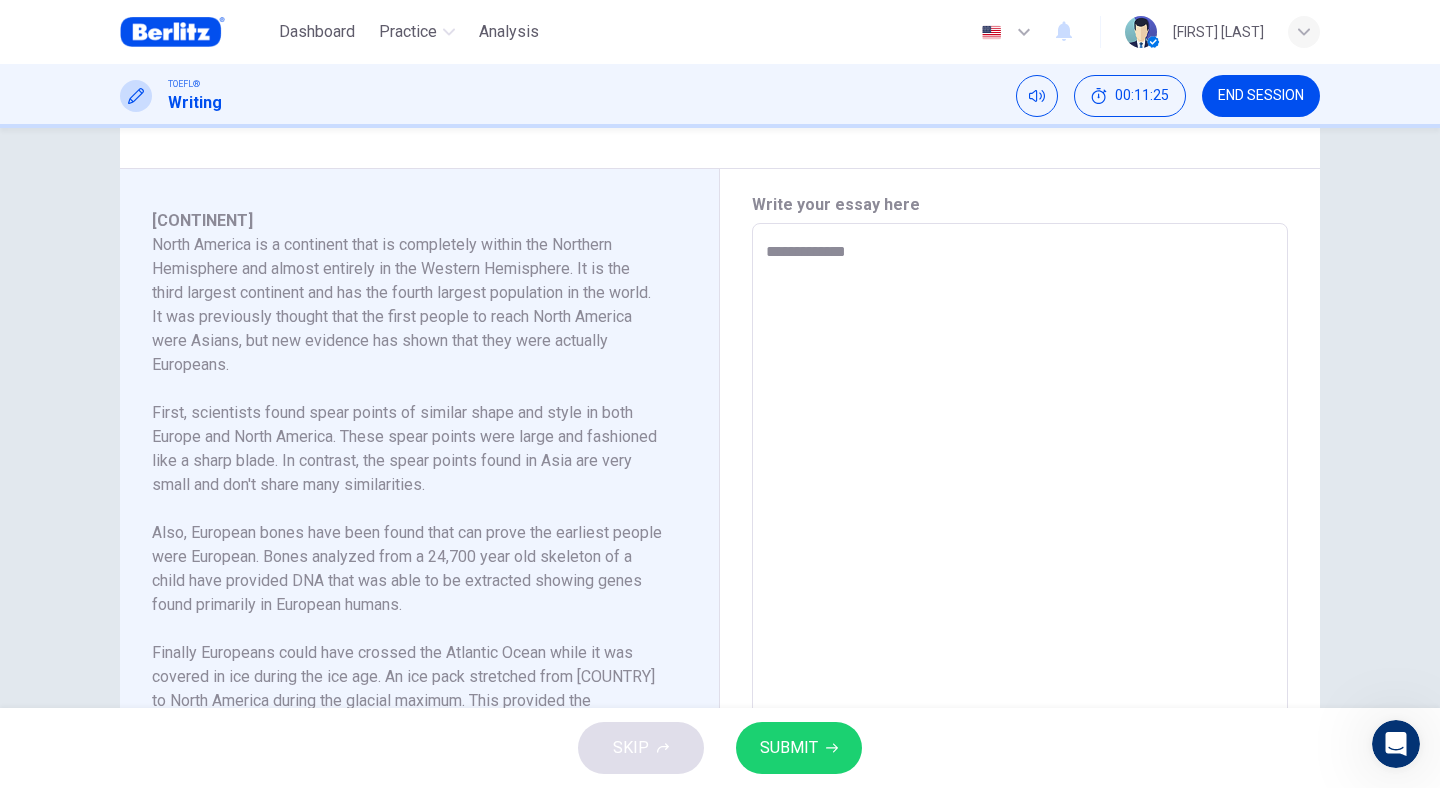 type on "*" 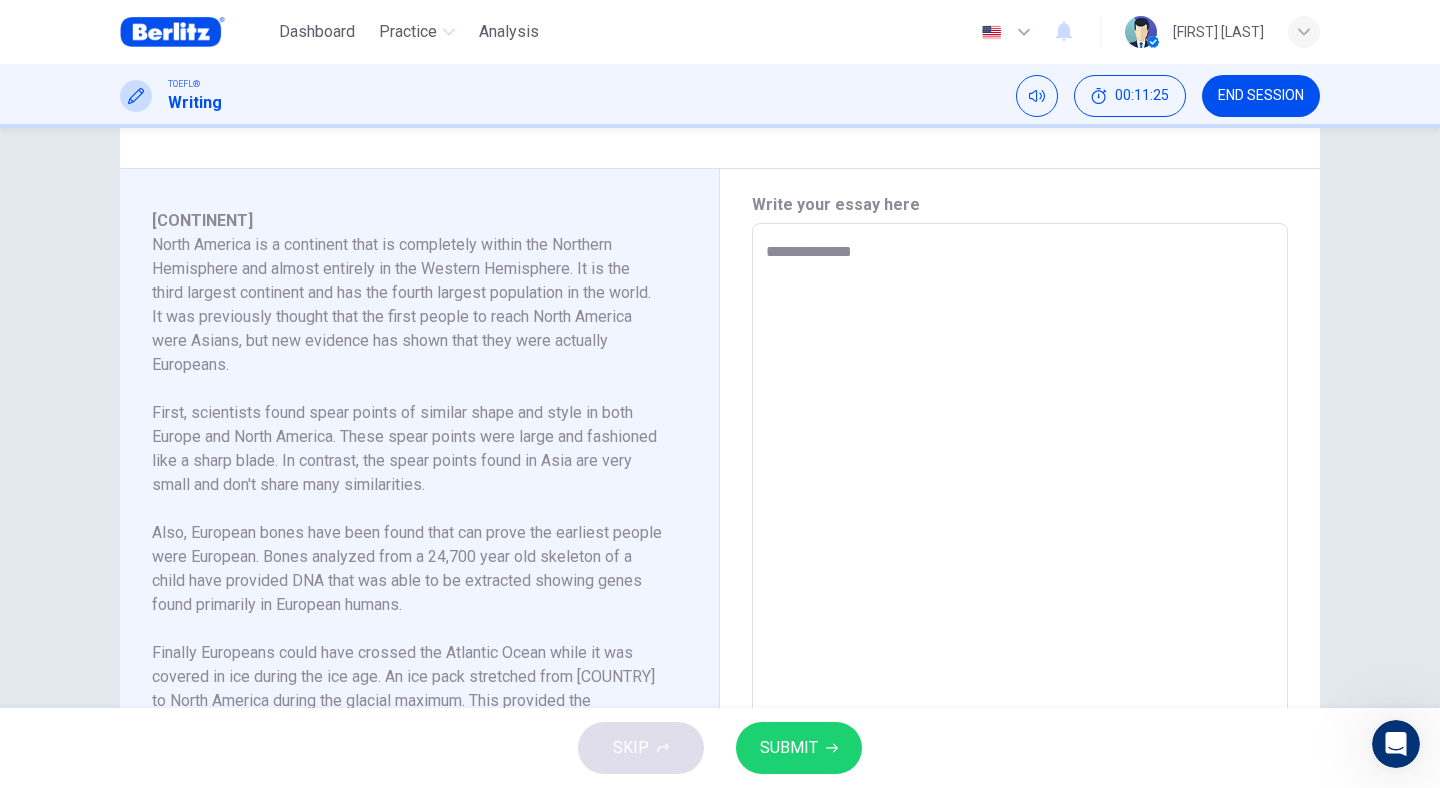type on "*" 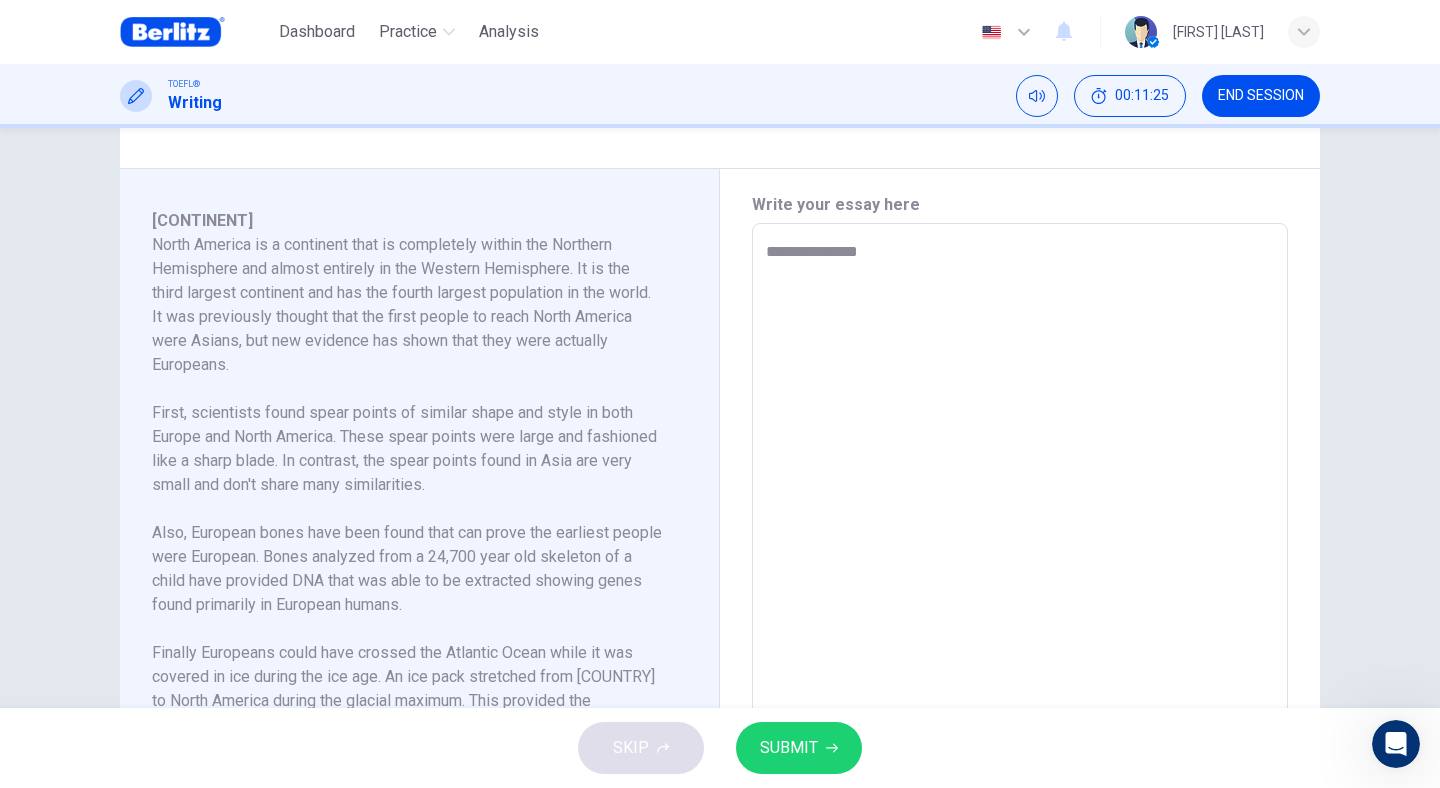type on "*" 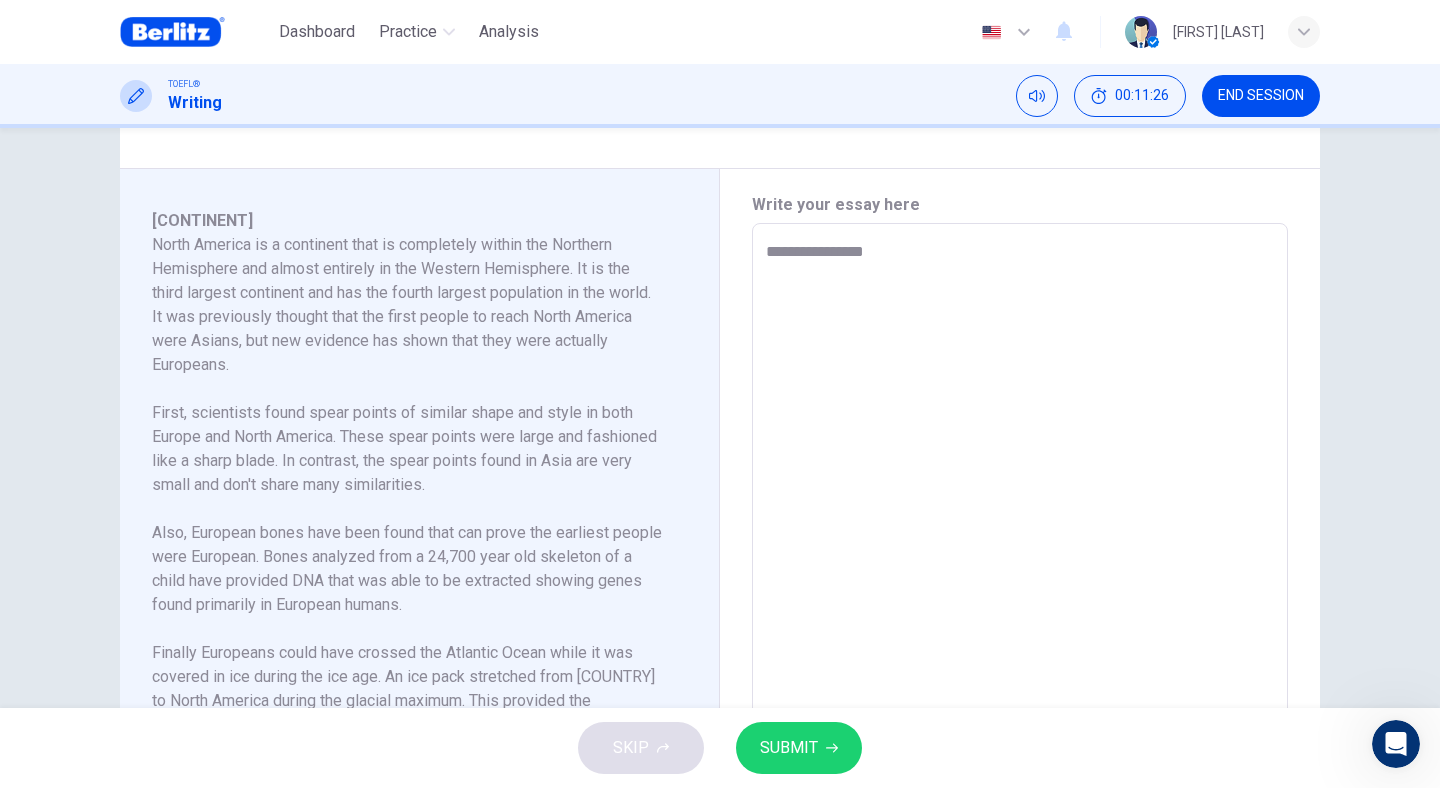 type on "*" 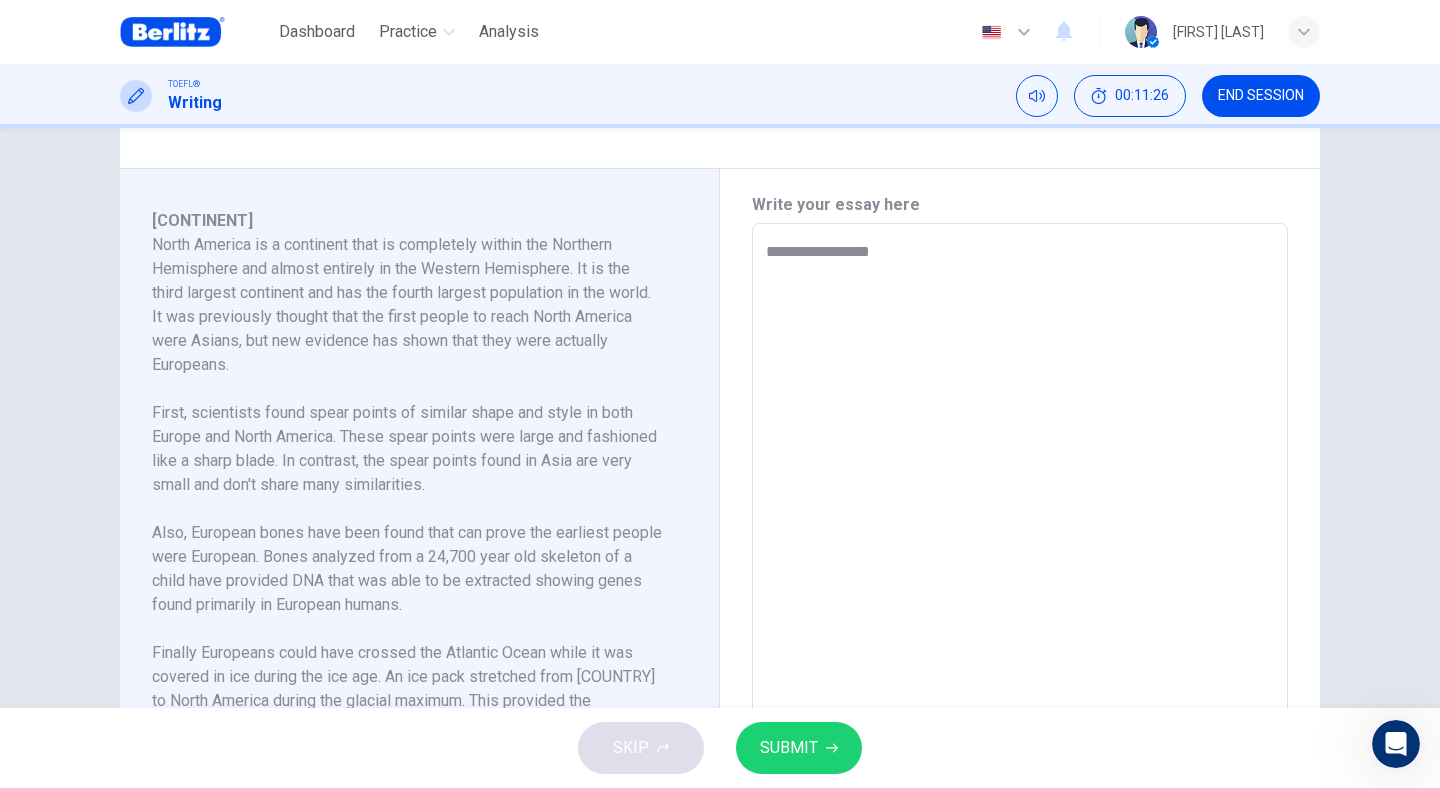 type on "*" 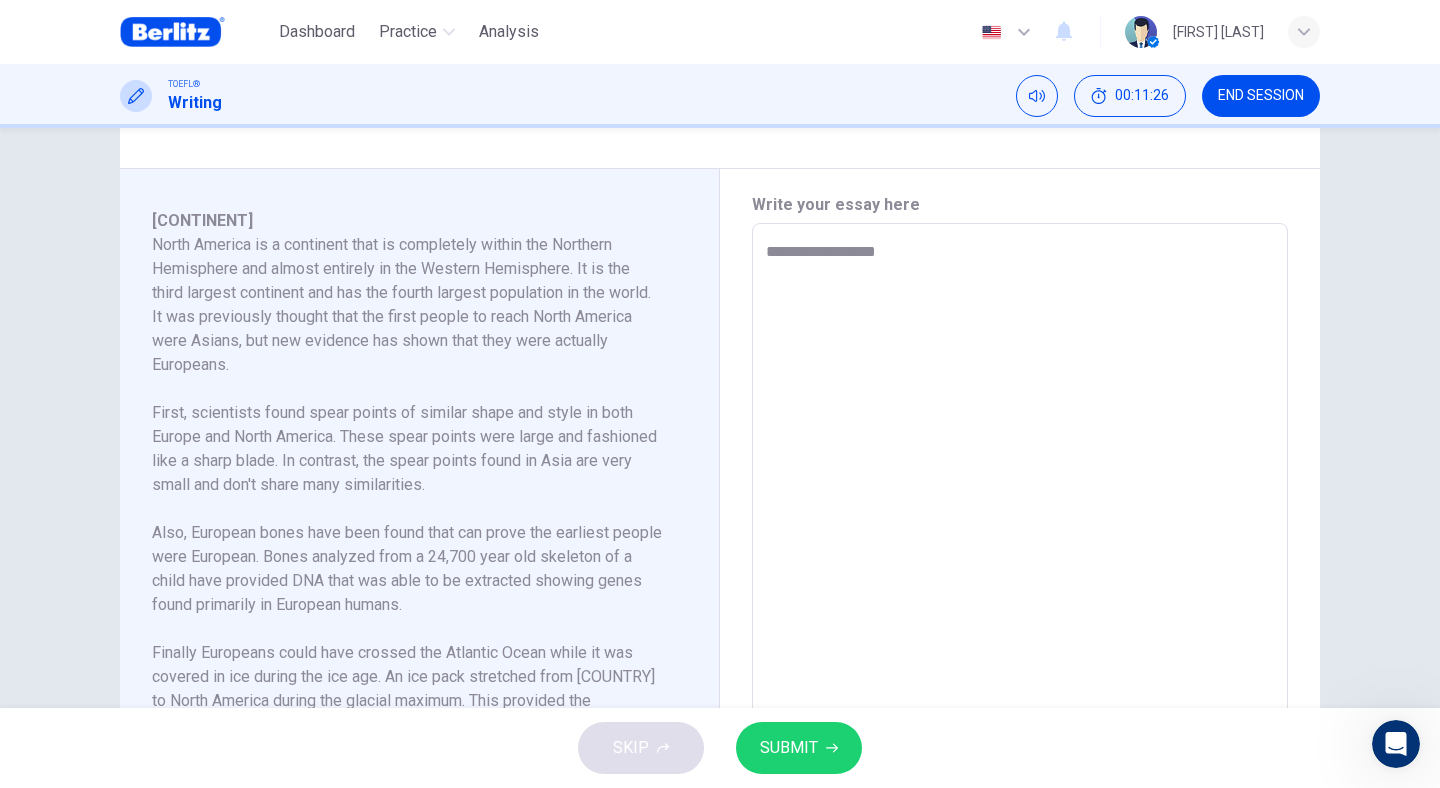 type on "*" 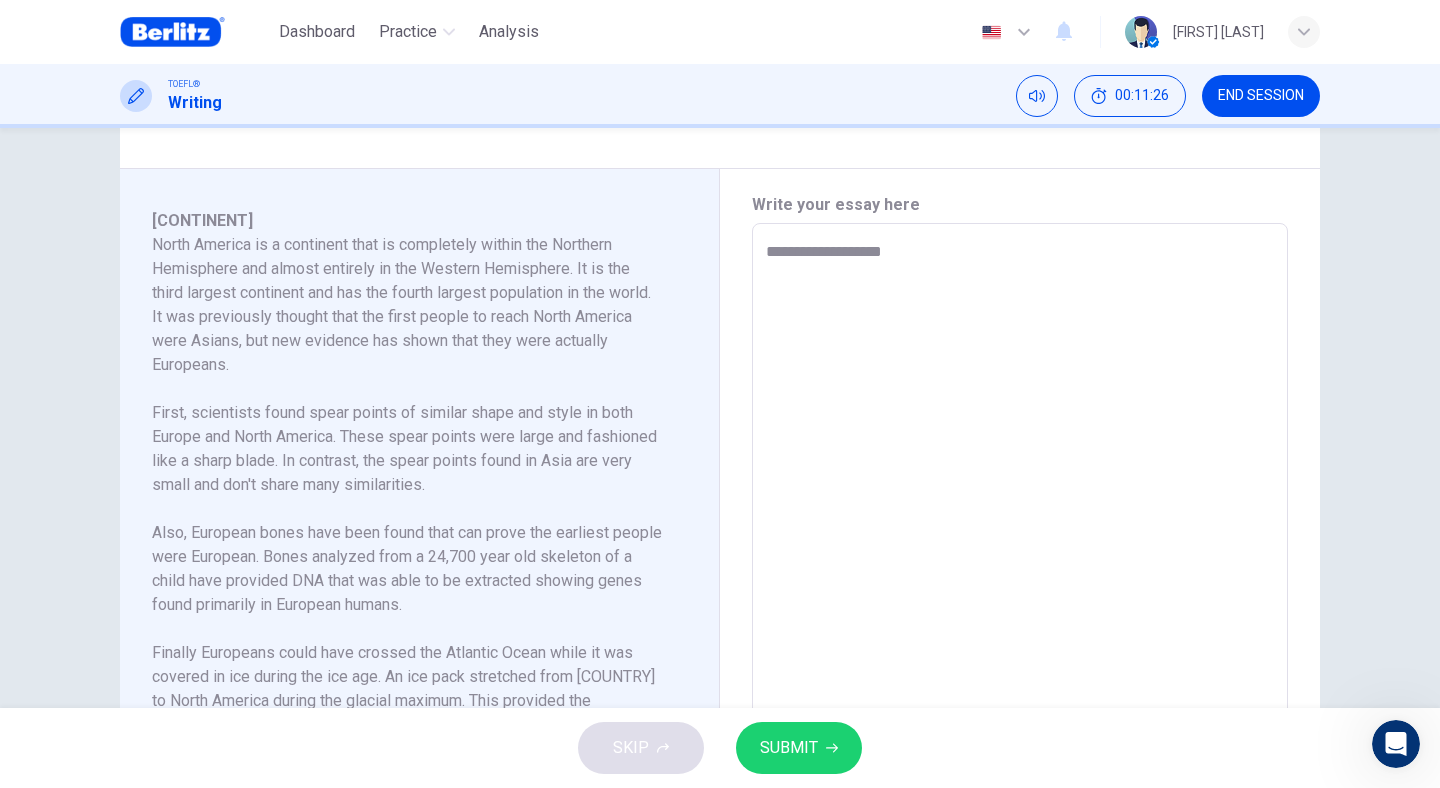 type on "*" 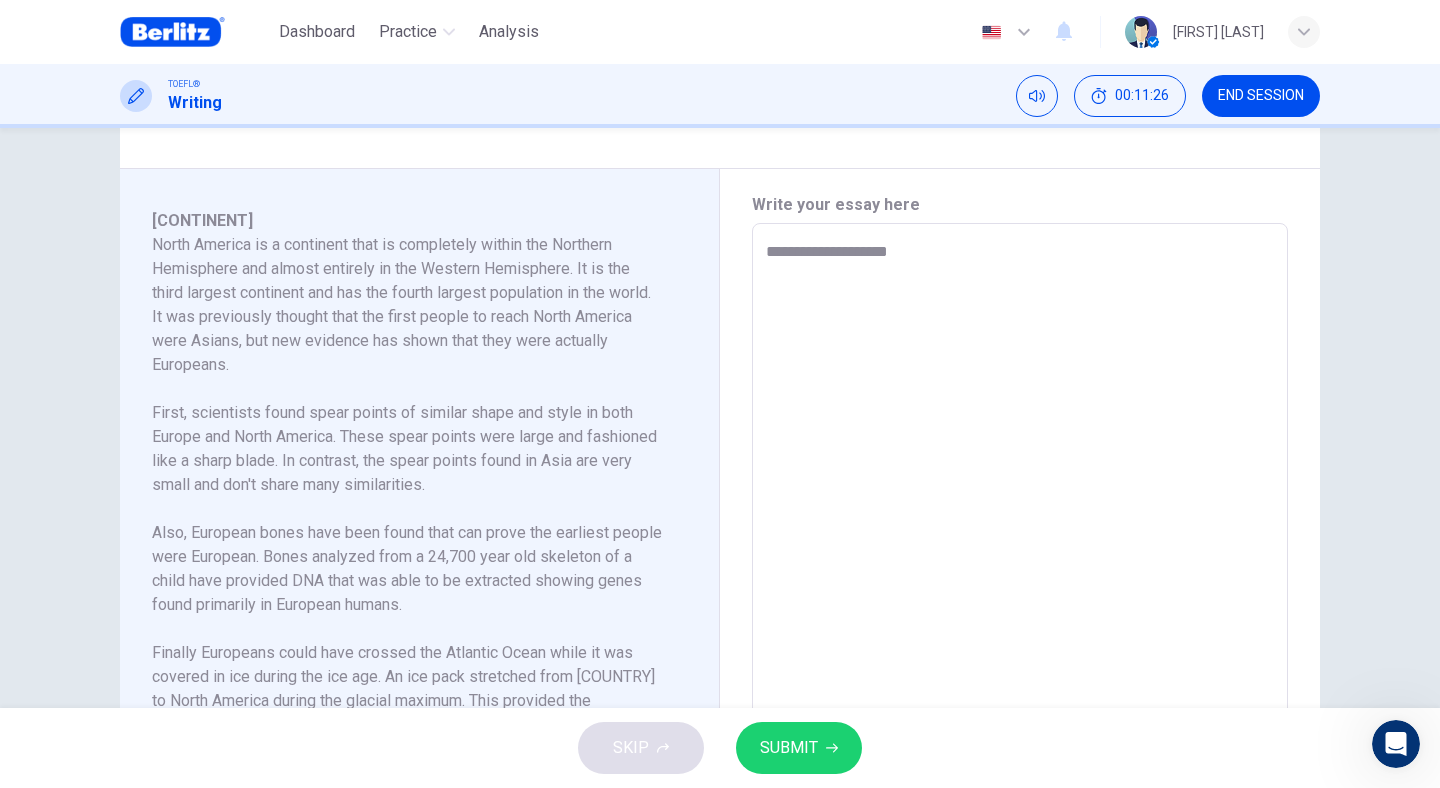 type on "*" 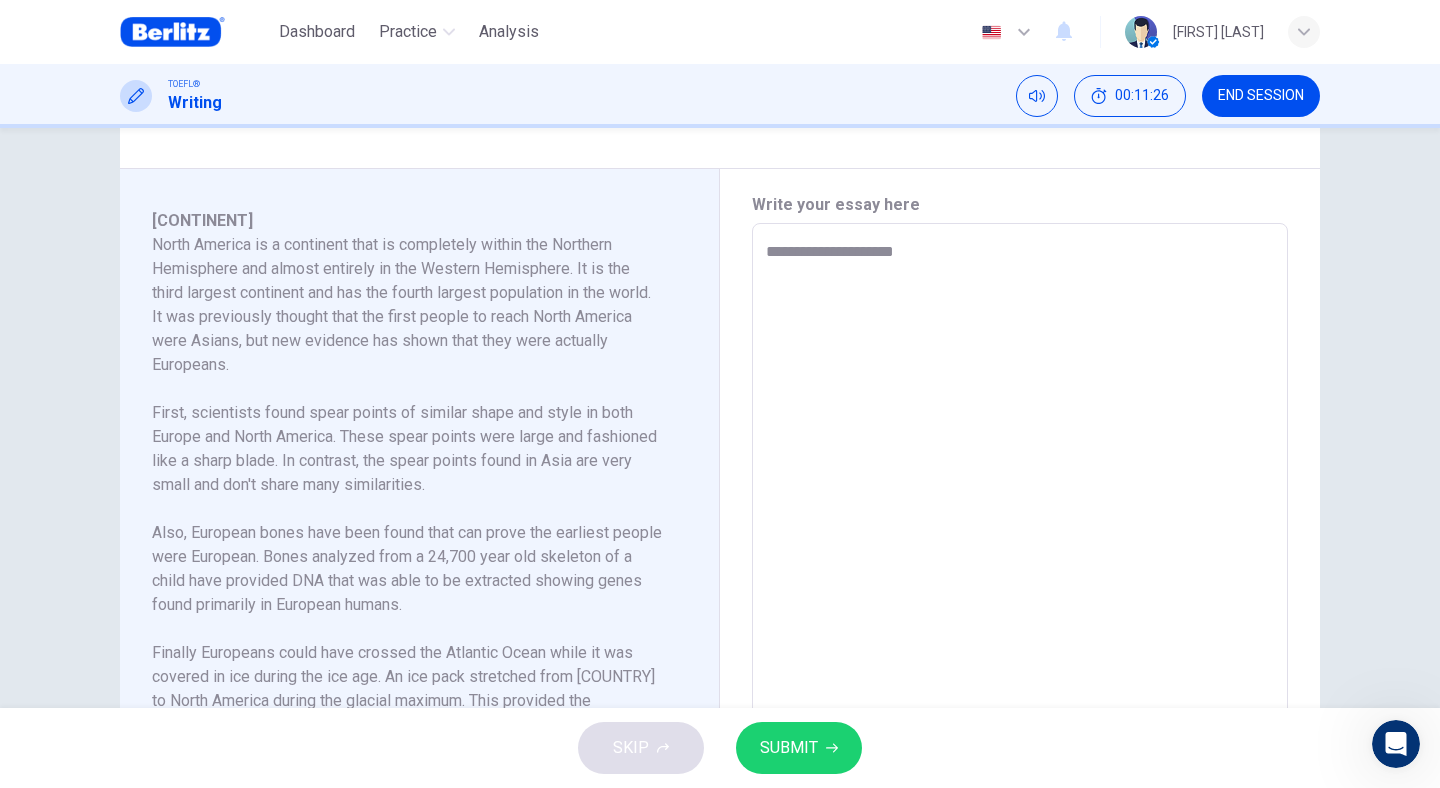 type on "*" 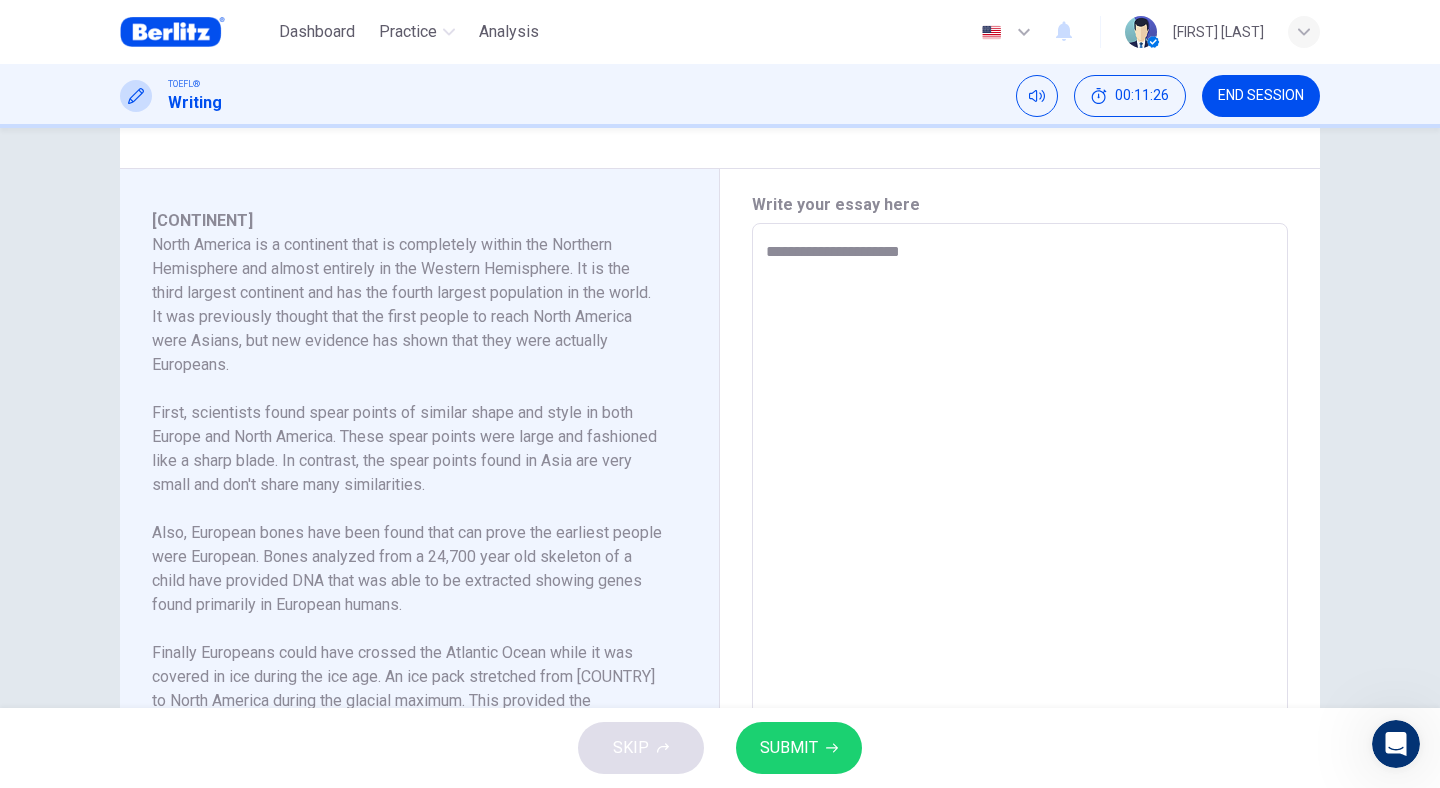 type on "*" 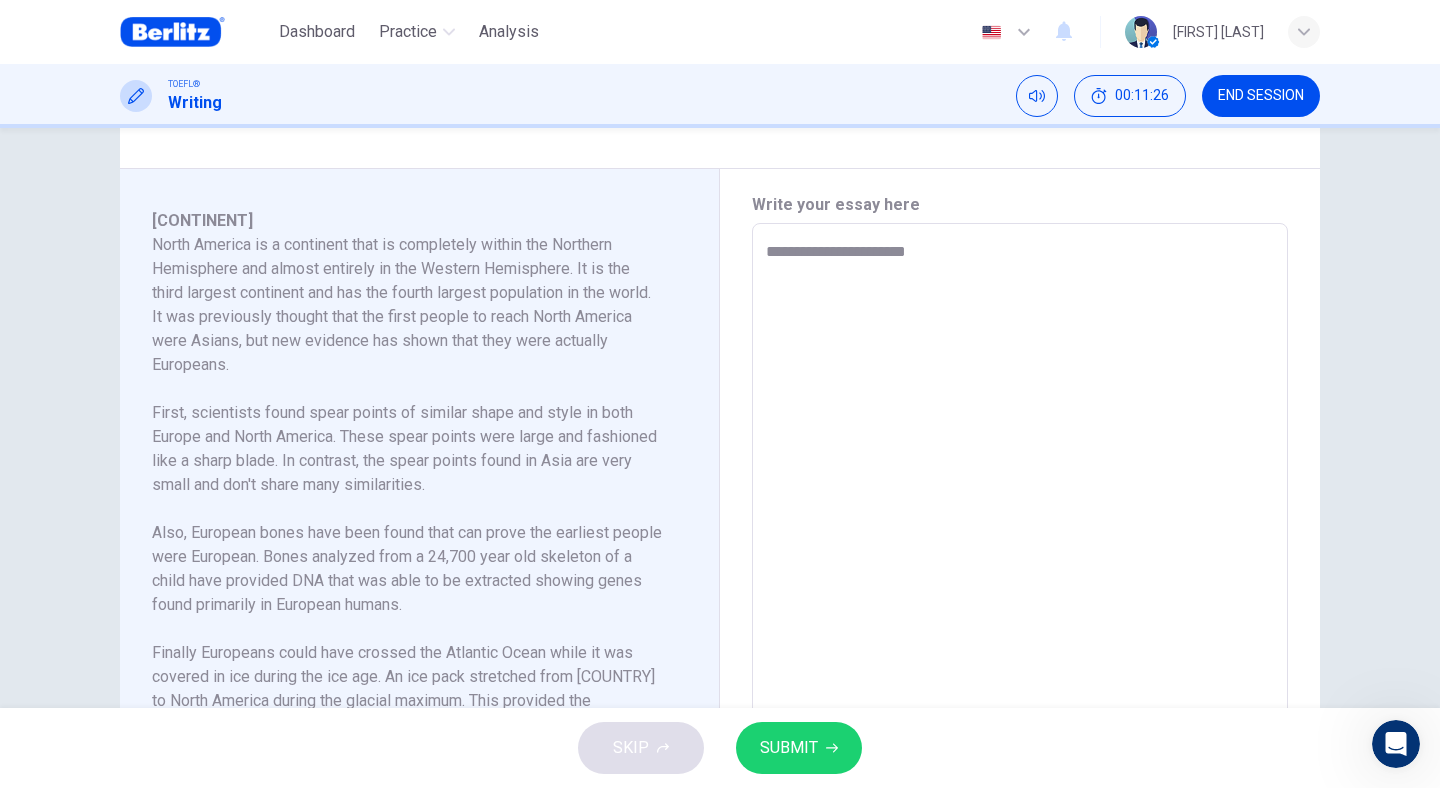type on "*" 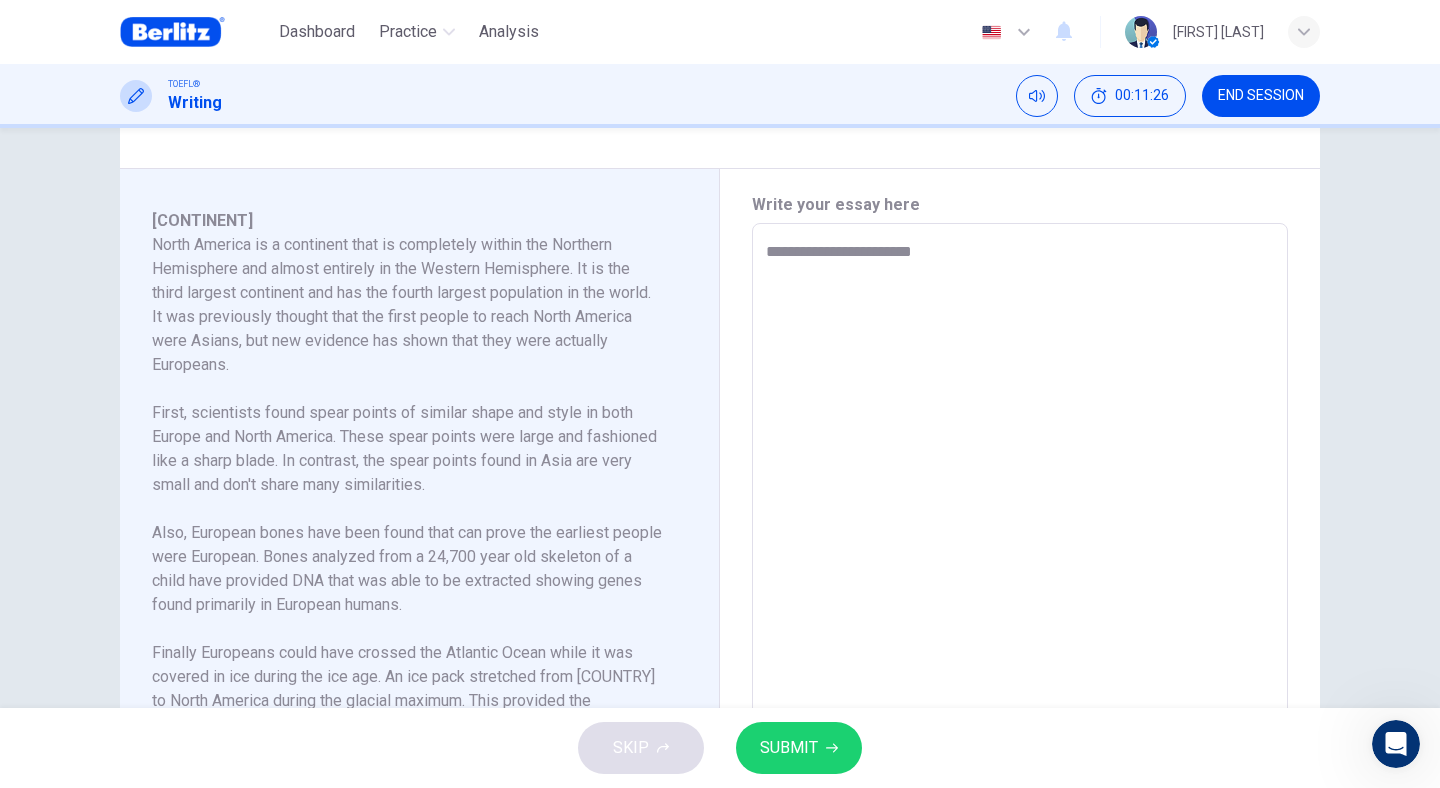 type on "*" 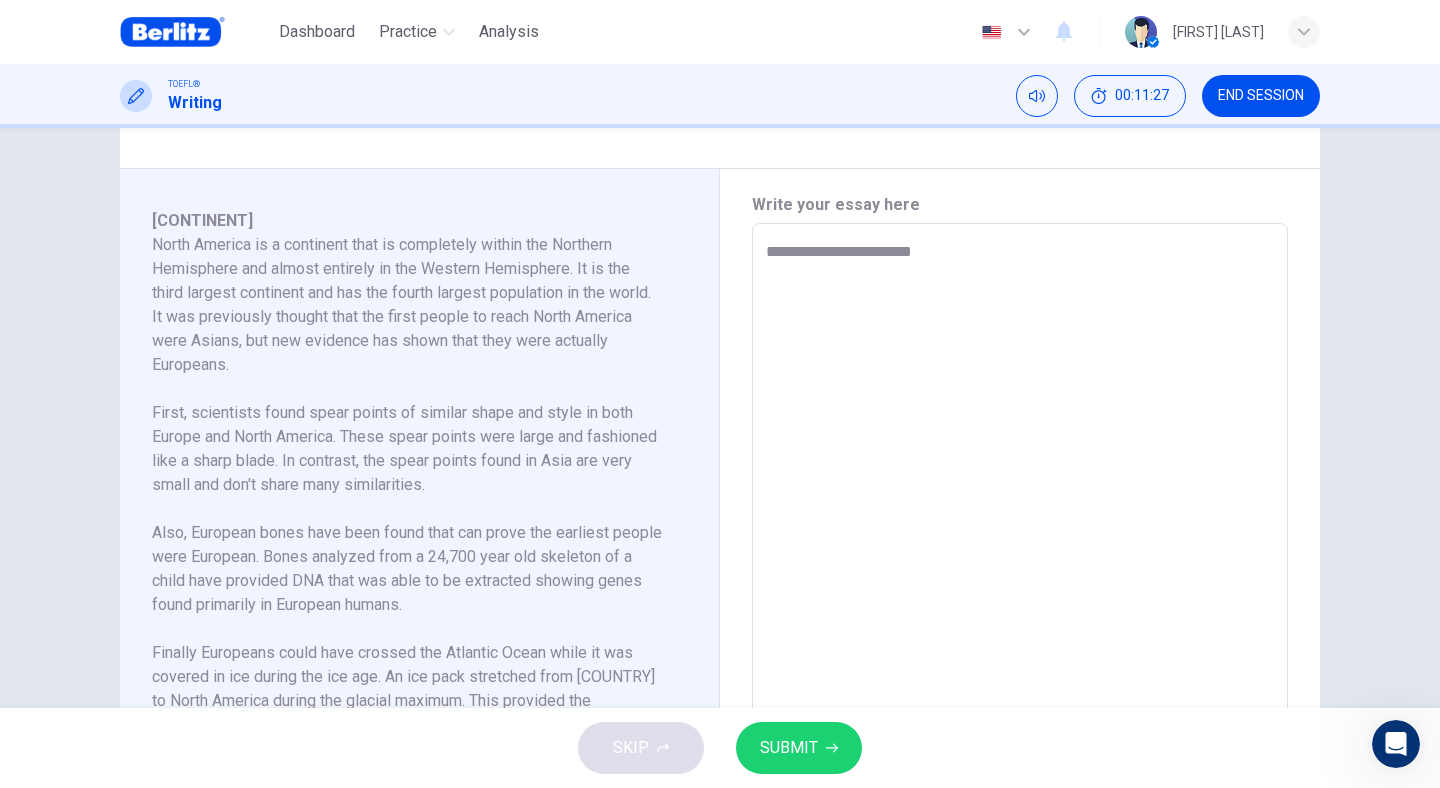 type on "**********" 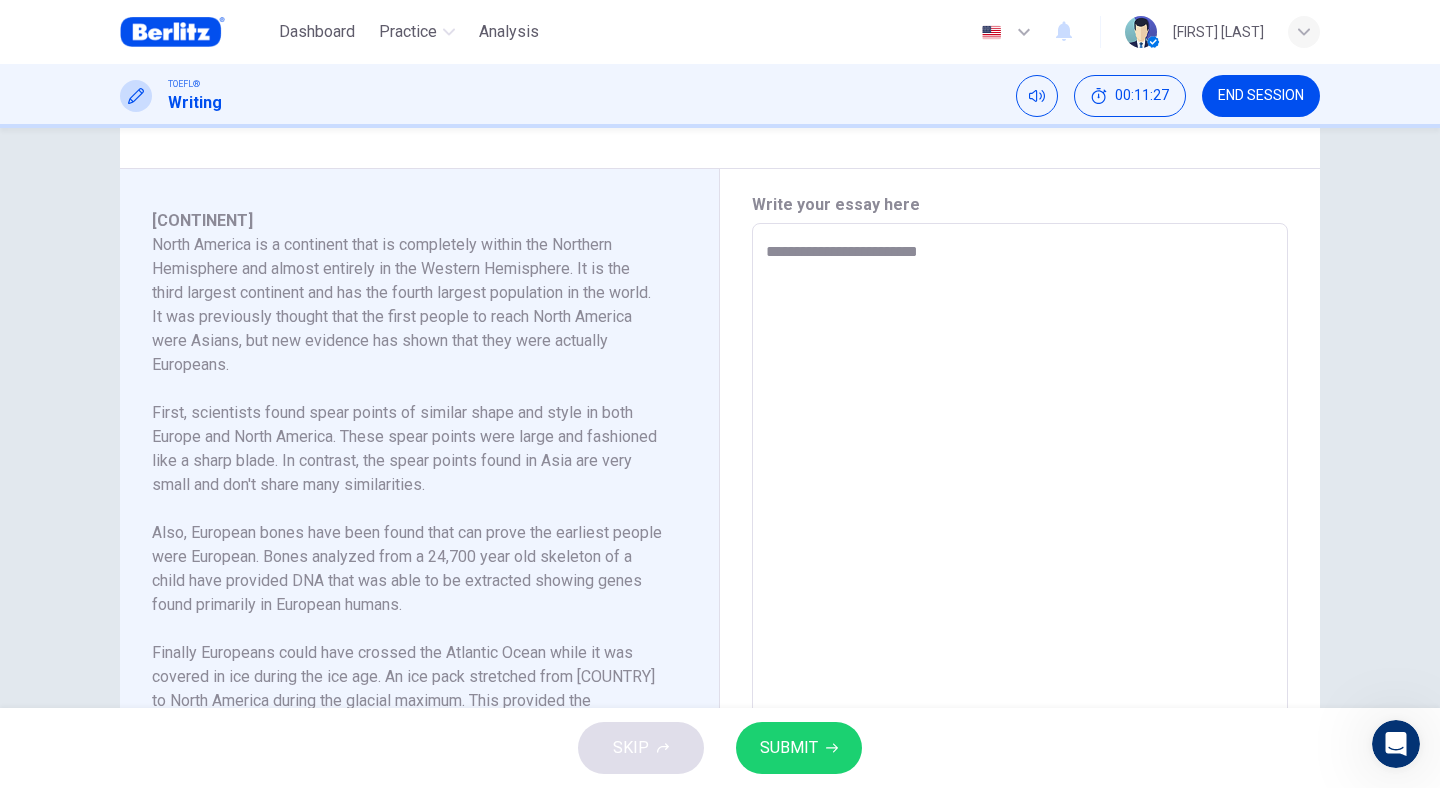 type on "*" 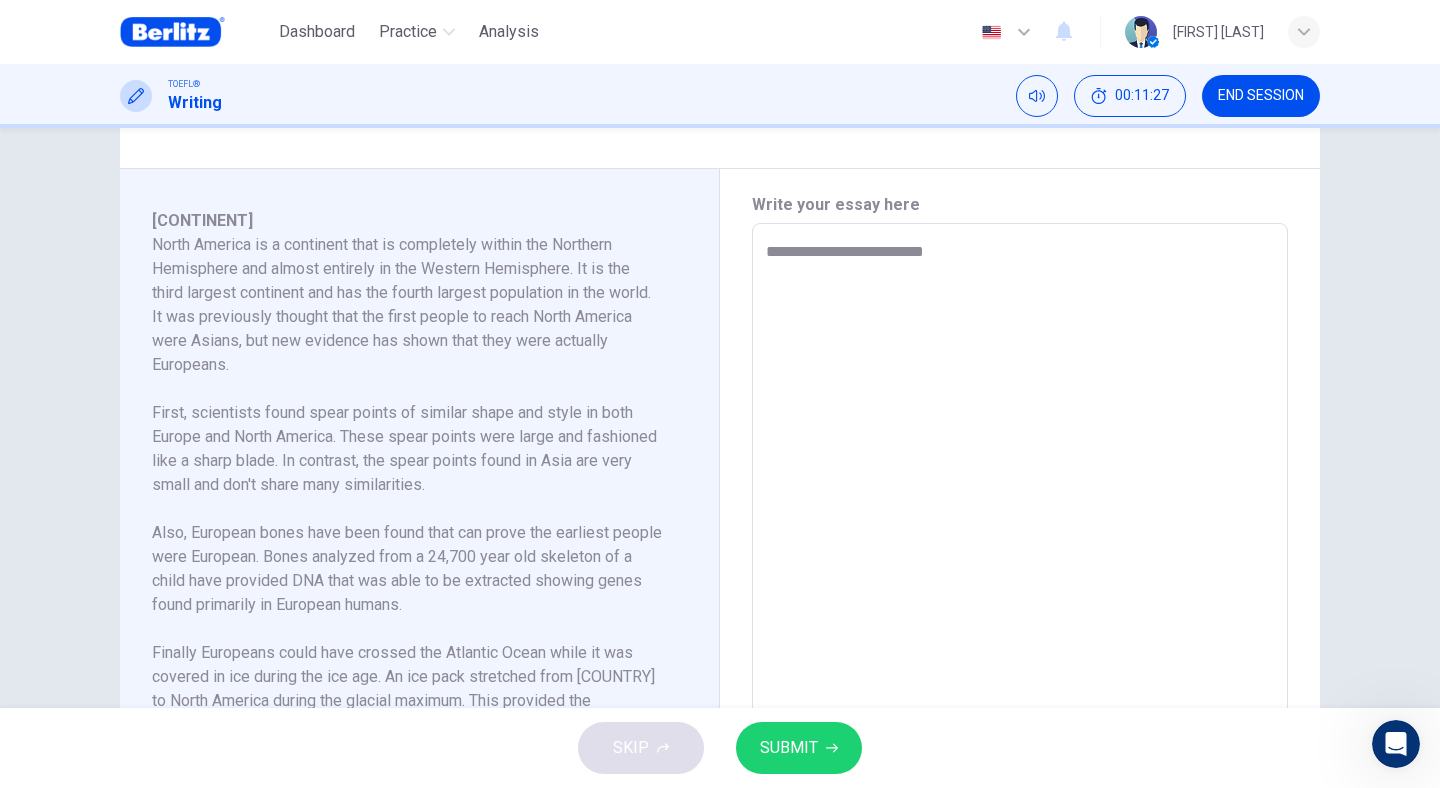 type on "*" 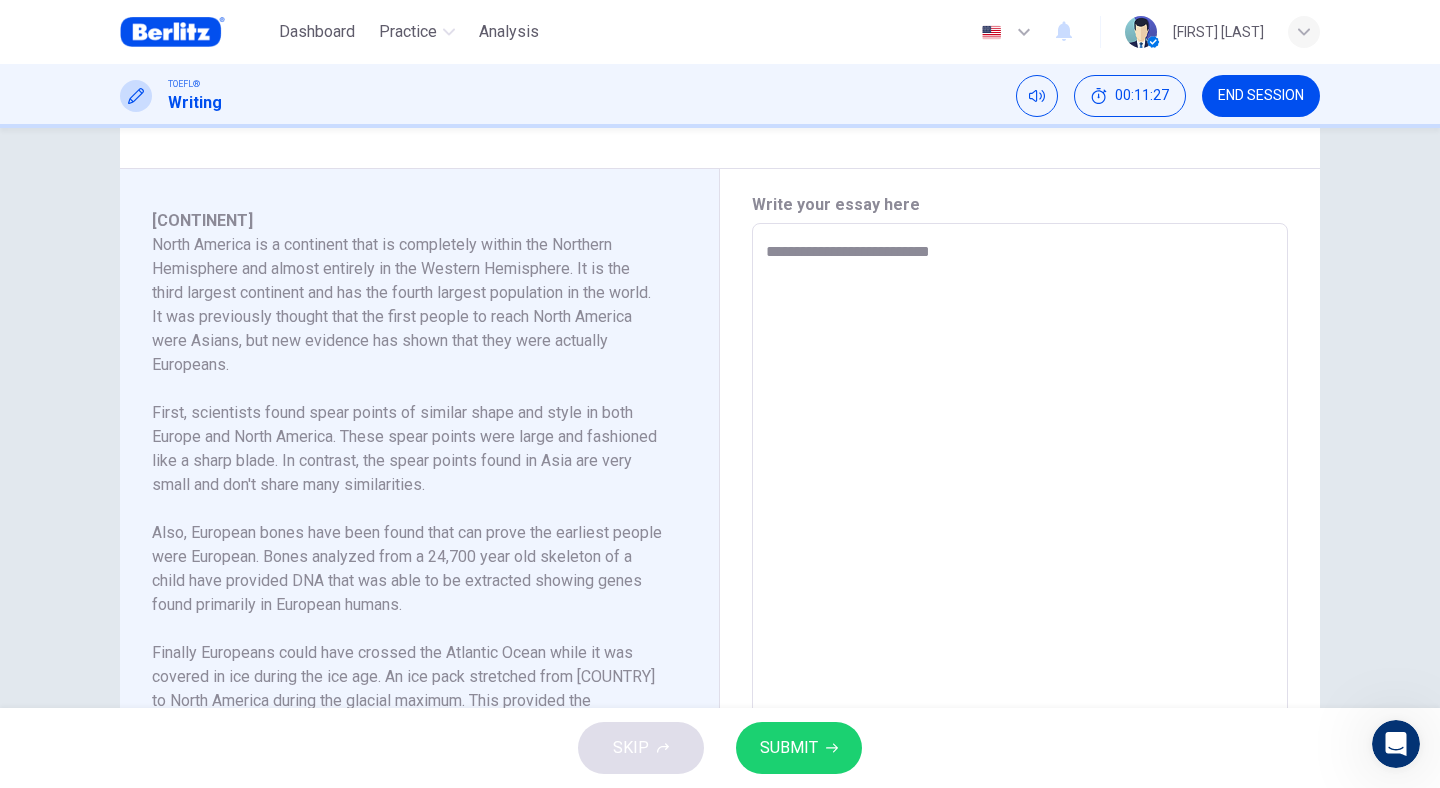 type on "*" 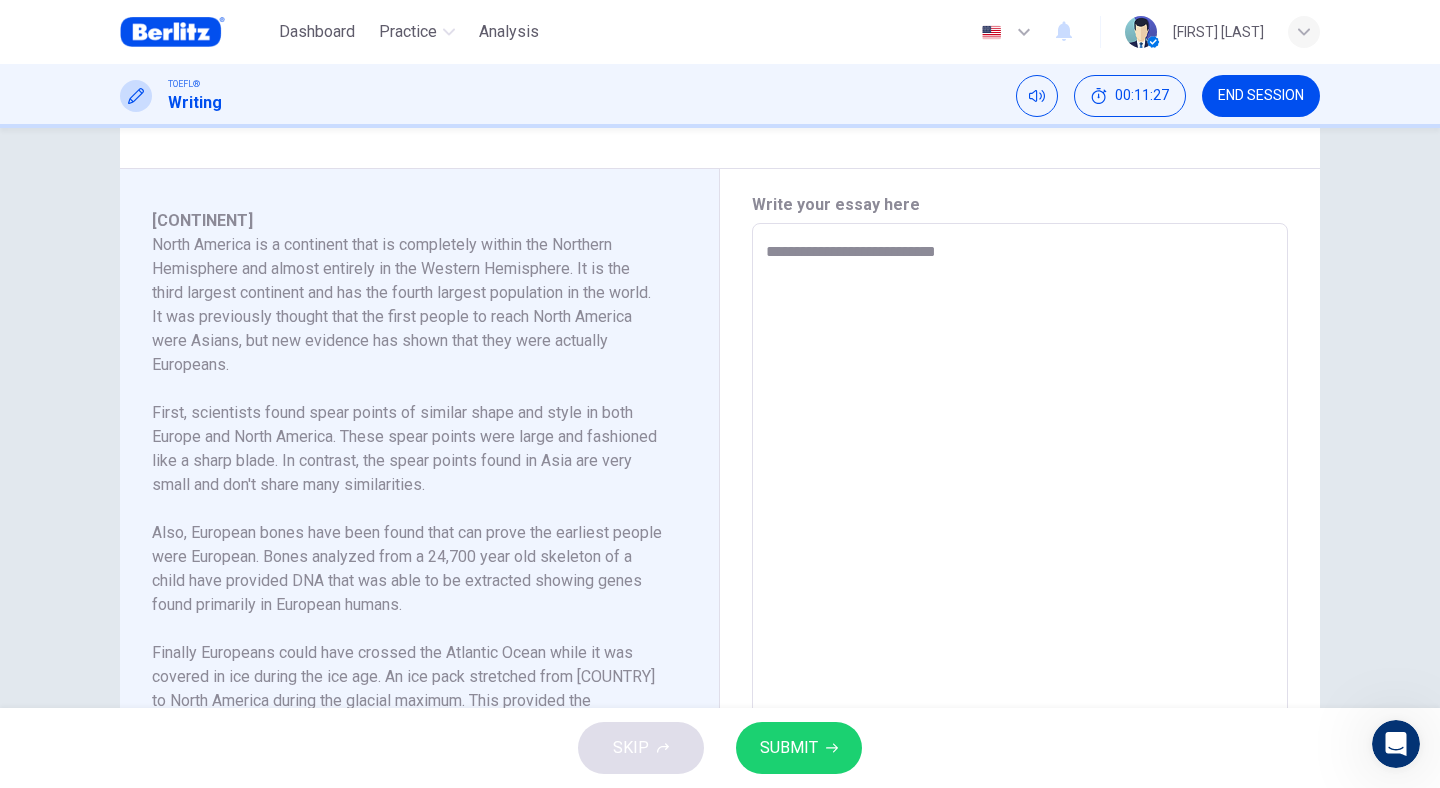 type on "*" 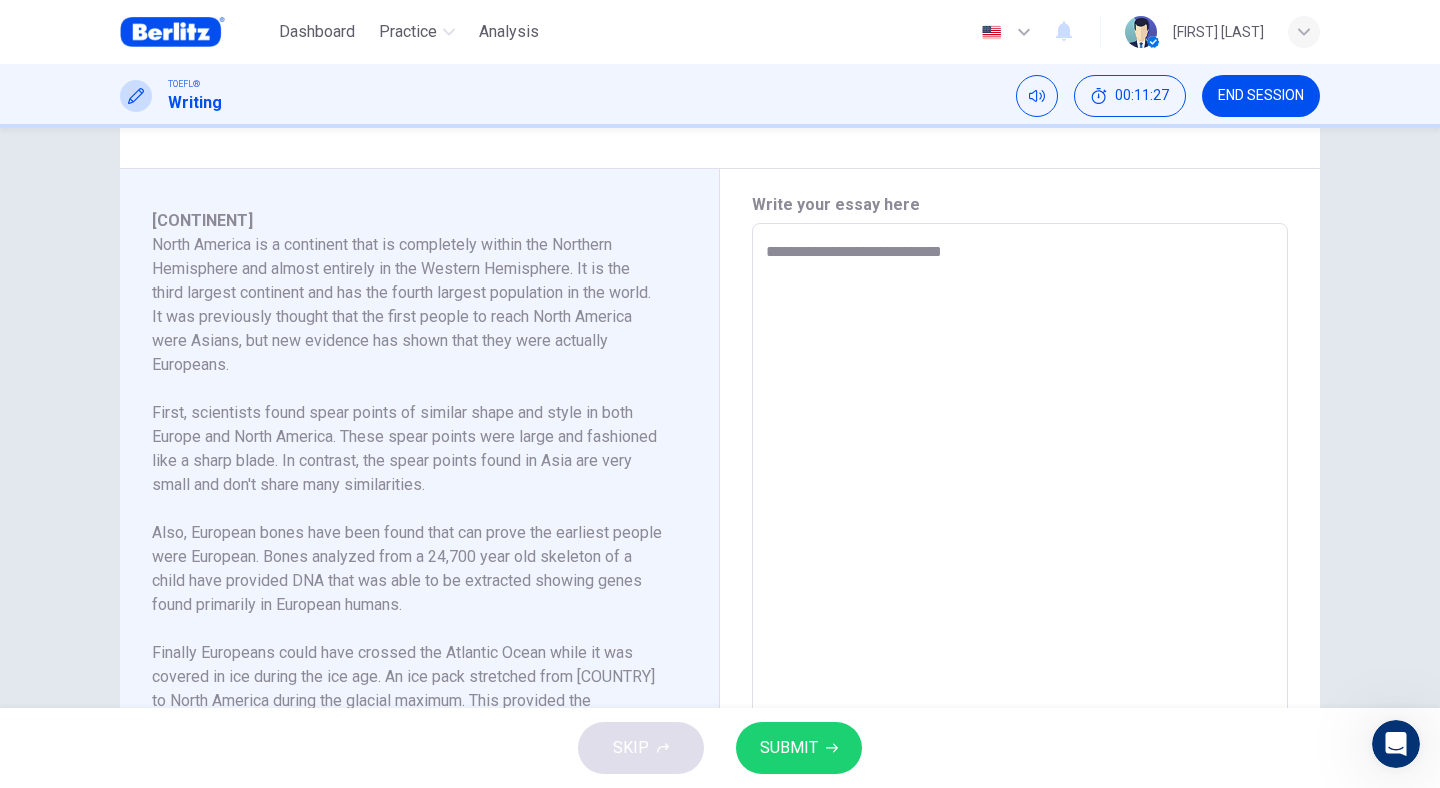 type on "*" 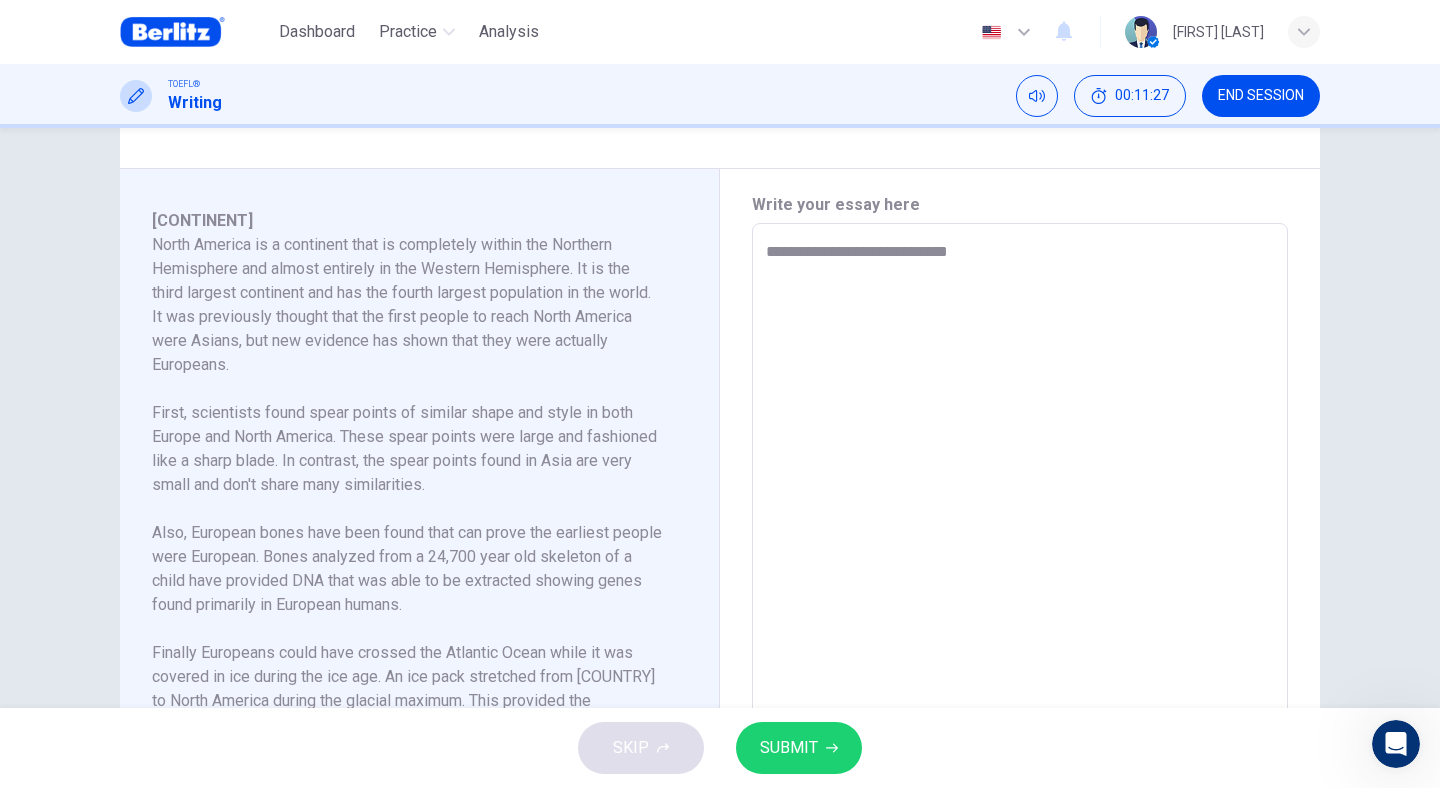 type on "*" 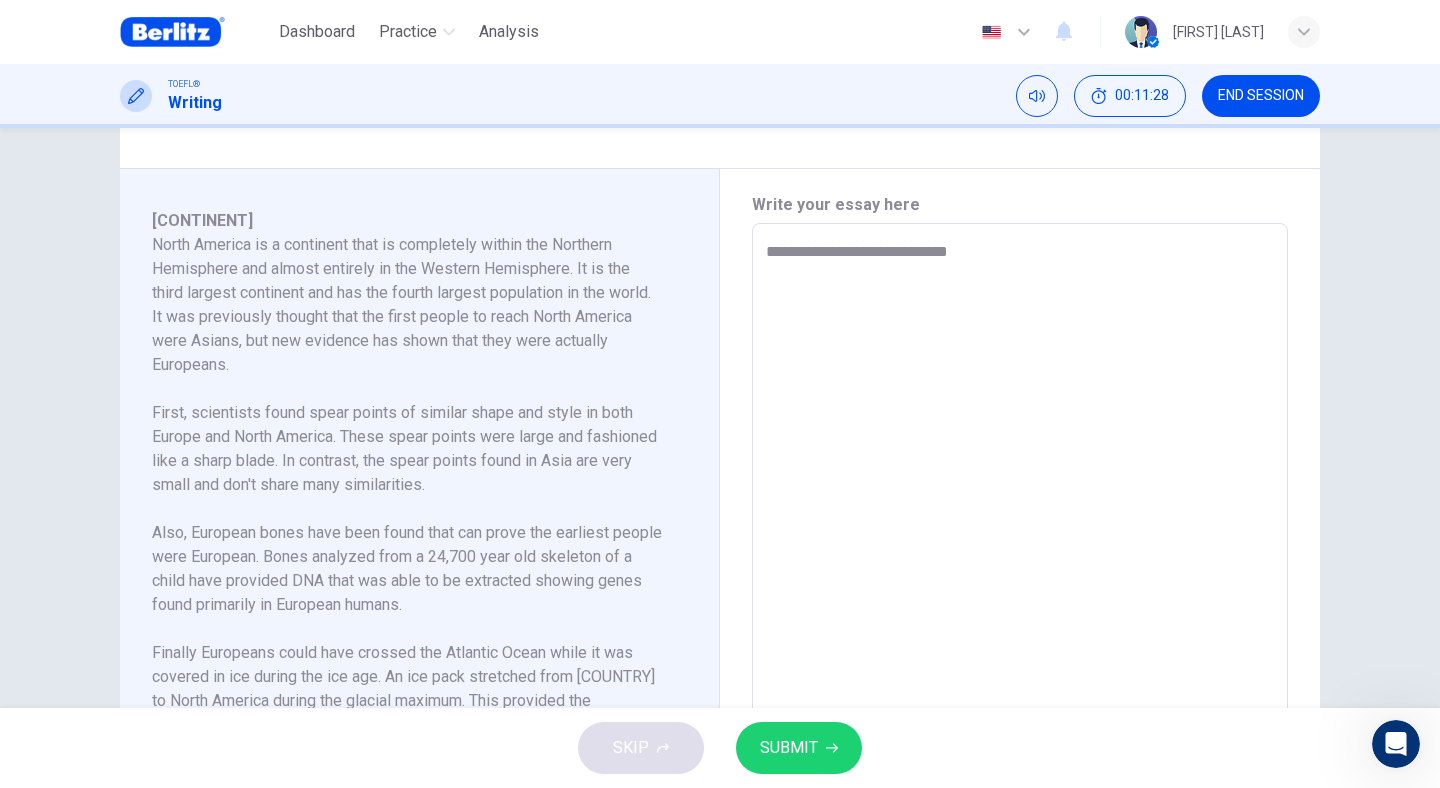 type on "**********" 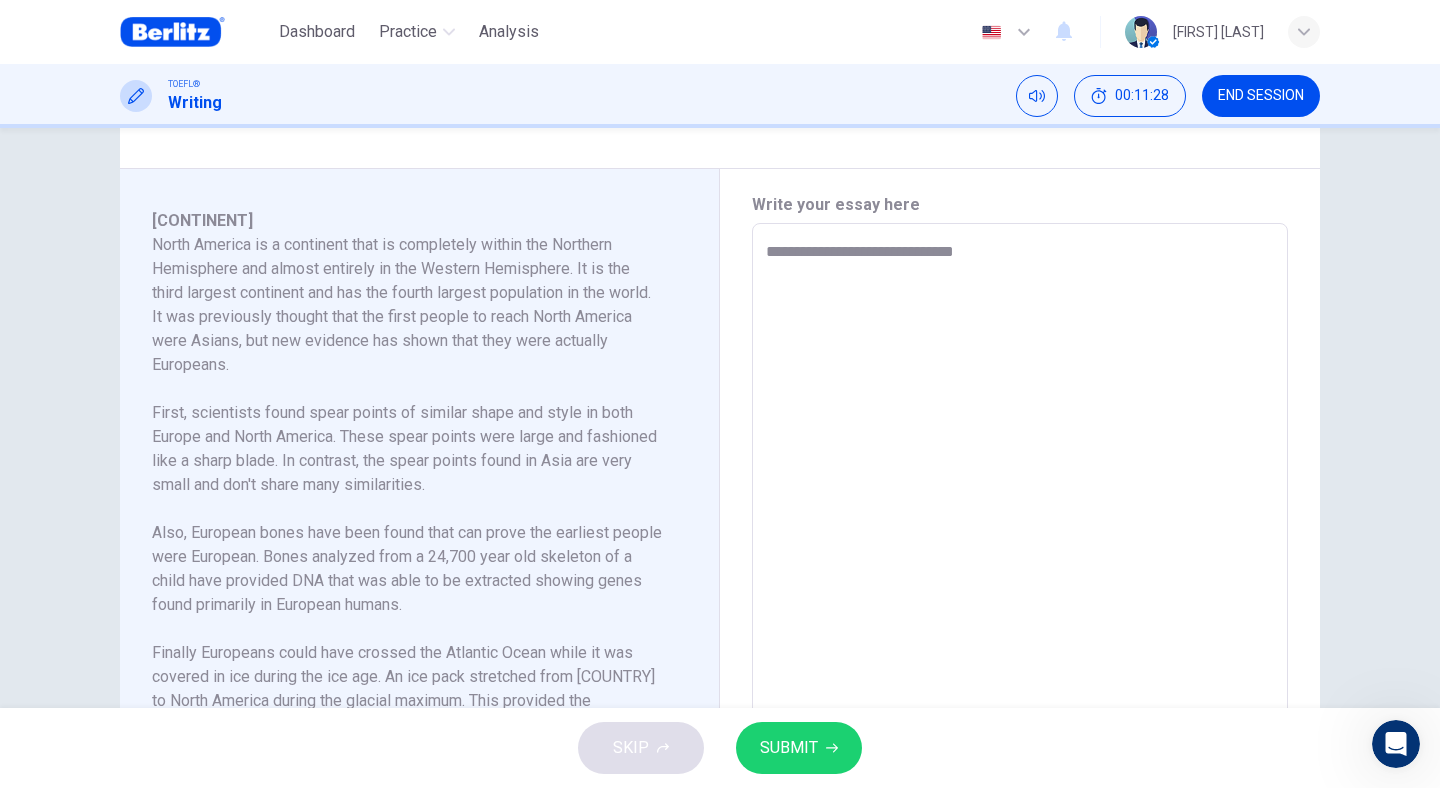 type on "**********" 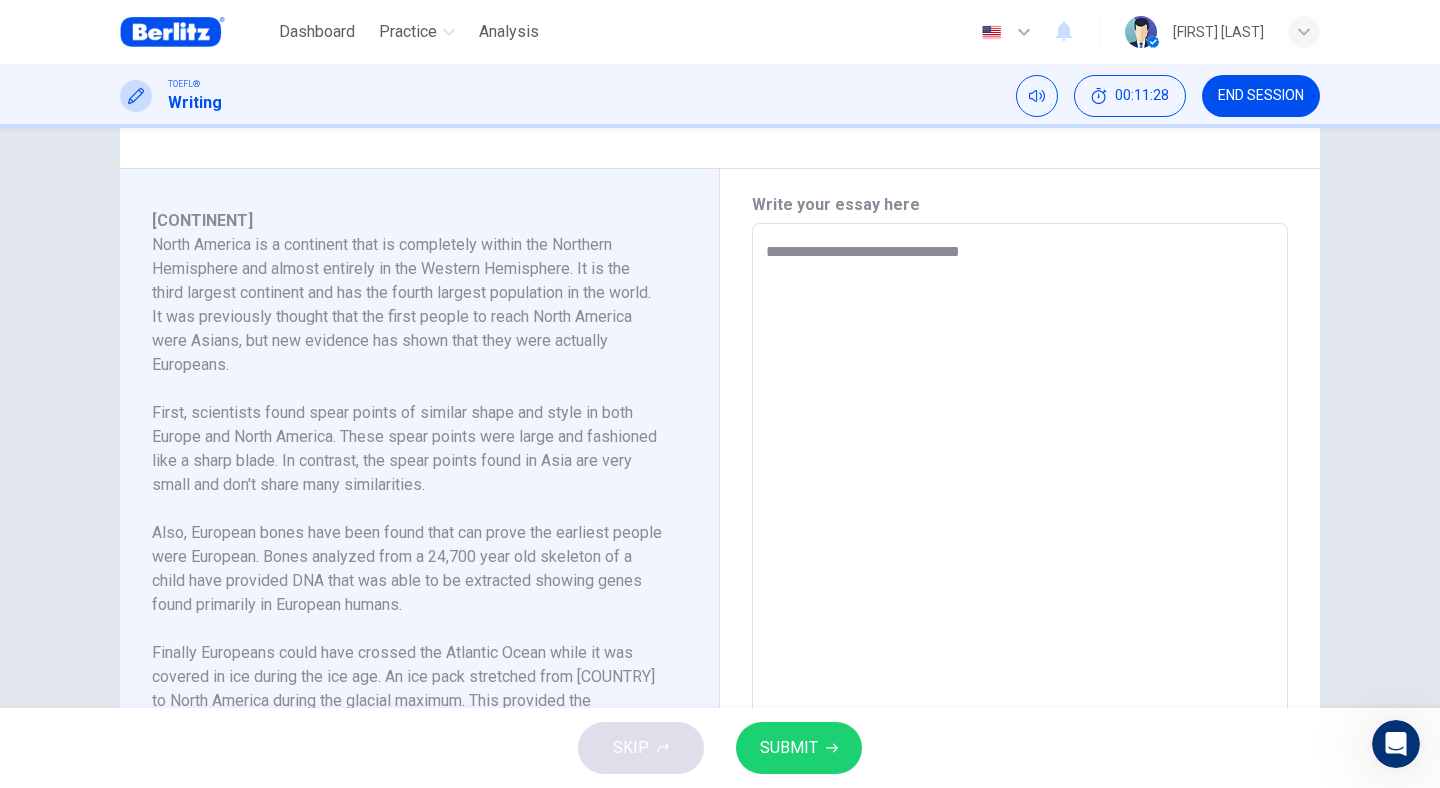 type on "*" 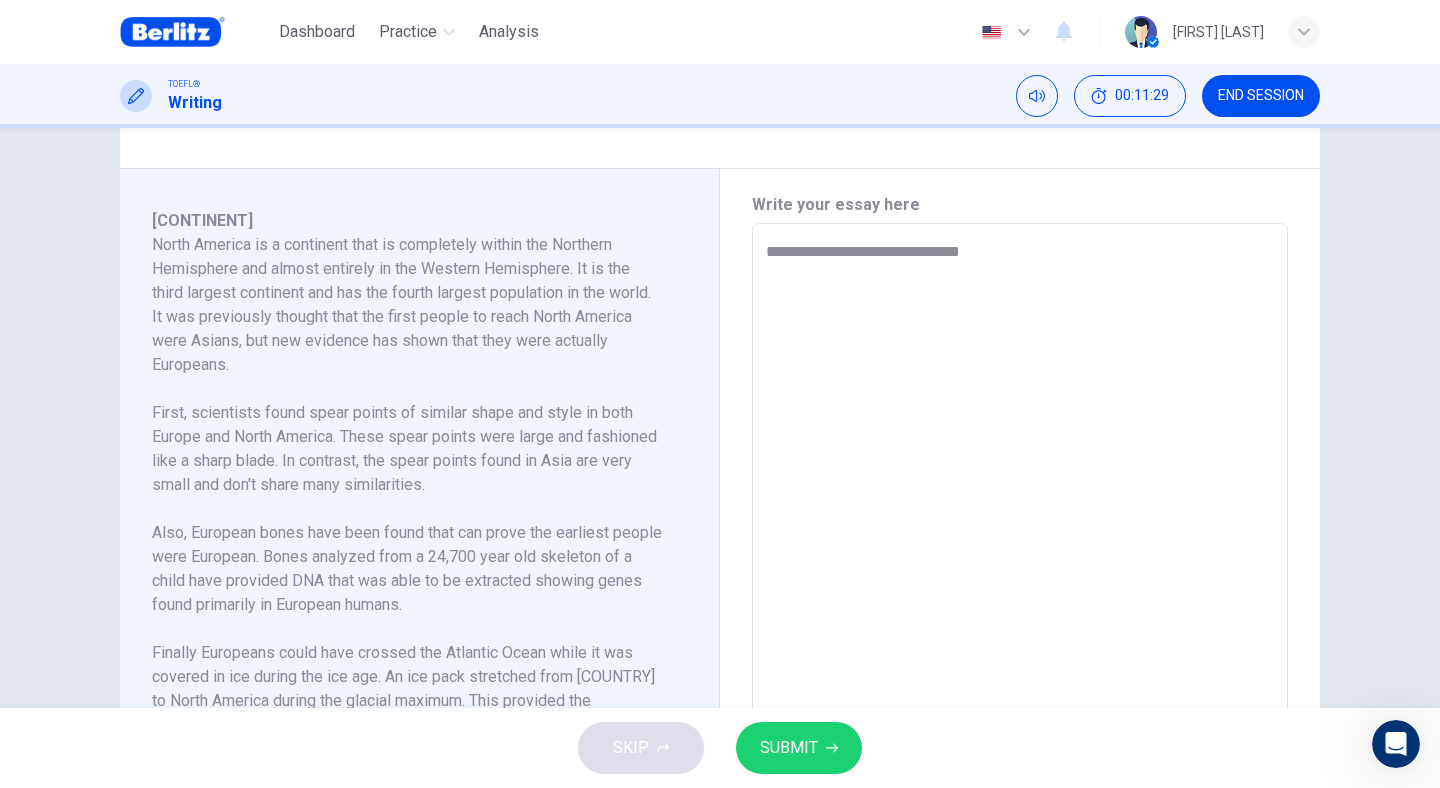 type on "**********" 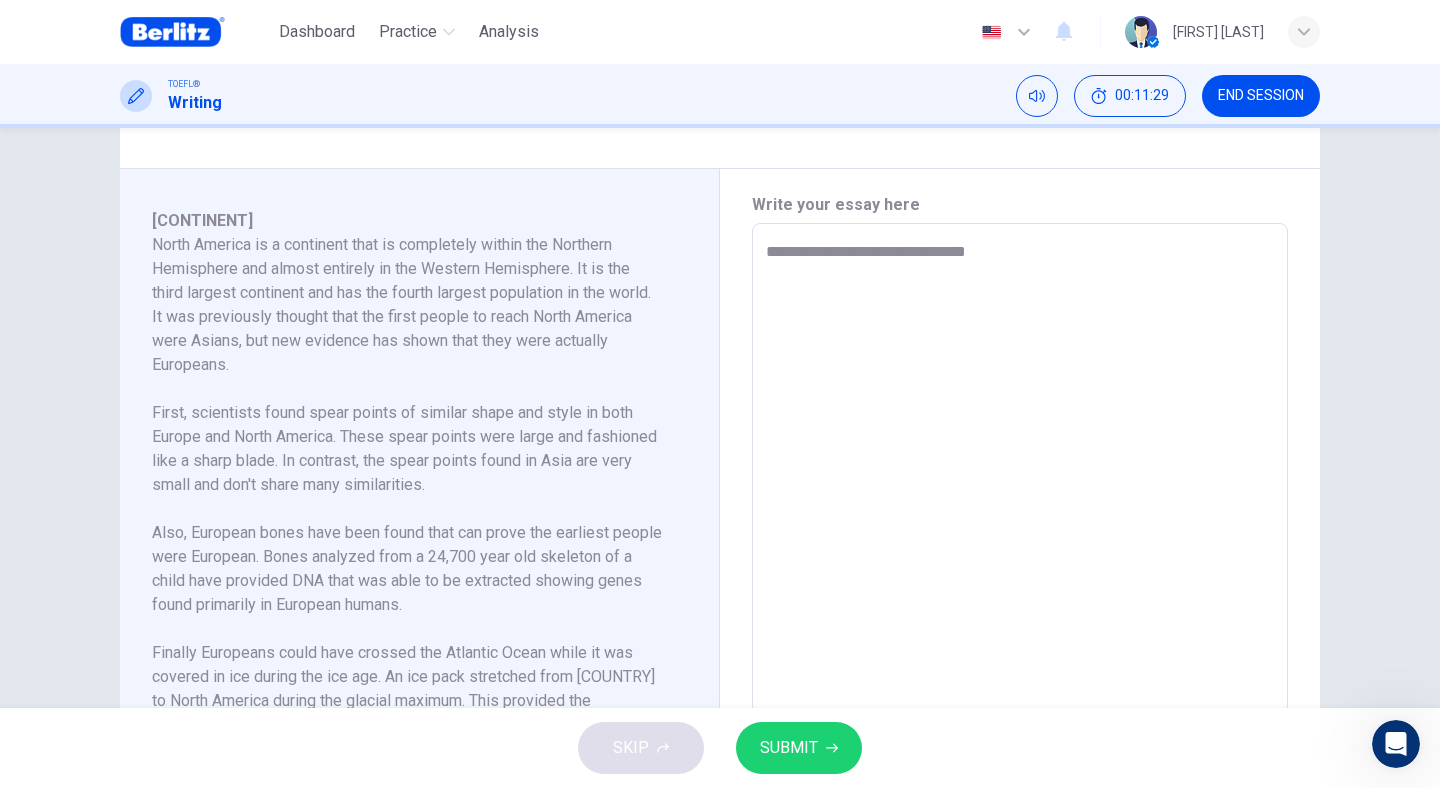 type on "*" 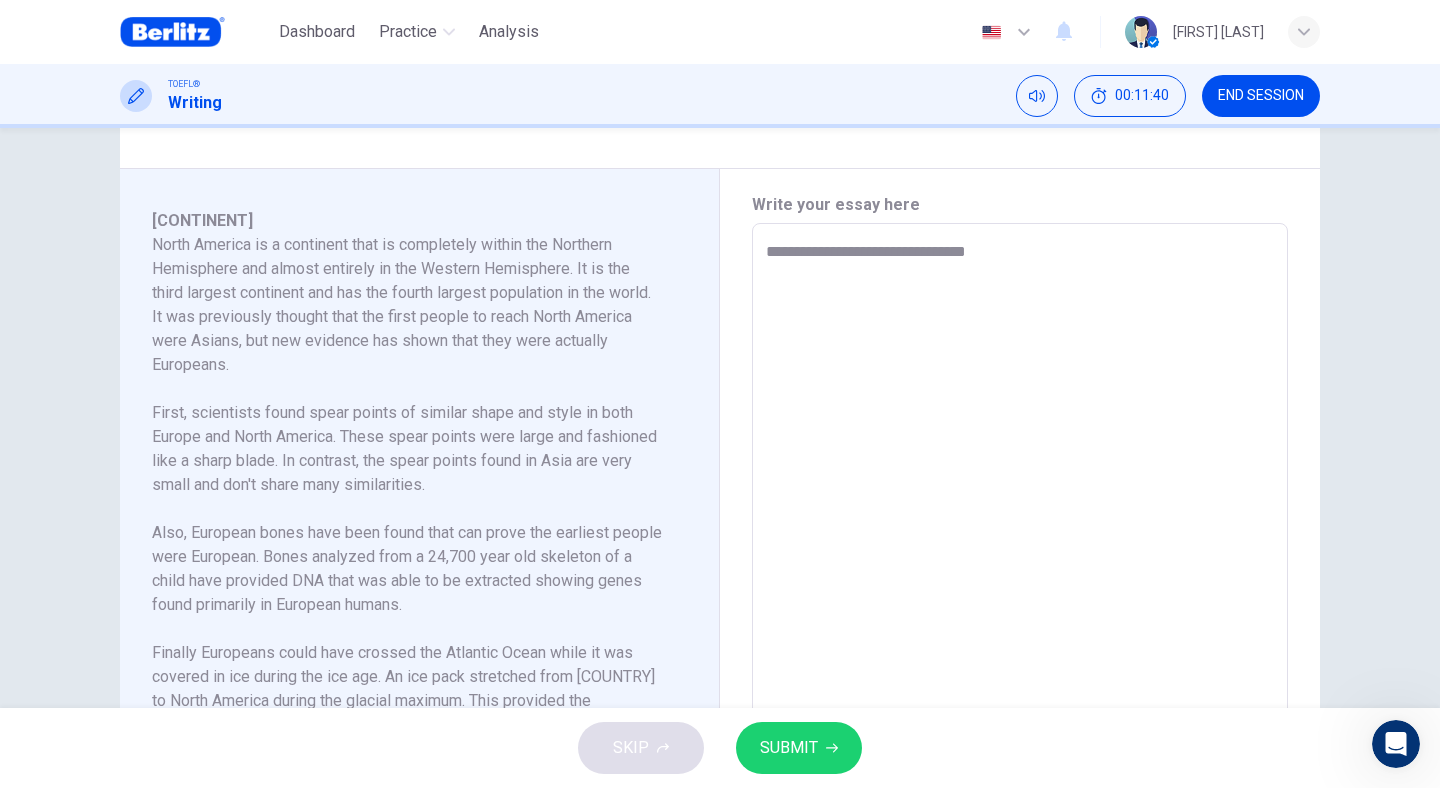 type on "**********" 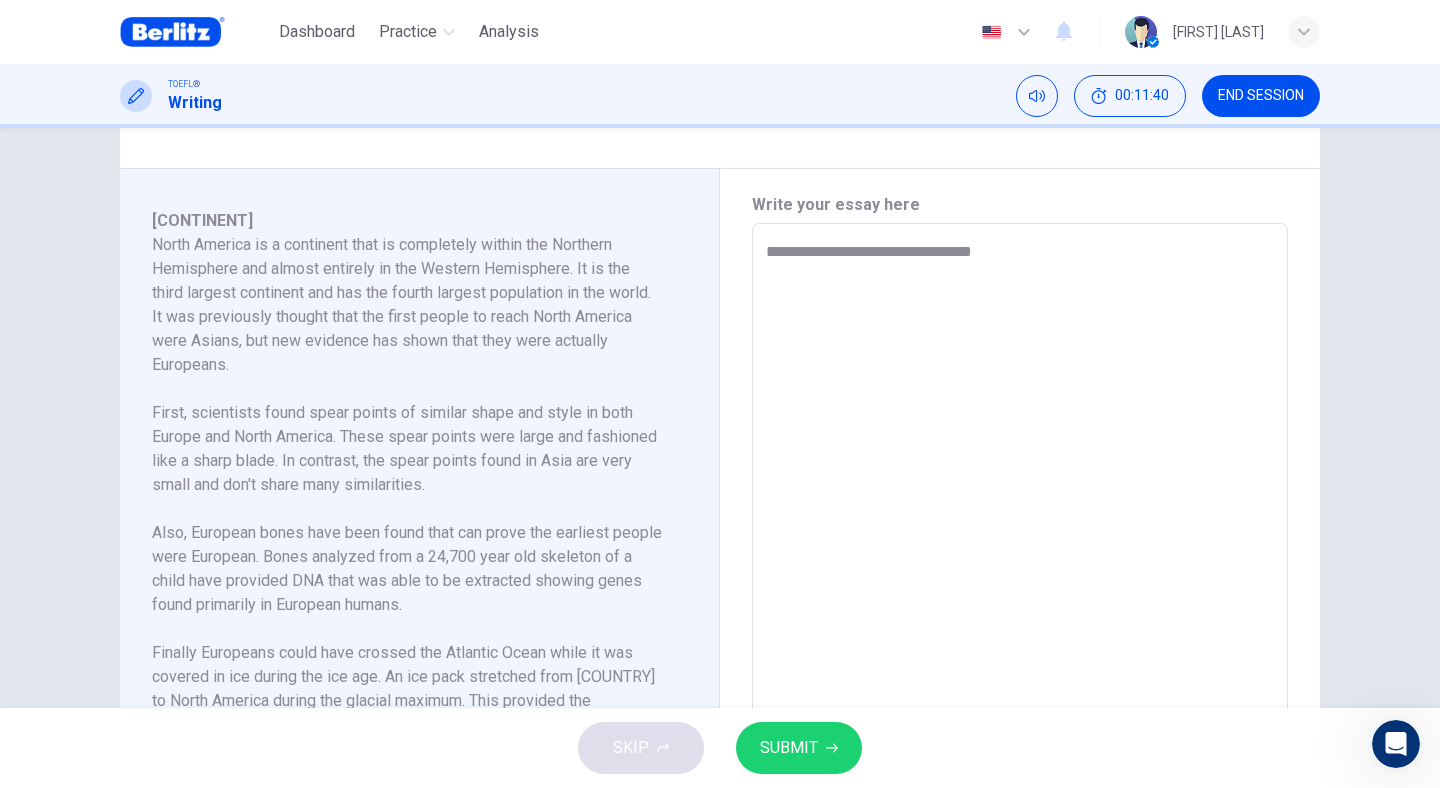 type on "*" 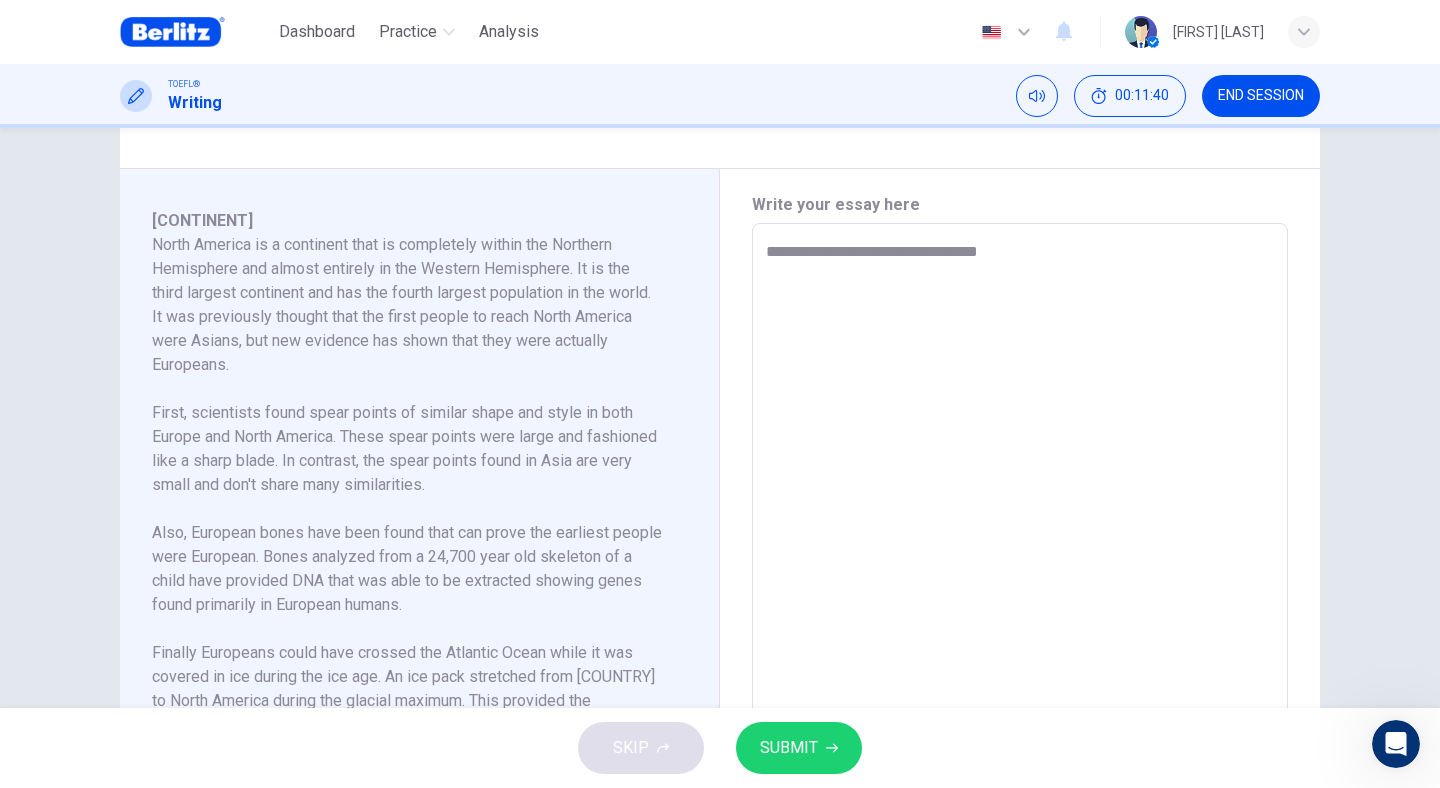 type on "*" 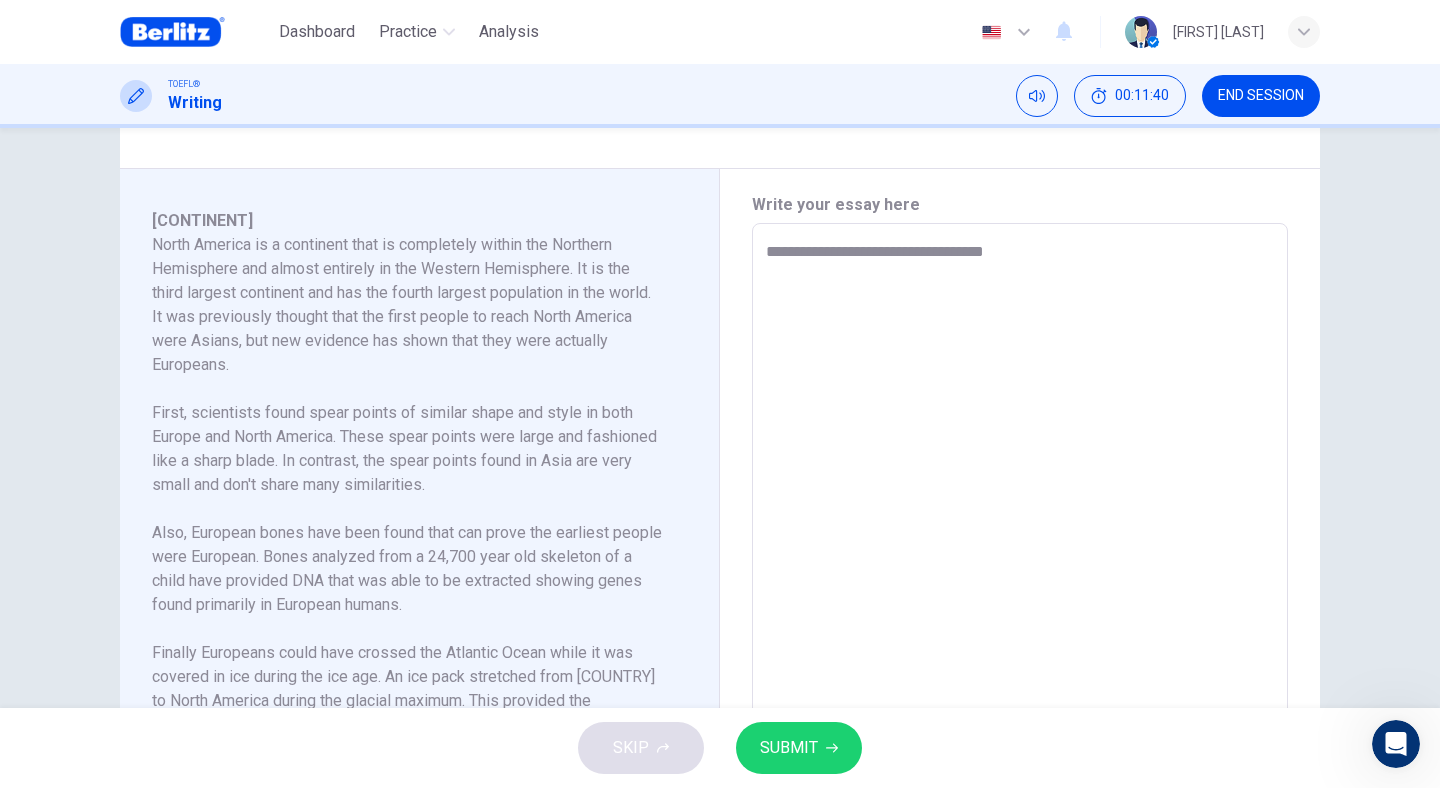 type on "*" 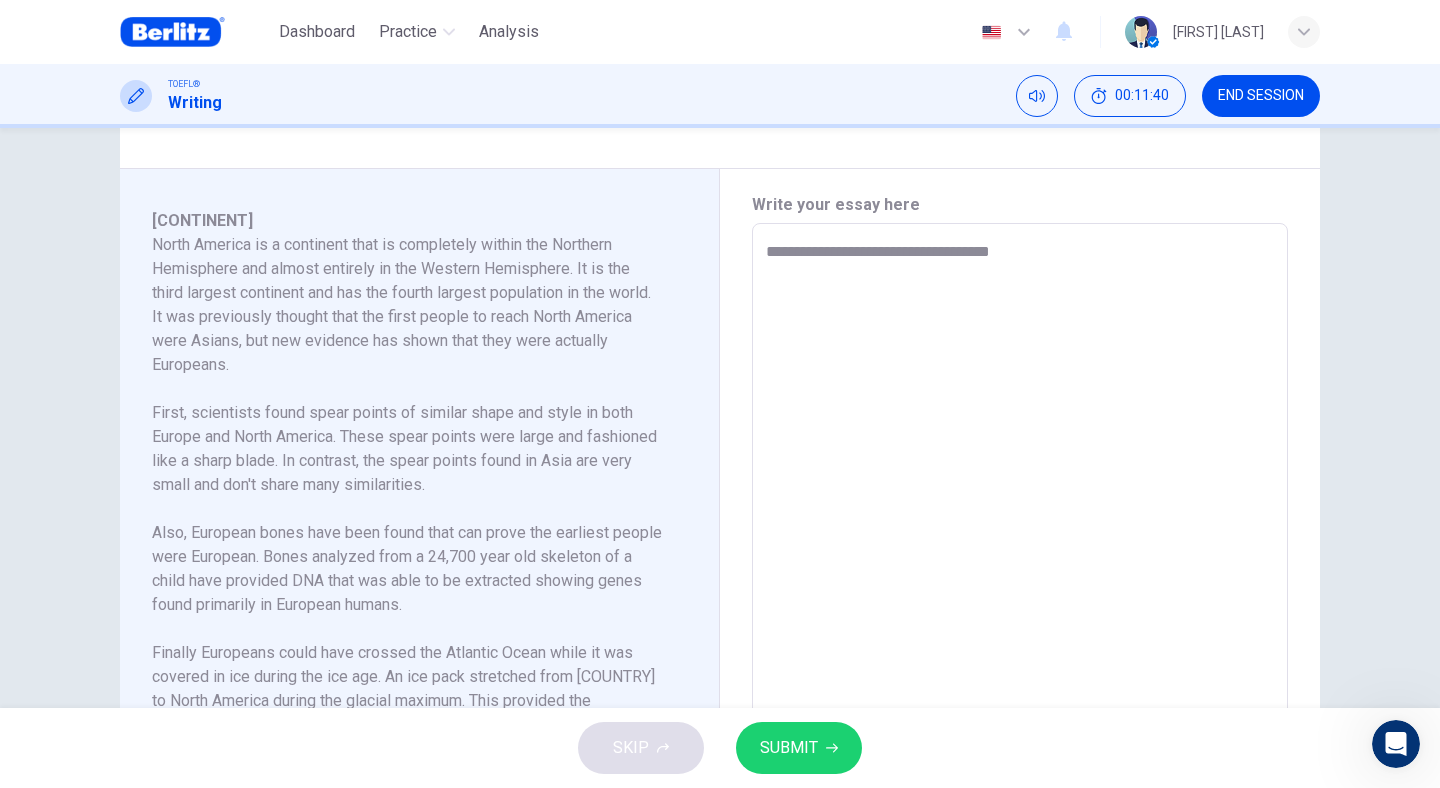type on "*" 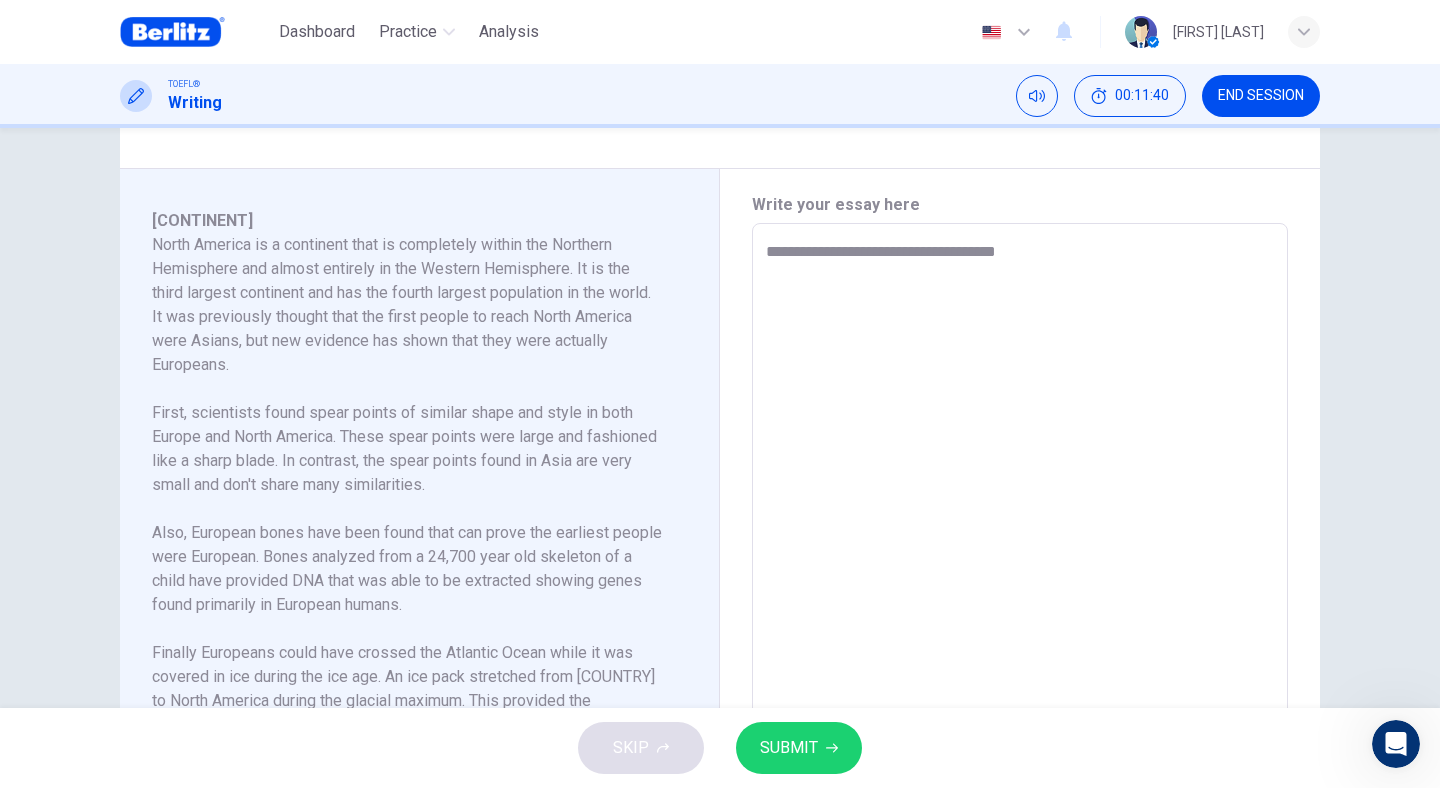 type on "*" 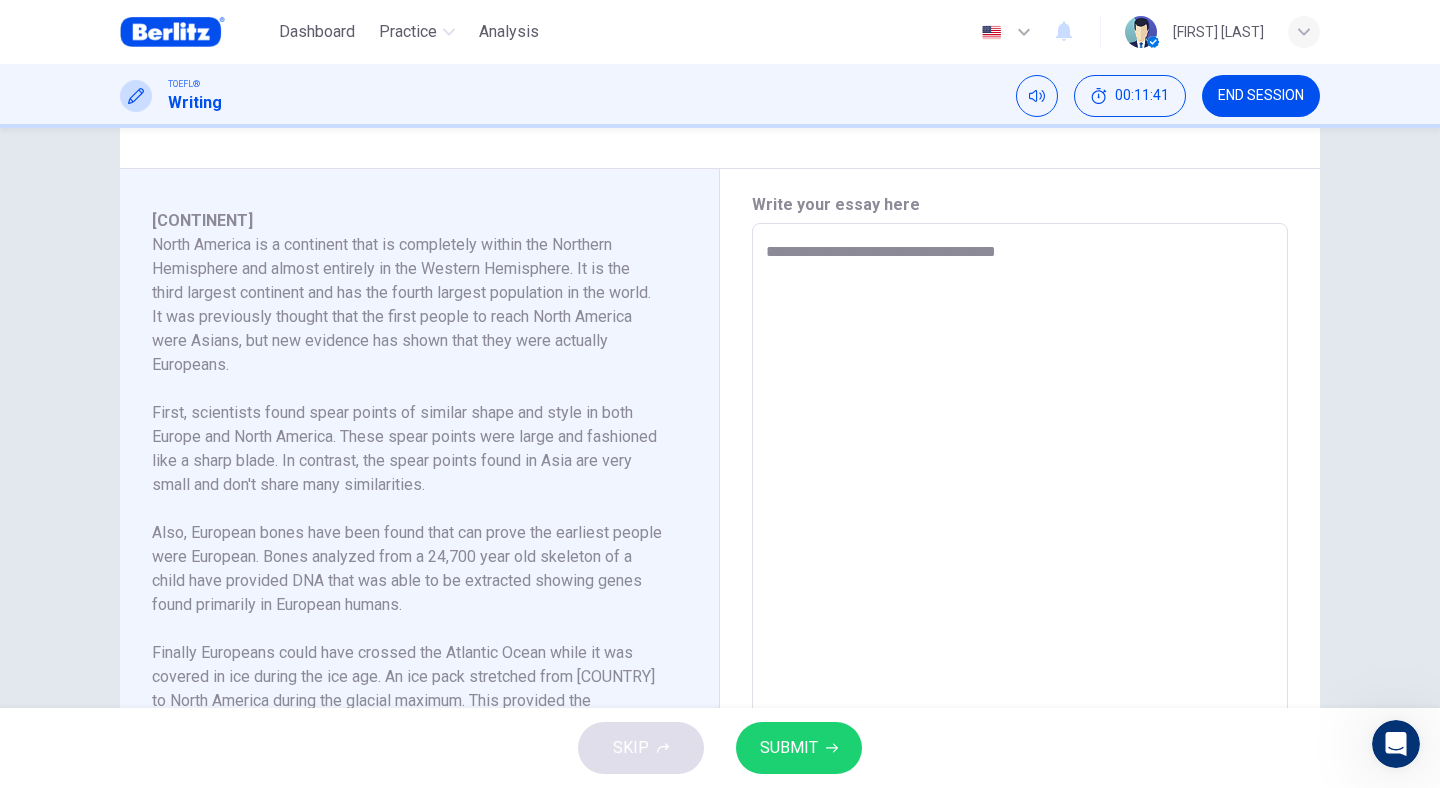 type on "**********" 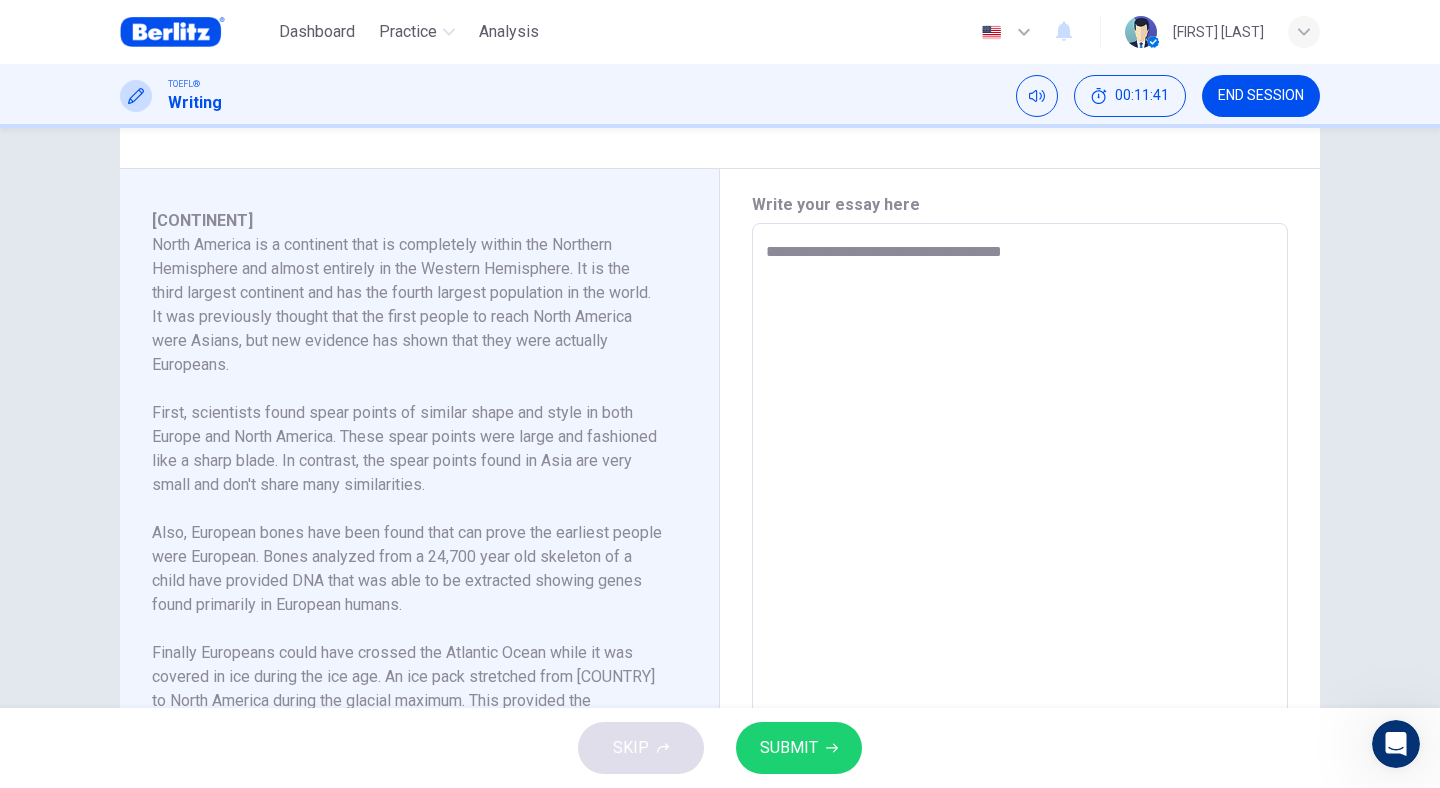 type on "*" 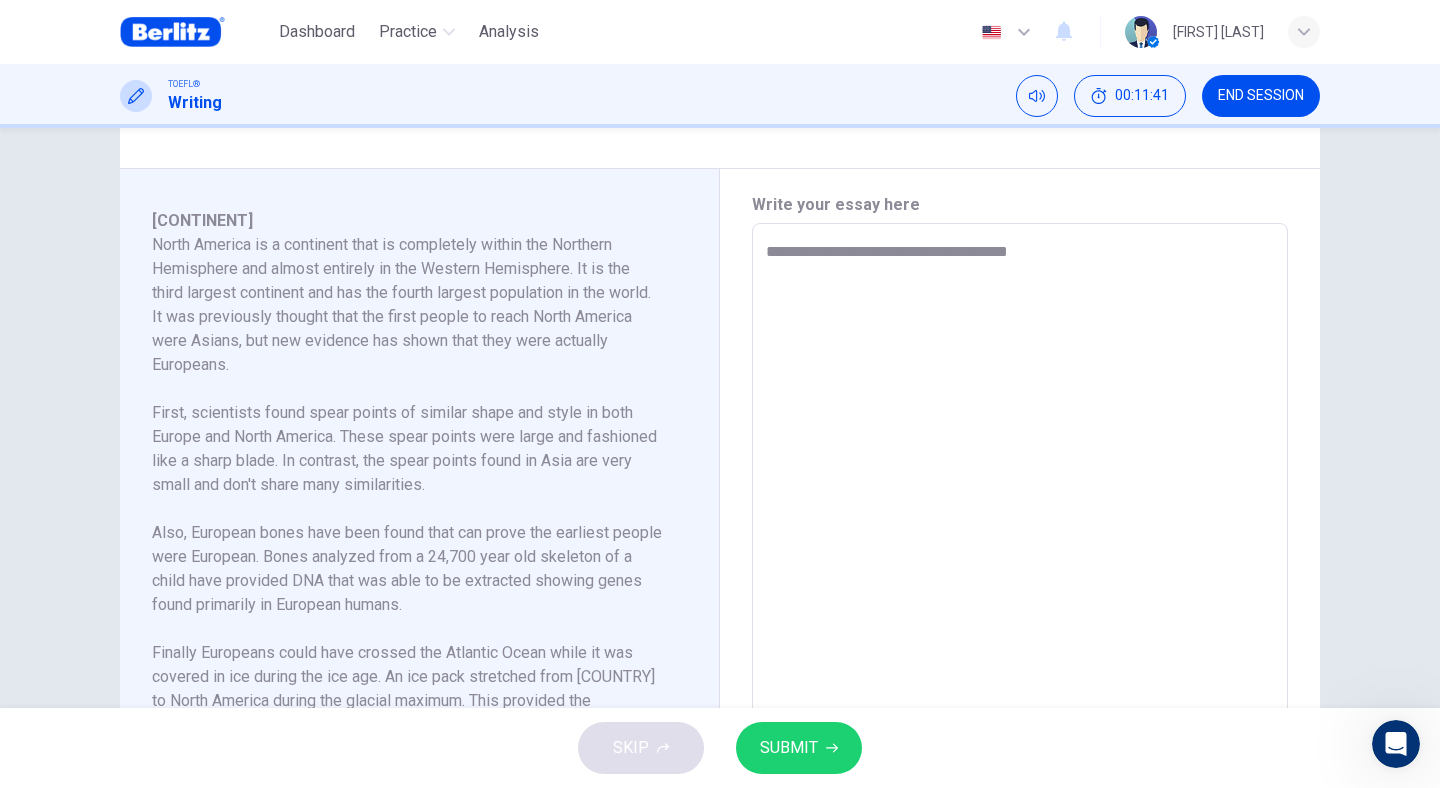 type on "*" 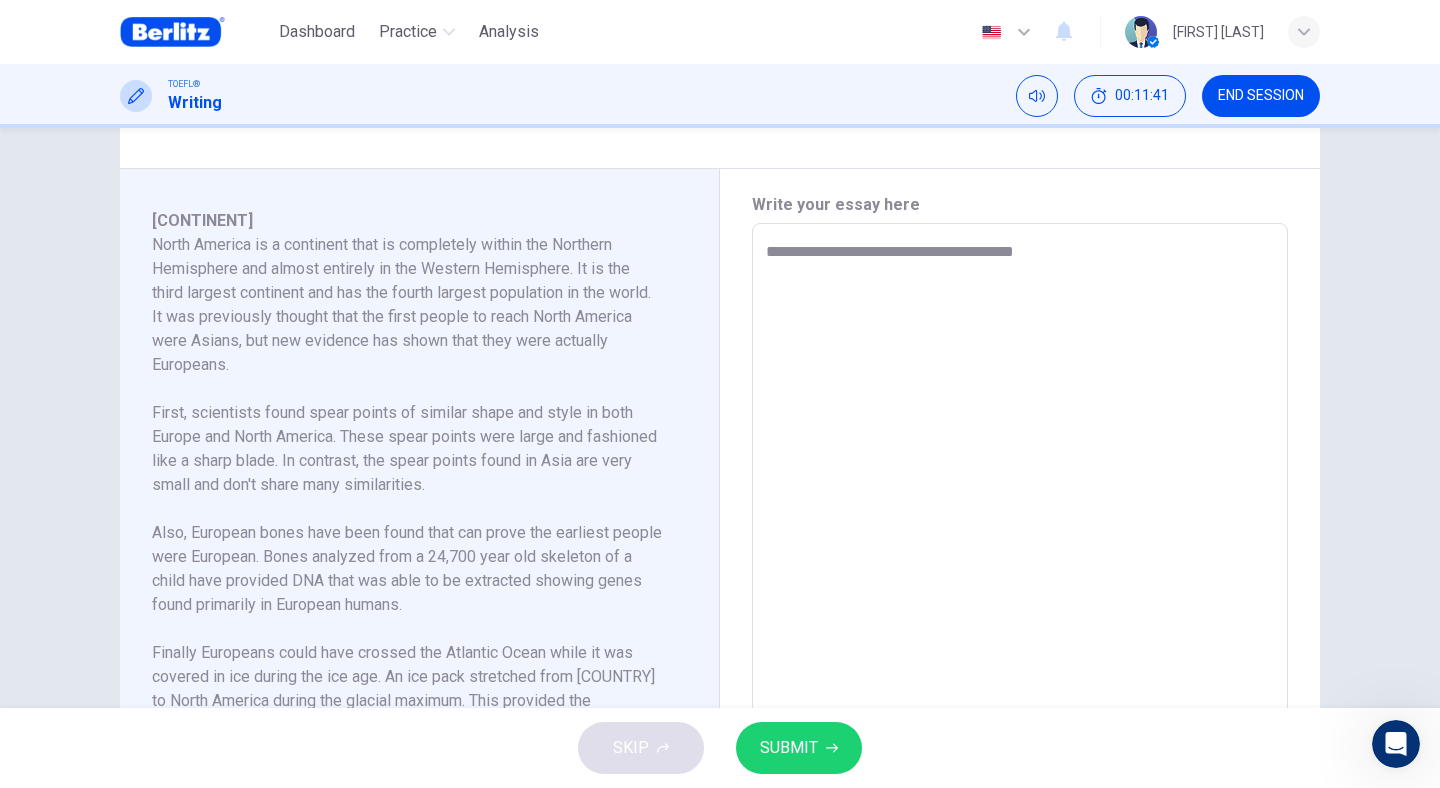 type on "*" 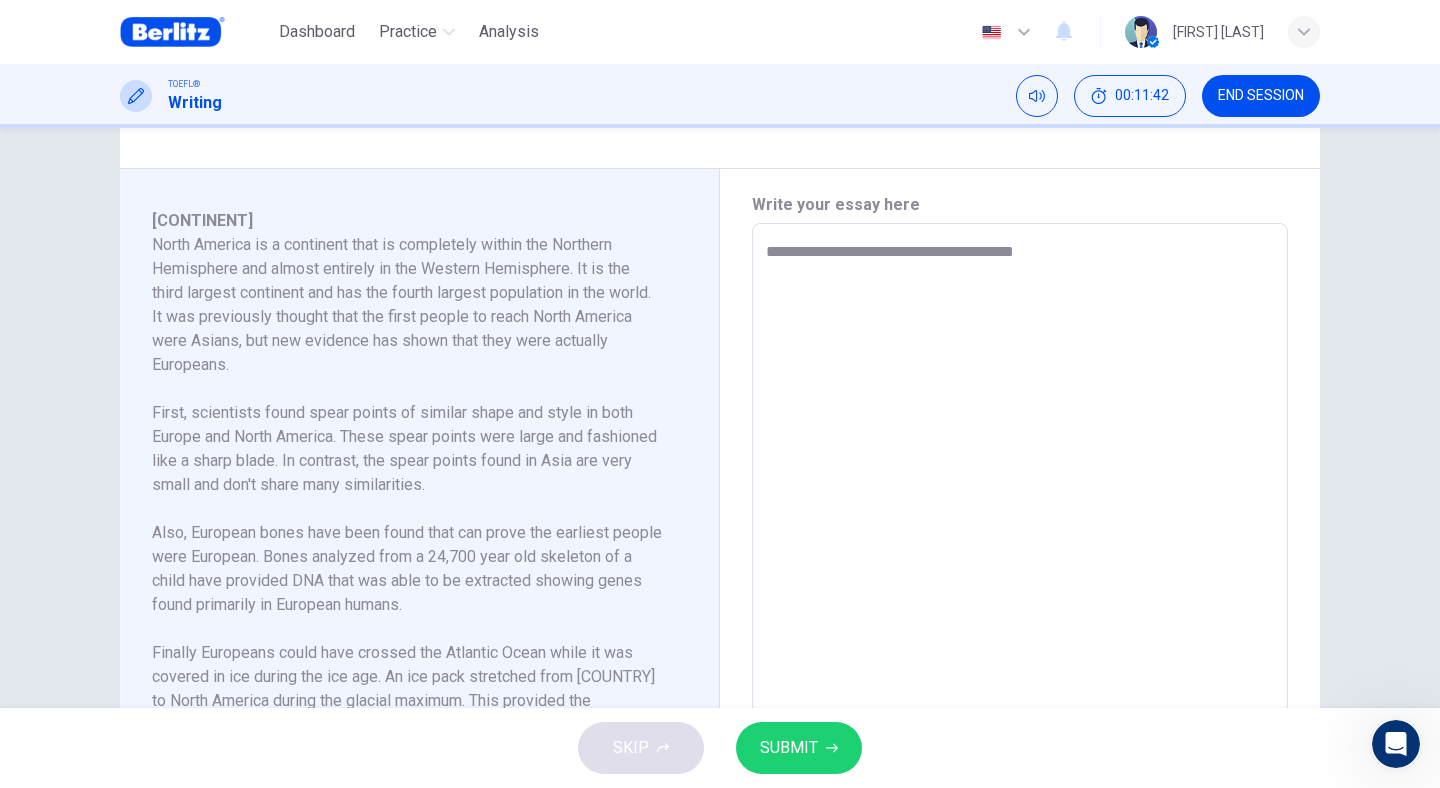 type on "**********" 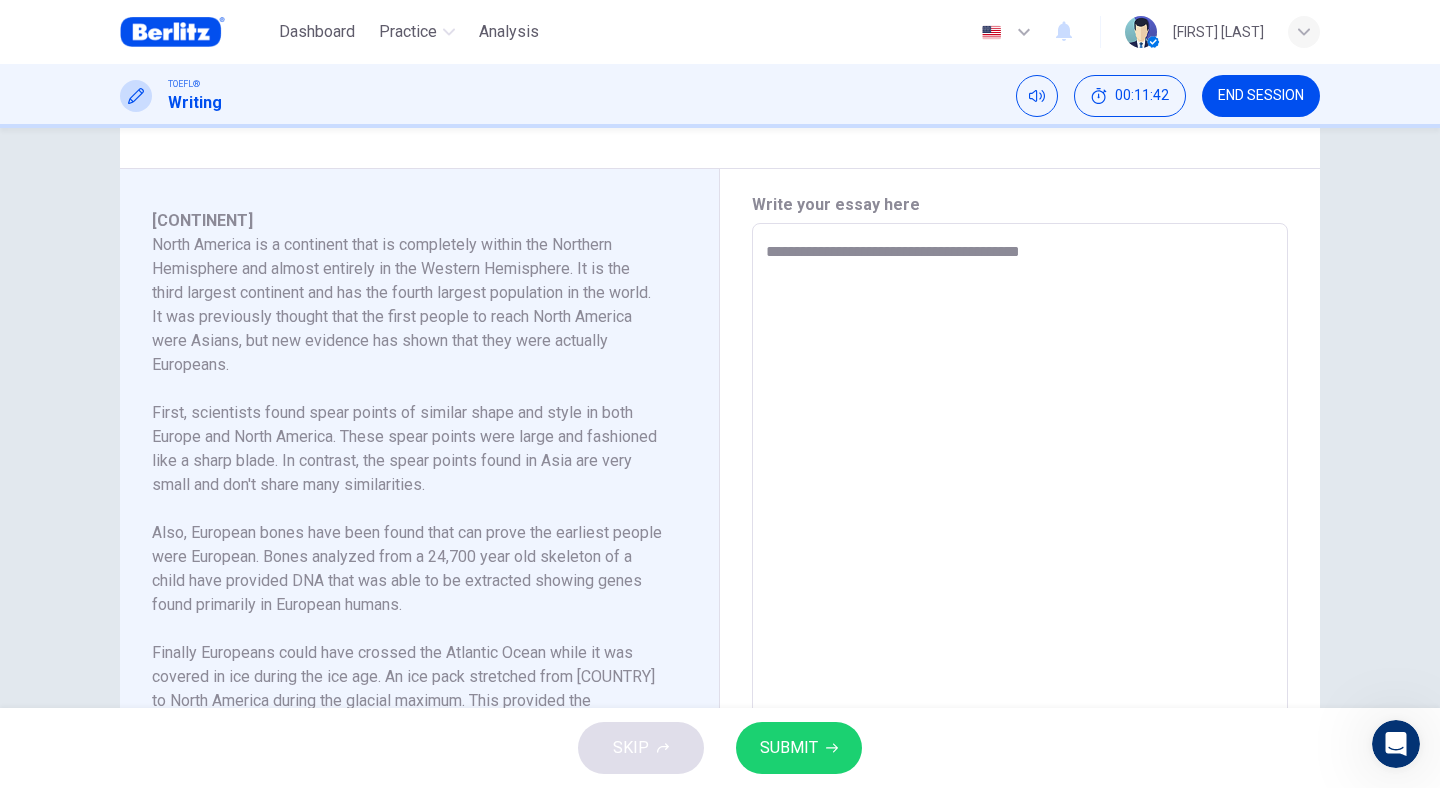 type on "*" 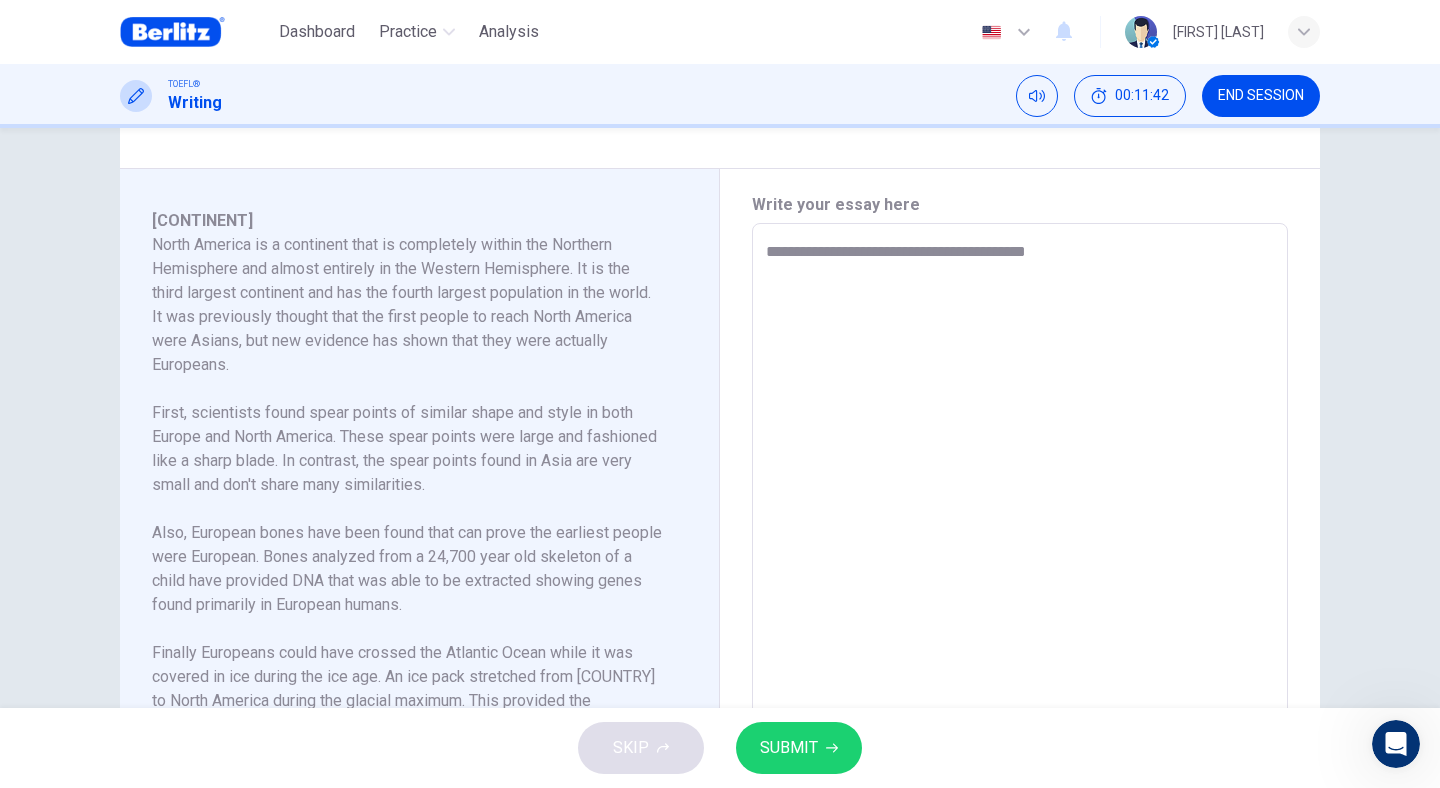 type on "*" 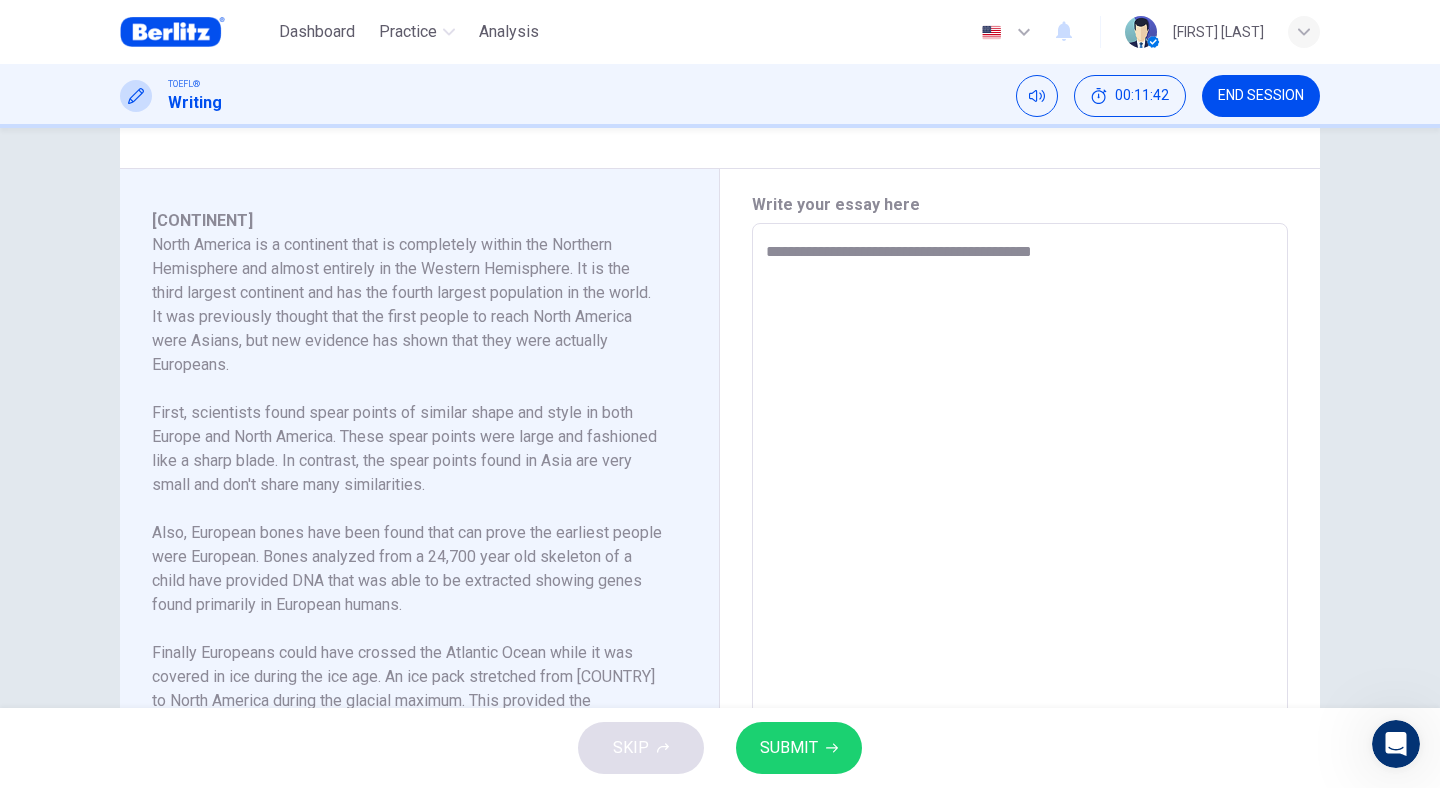 type on "*" 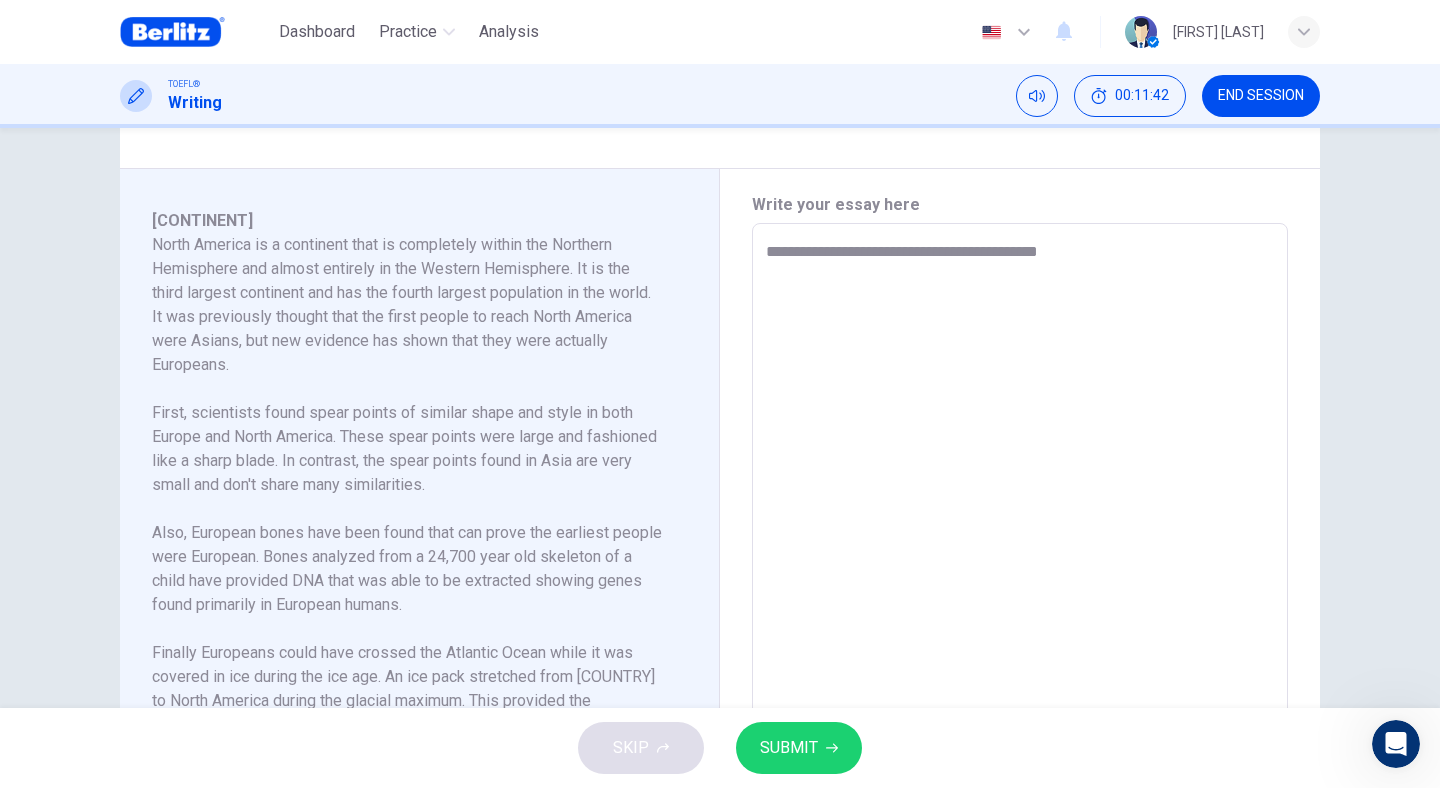 type on "*" 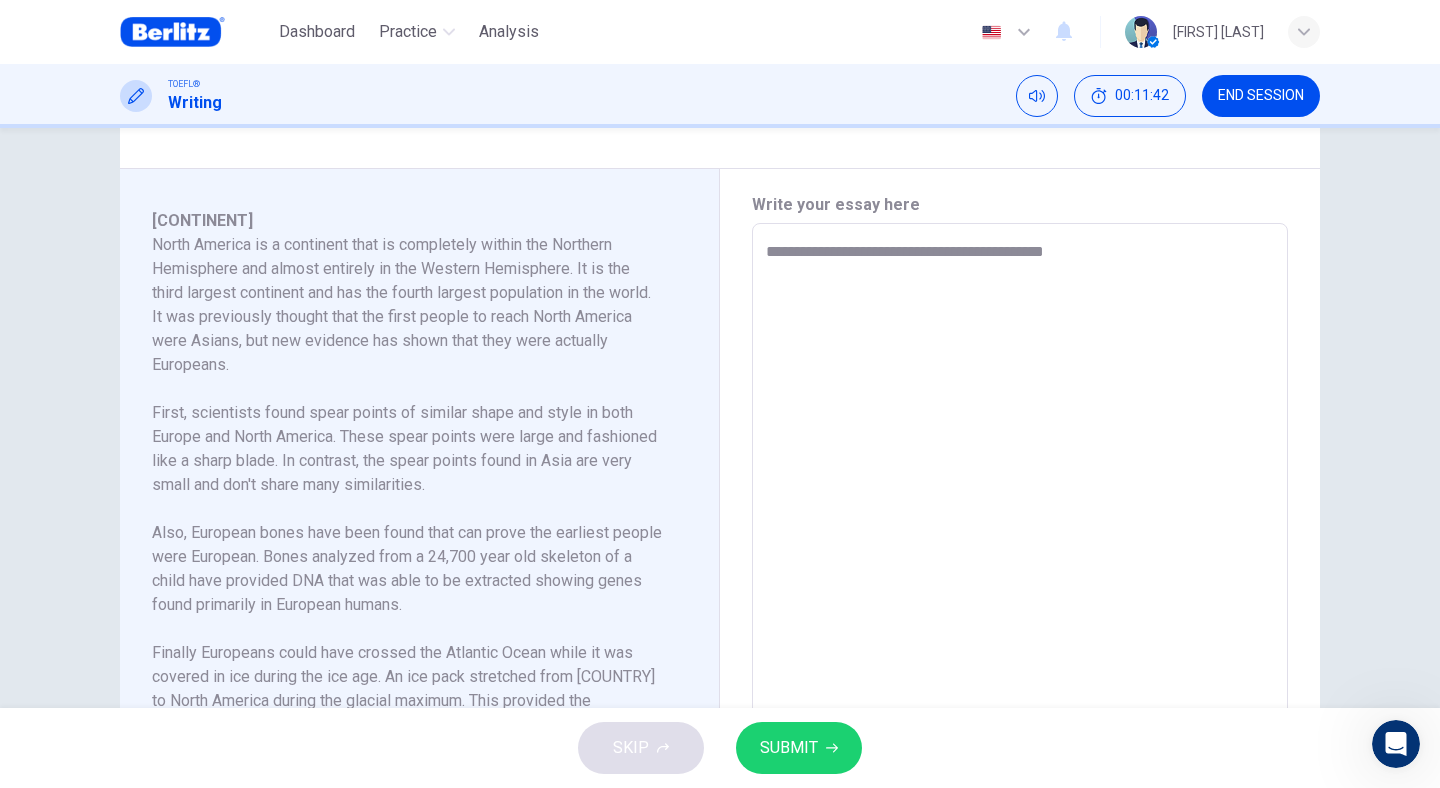 type on "*" 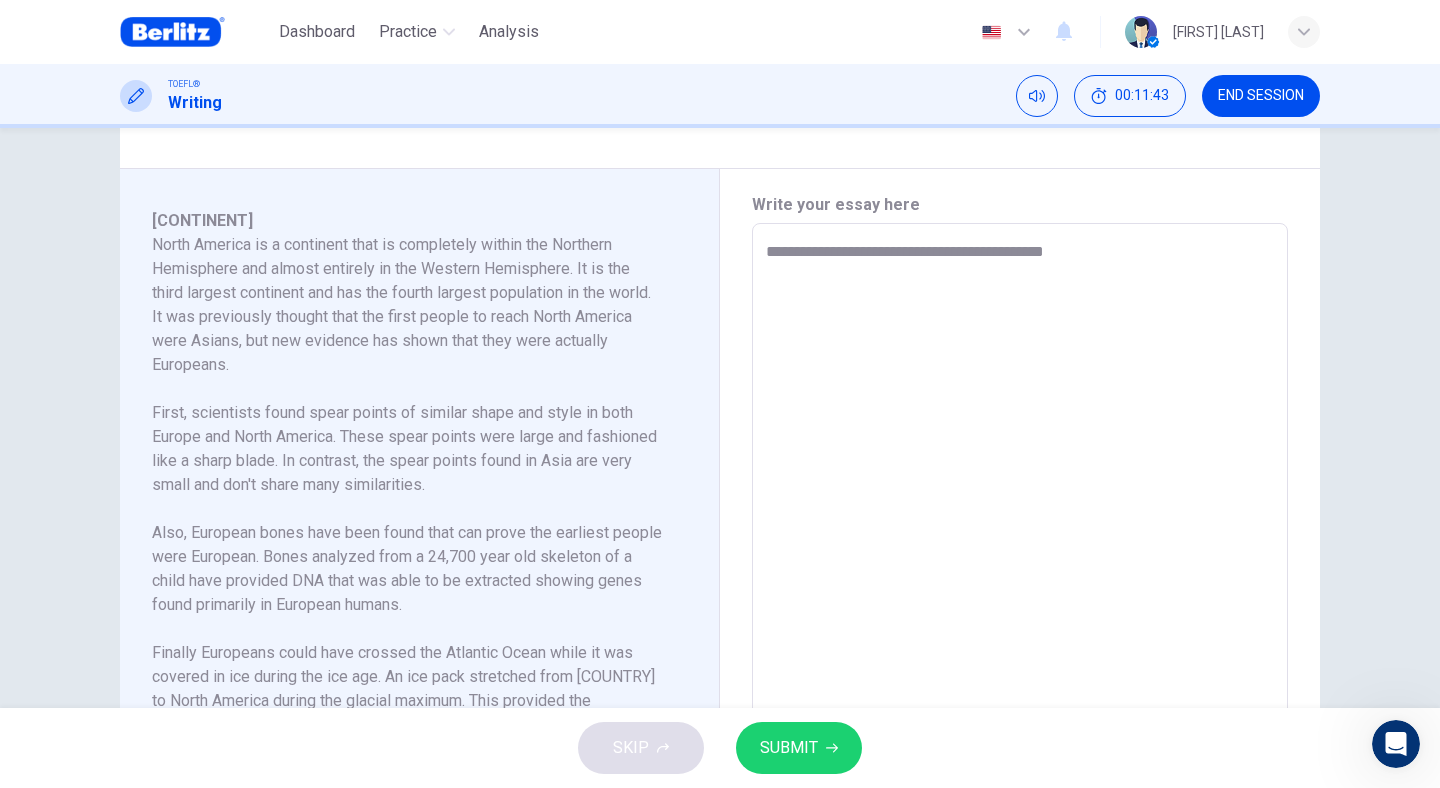 type on "**********" 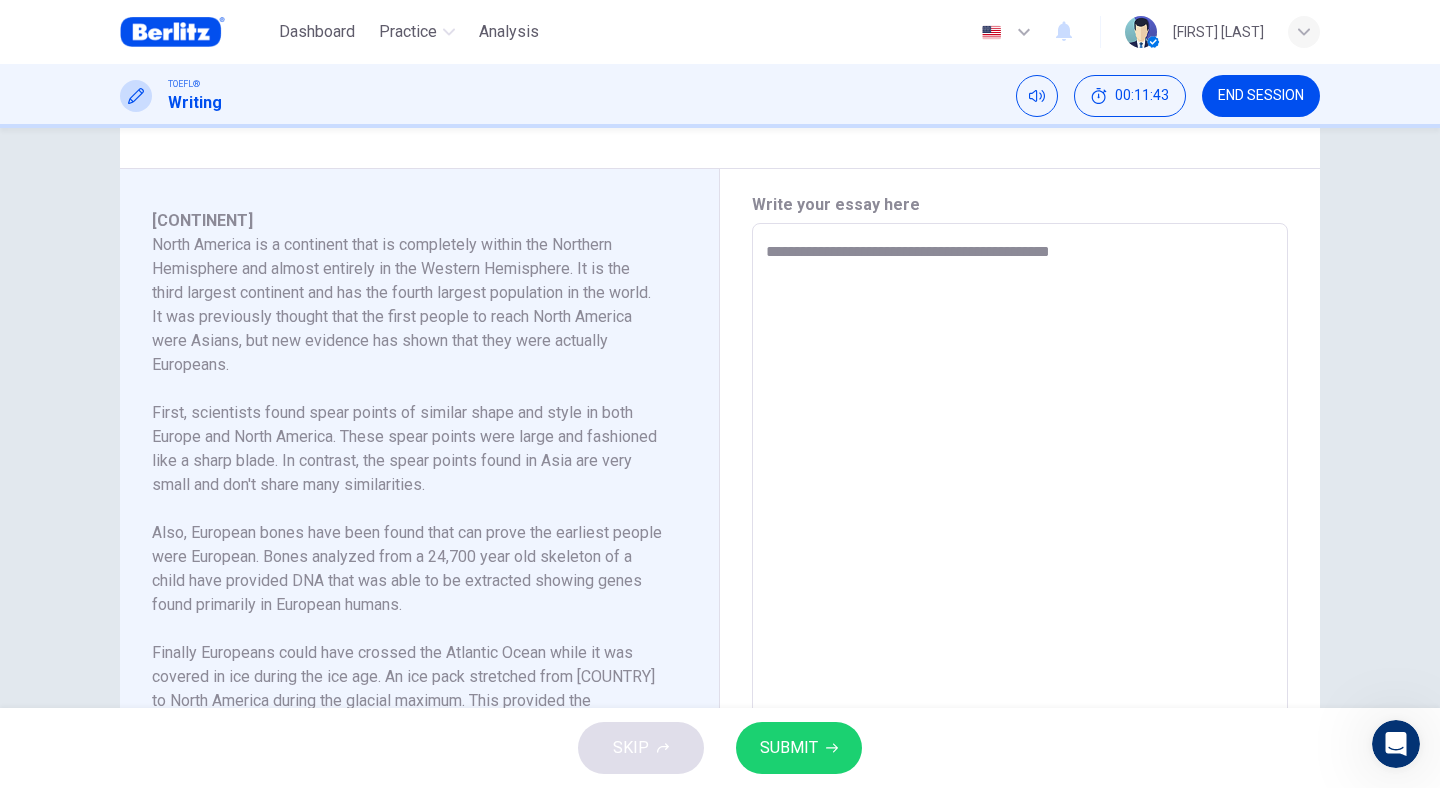 type on "*" 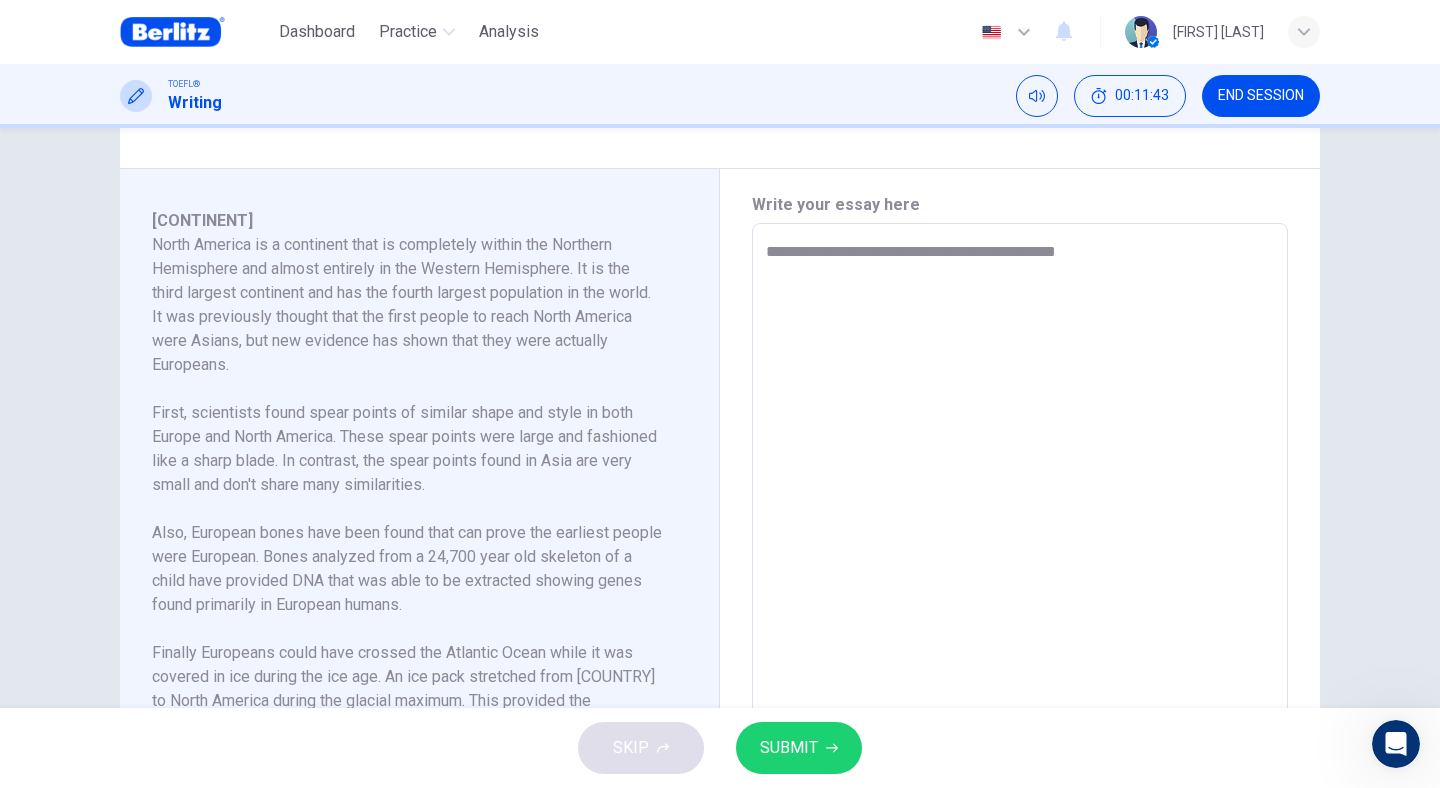 type on "*" 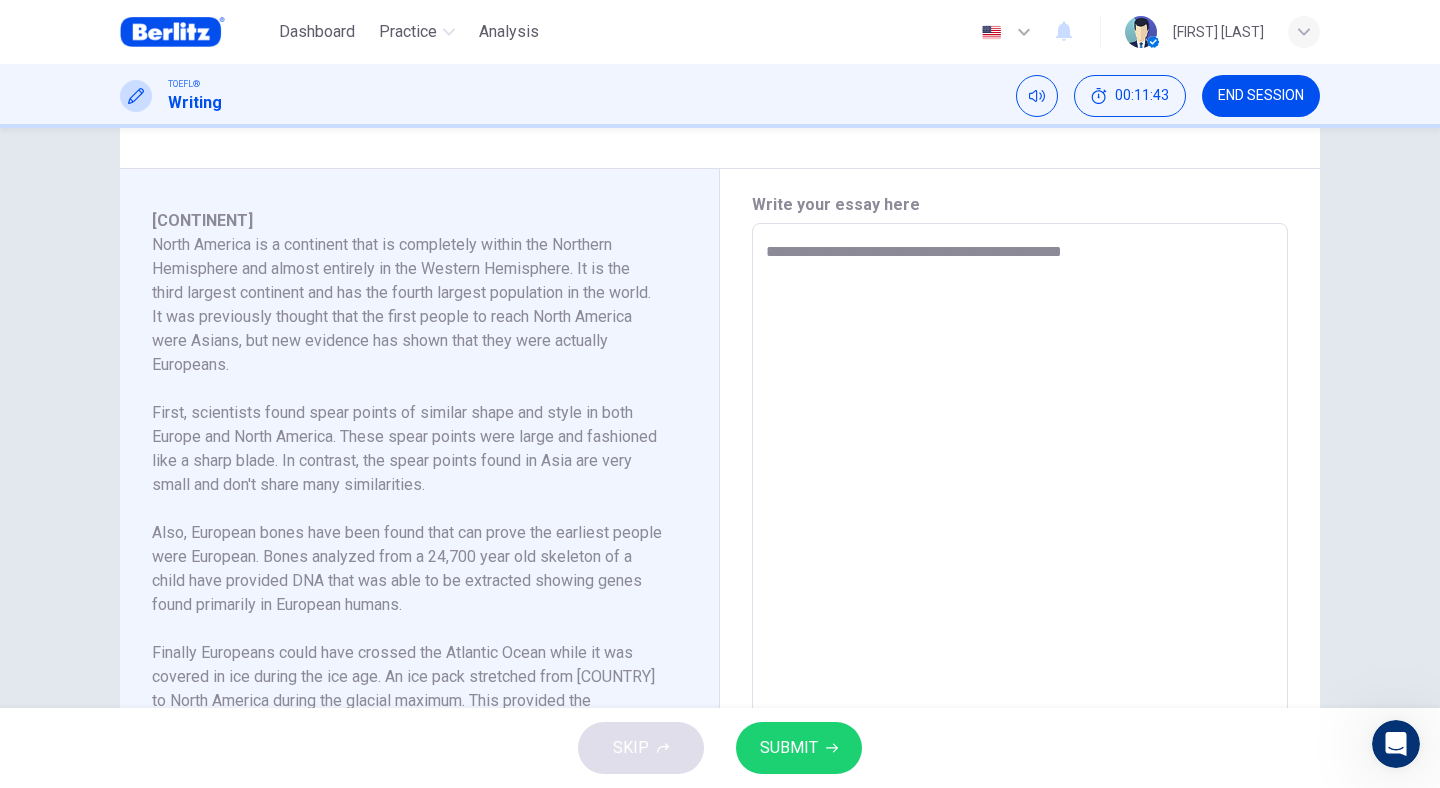 type on "*" 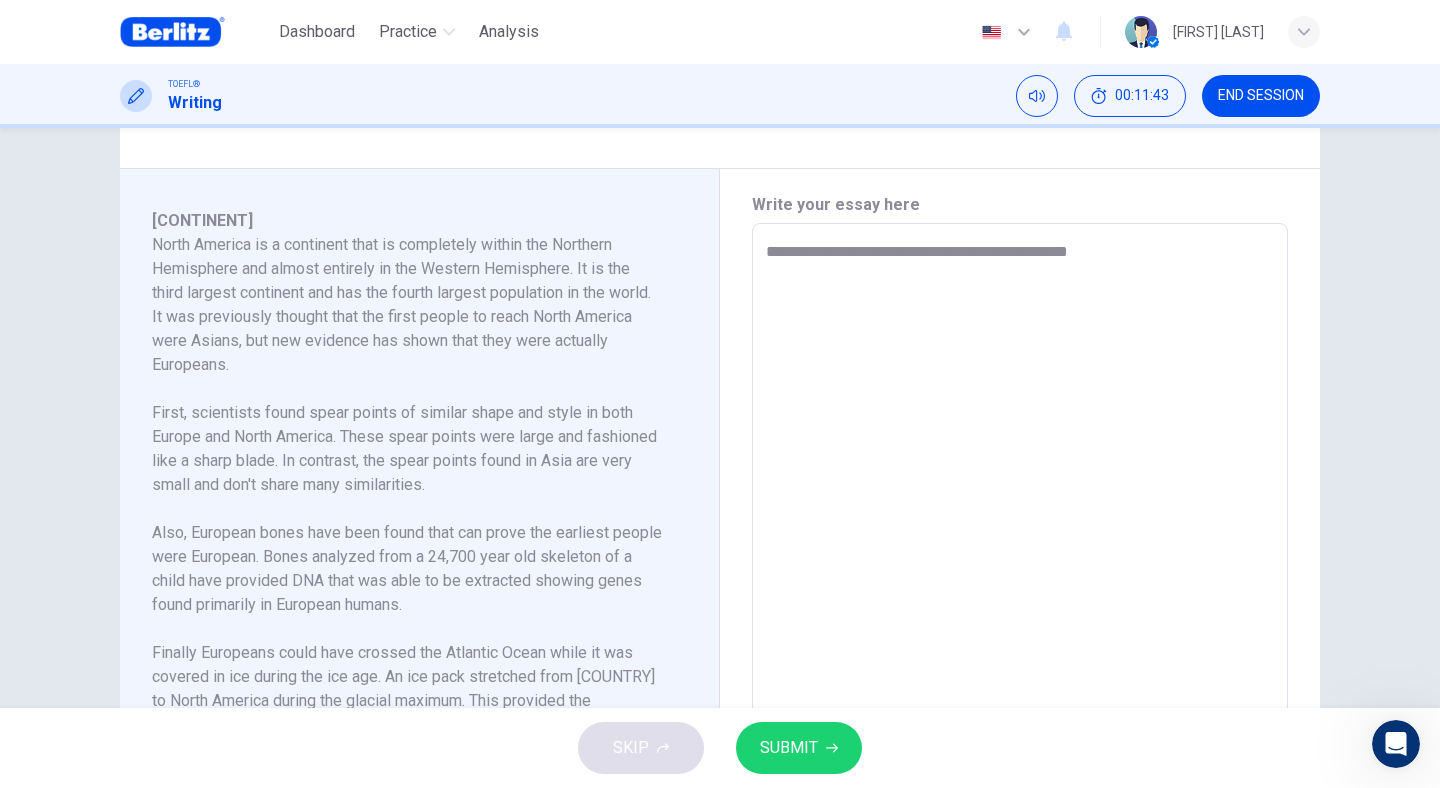type on "*" 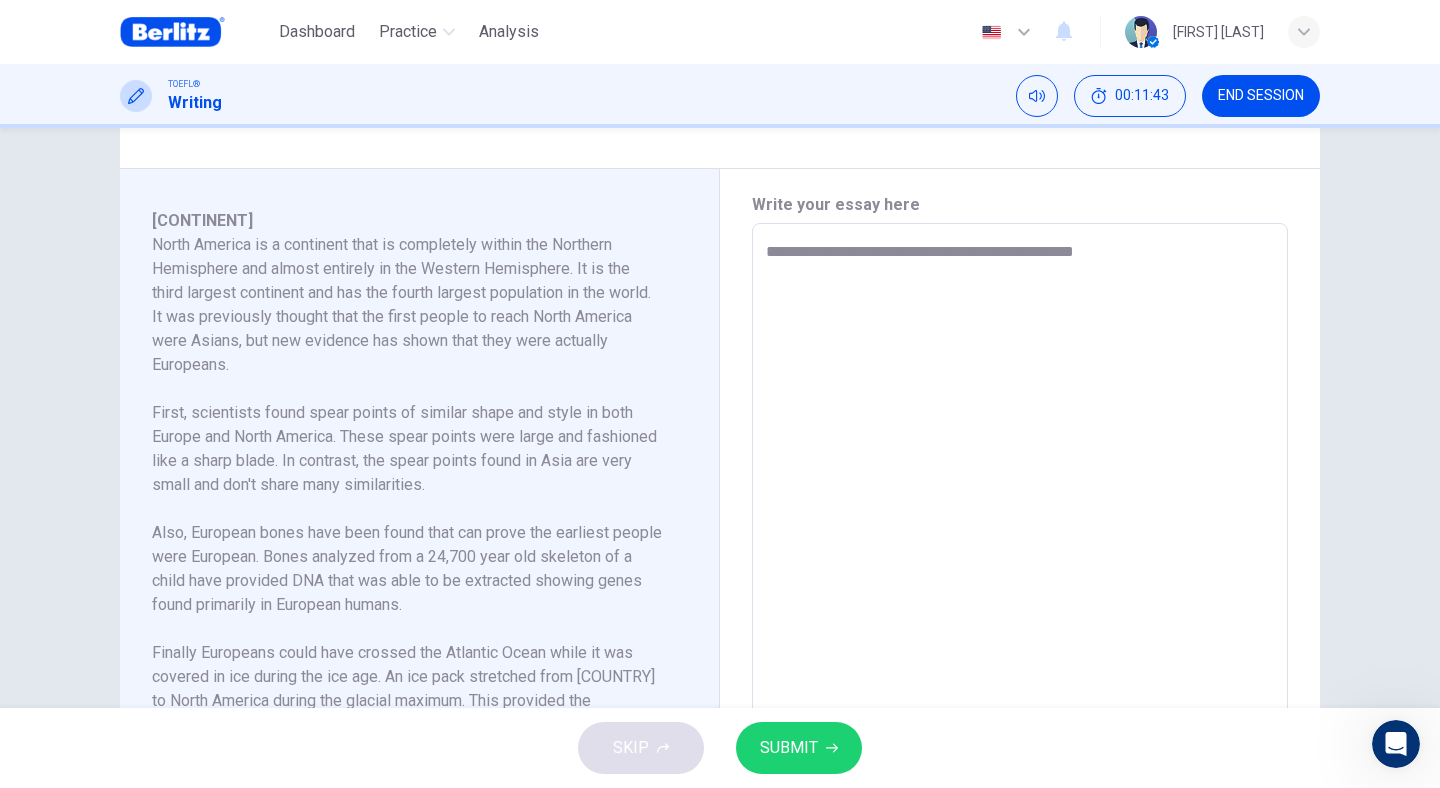 type on "*" 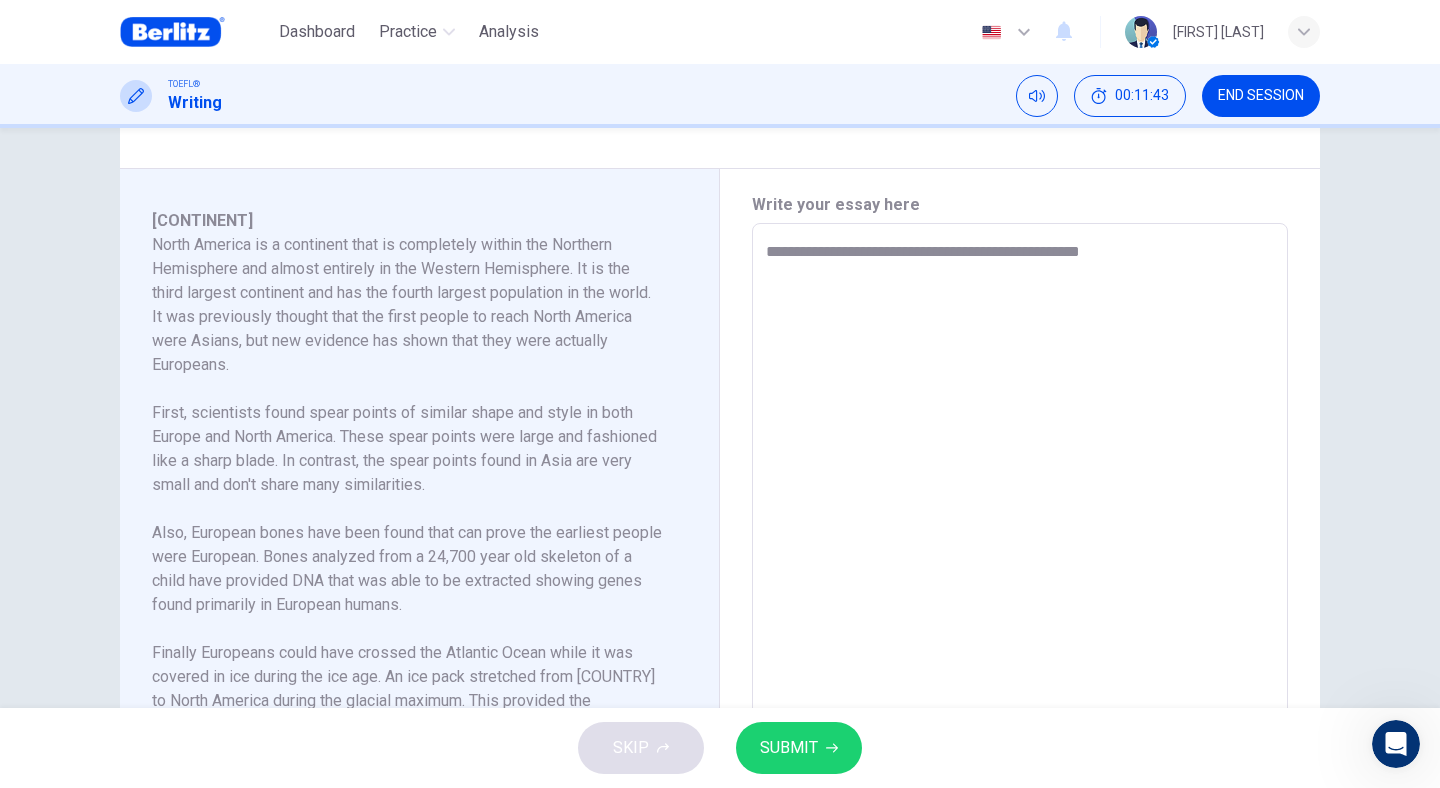 type on "*" 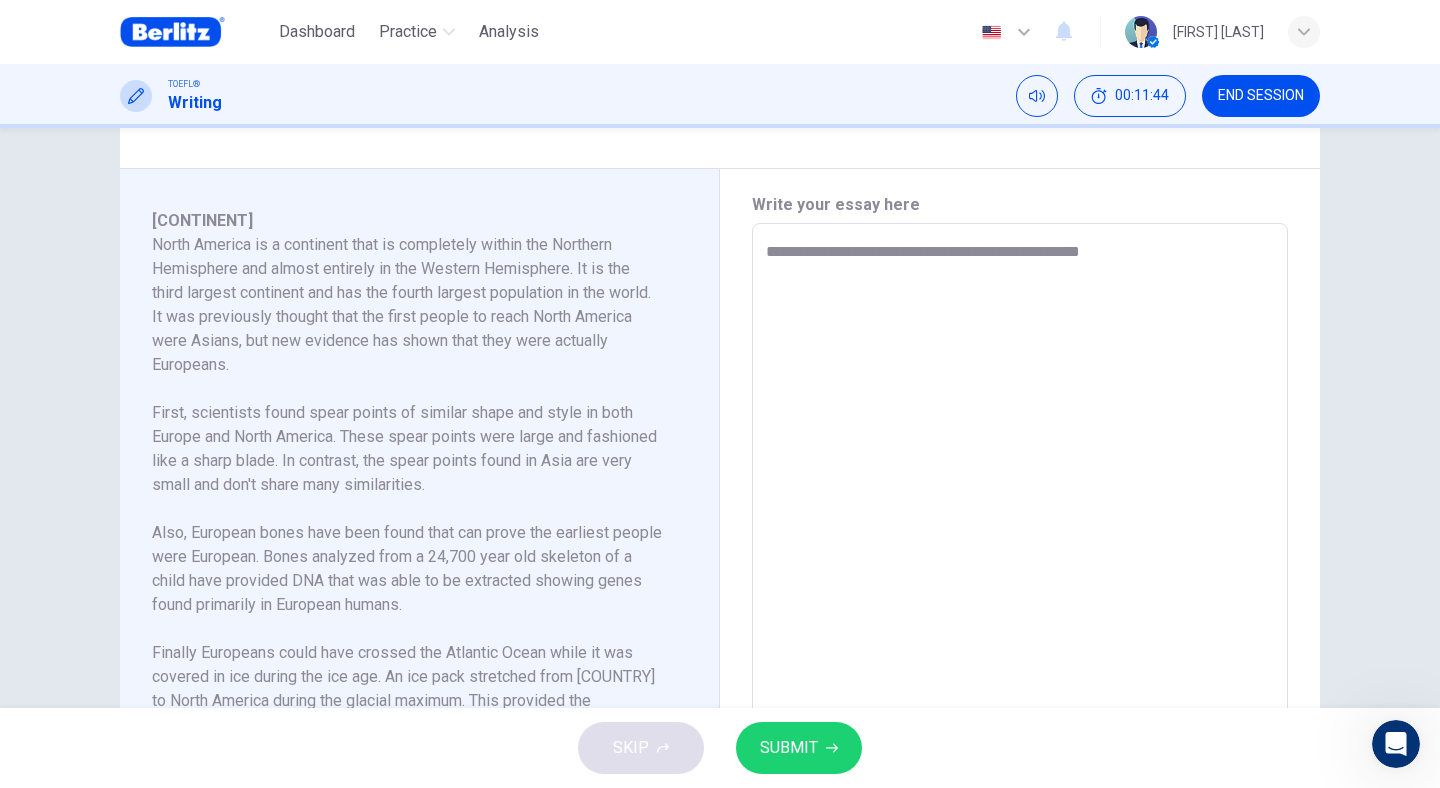 type on "**********" 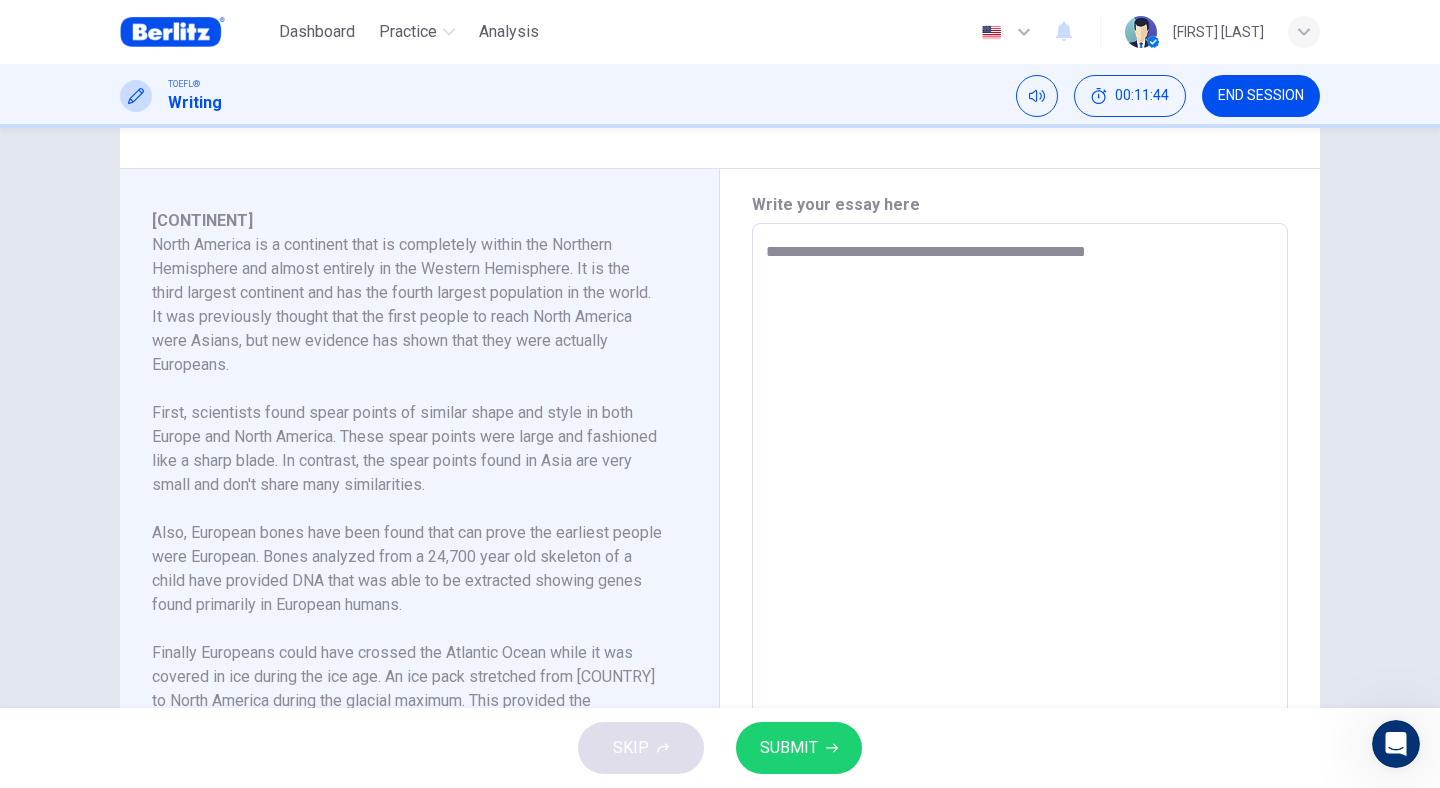 type on "*" 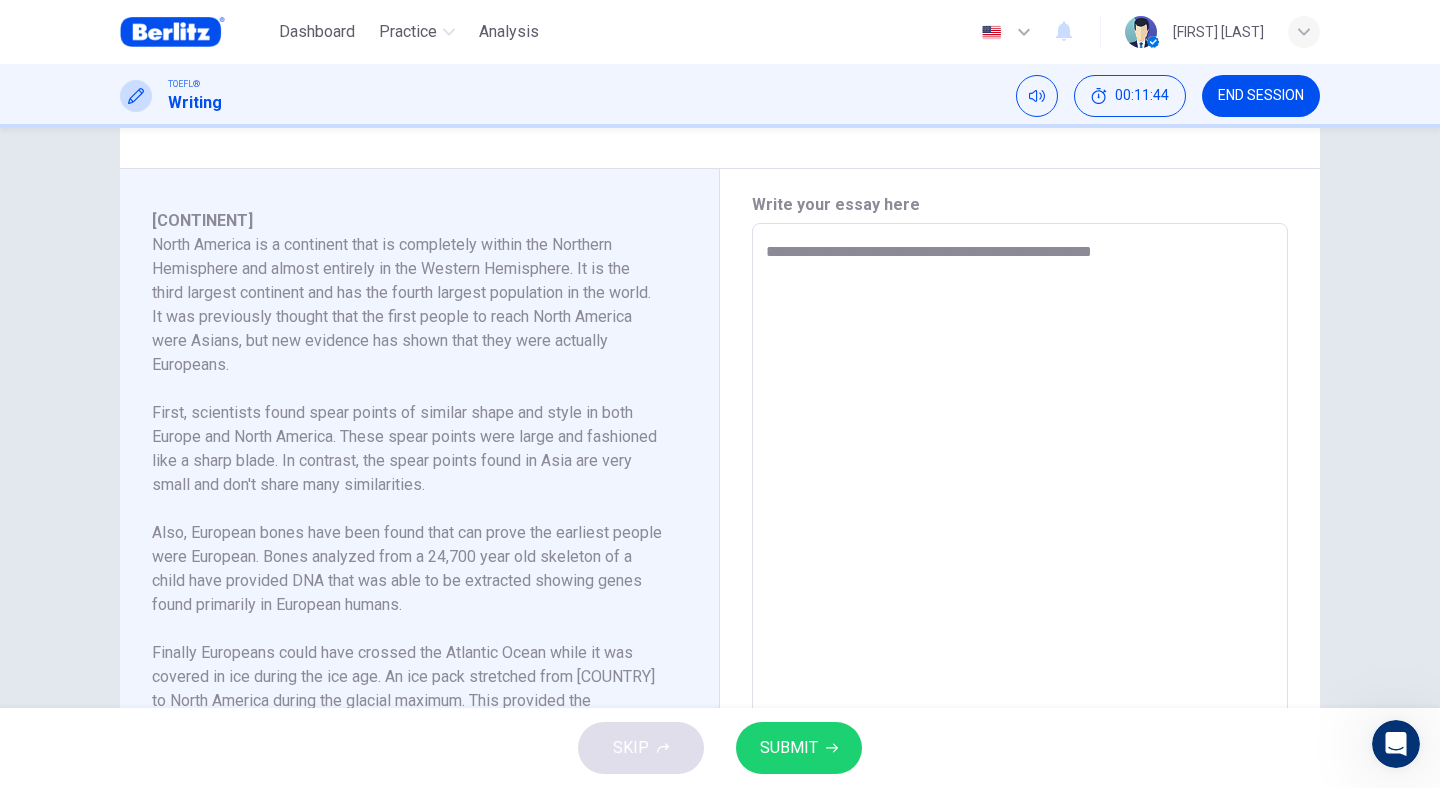 type on "*" 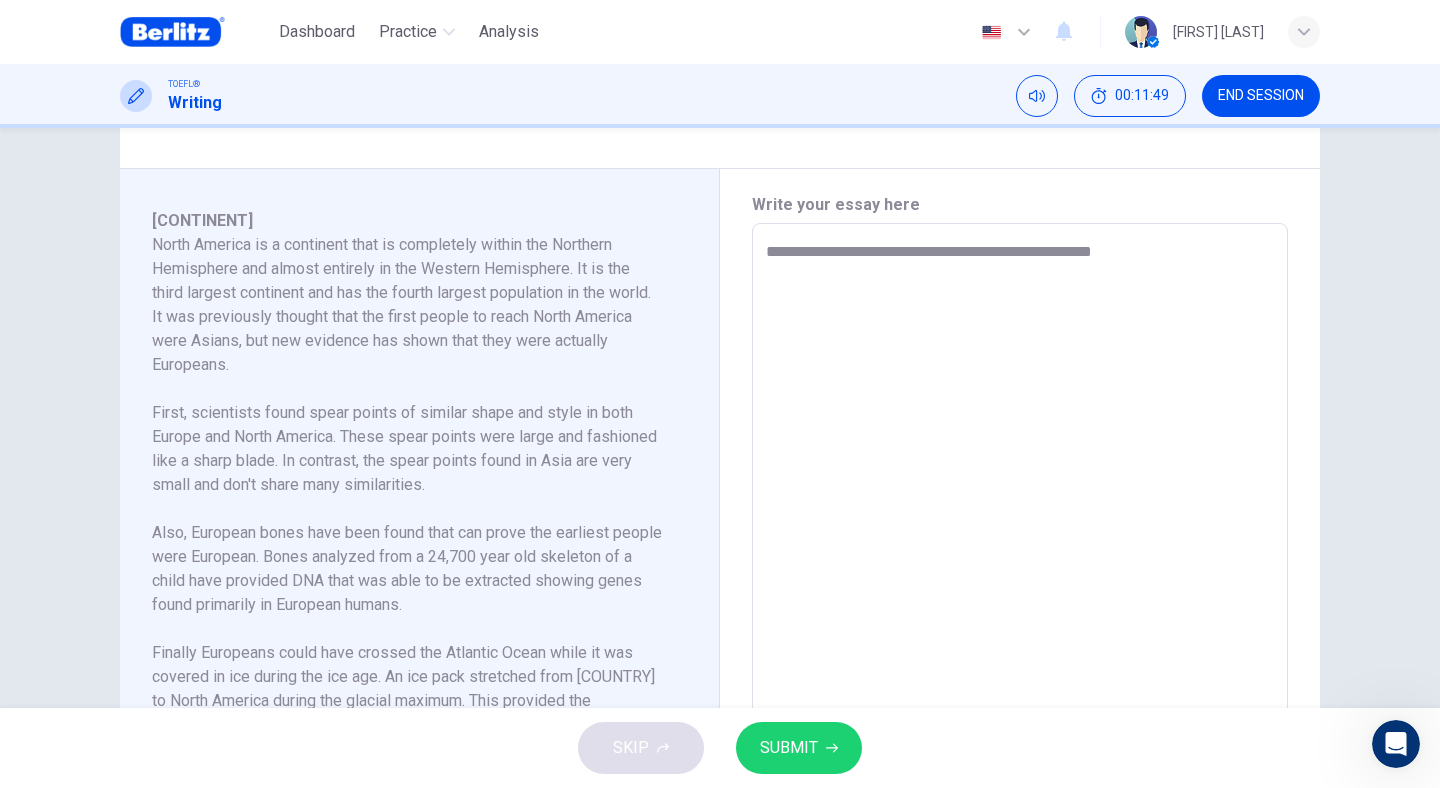 type on "**********" 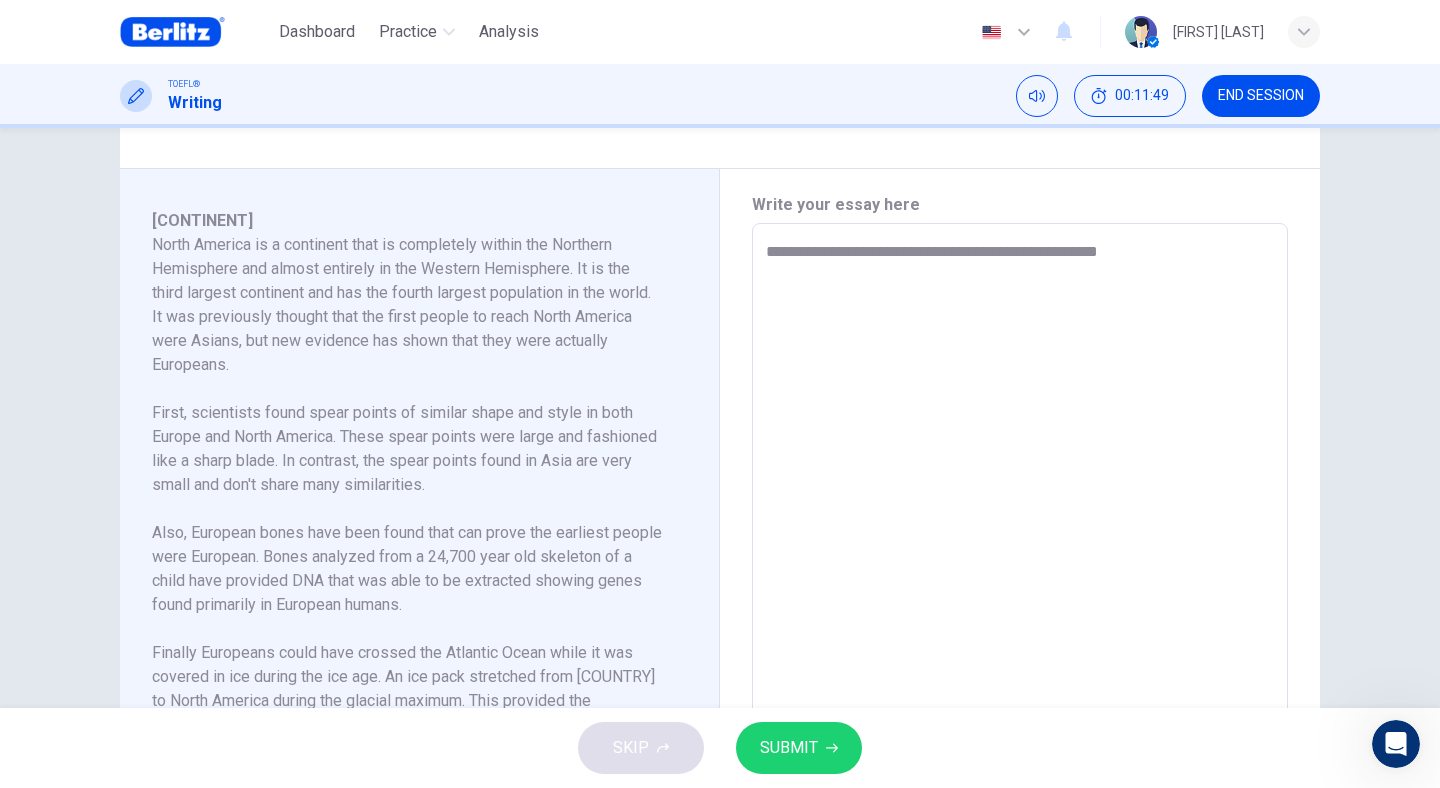 type on "*" 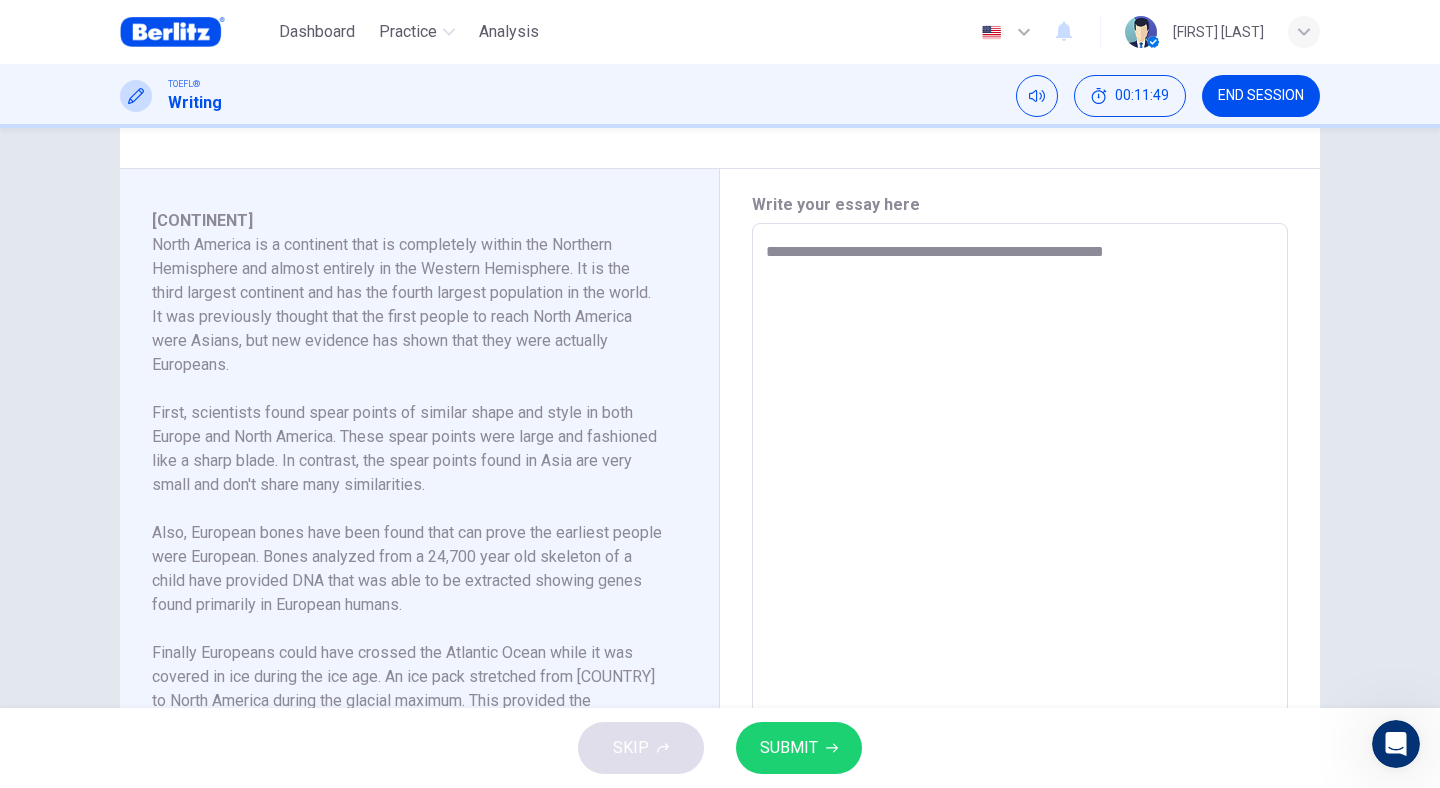 type on "*" 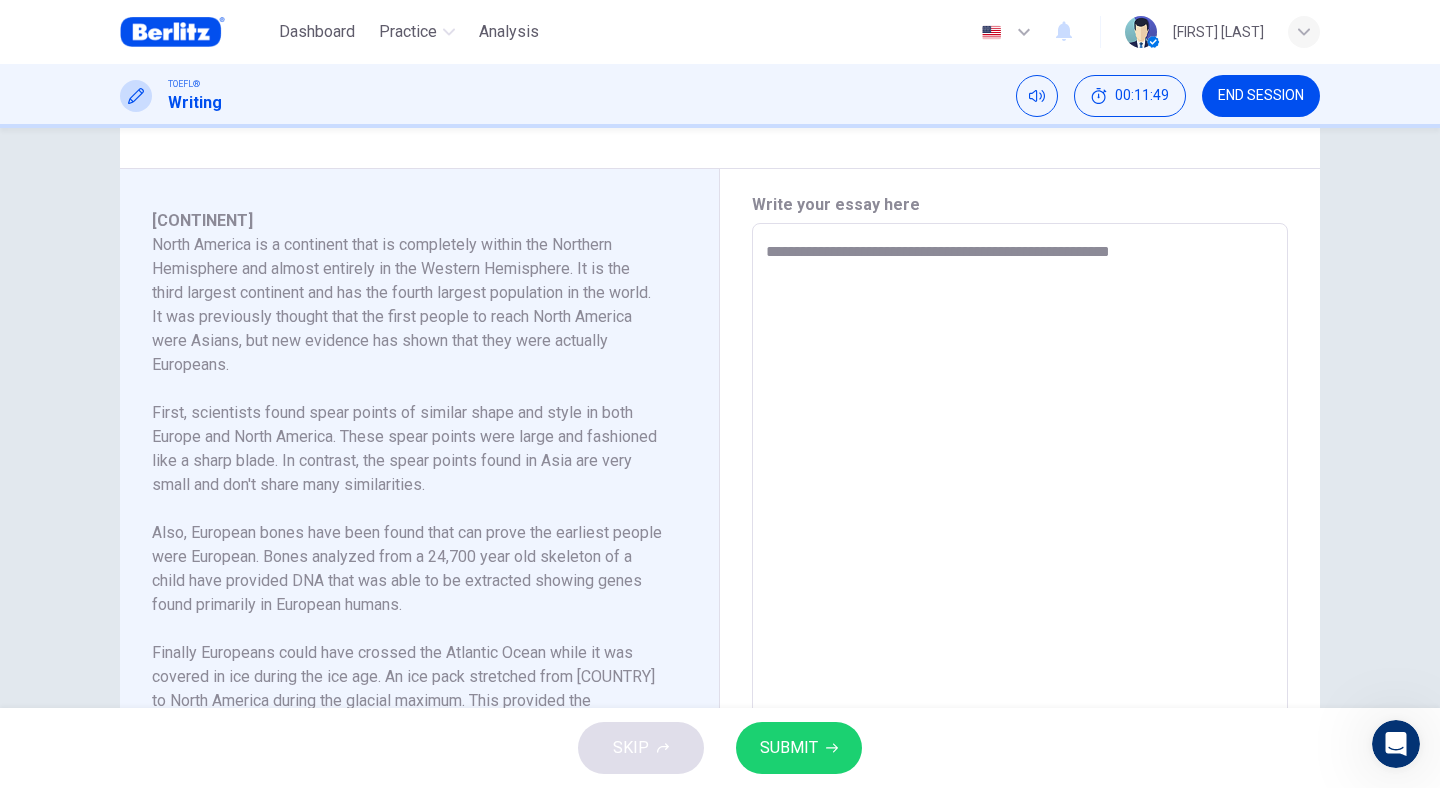 type on "*" 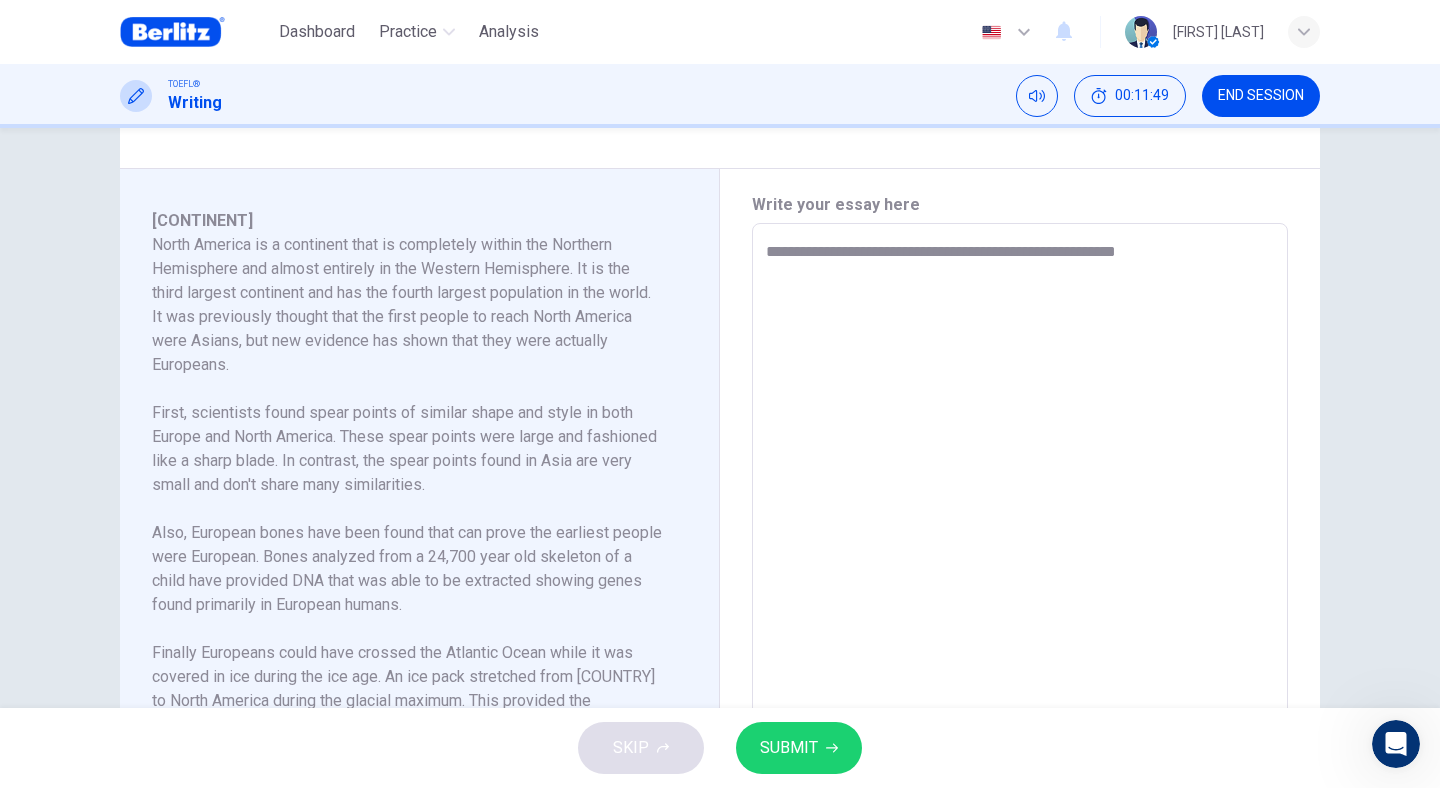 type on "*" 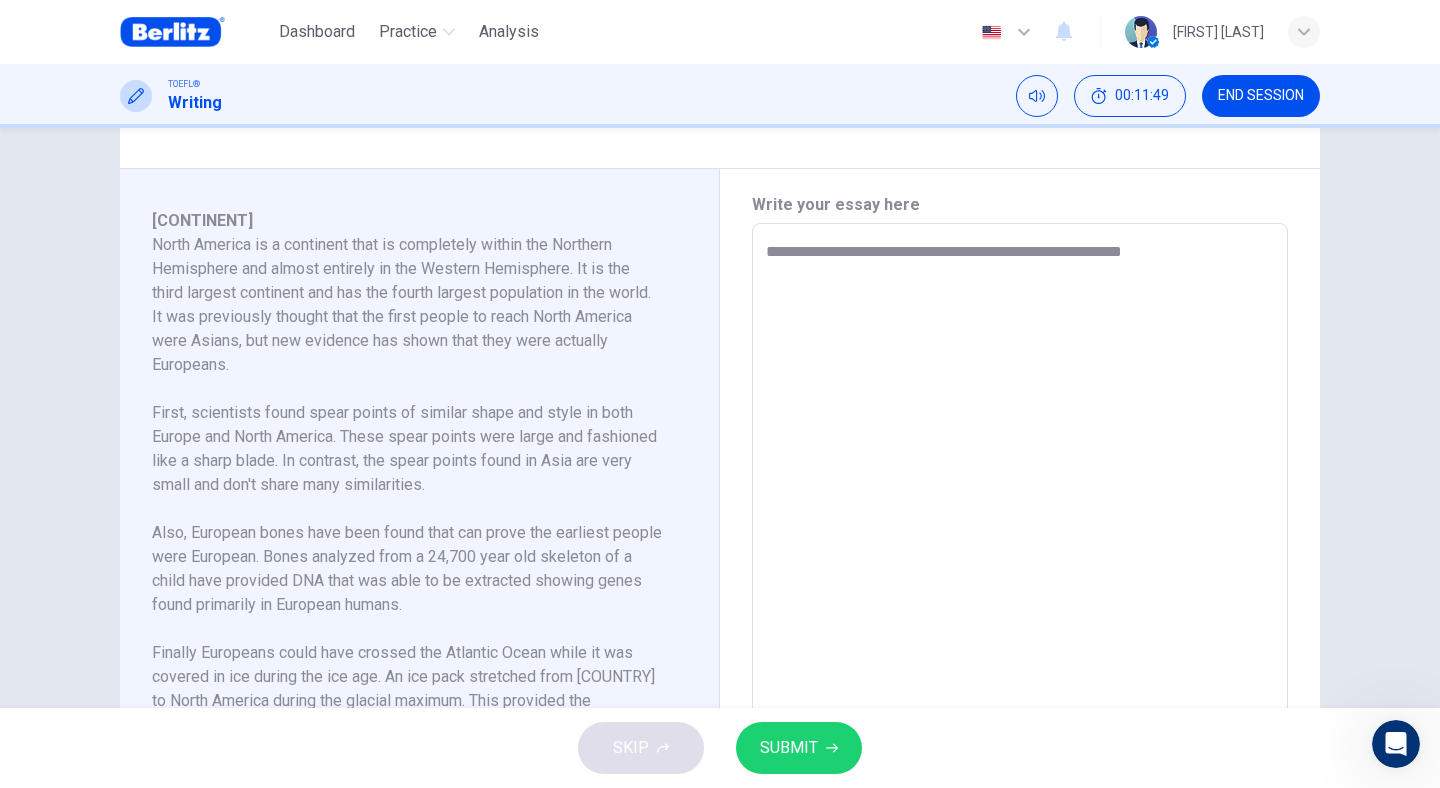 type on "*" 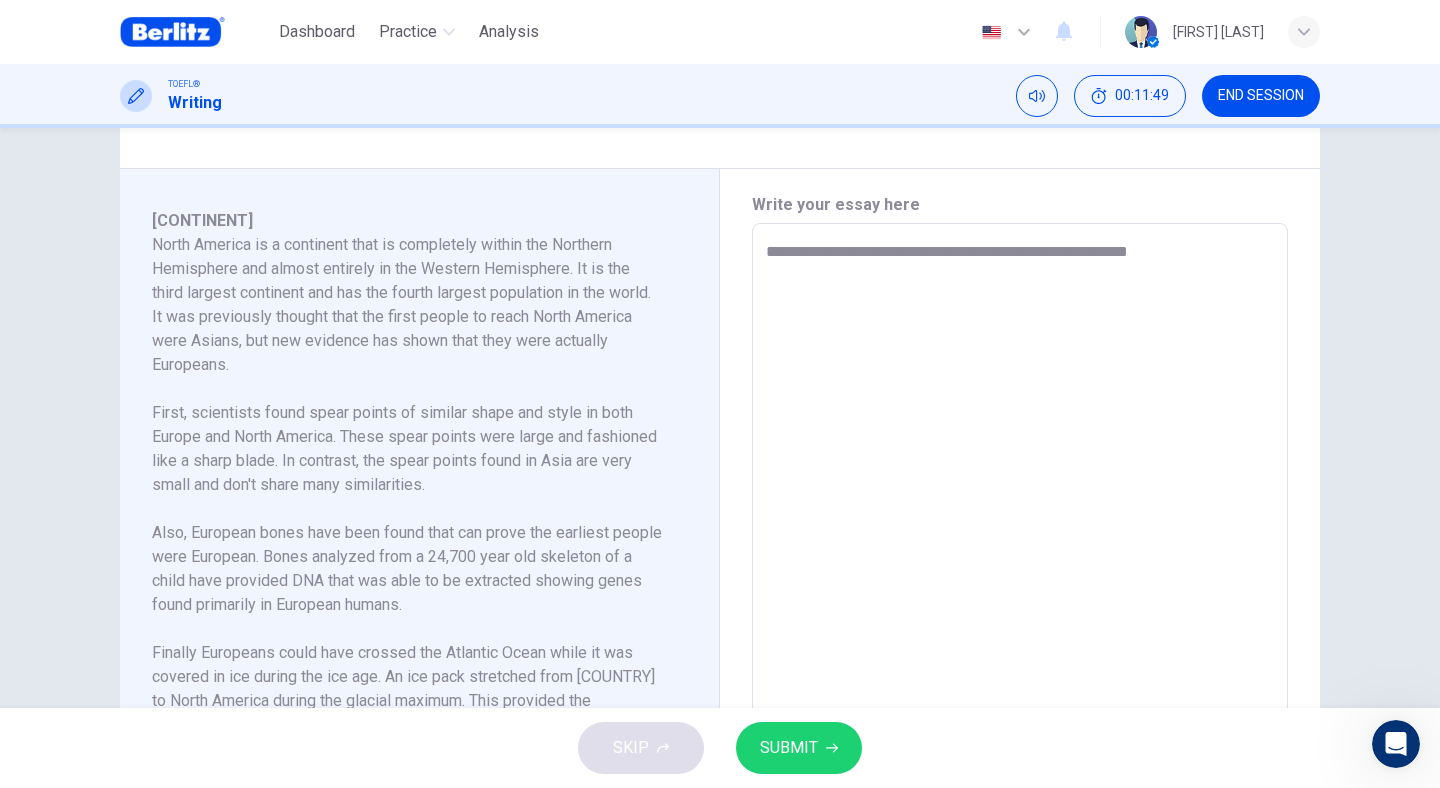 type on "*" 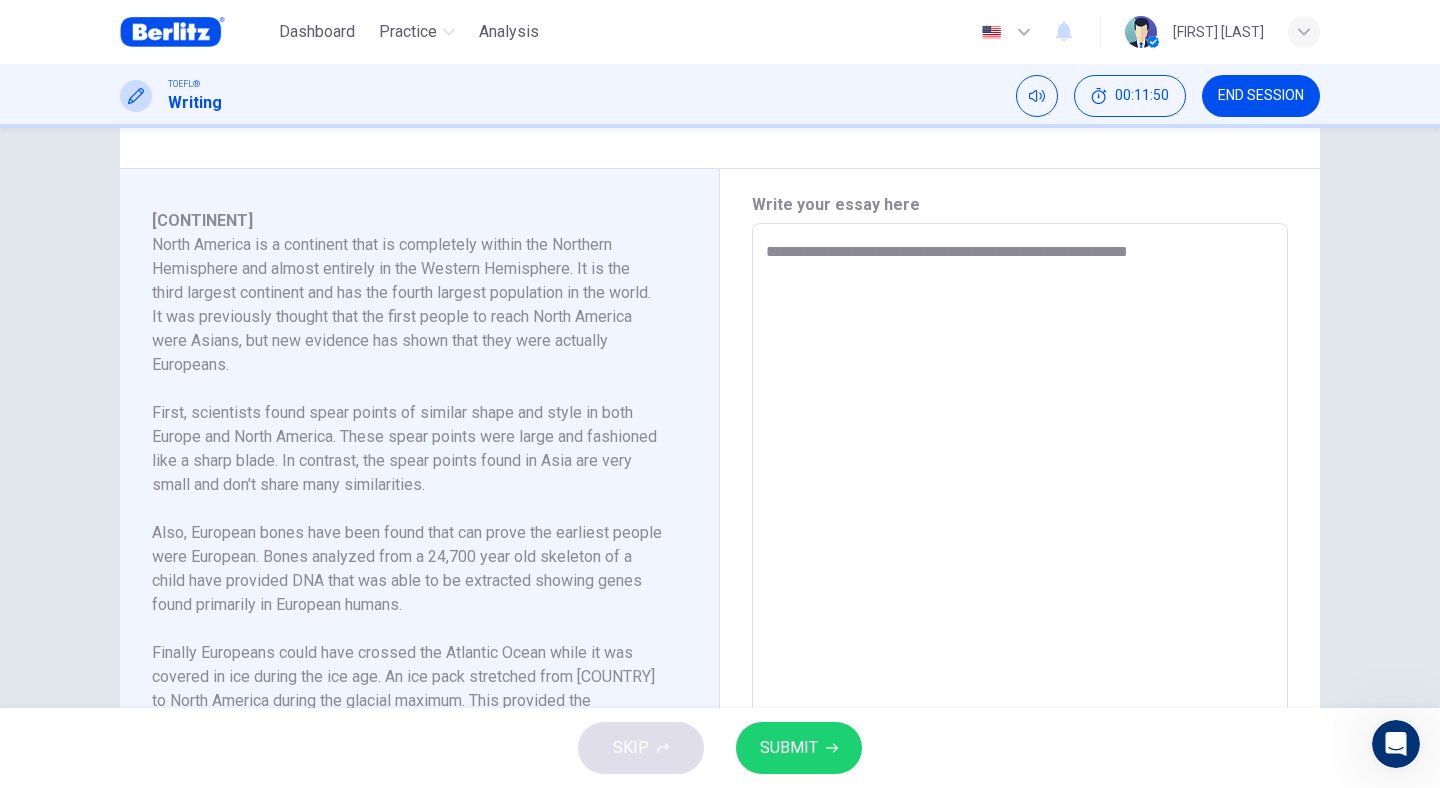 type on "**********" 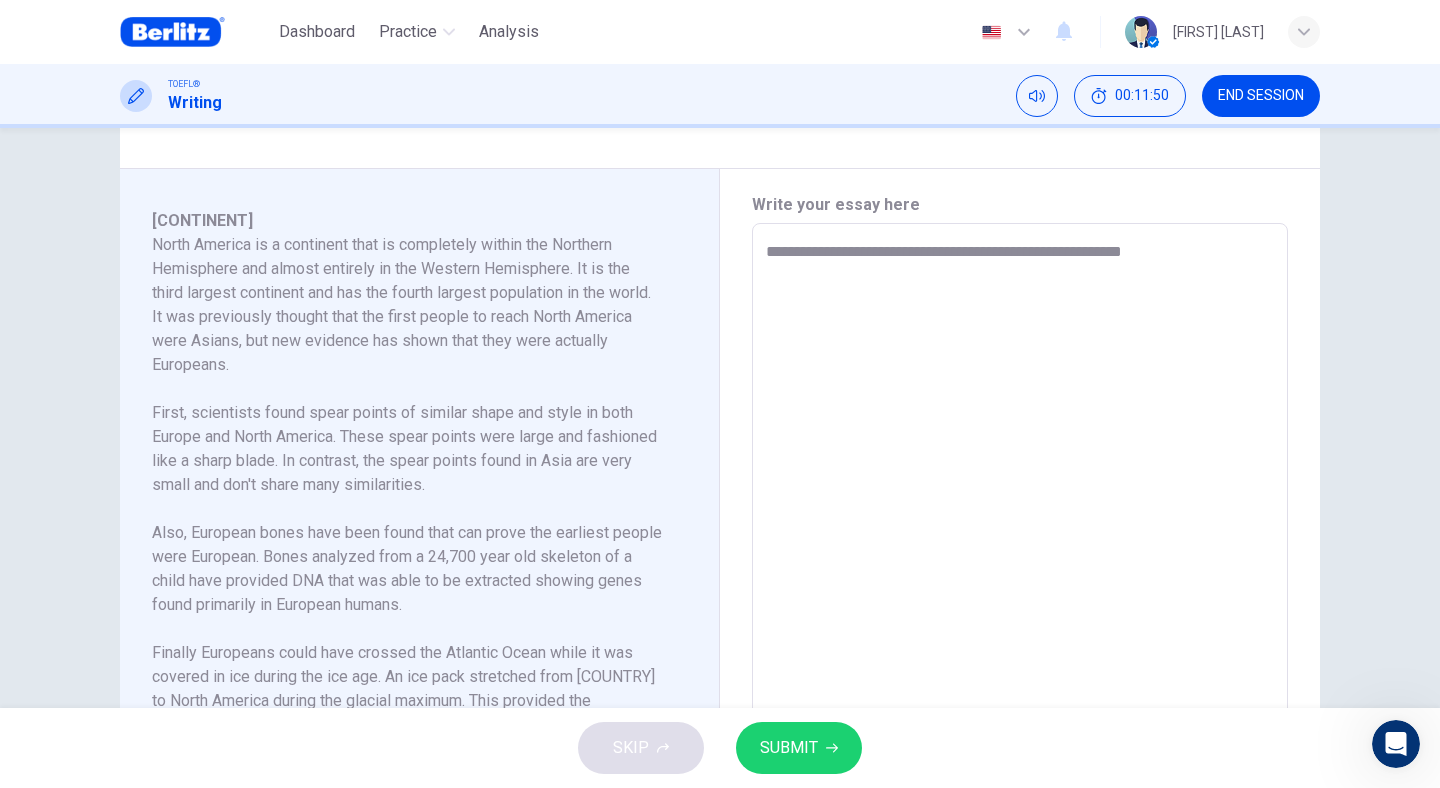 type on "*" 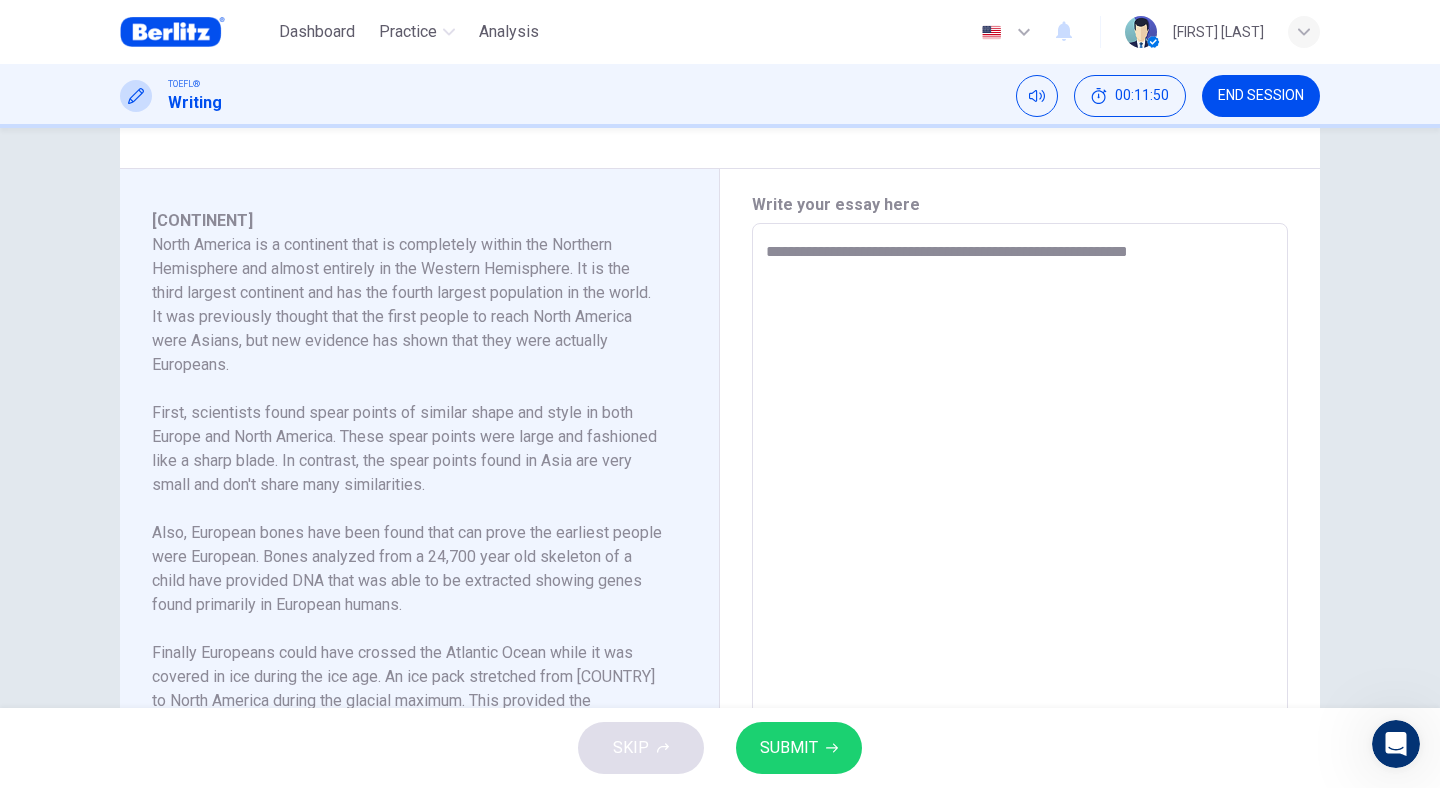 type on "*" 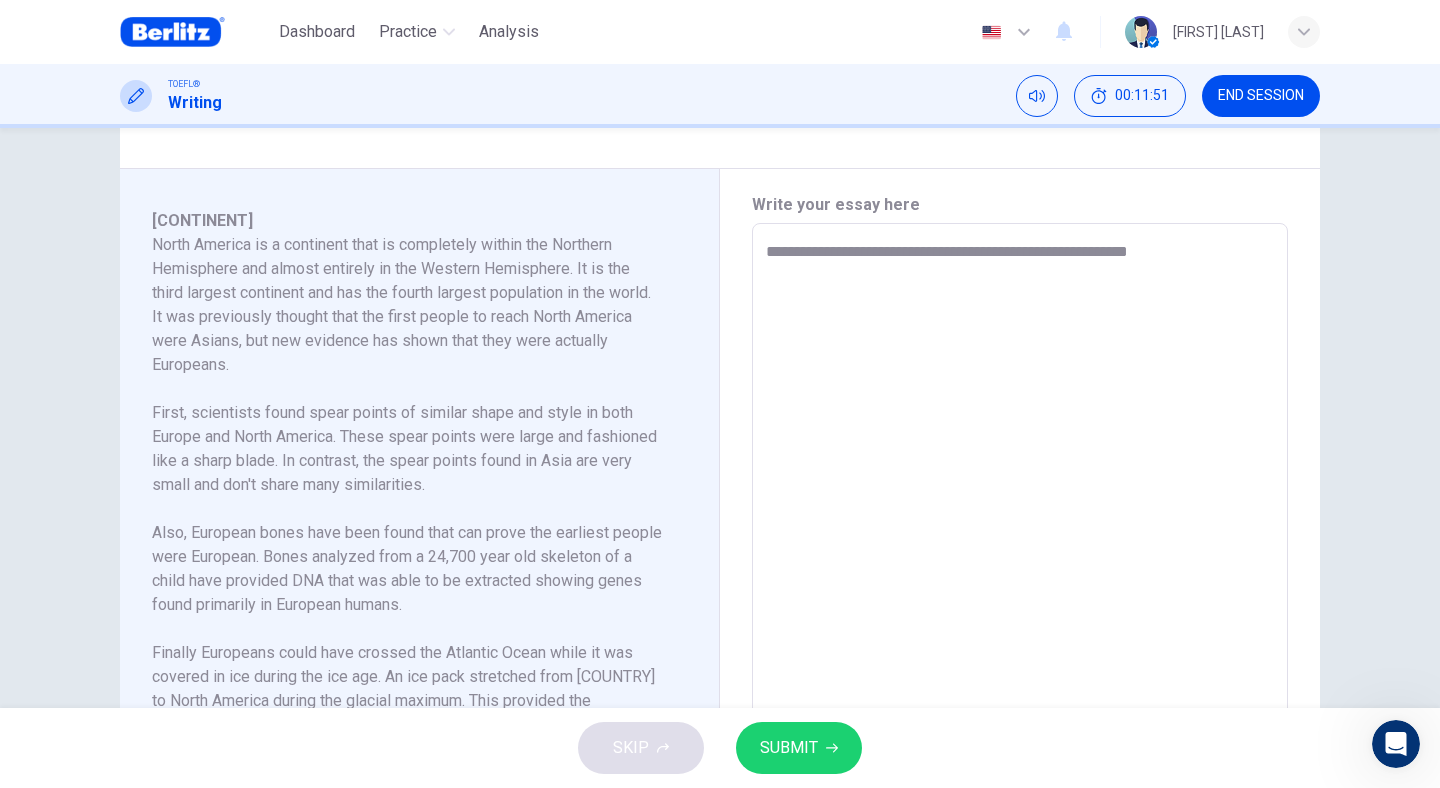 type on "**********" 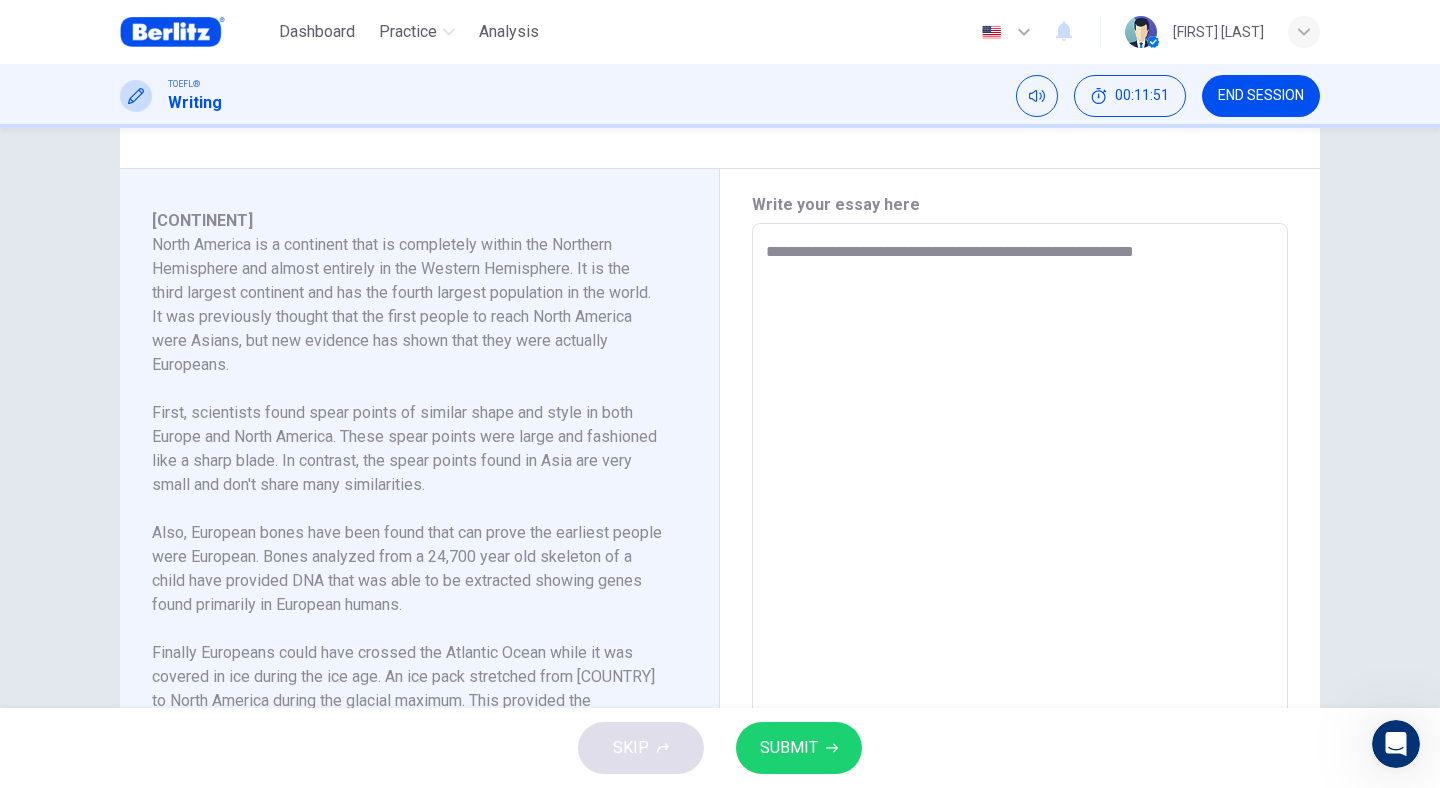 type on "*" 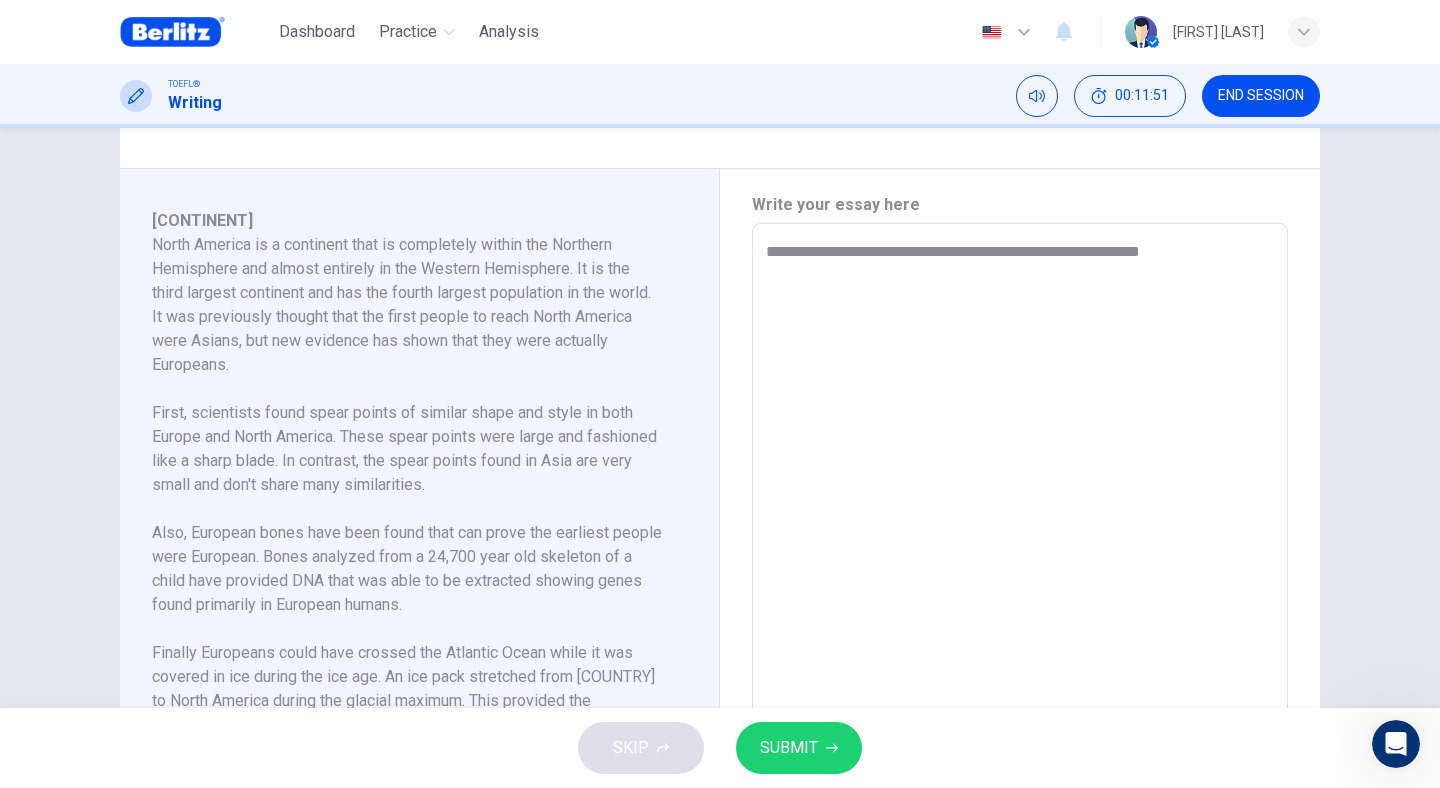 type on "*" 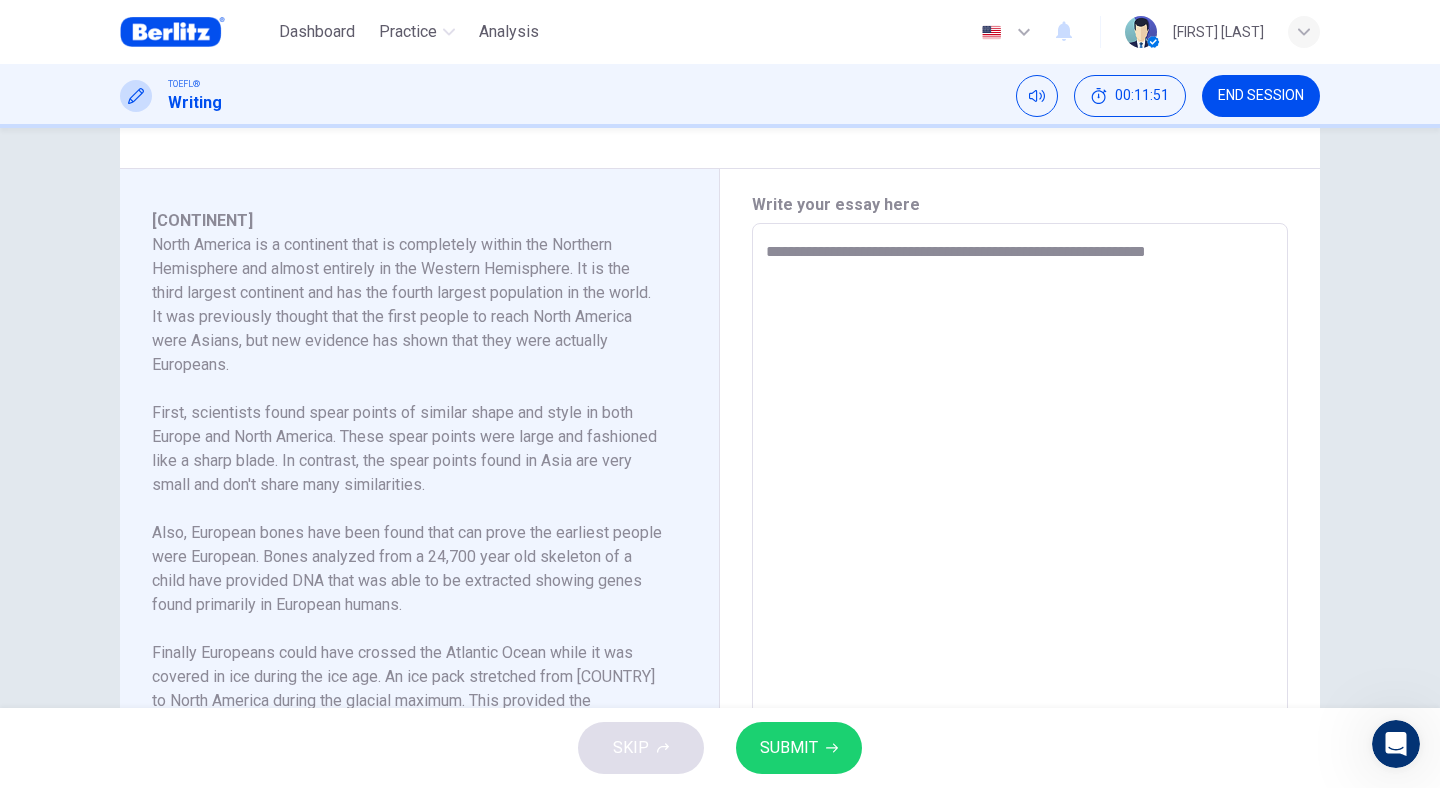 type on "*" 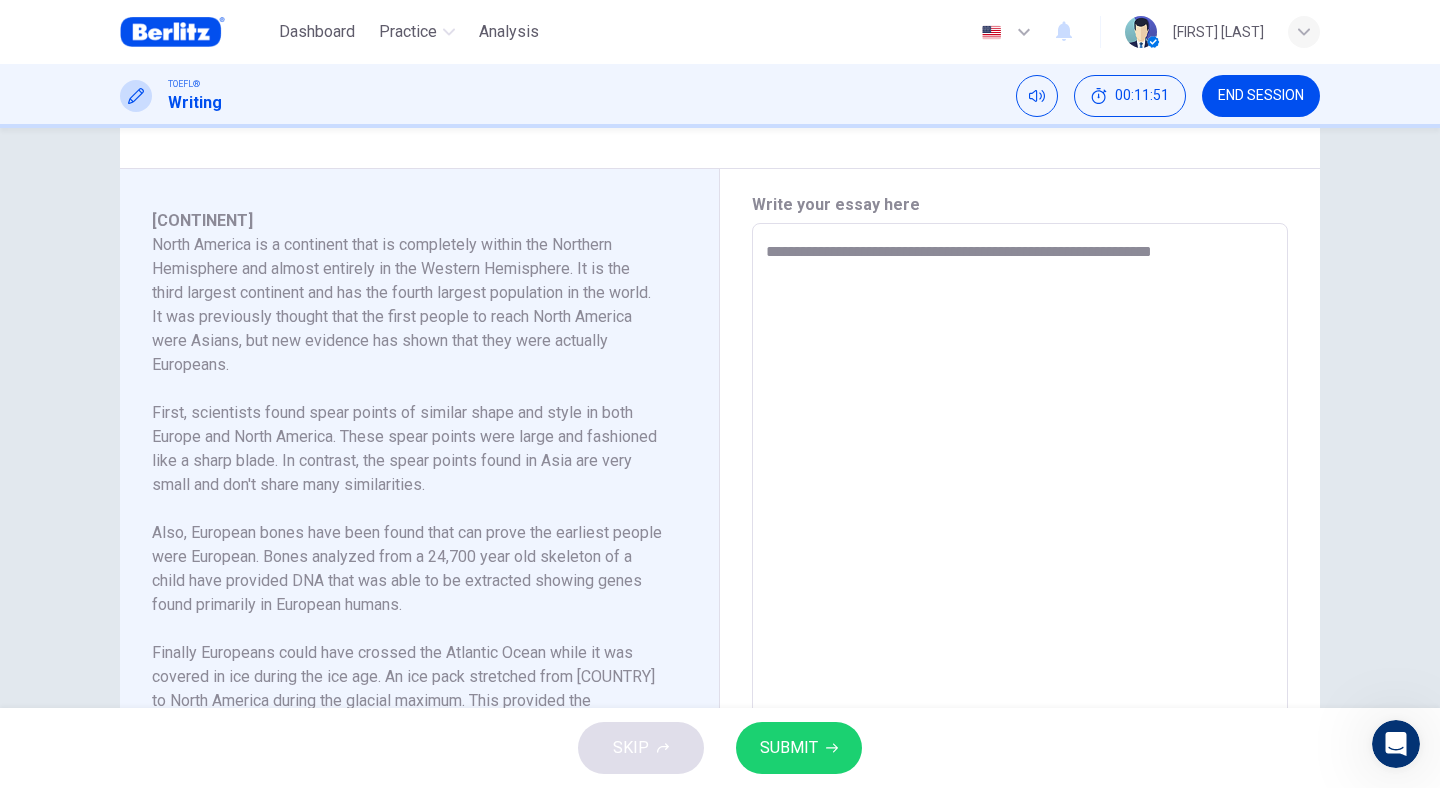 type on "*" 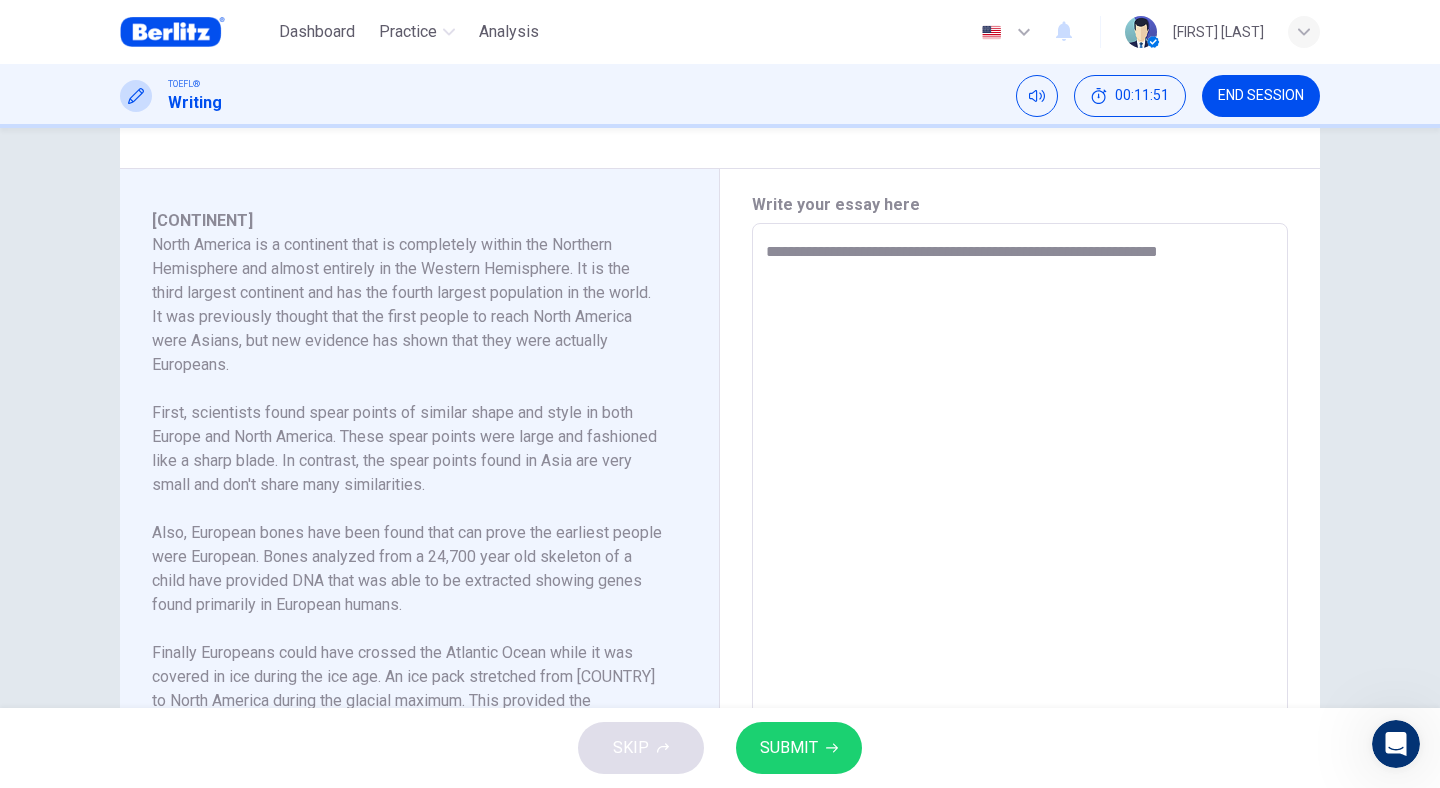 type on "*" 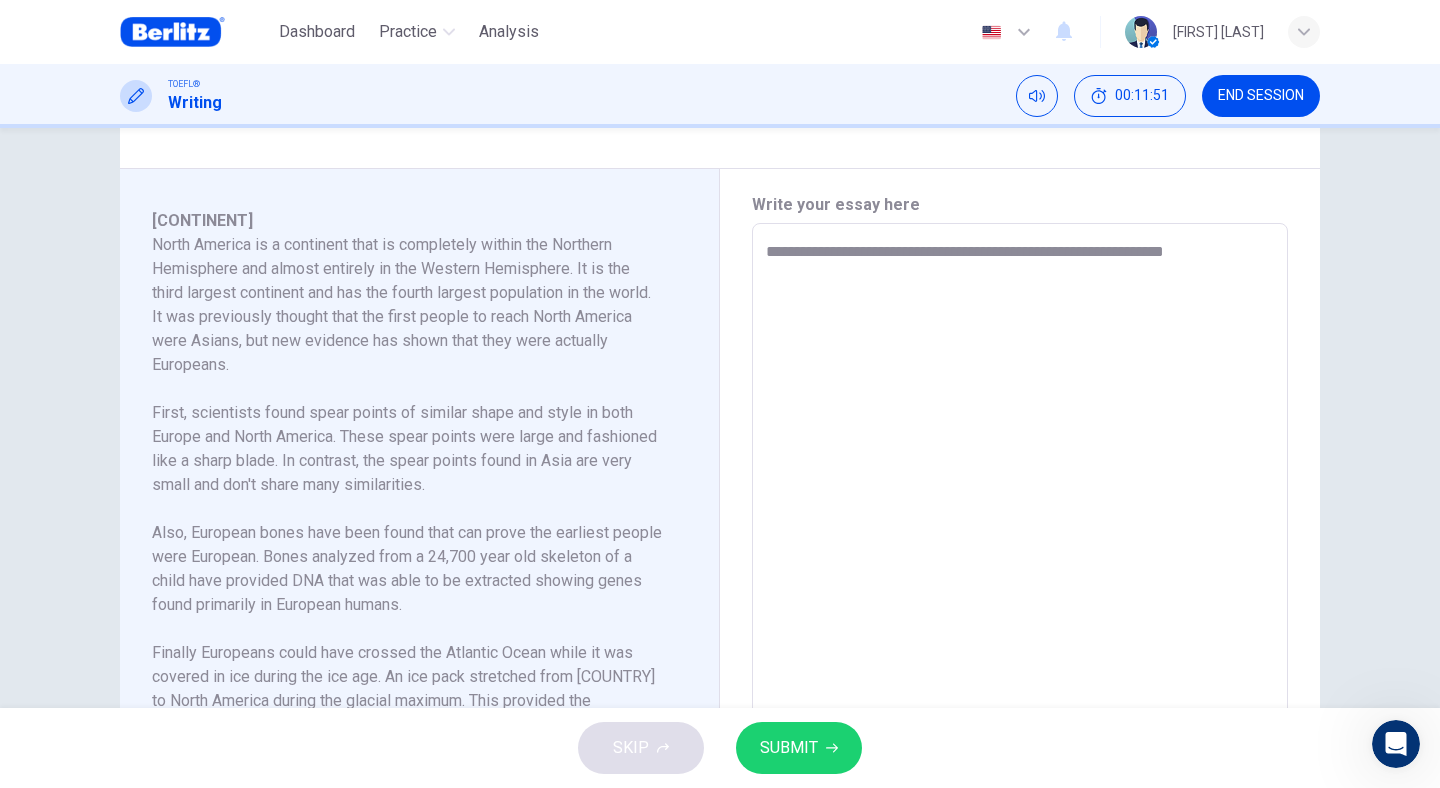 type on "*" 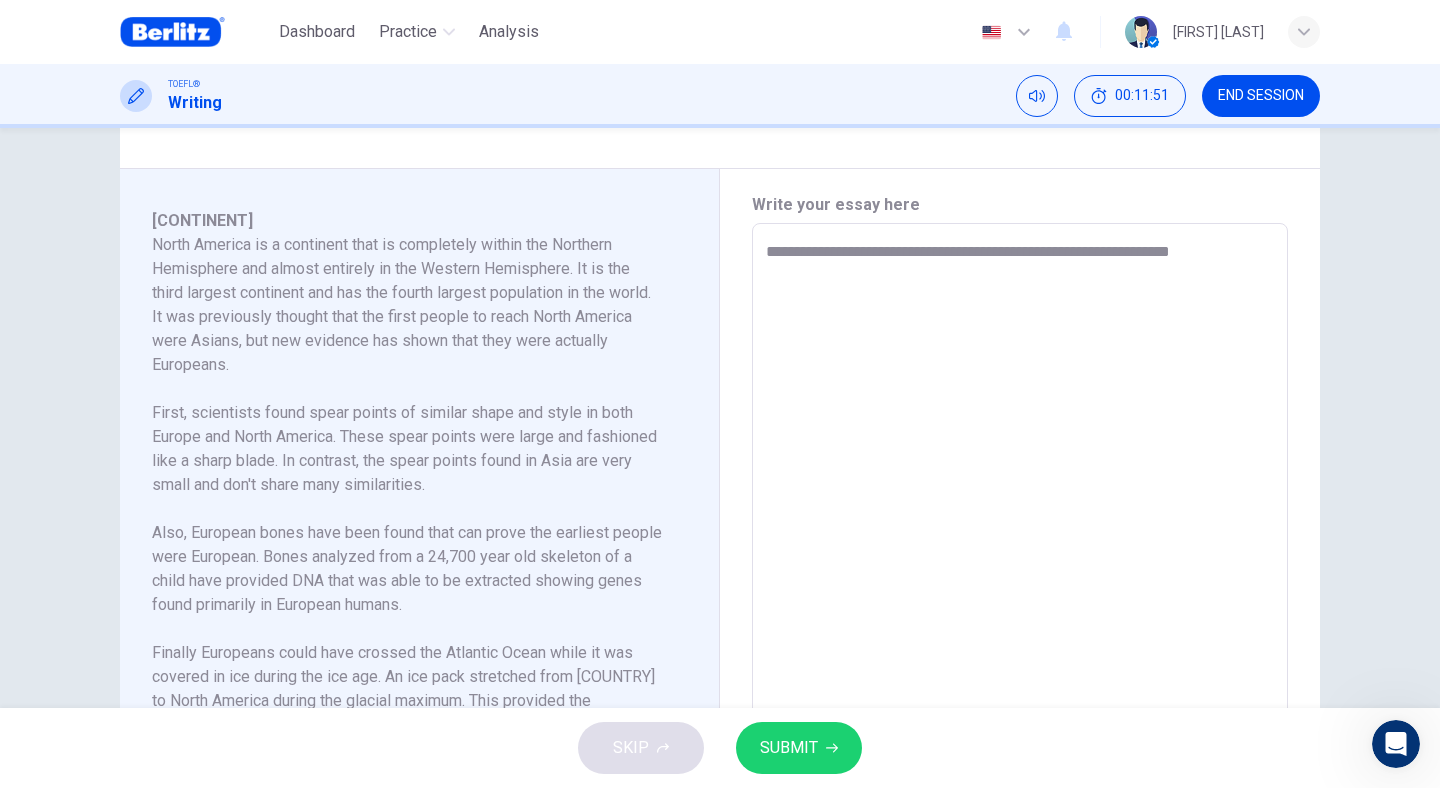 type on "*" 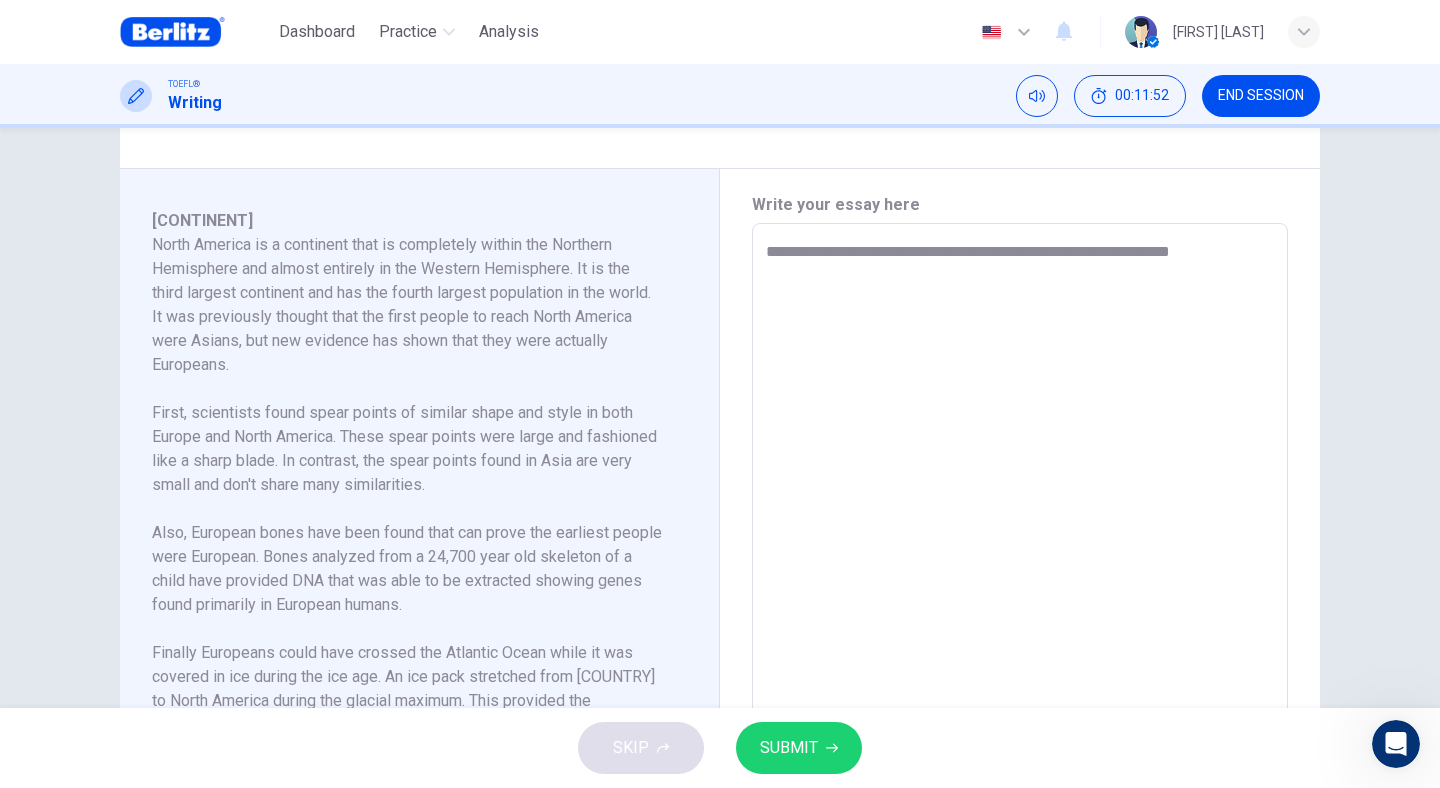 type on "**********" 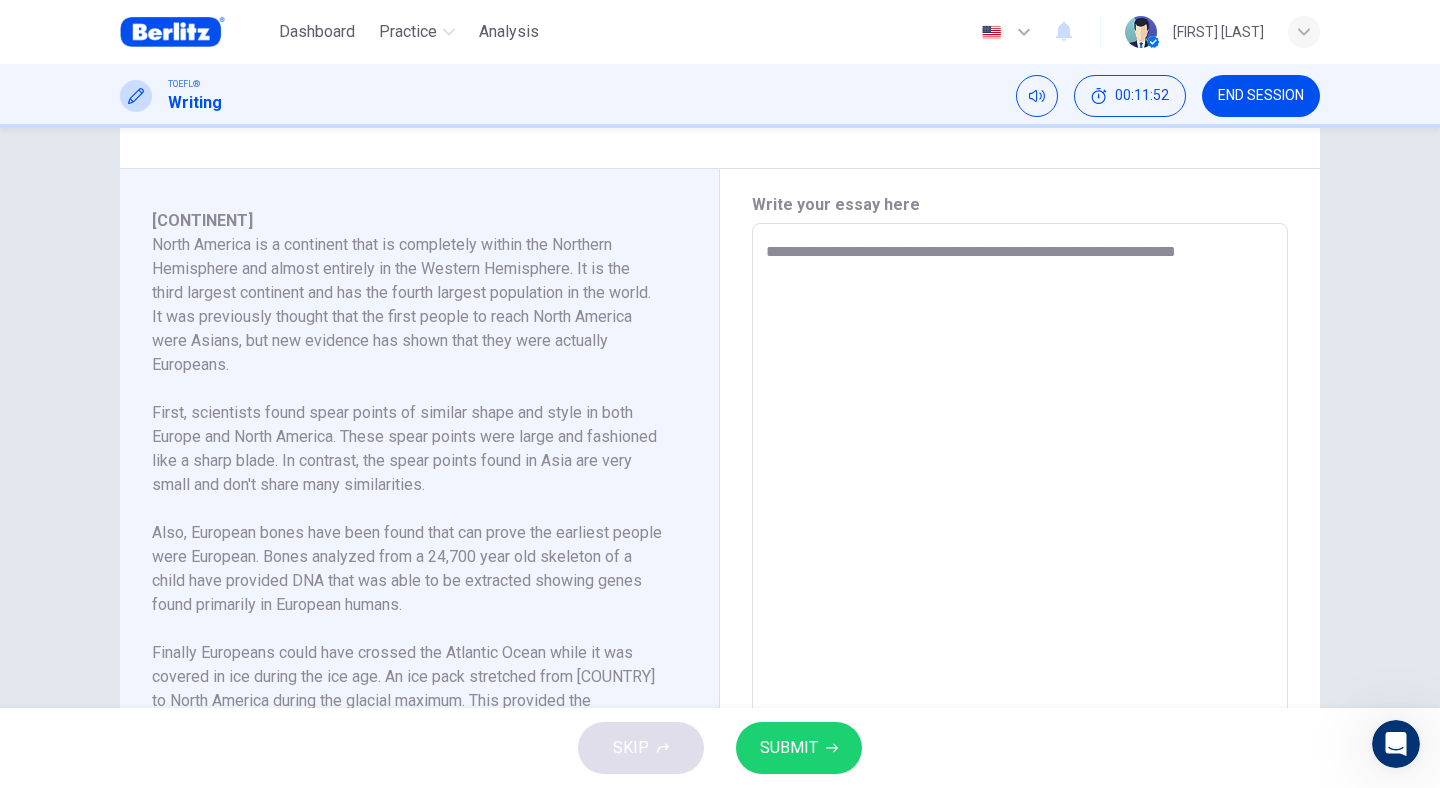 type on "*" 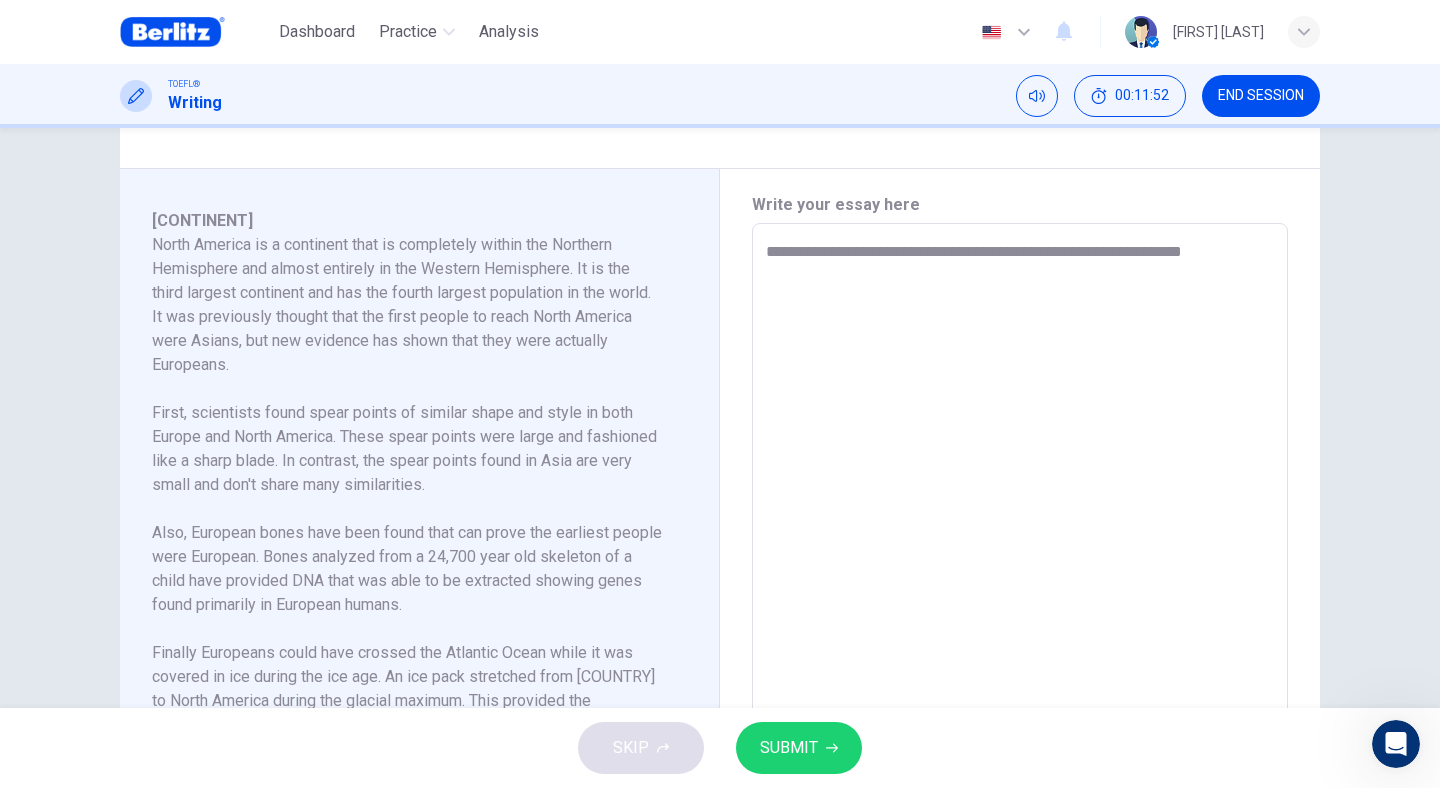 type on "*" 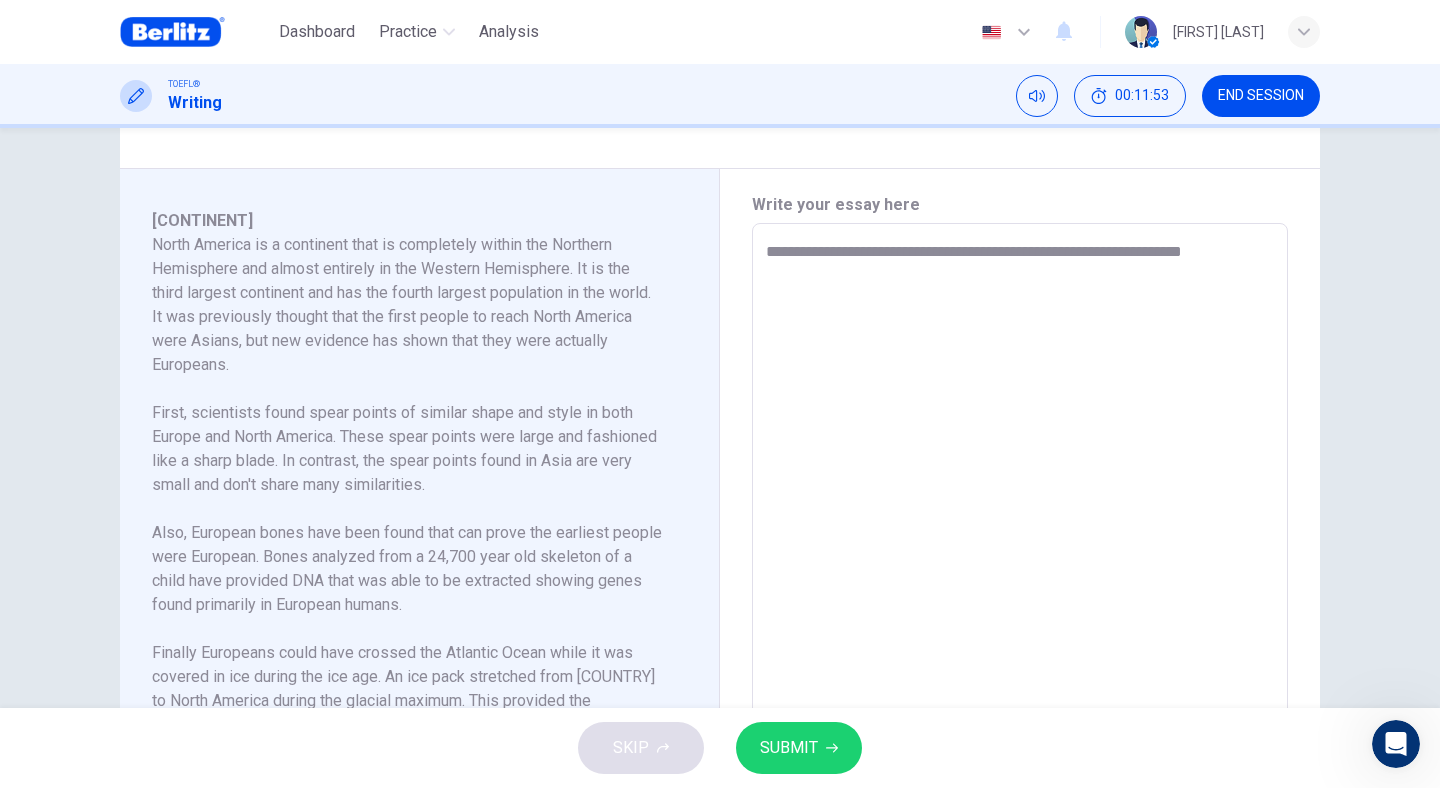 type on "**********" 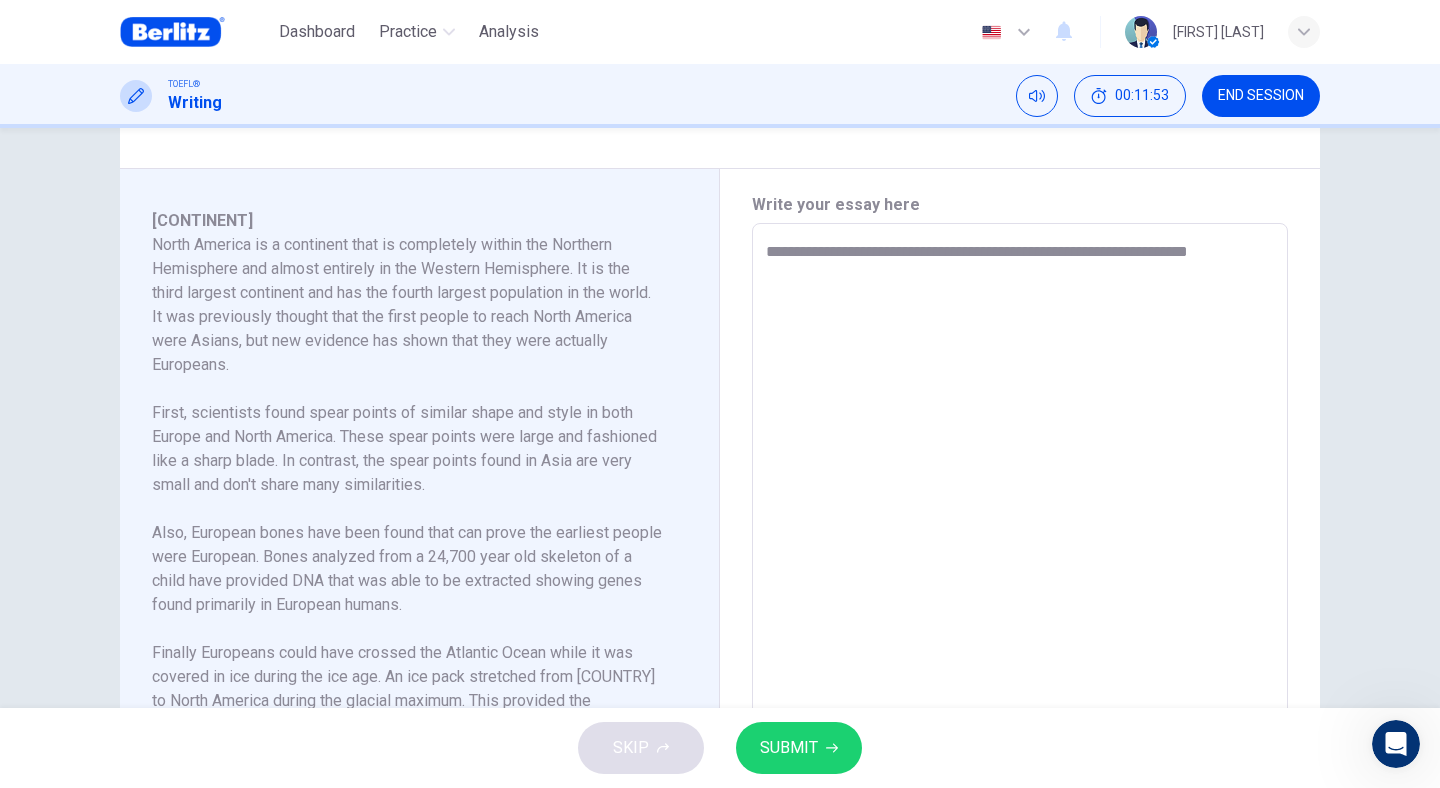 type on "*" 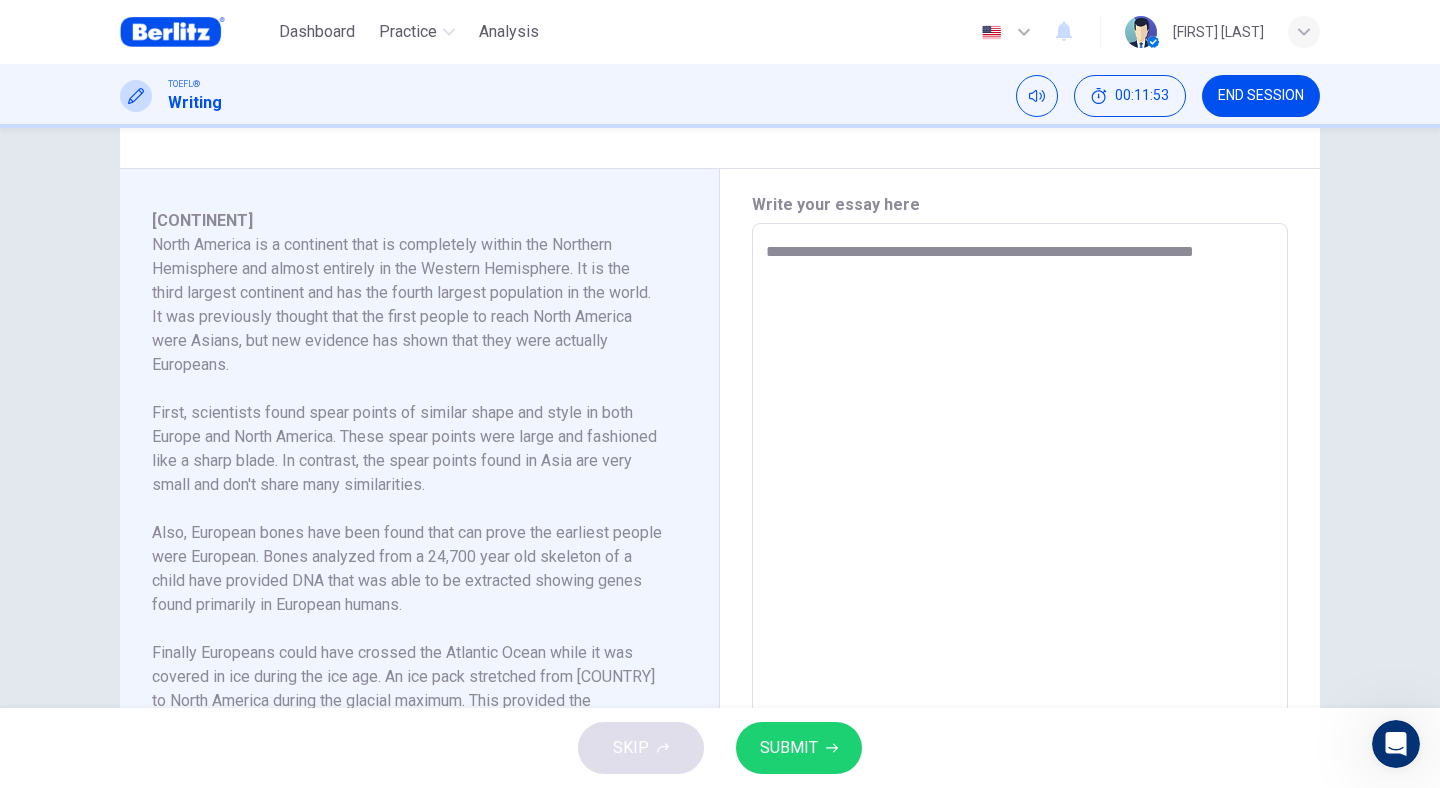 type on "*" 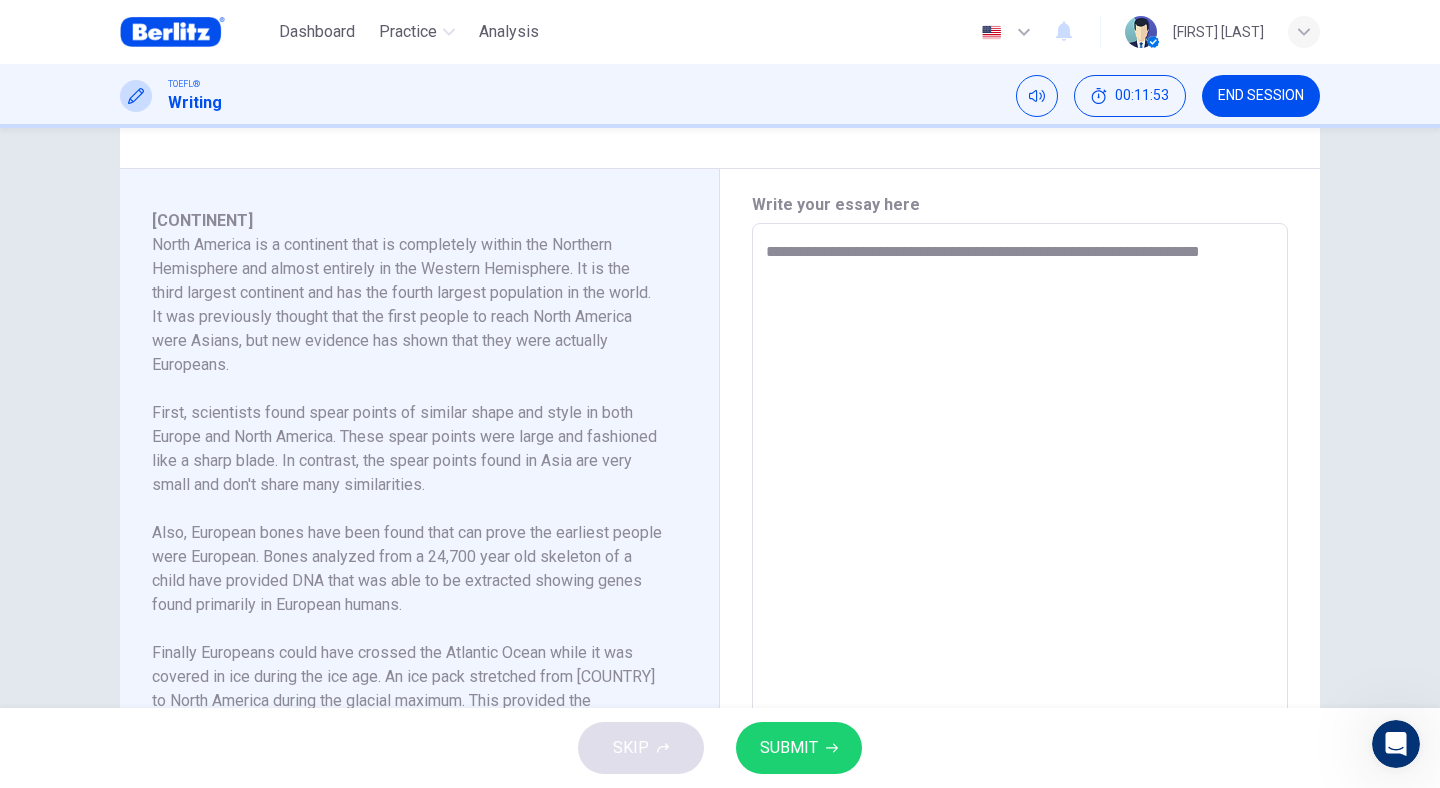 type on "*" 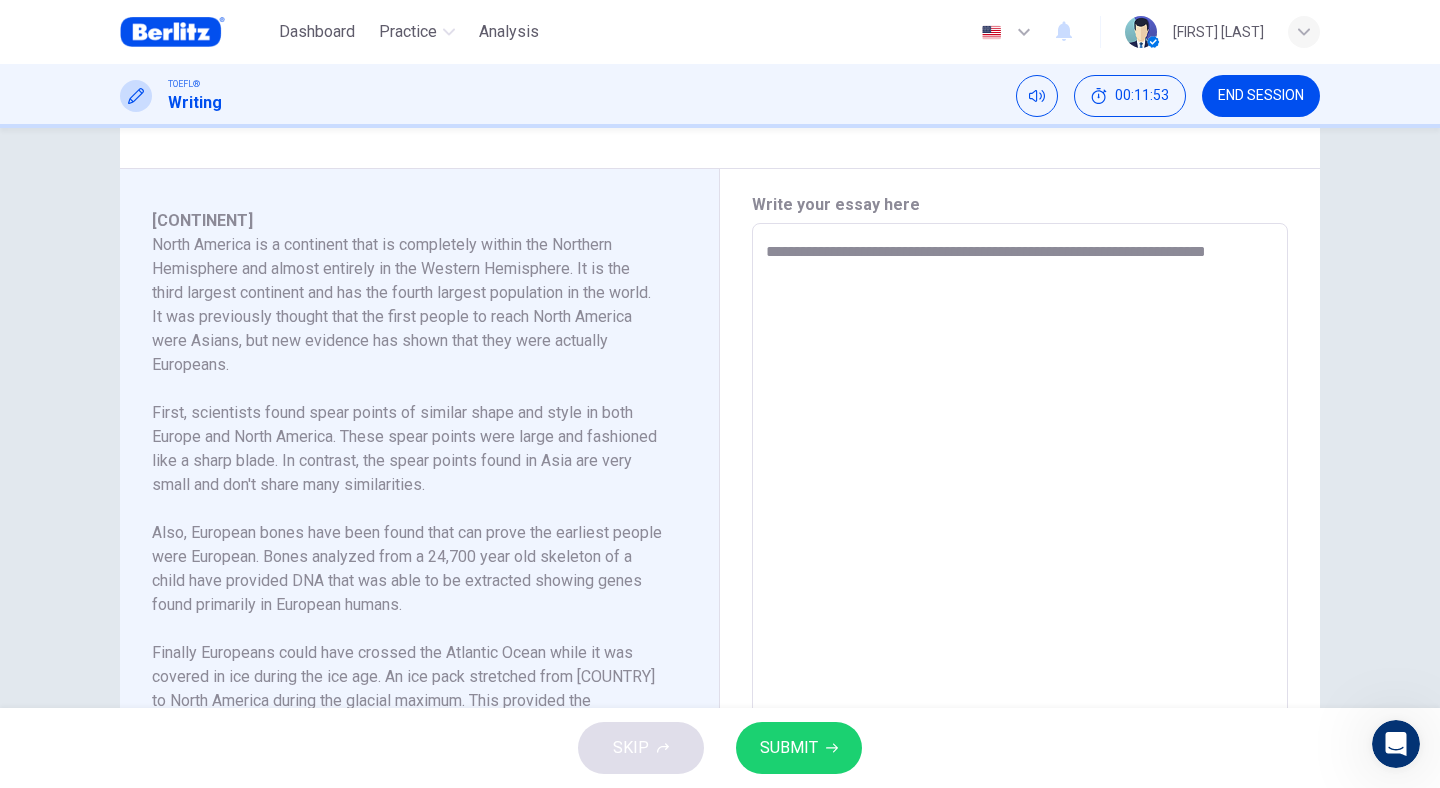 type on "*" 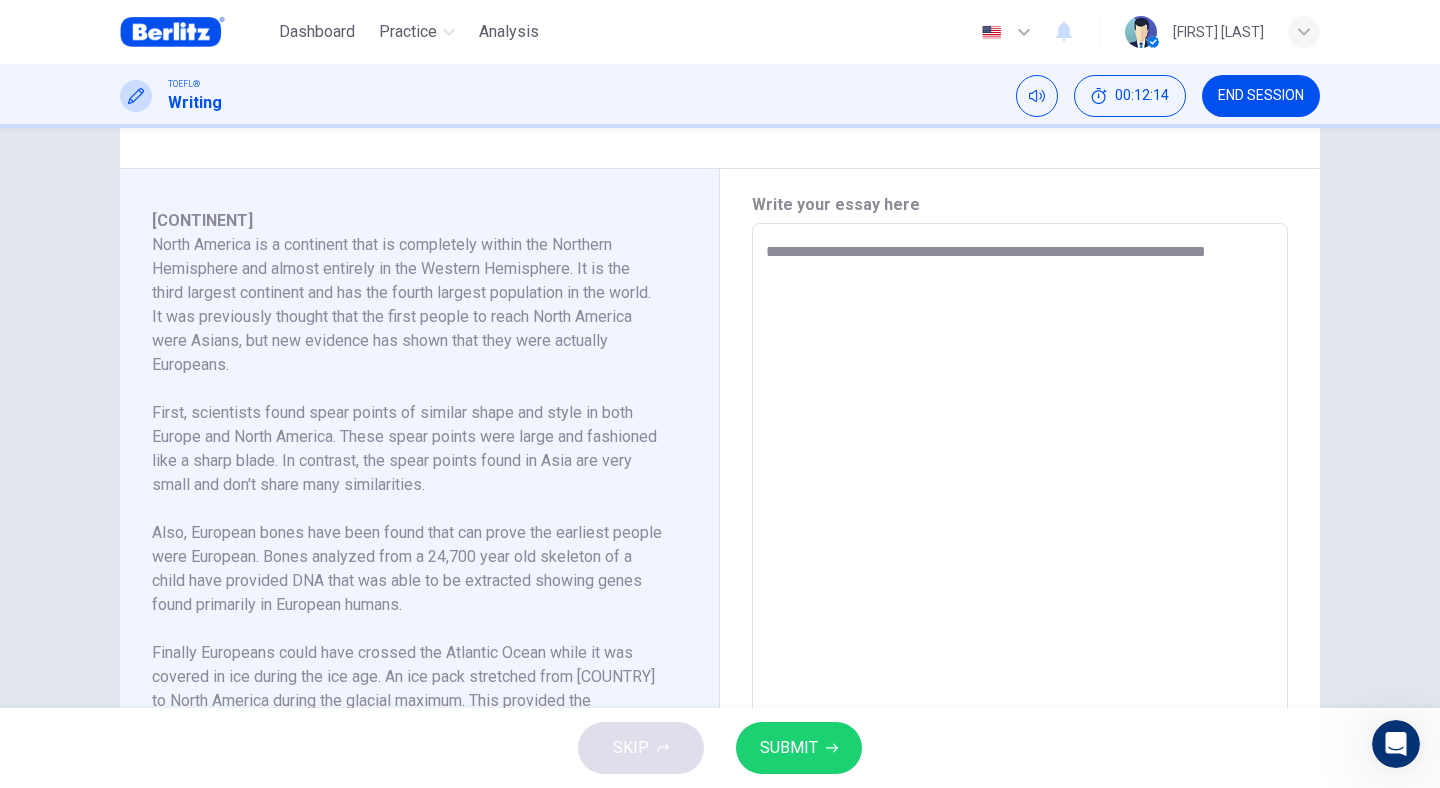 click on "**********" at bounding box center [1020, 508] 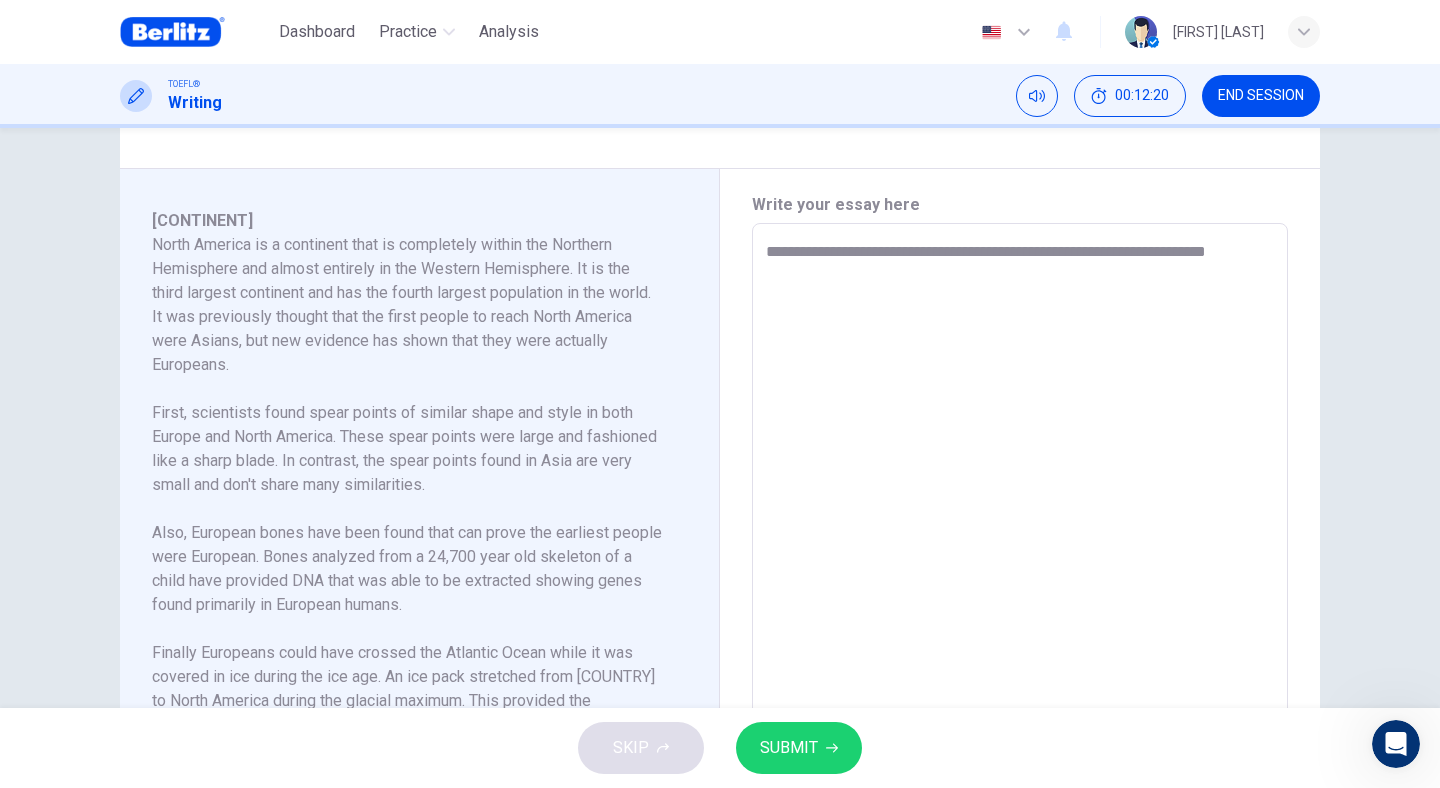 click on "**********" at bounding box center [1020, 508] 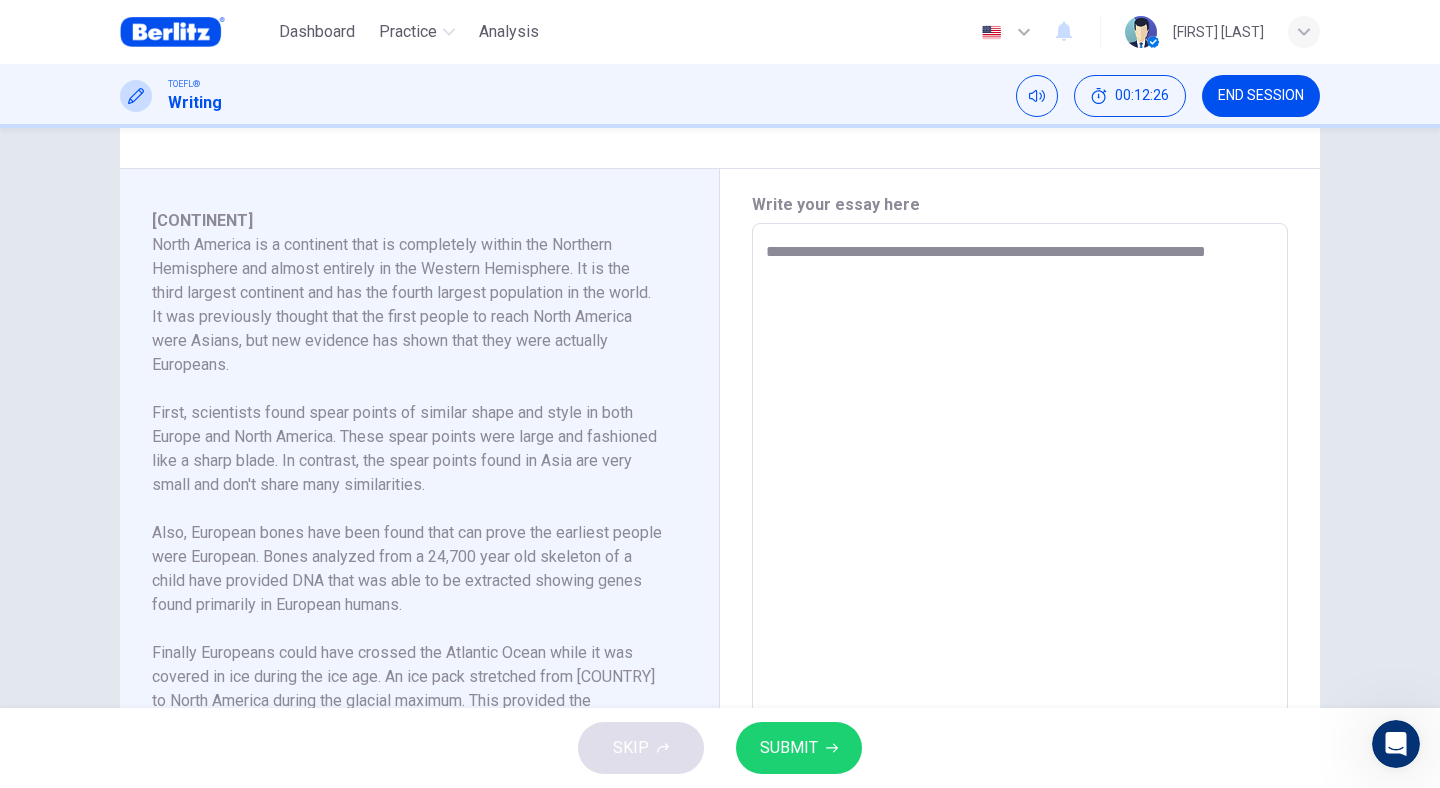 type on "**********" 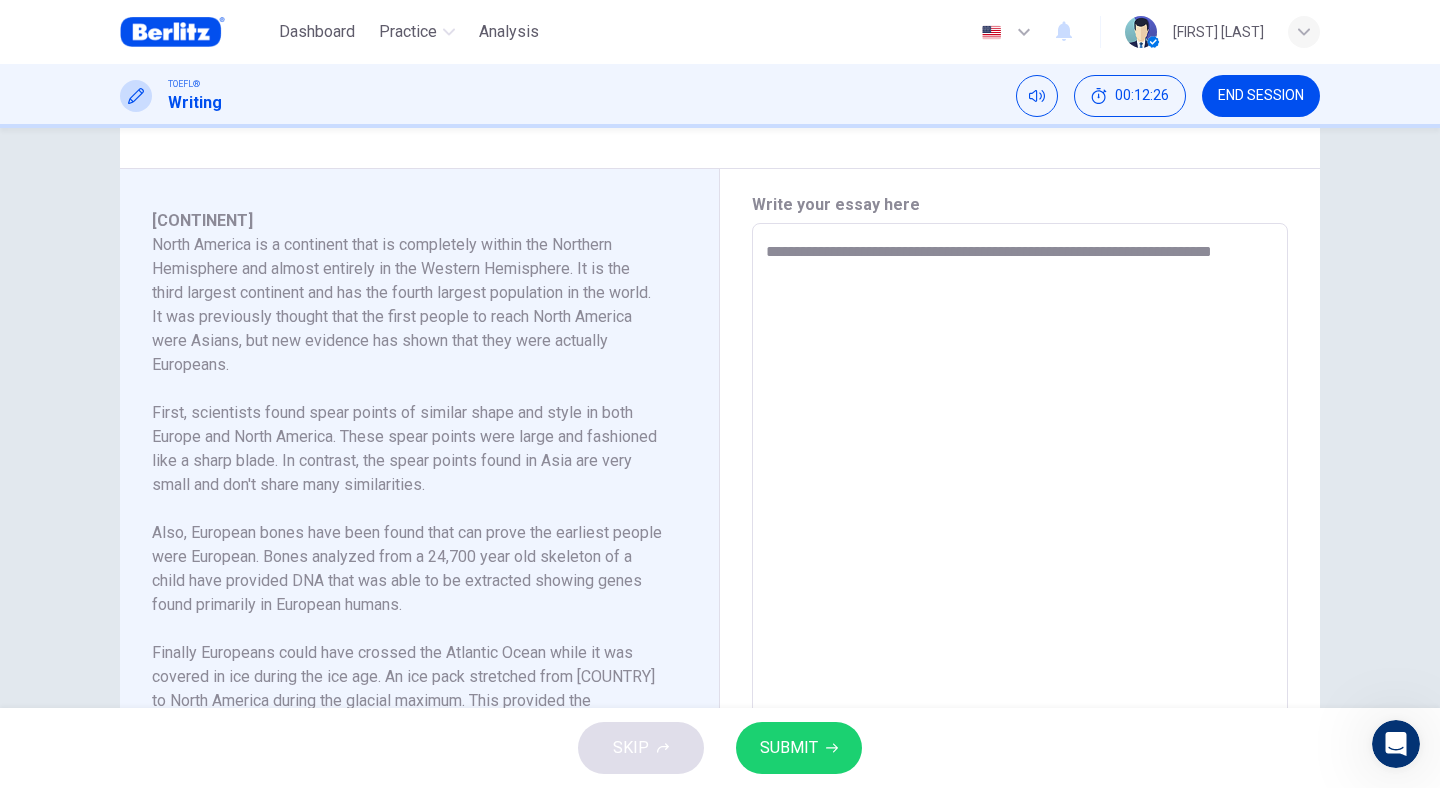 type on "*" 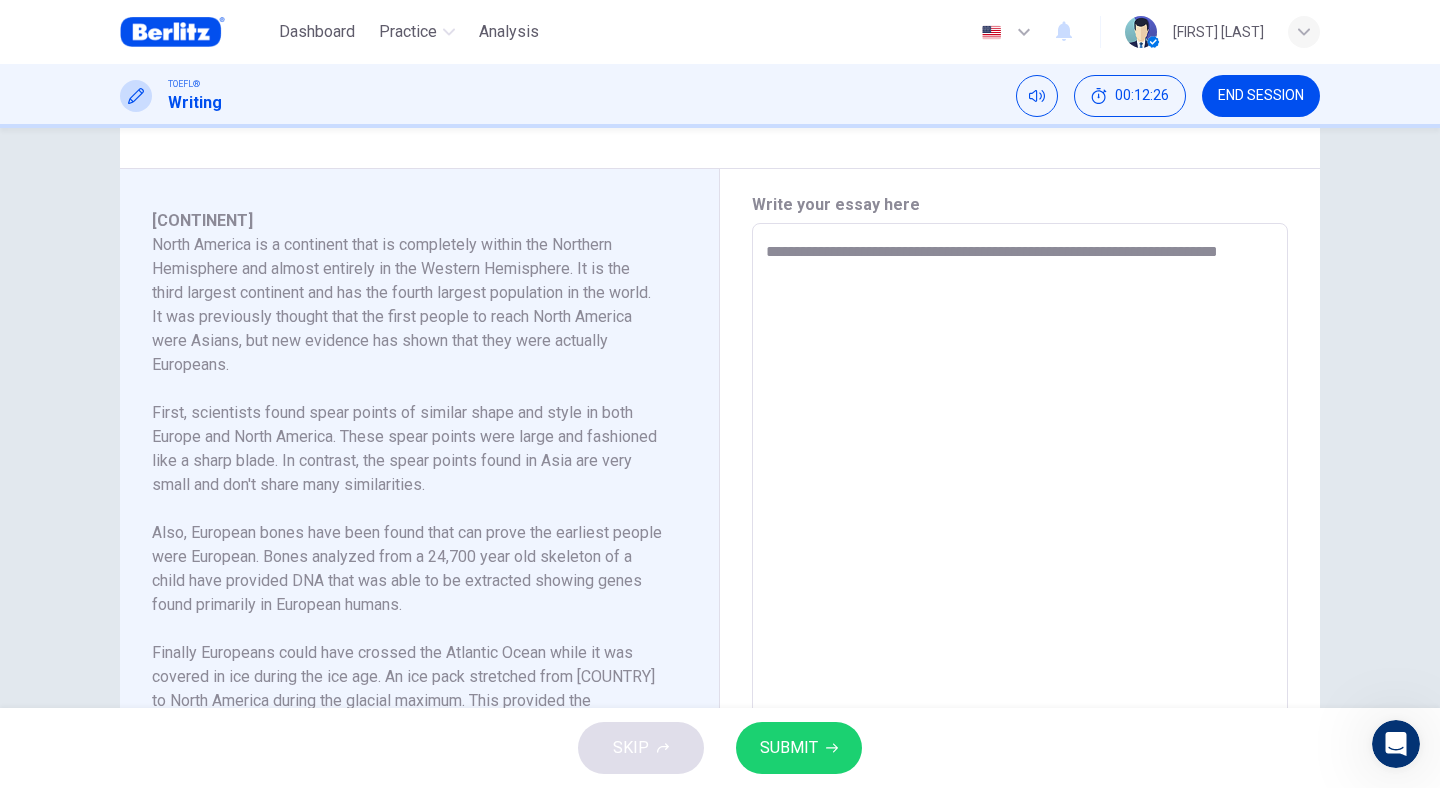 type on "*" 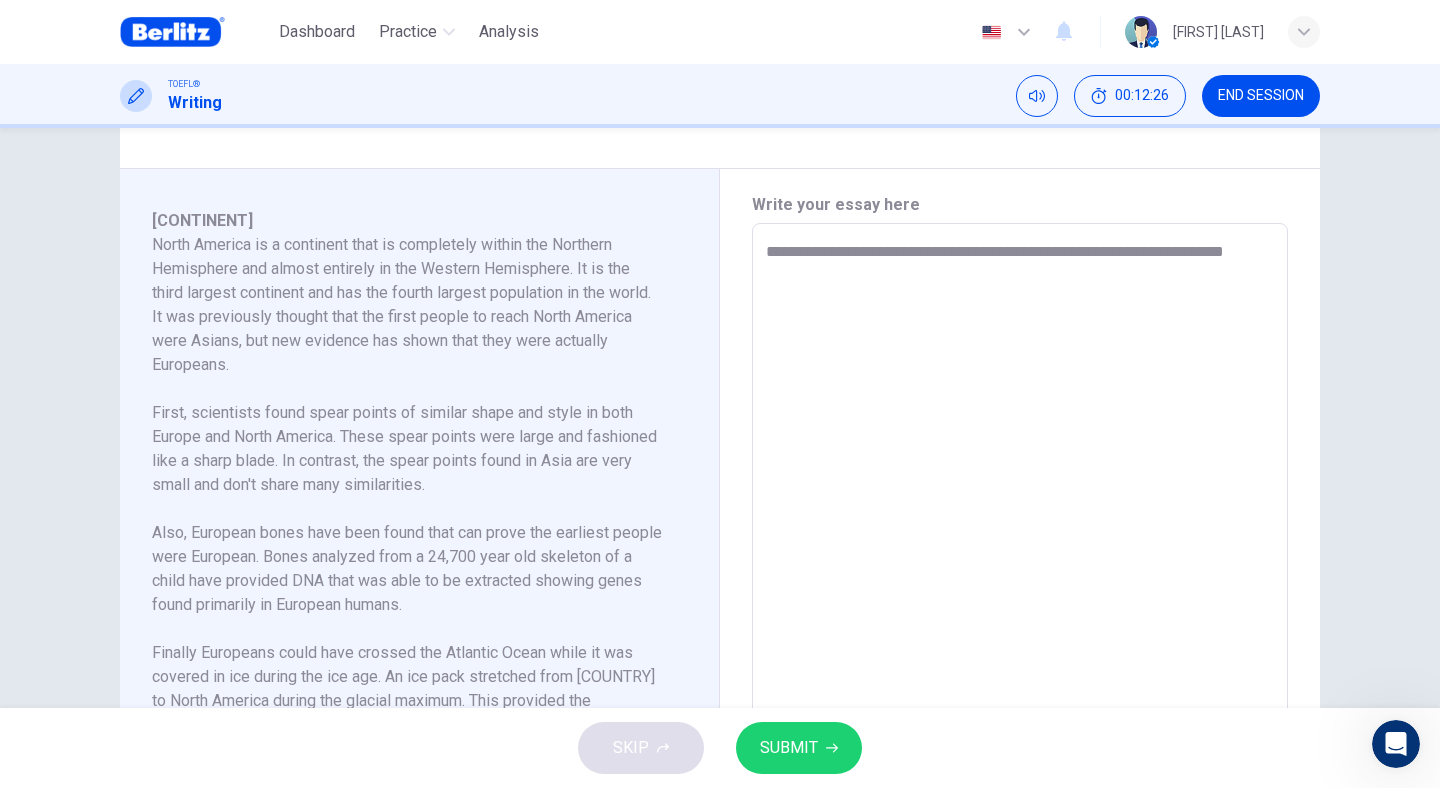 type on "*" 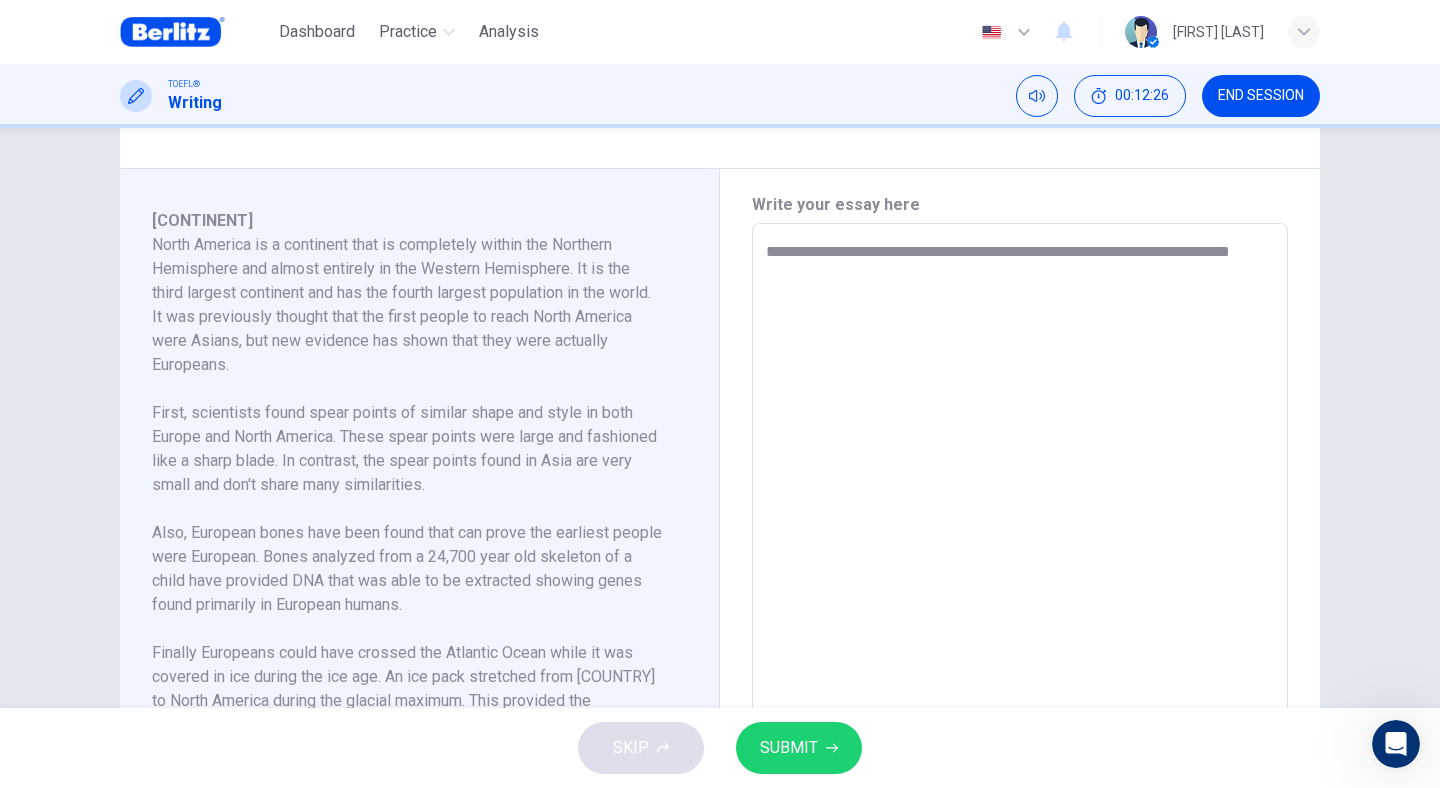 type on "*" 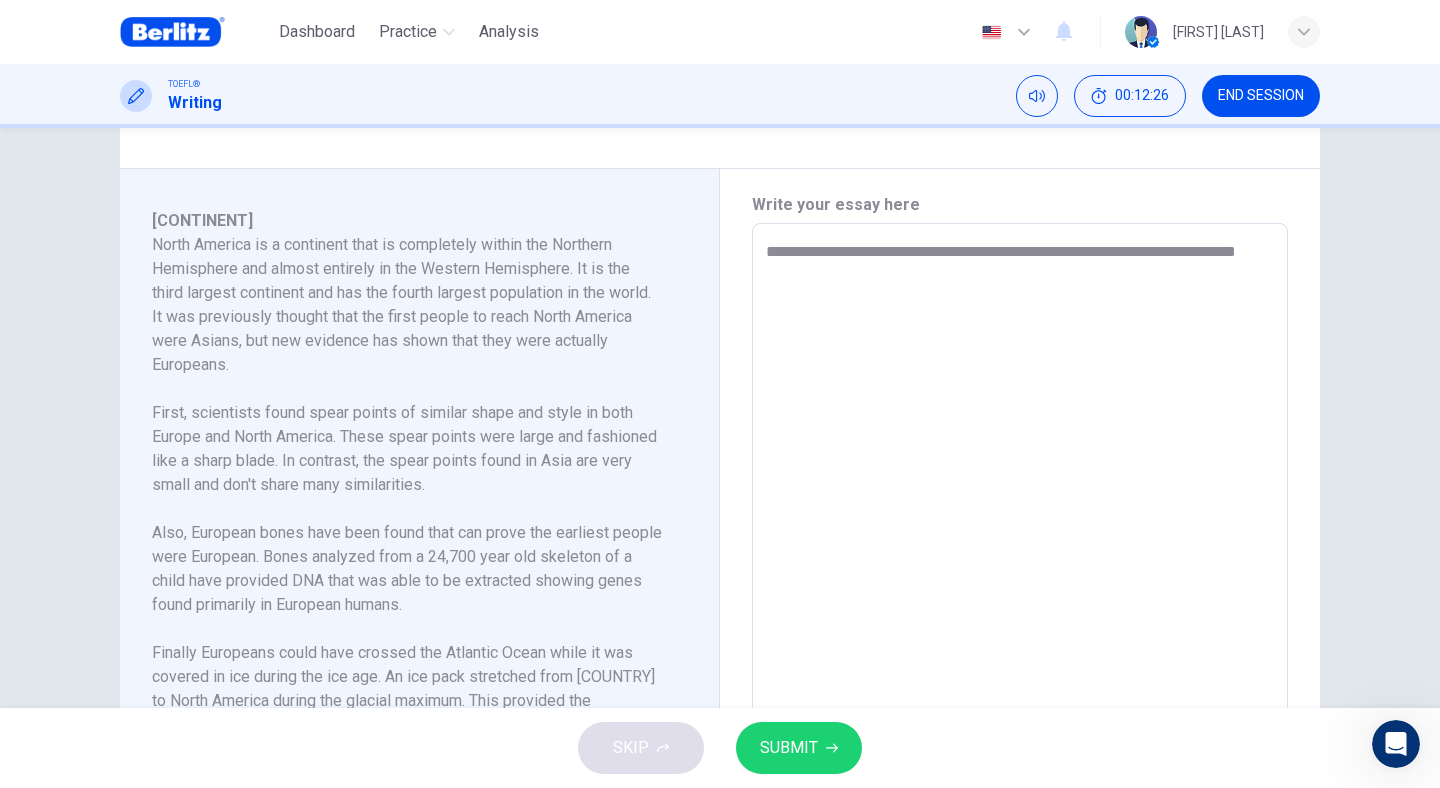 type on "*" 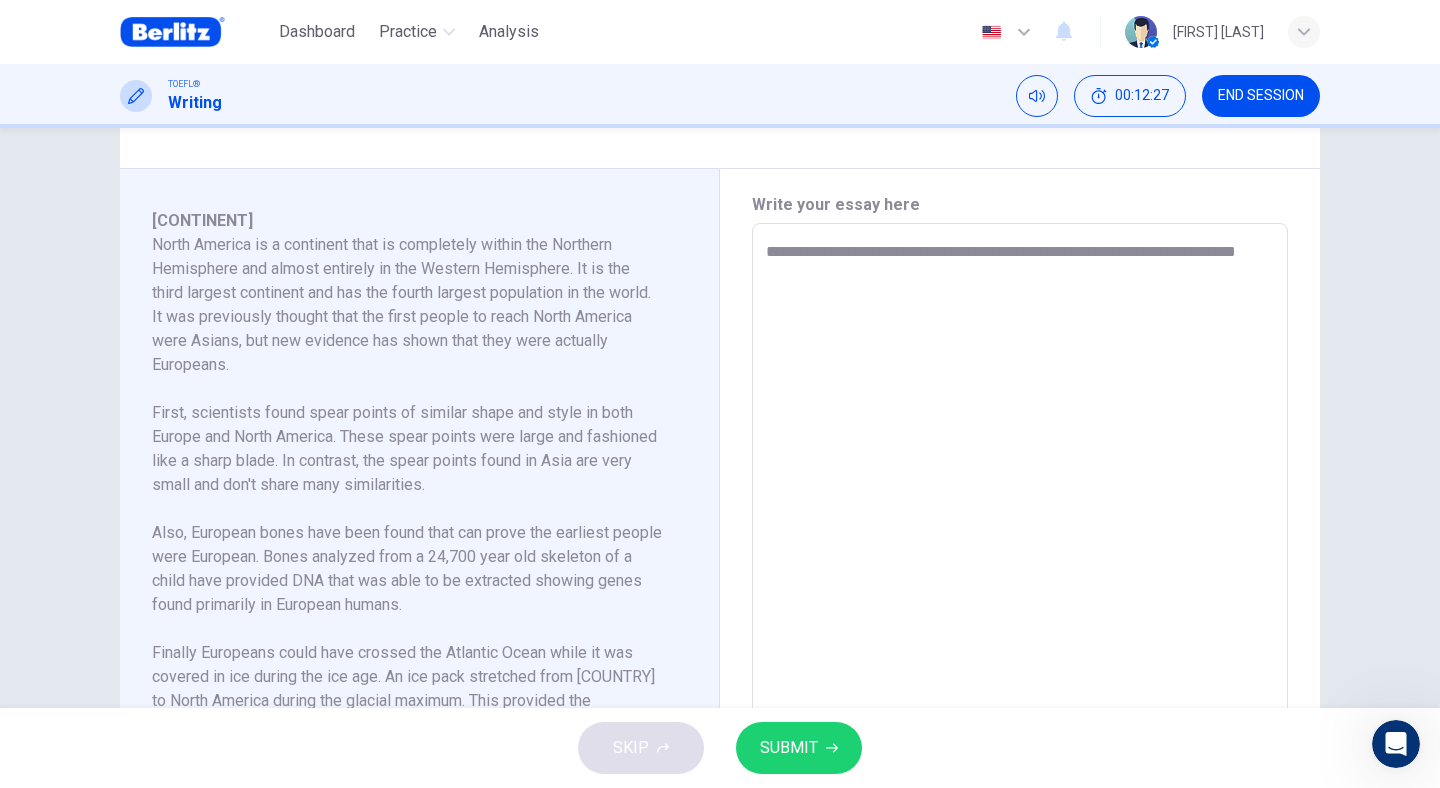 type on "**********" 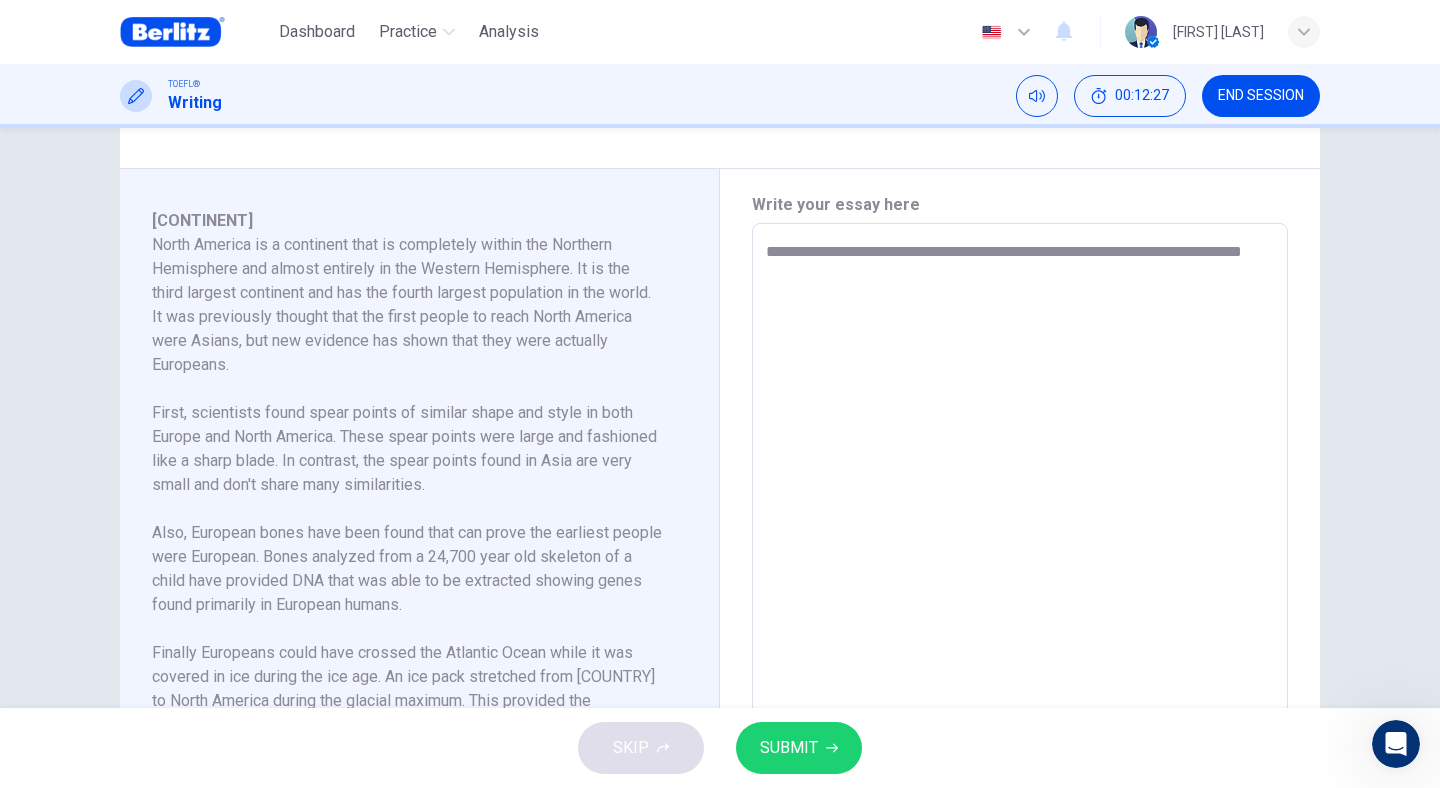 type on "*" 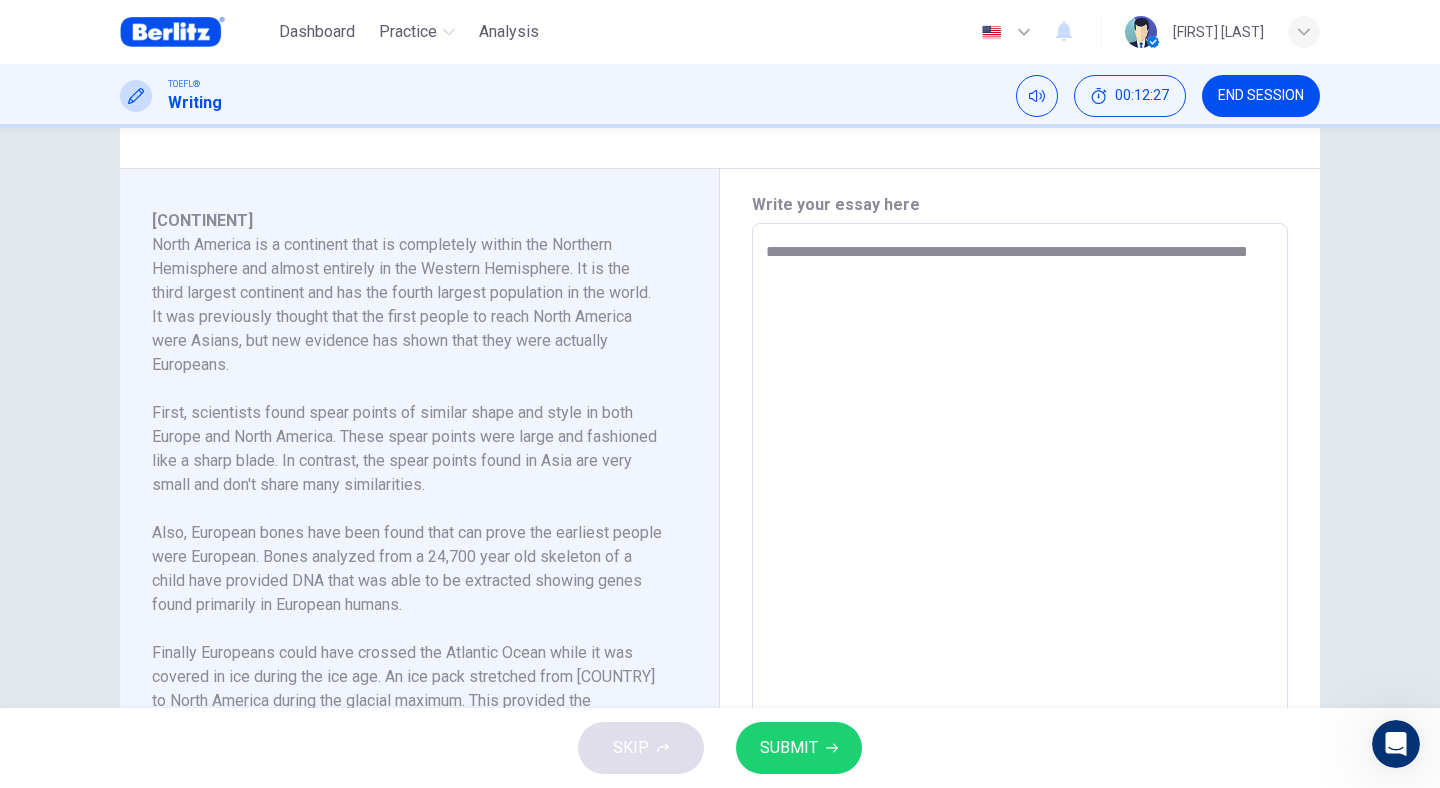 type on "*" 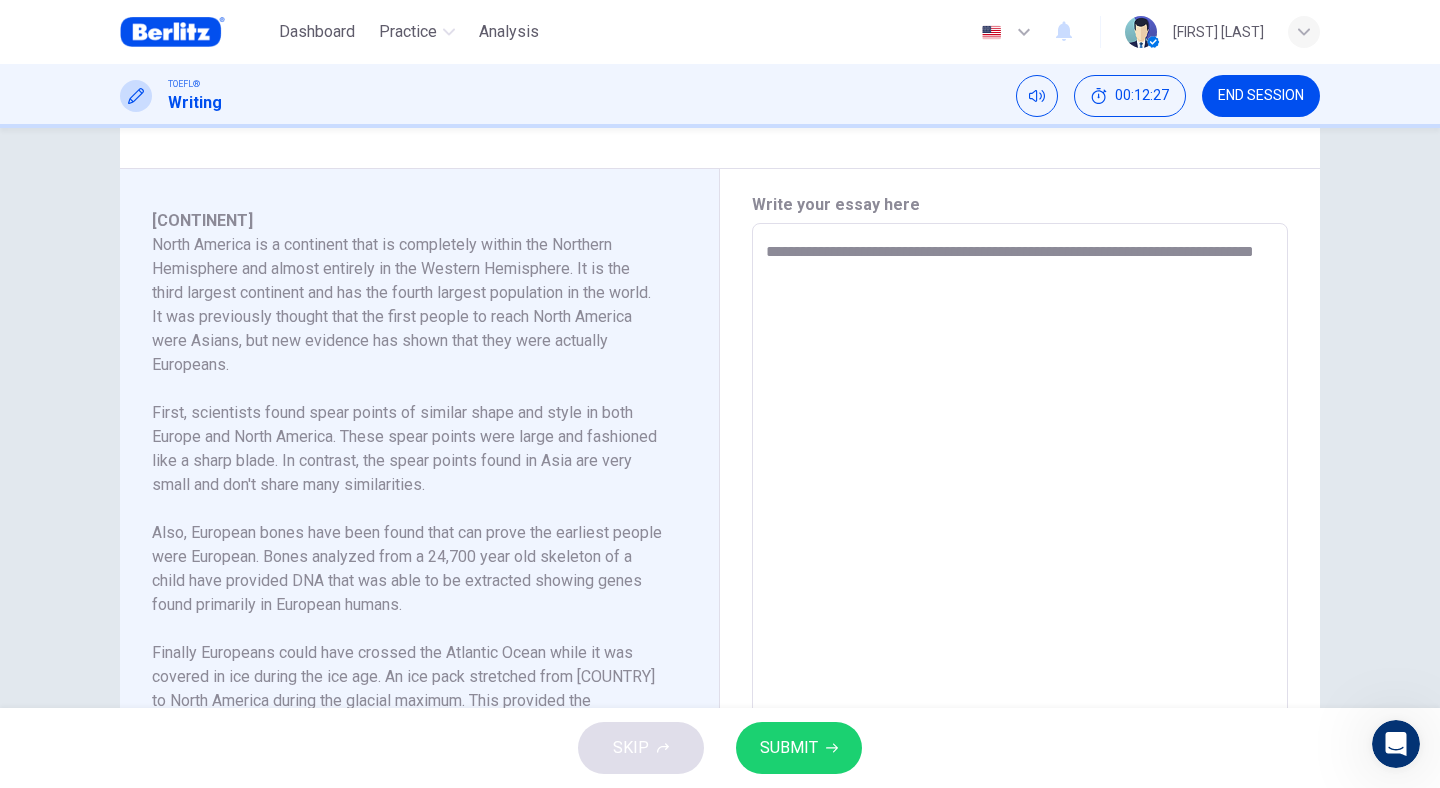 type on "*" 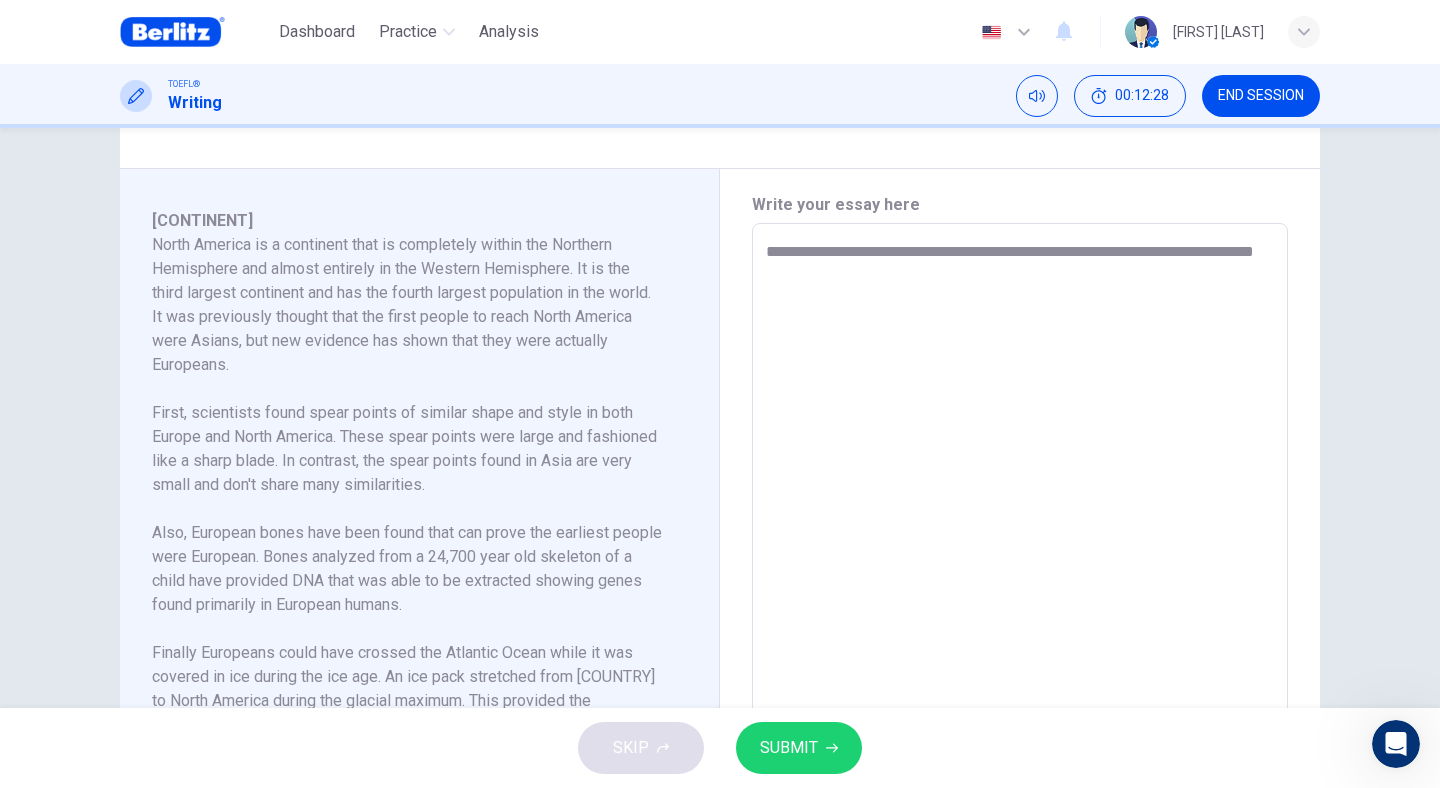 click on "**********" at bounding box center (1020, 508) 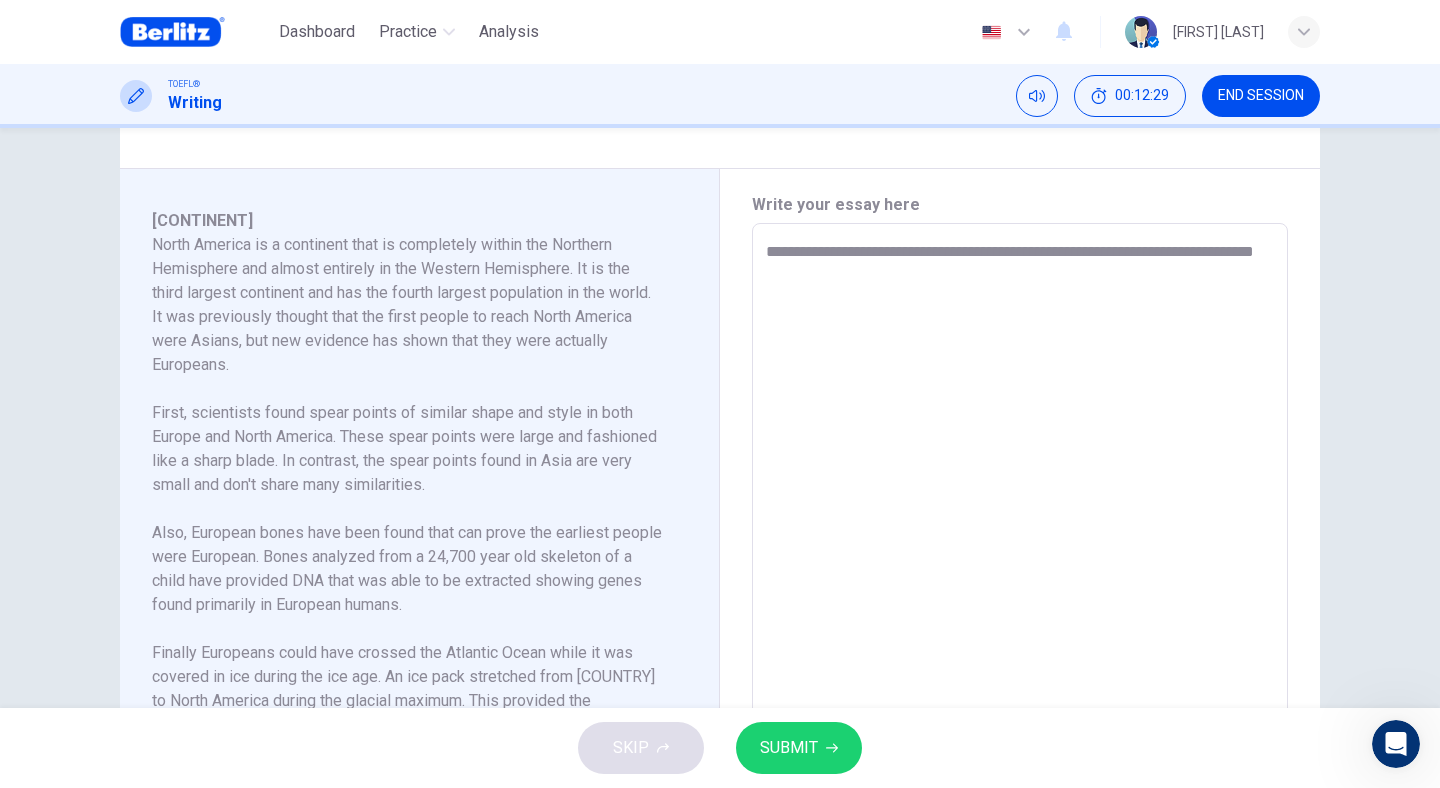 type on "**********" 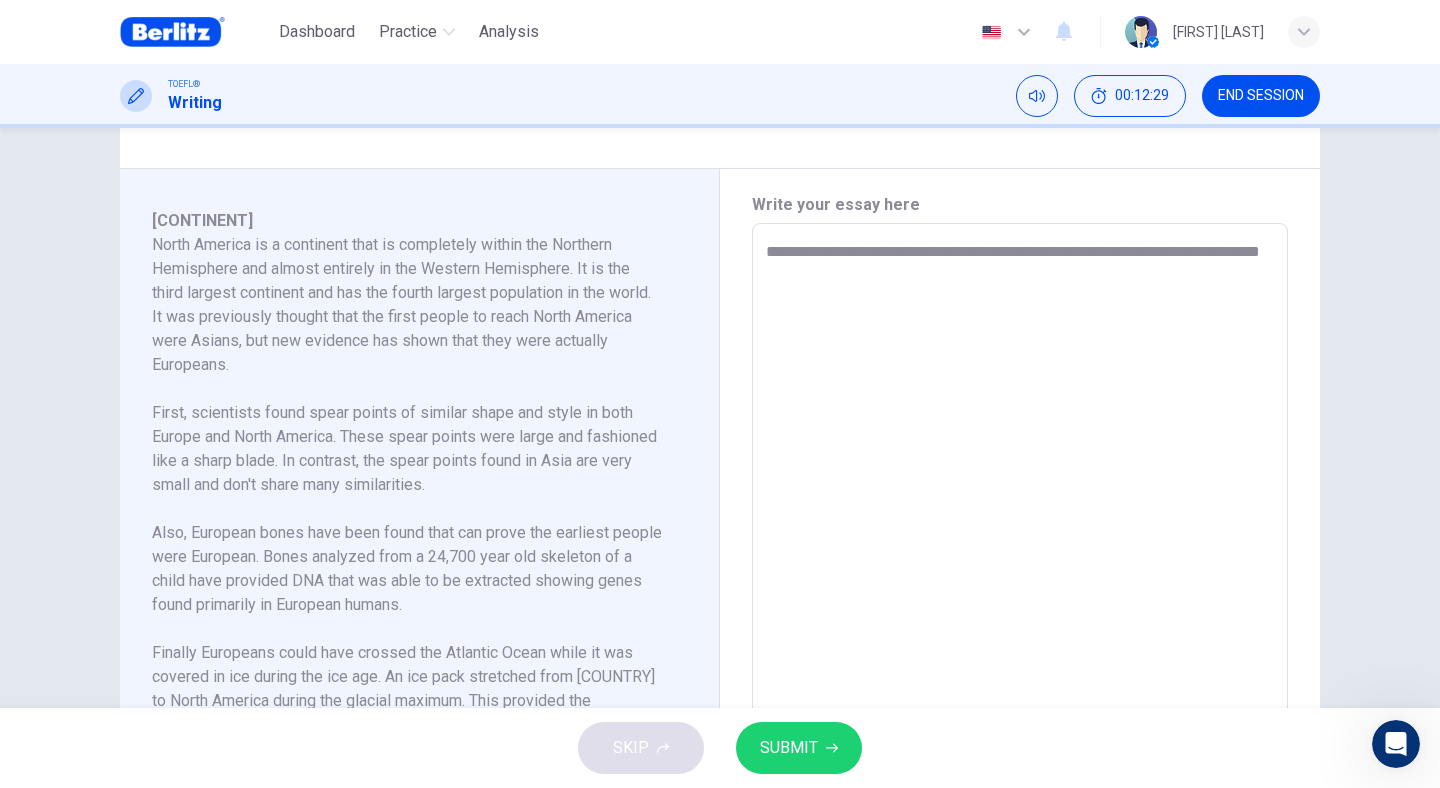 type on "*" 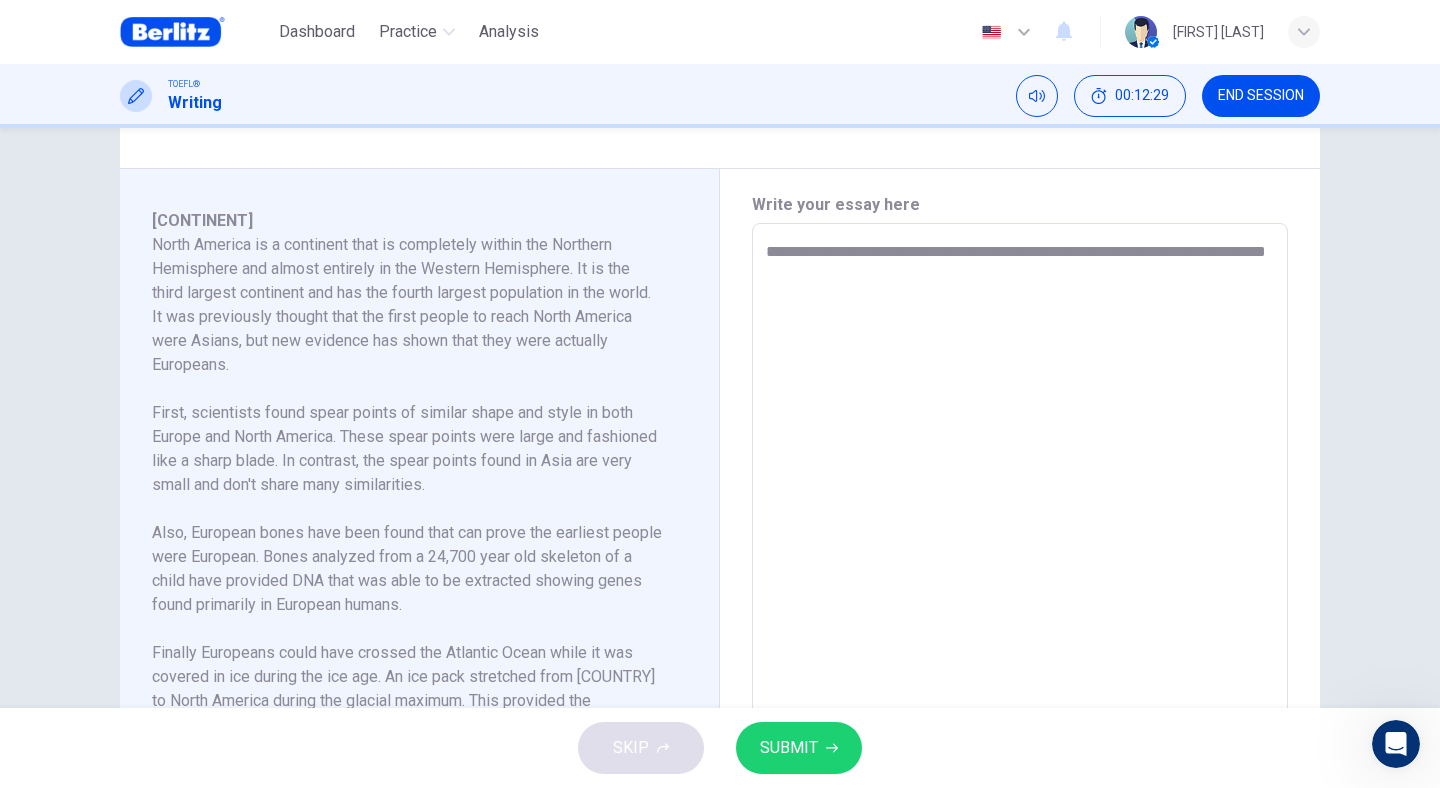 type on "*" 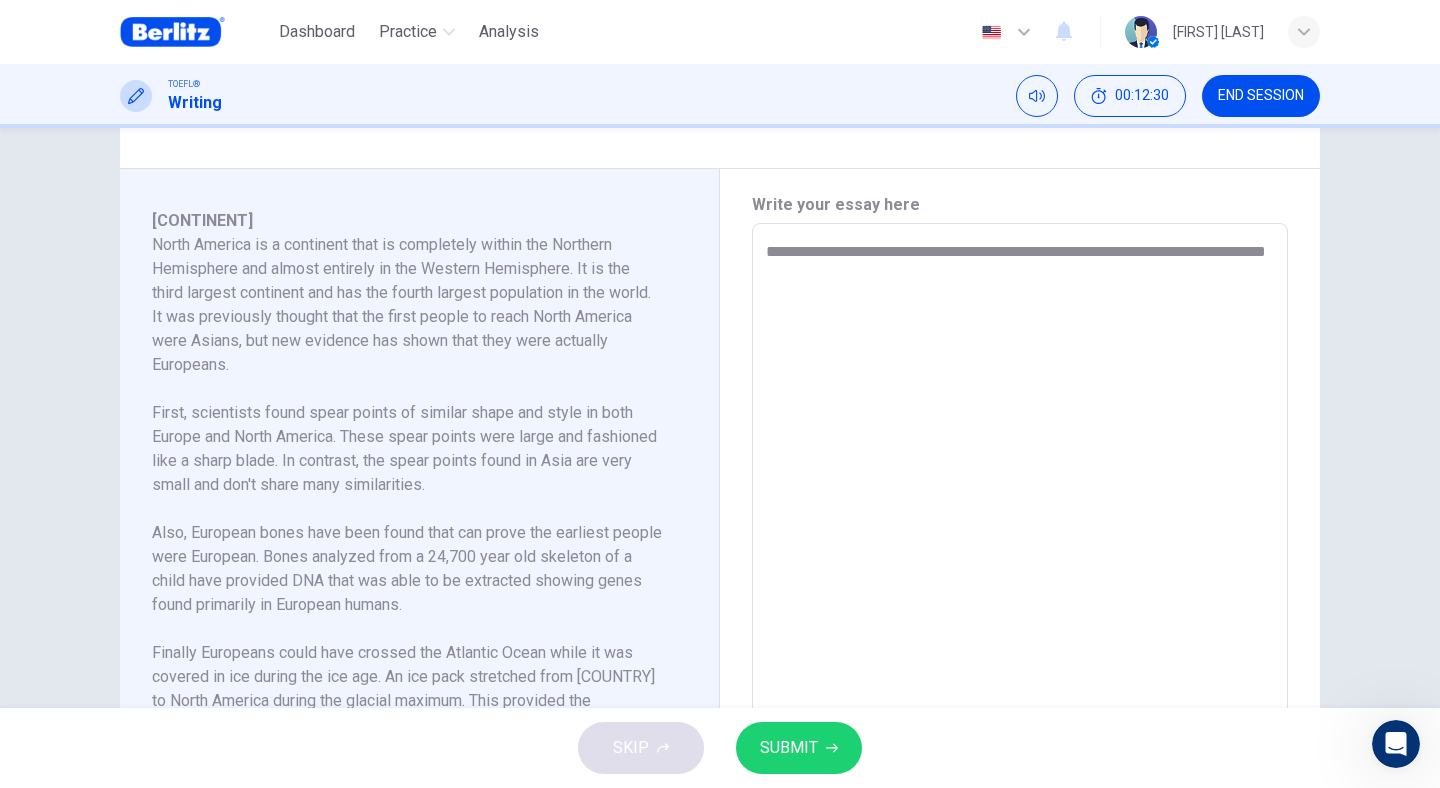 type on "**********" 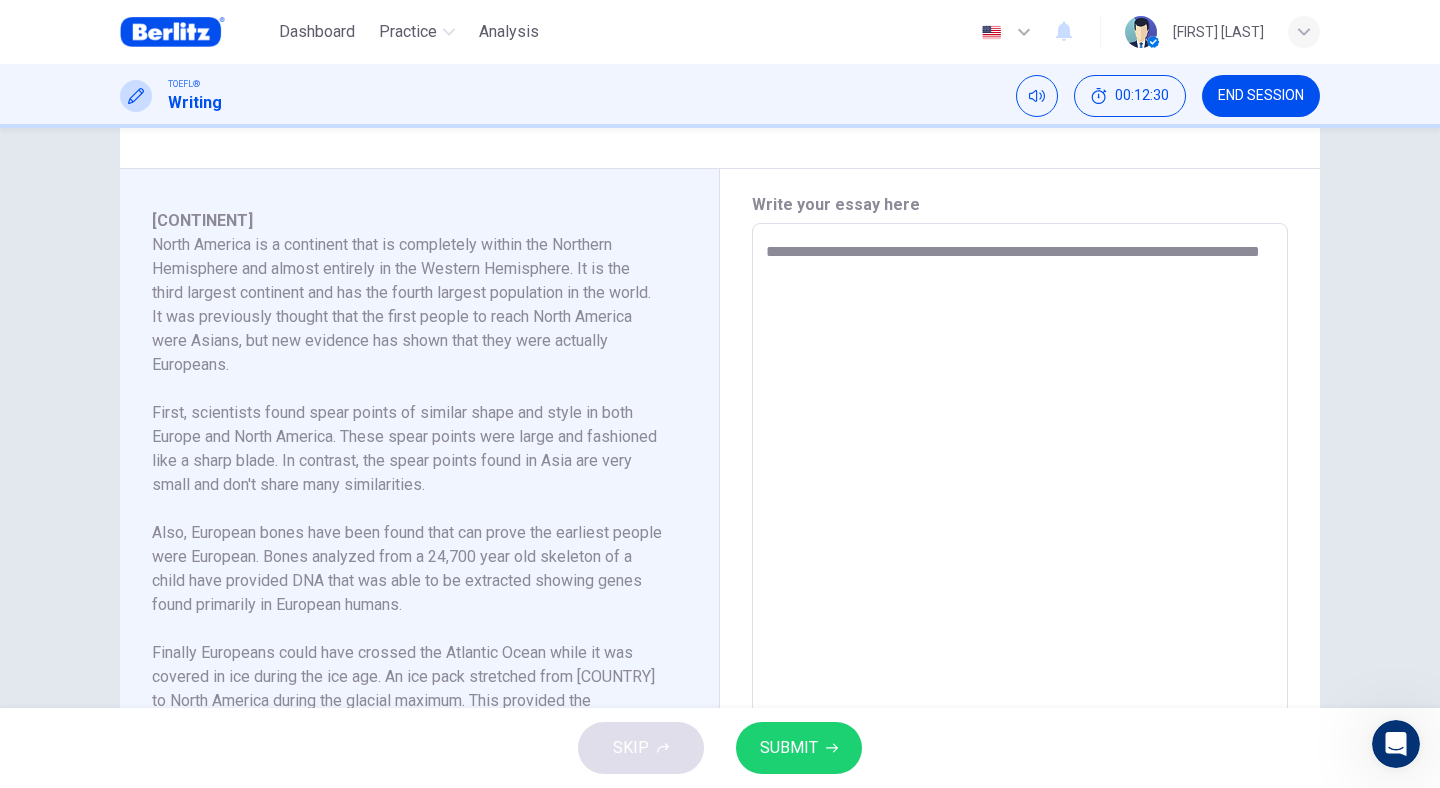 type on "*" 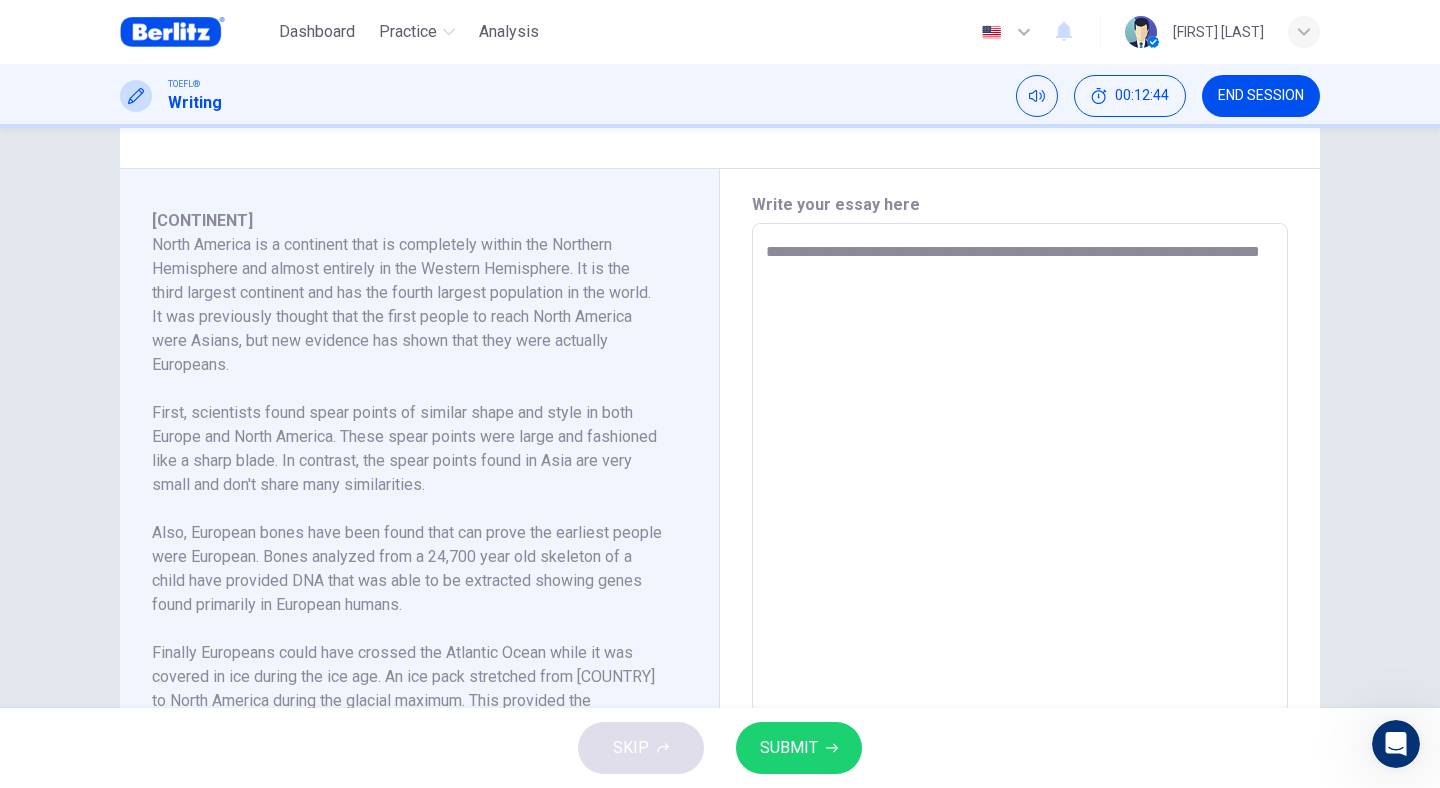 type on "**********" 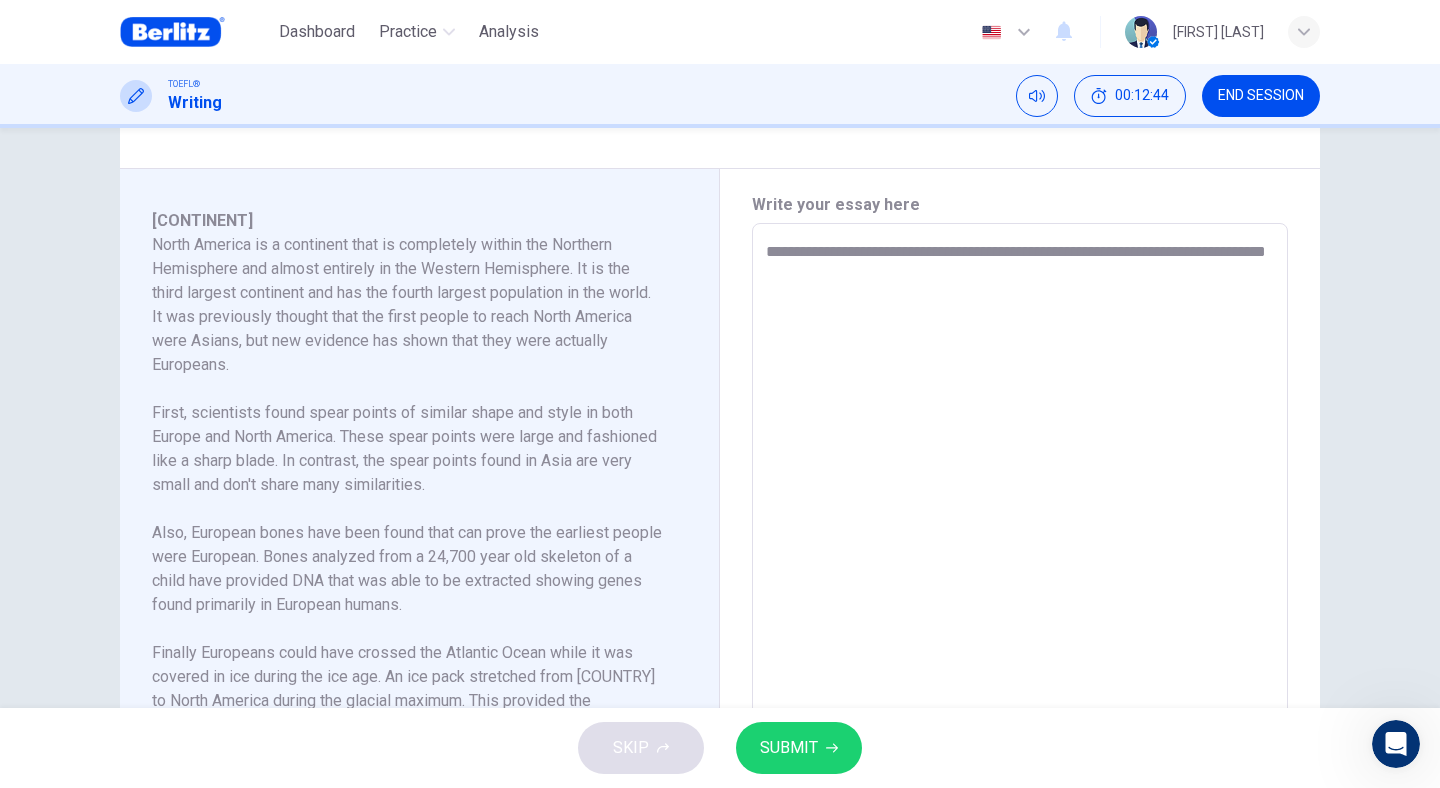 type on "*" 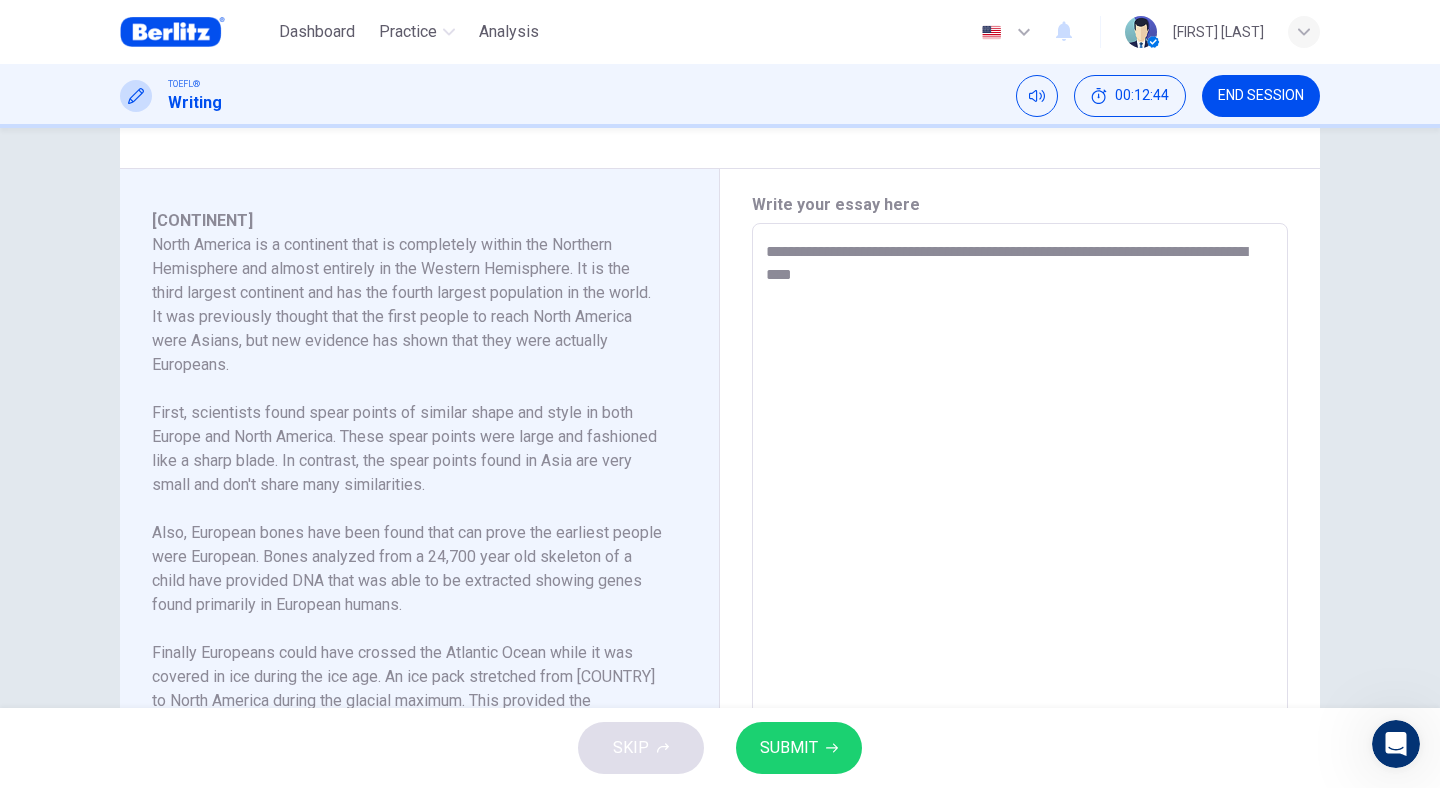 type on "*" 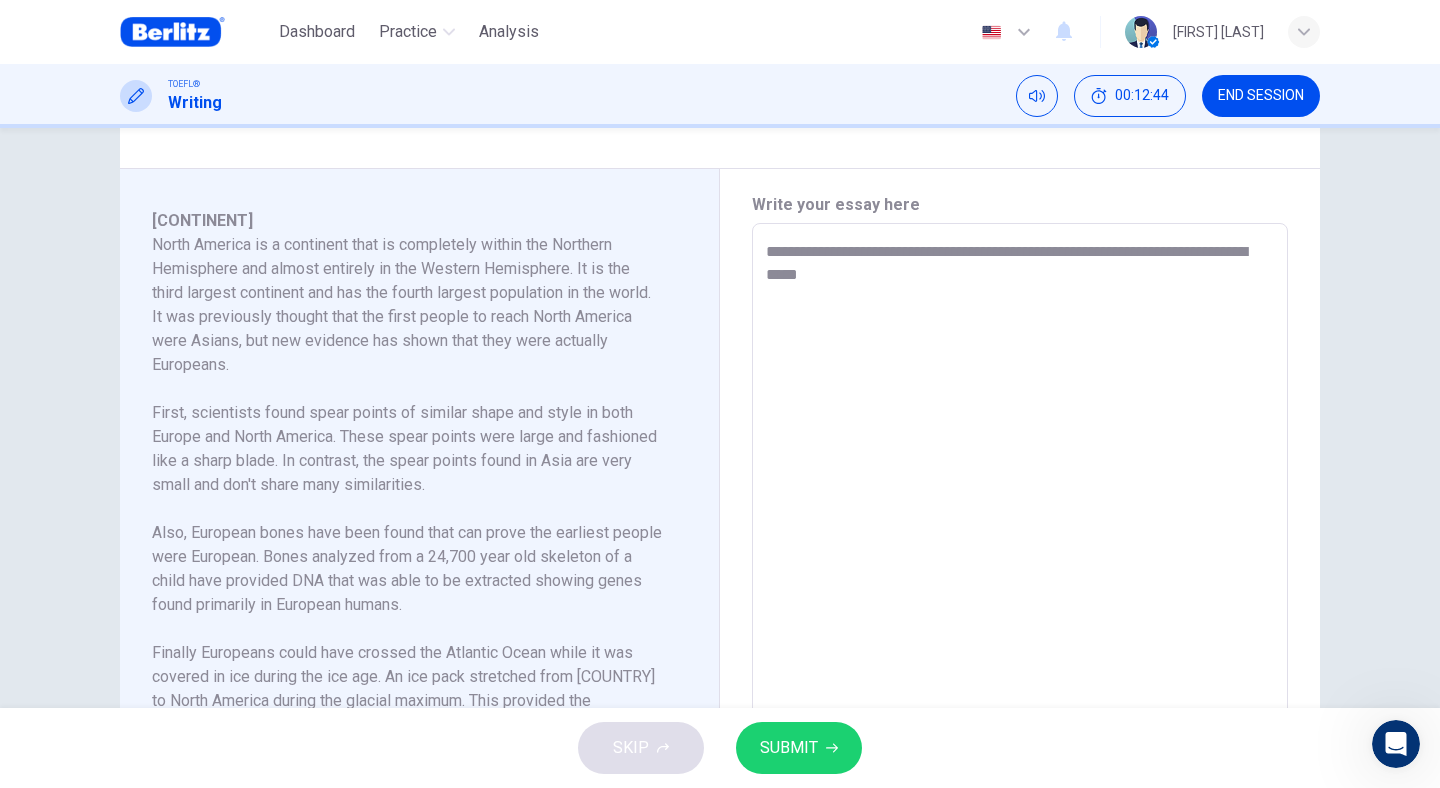 type on "*" 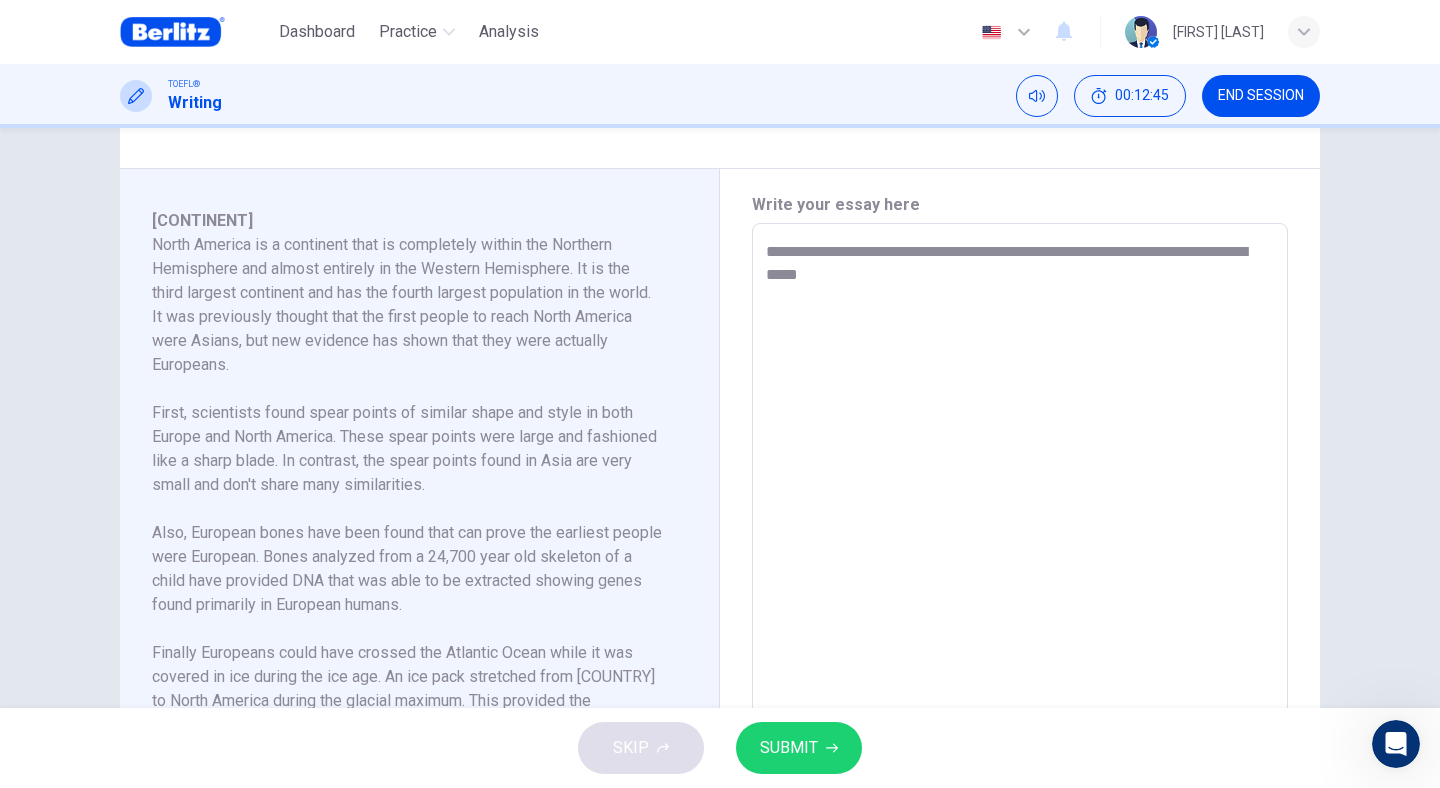 type on "**********" 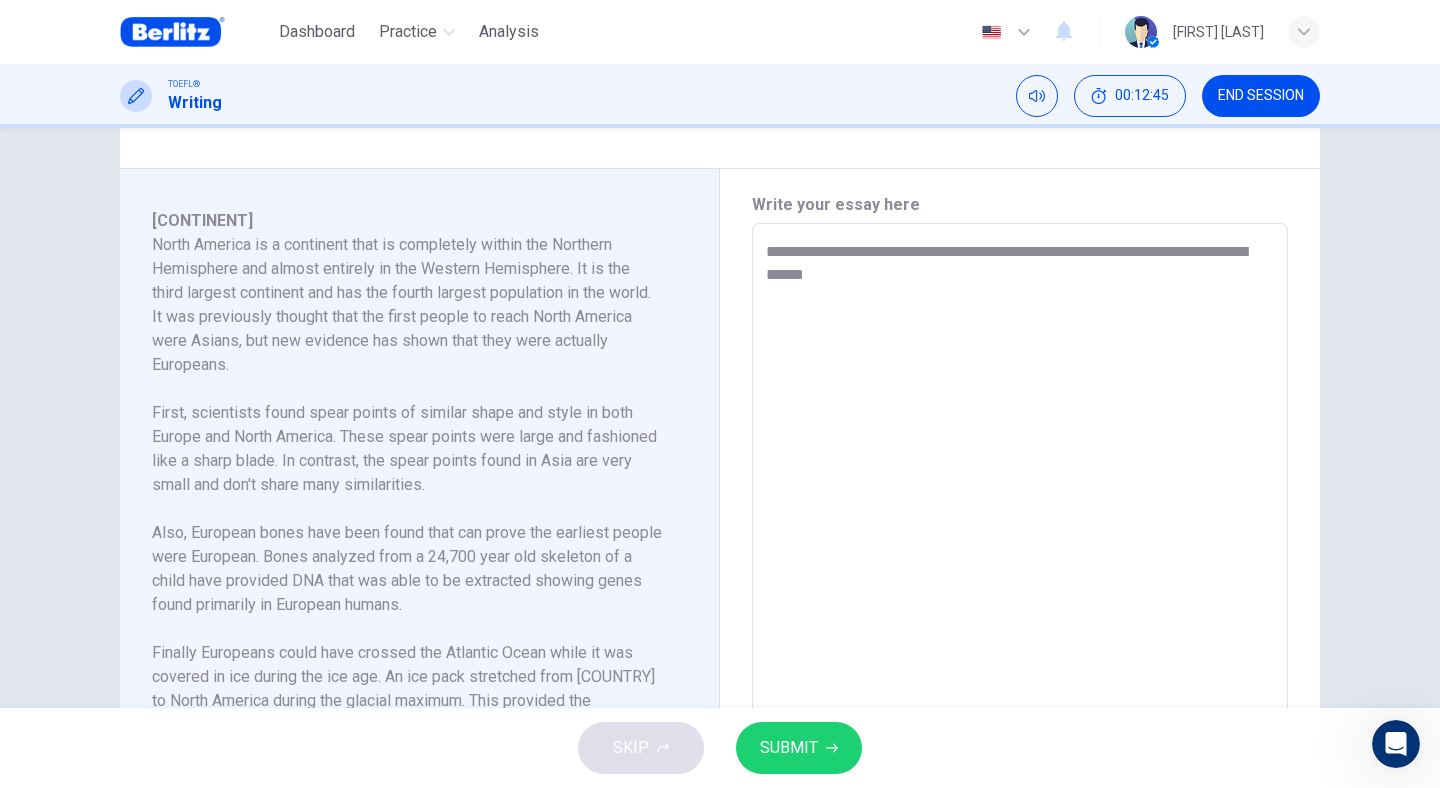 type on "*" 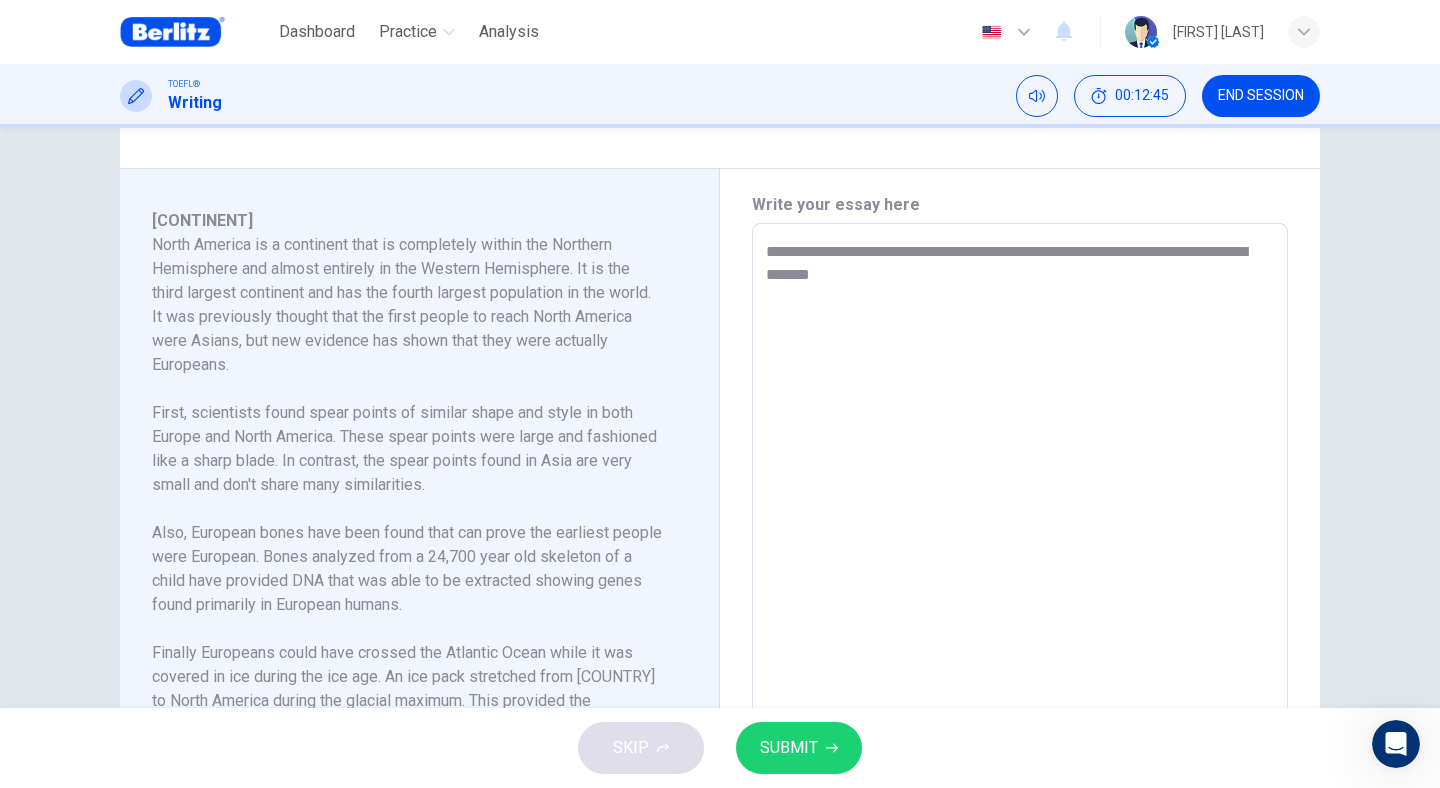 type on "*" 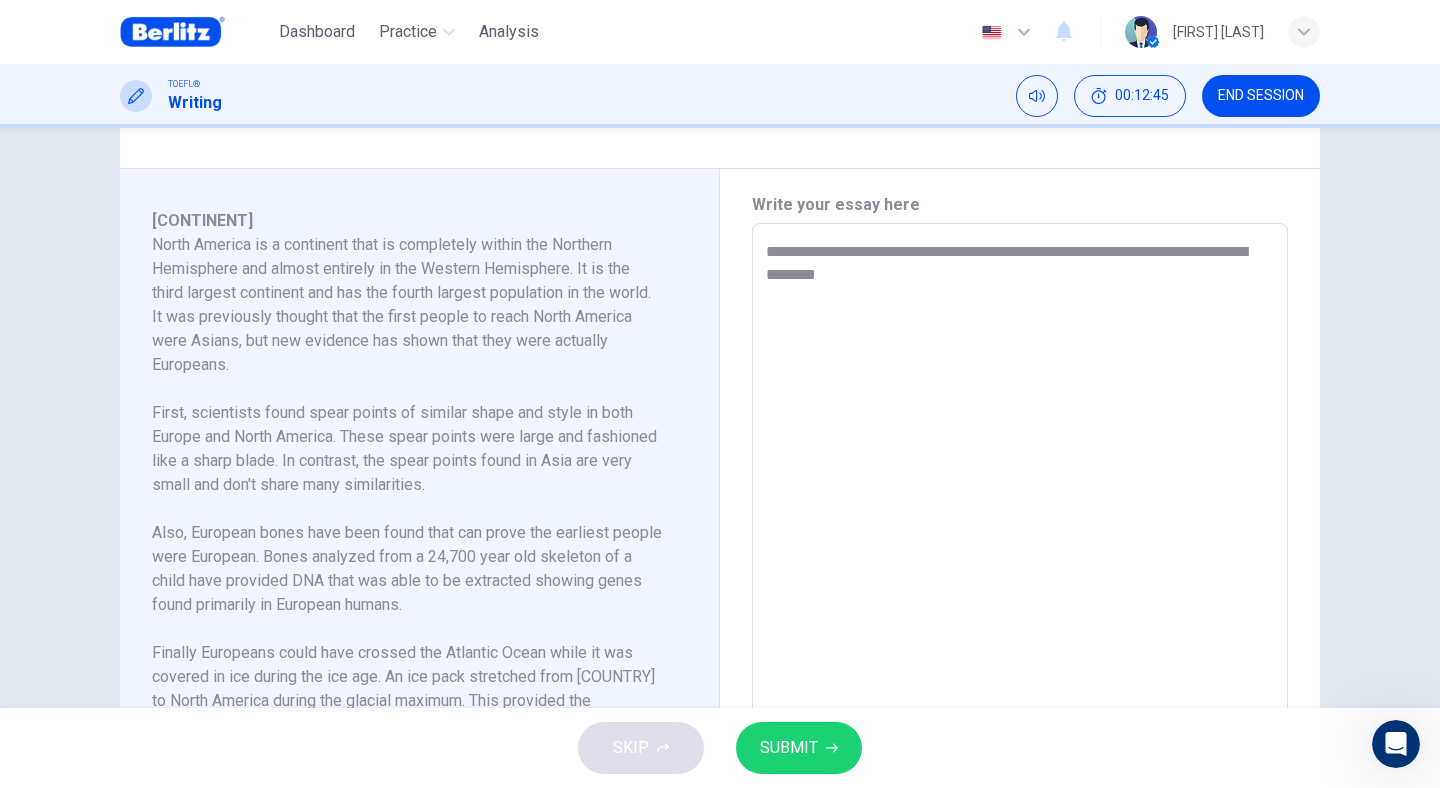type on "*" 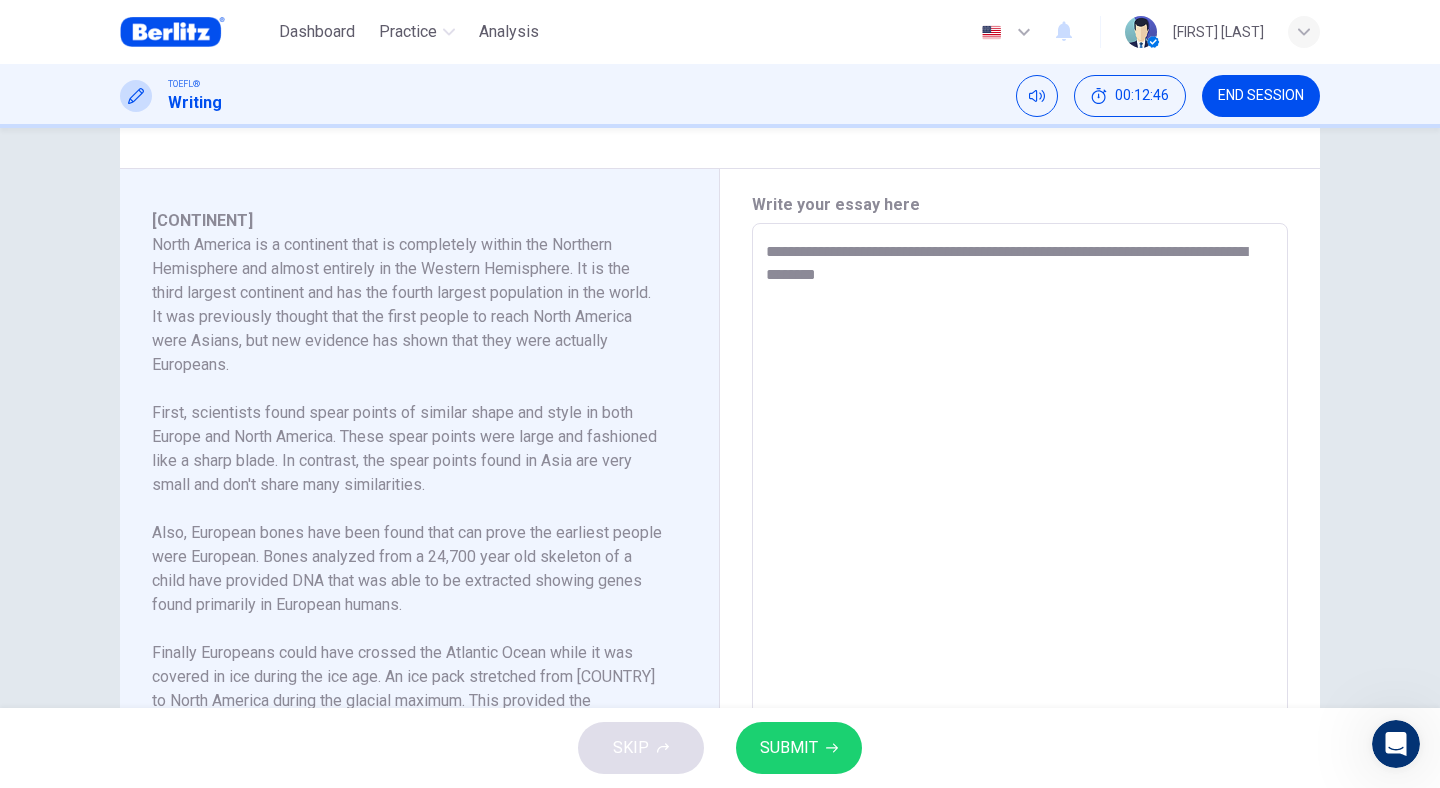type on "**********" 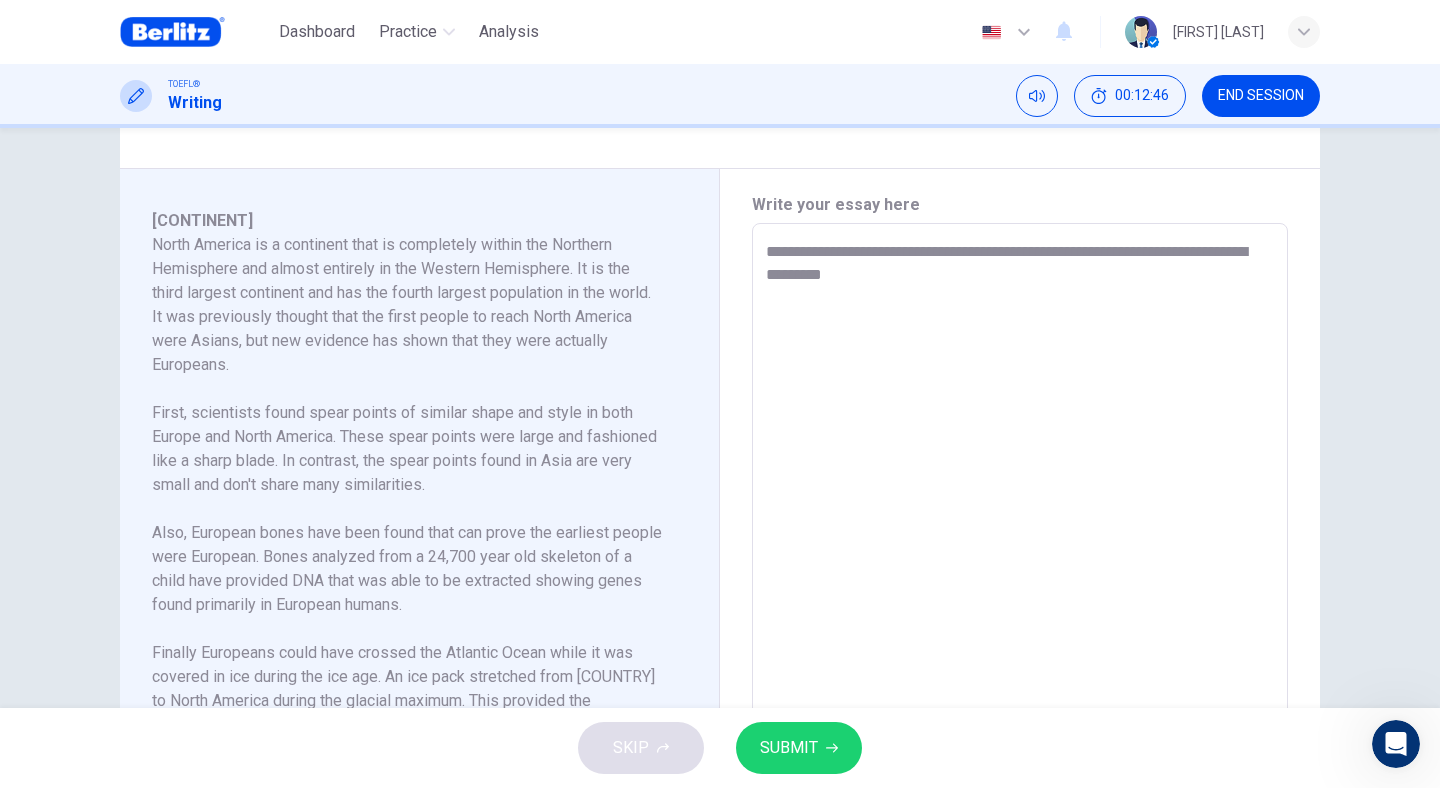 type on "*" 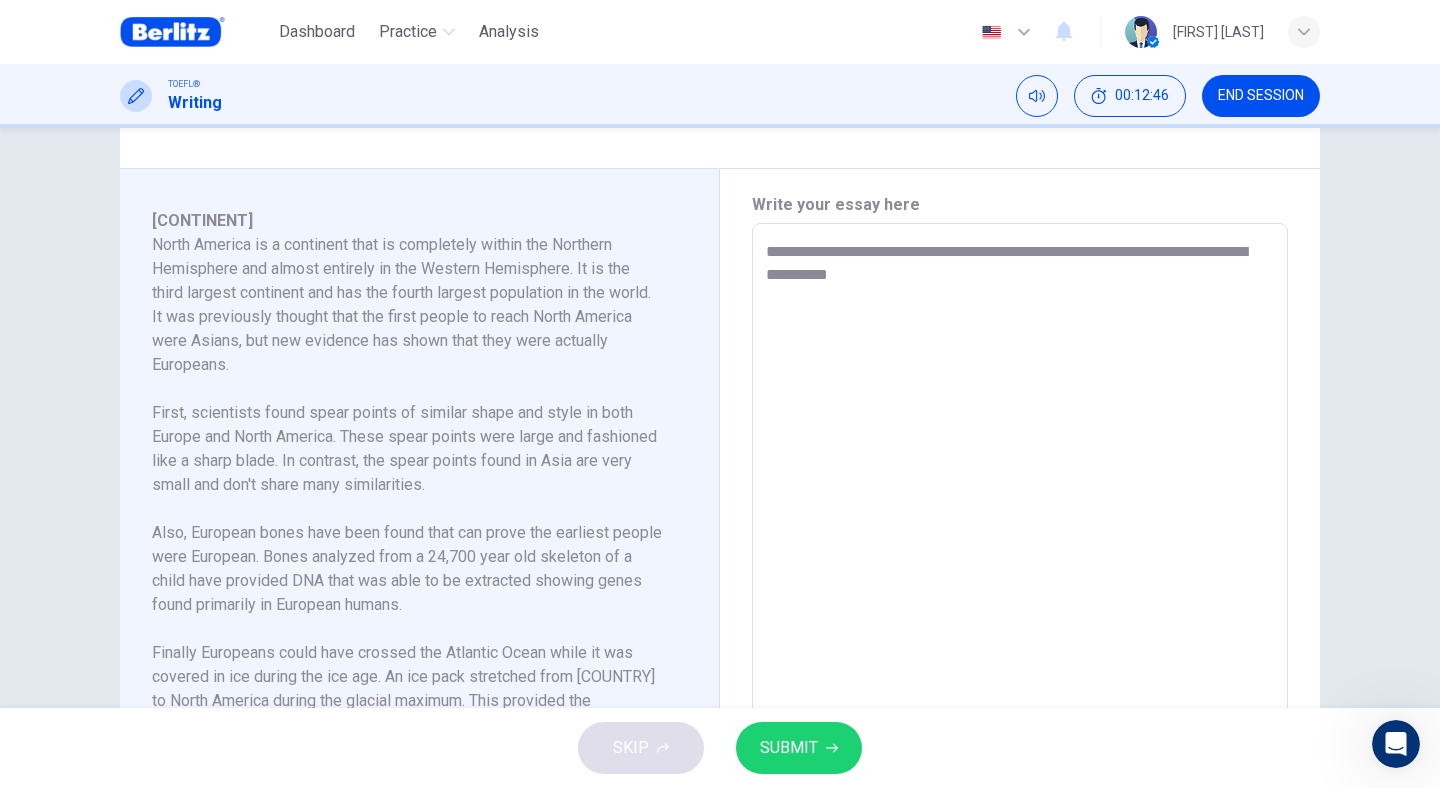 type on "*" 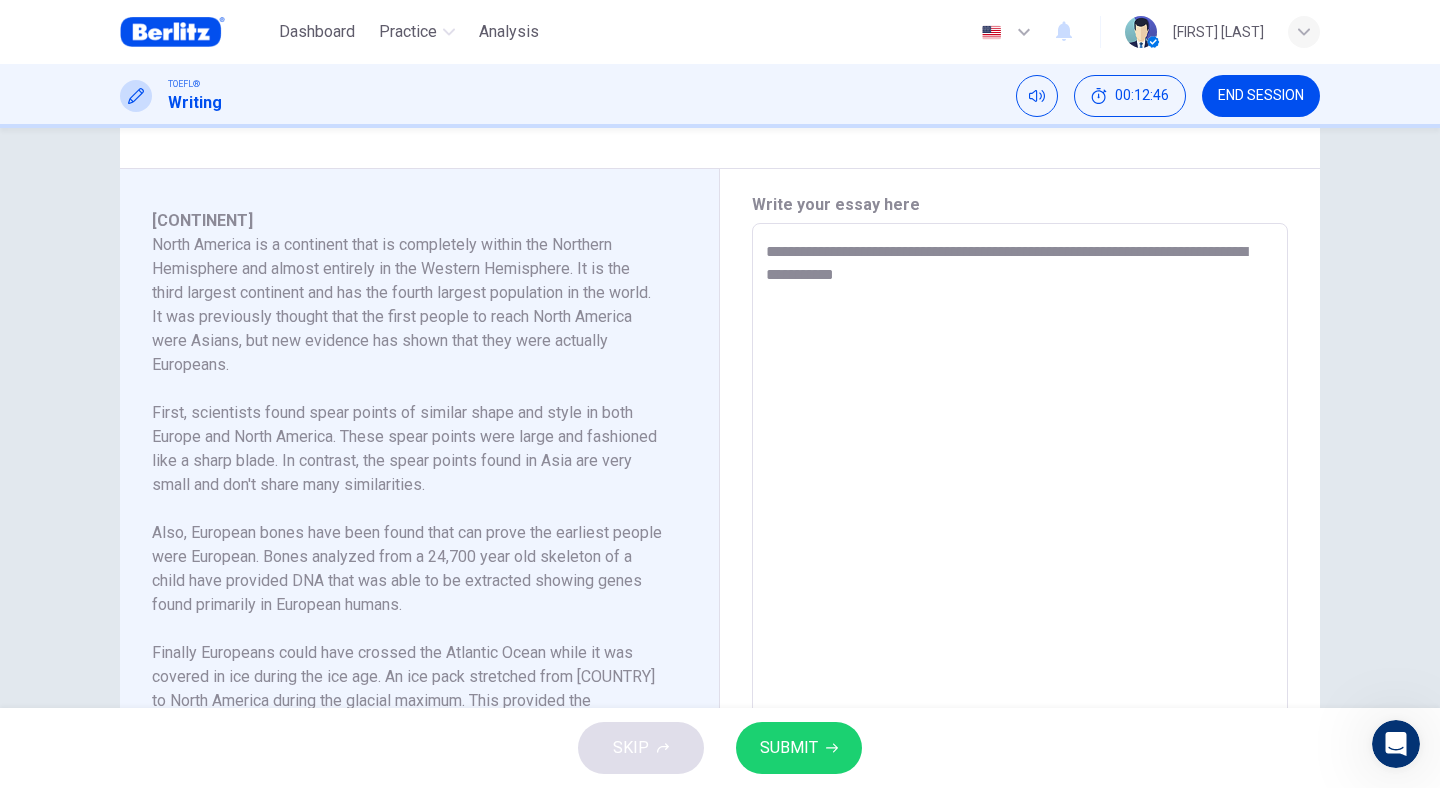 type on "*" 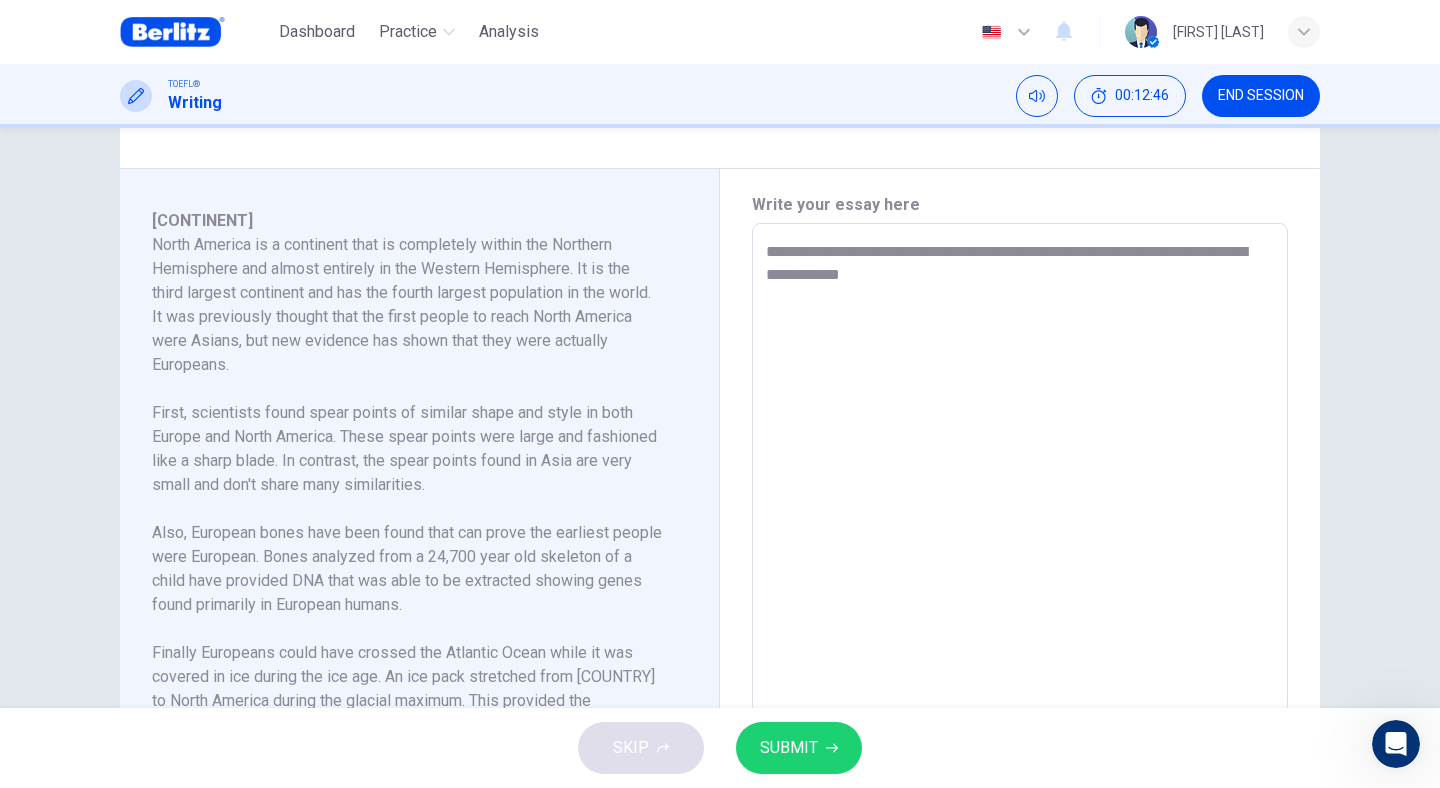 type on "*" 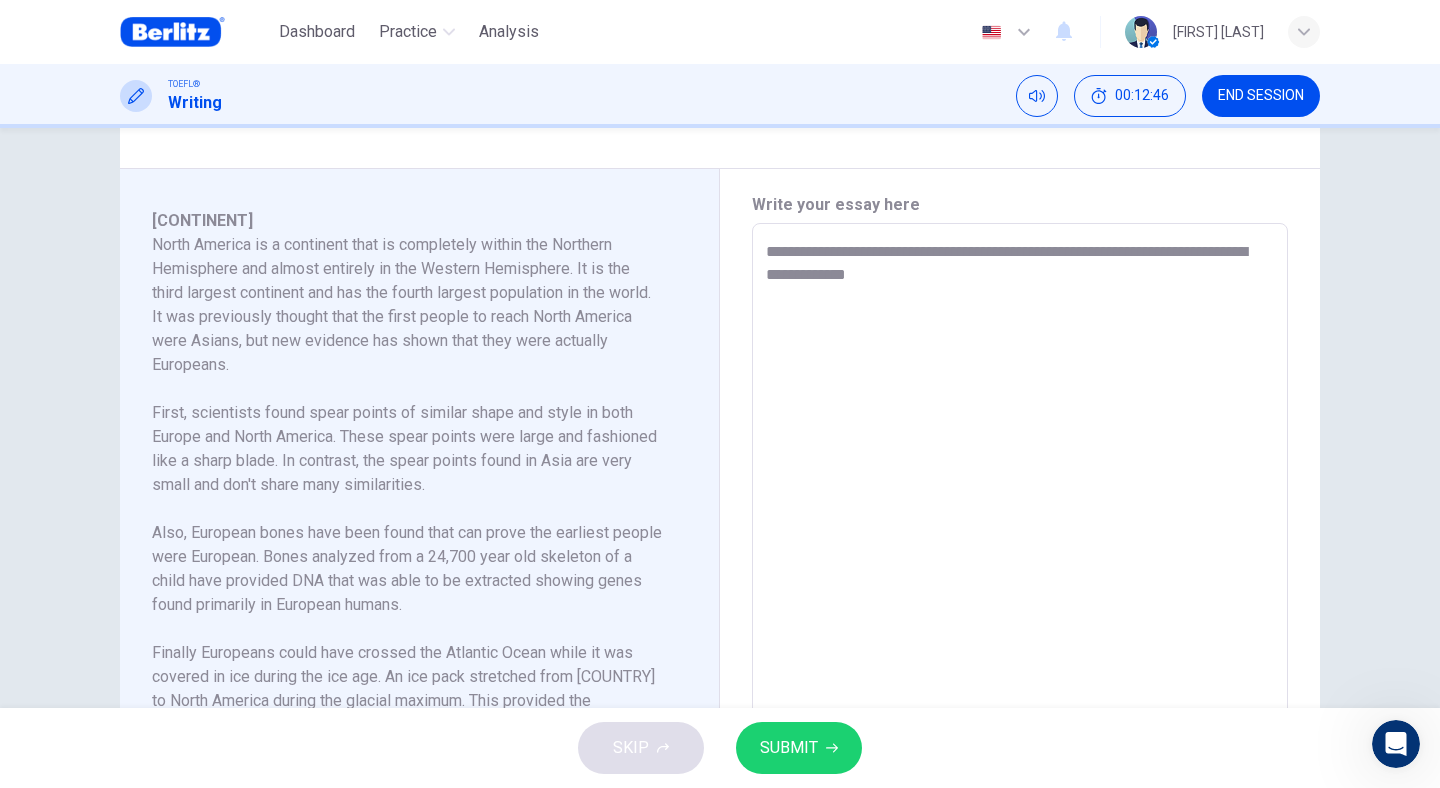 type on "*" 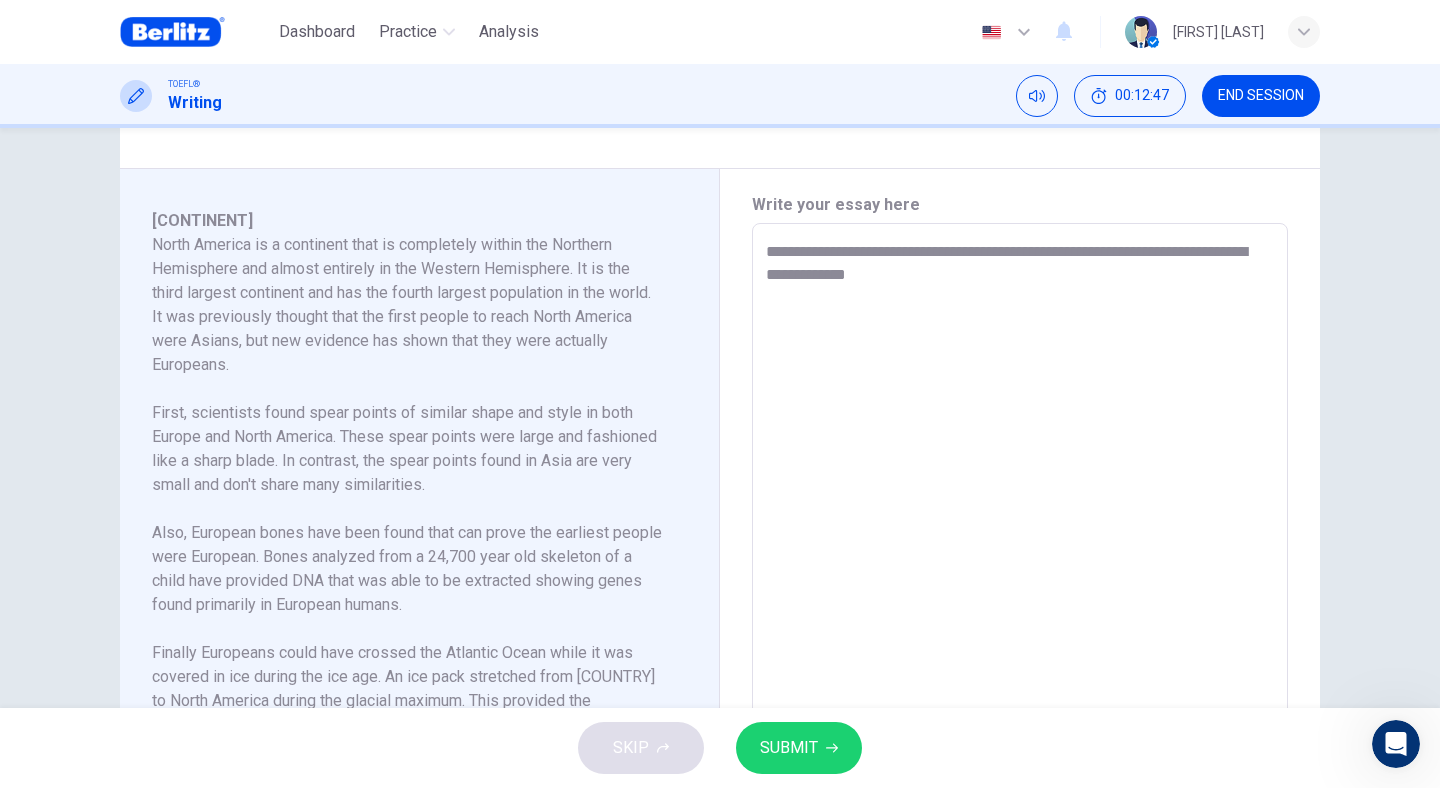 type on "**********" 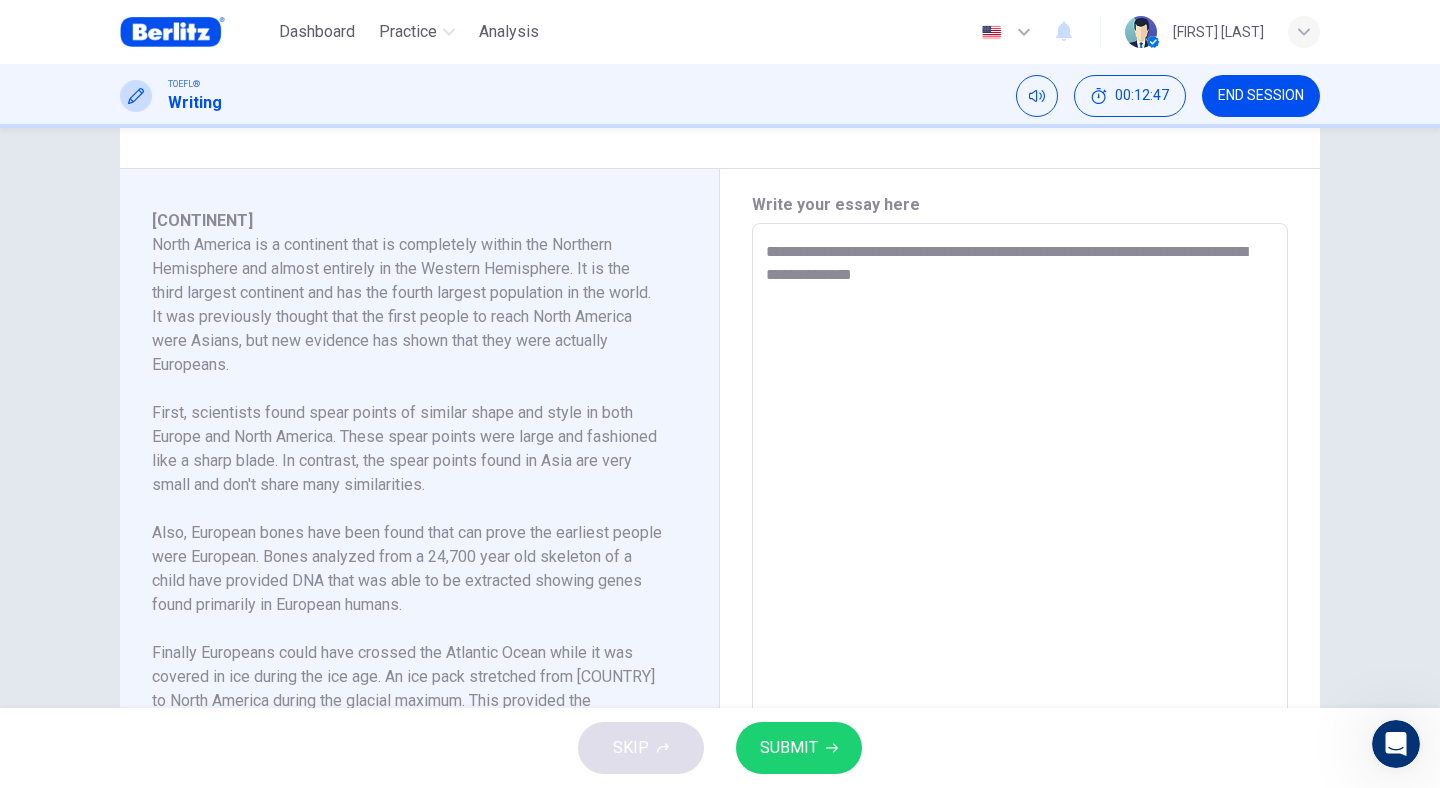 type on "*" 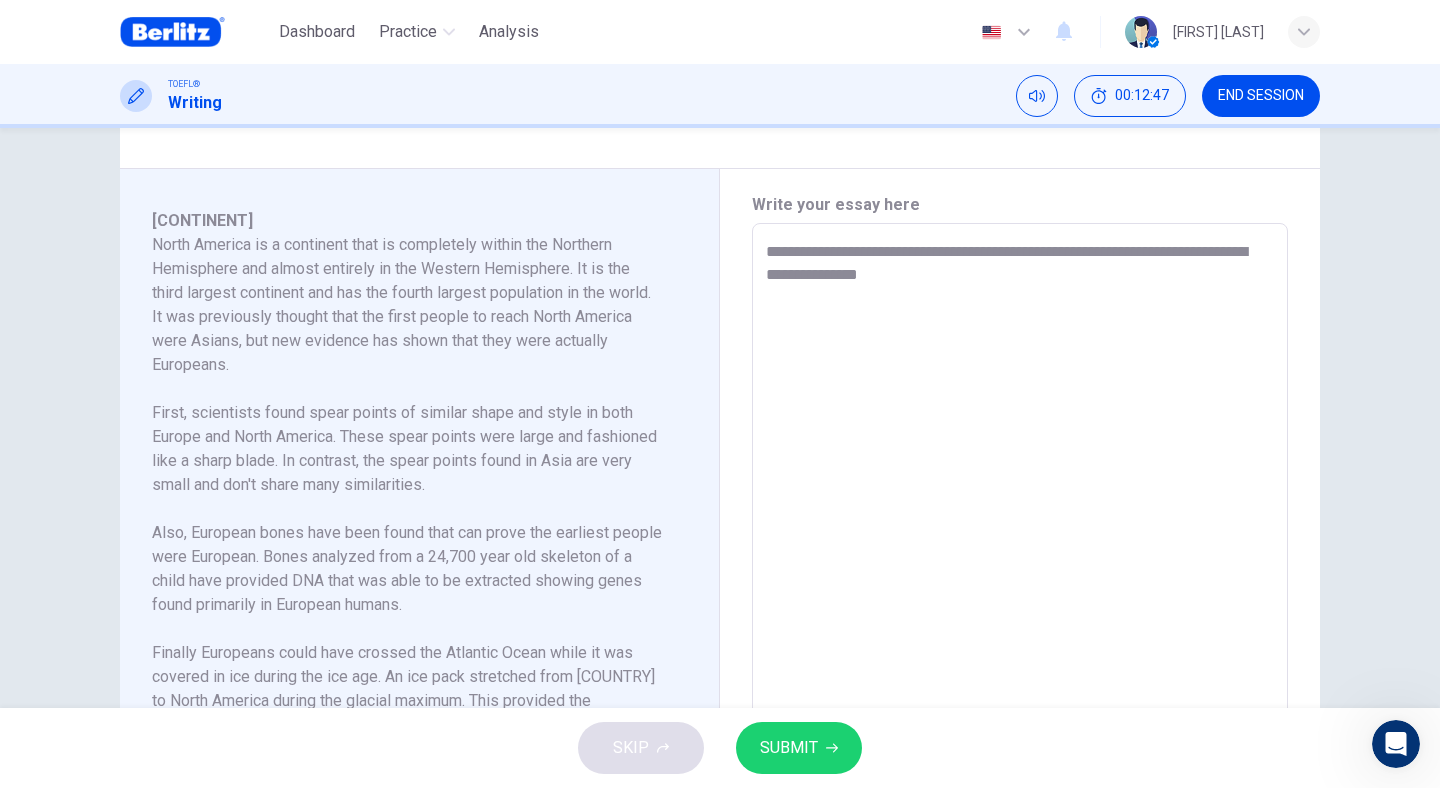 type 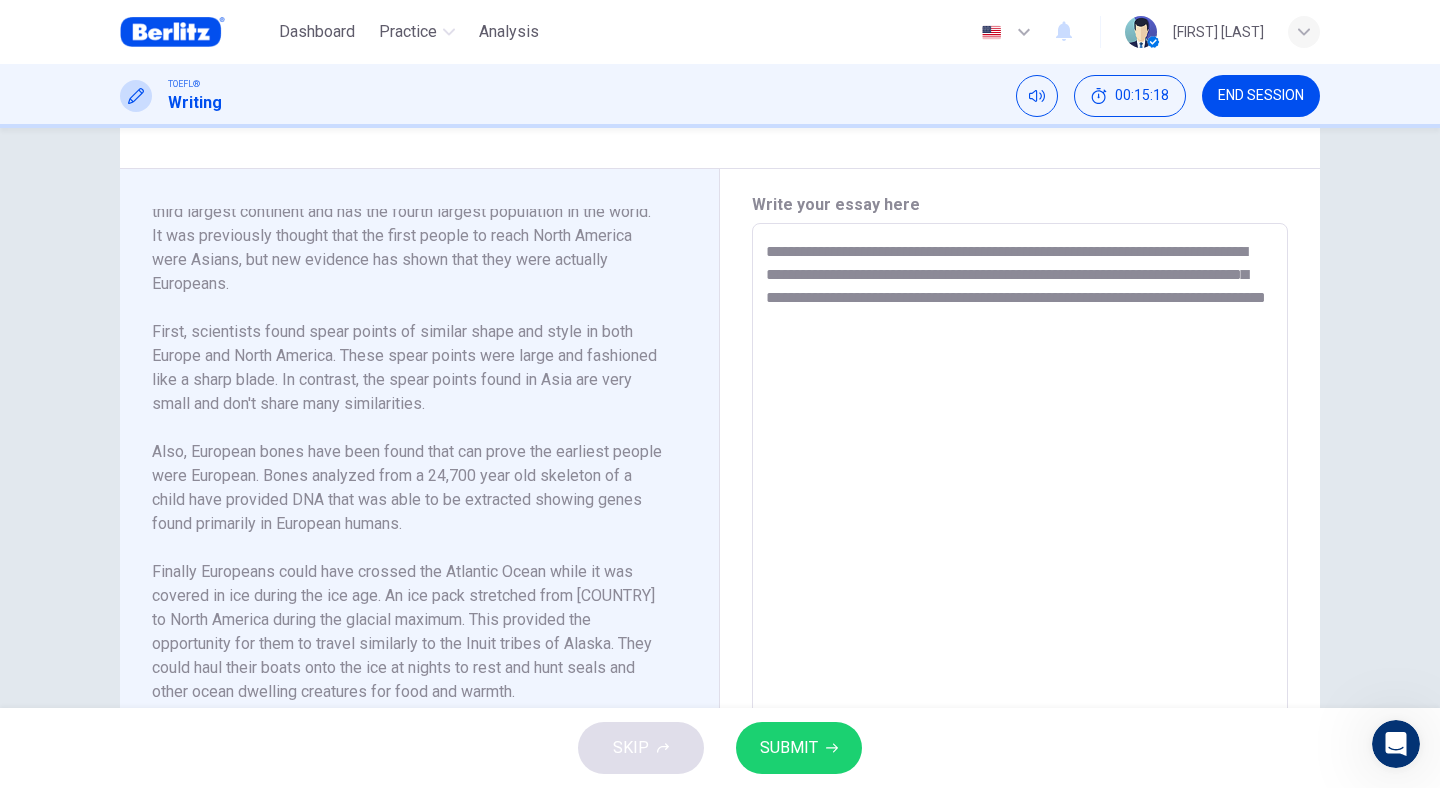 scroll, scrollTop: 81, scrollLeft: 0, axis: vertical 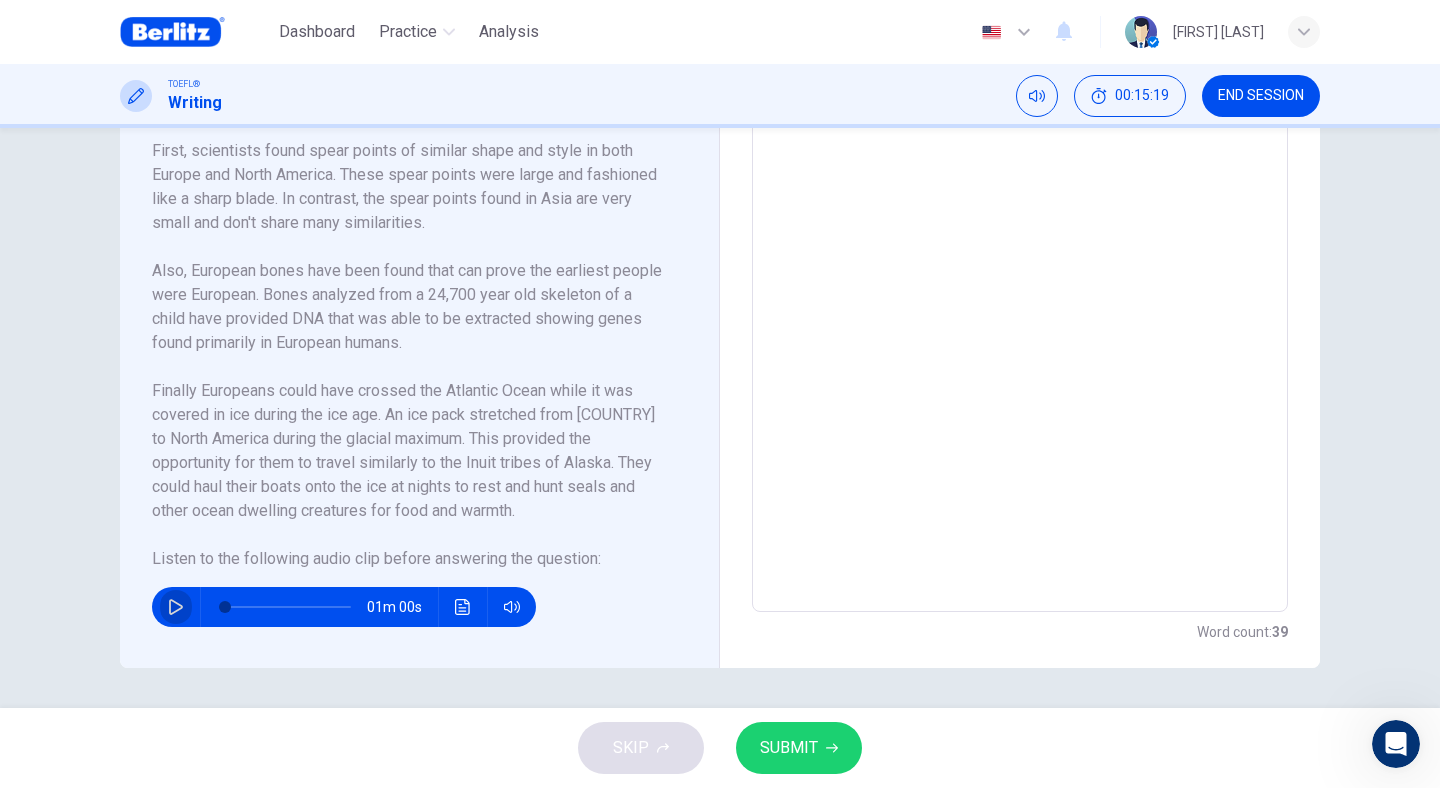 click 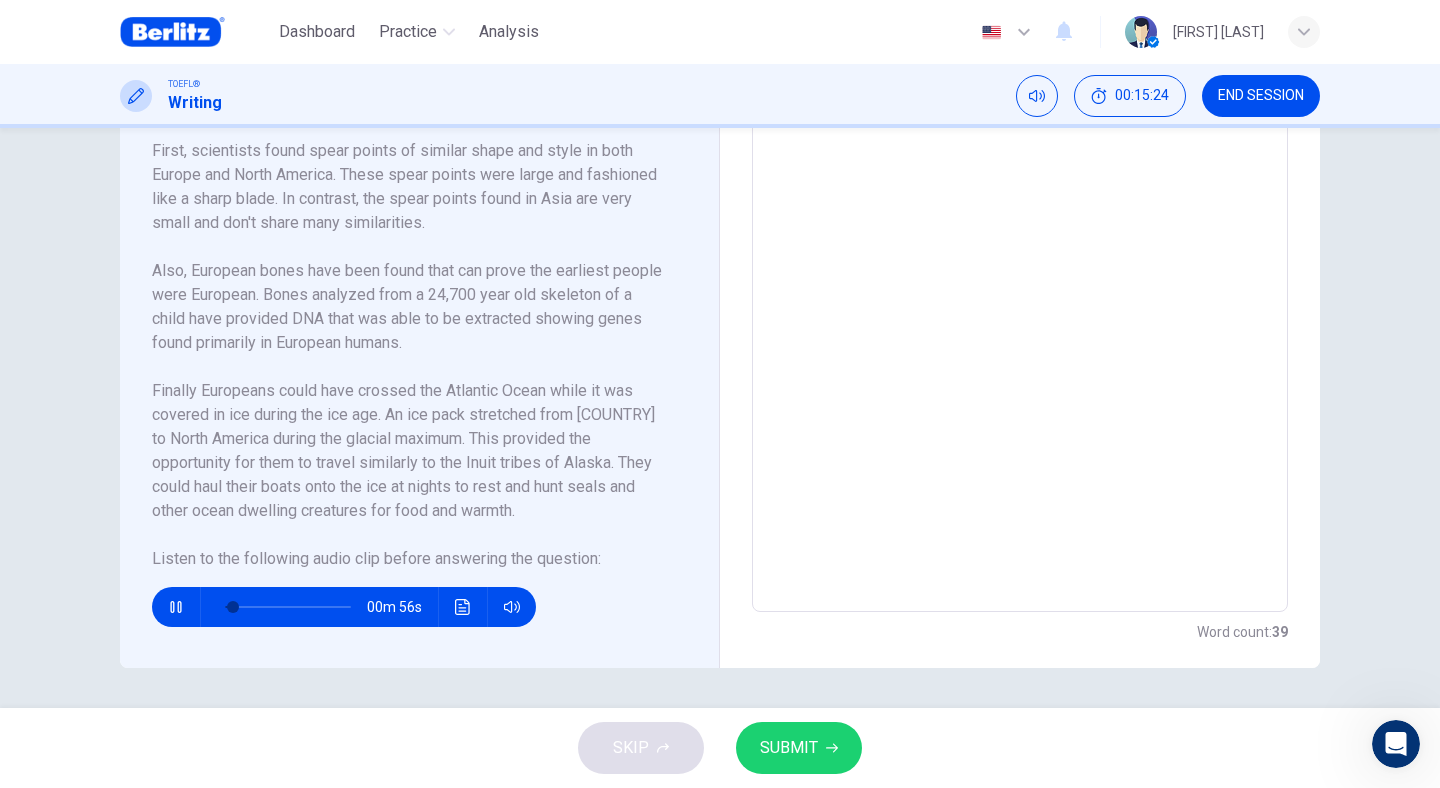 click 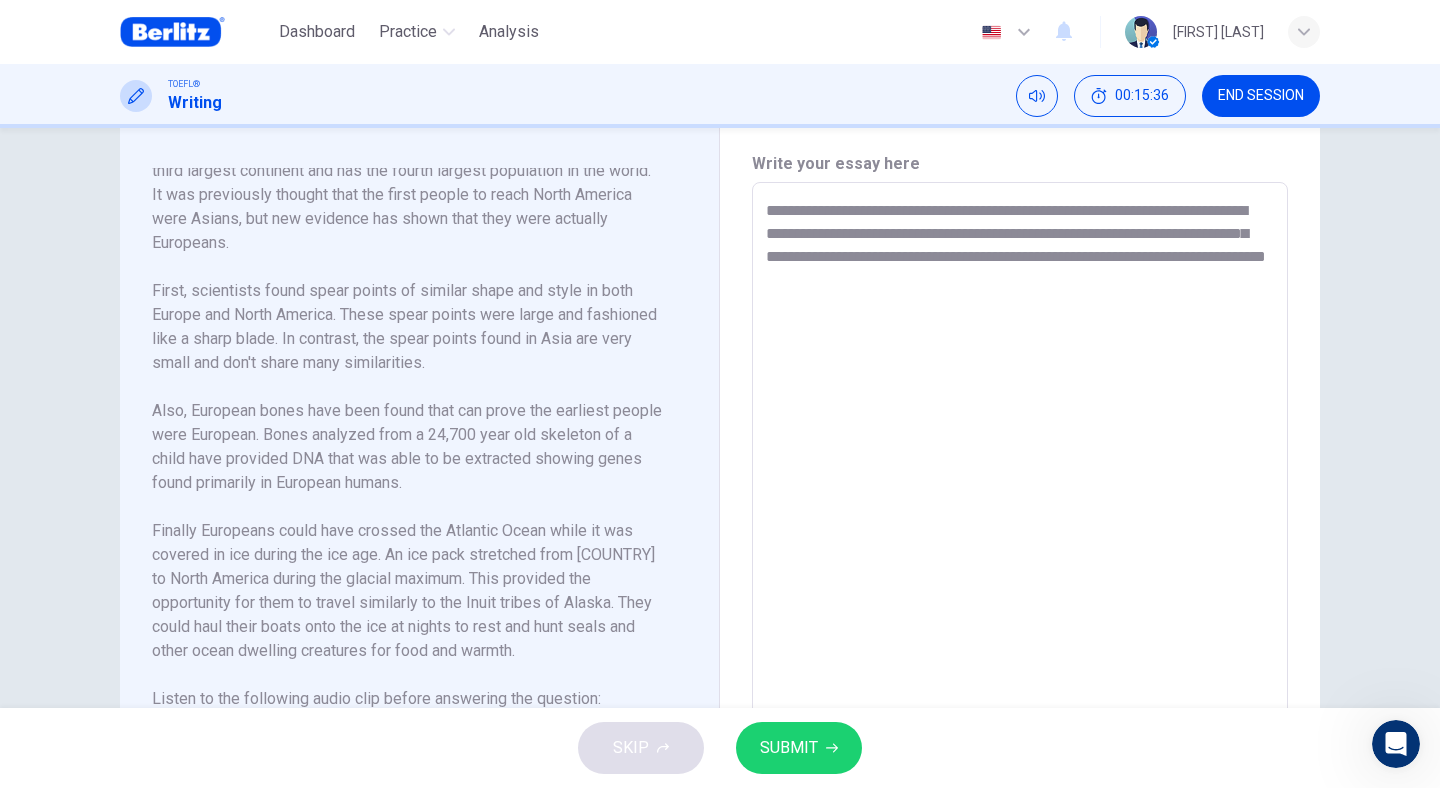 scroll, scrollTop: 421, scrollLeft: 0, axis: vertical 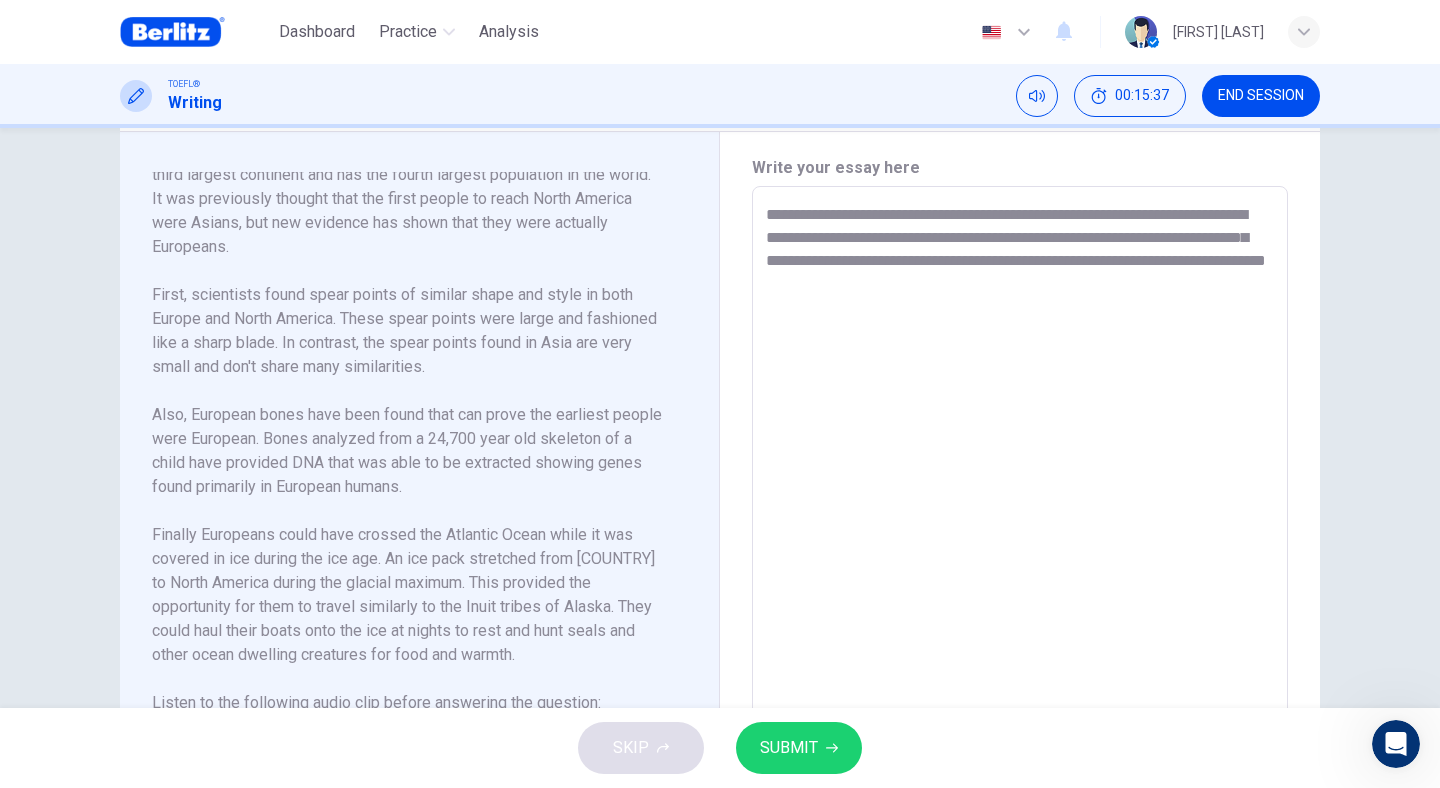 click on "**********" at bounding box center (1020, 471) 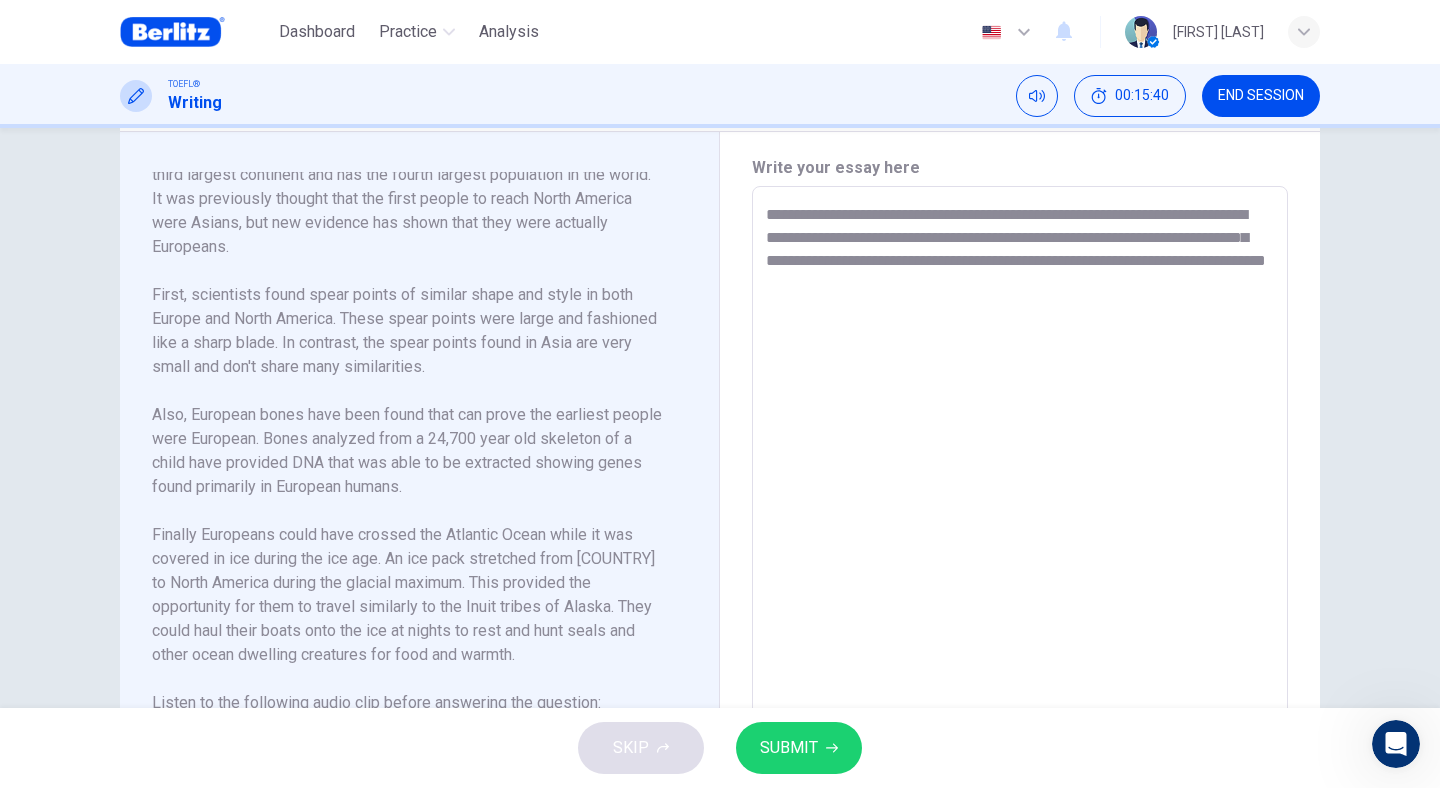 click on "**********" at bounding box center (1020, 471) 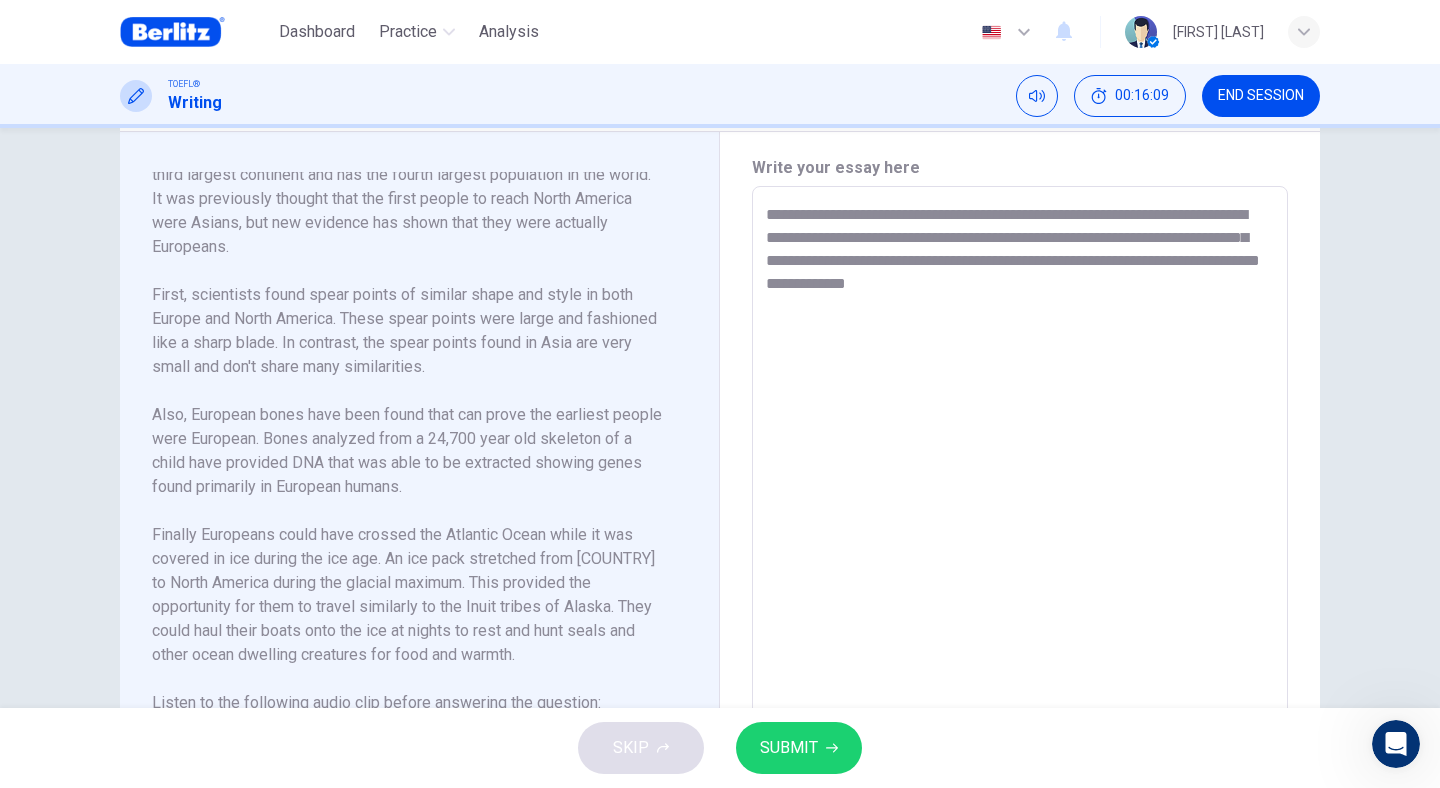 click on "**********" at bounding box center (1020, 471) 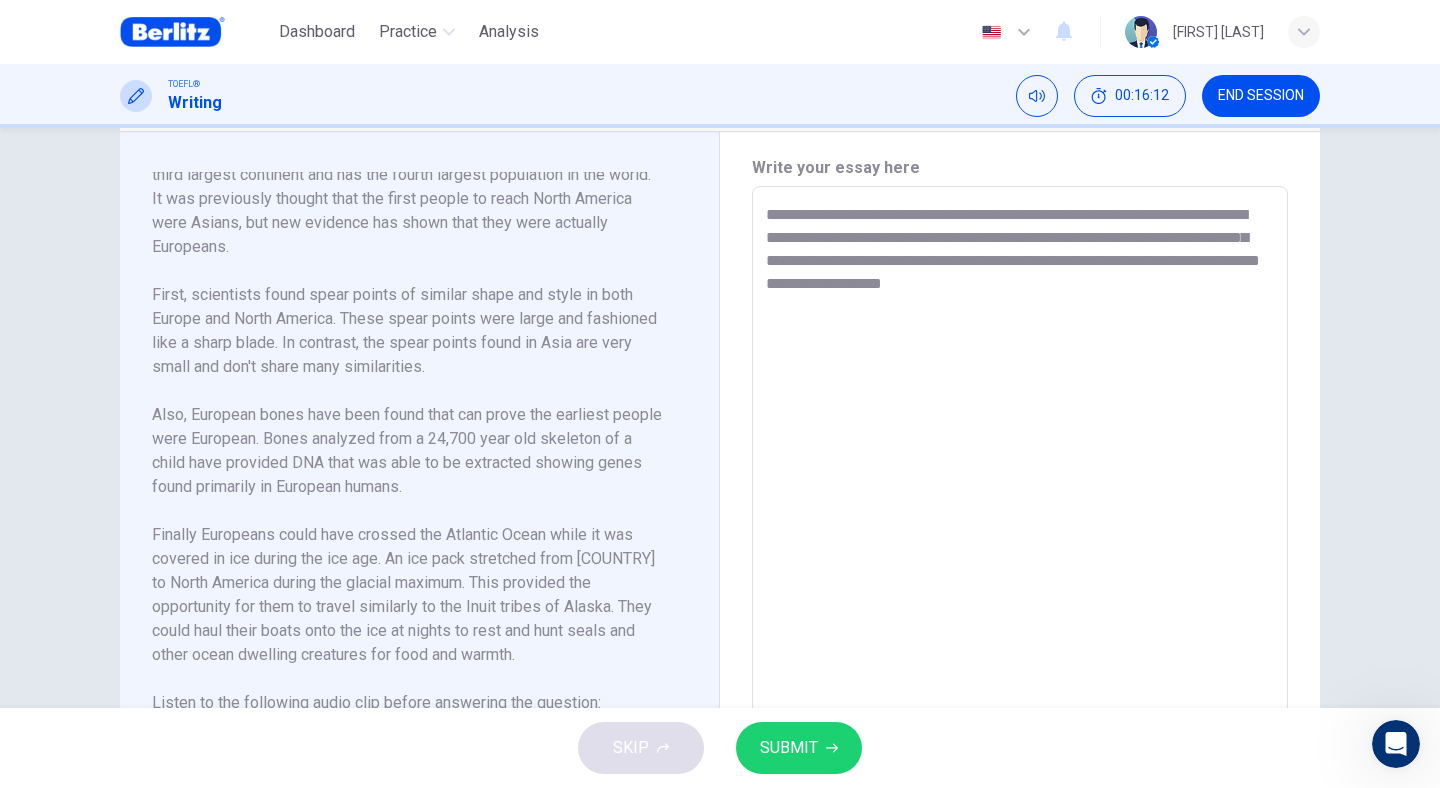 click on "**********" at bounding box center [1020, 471] 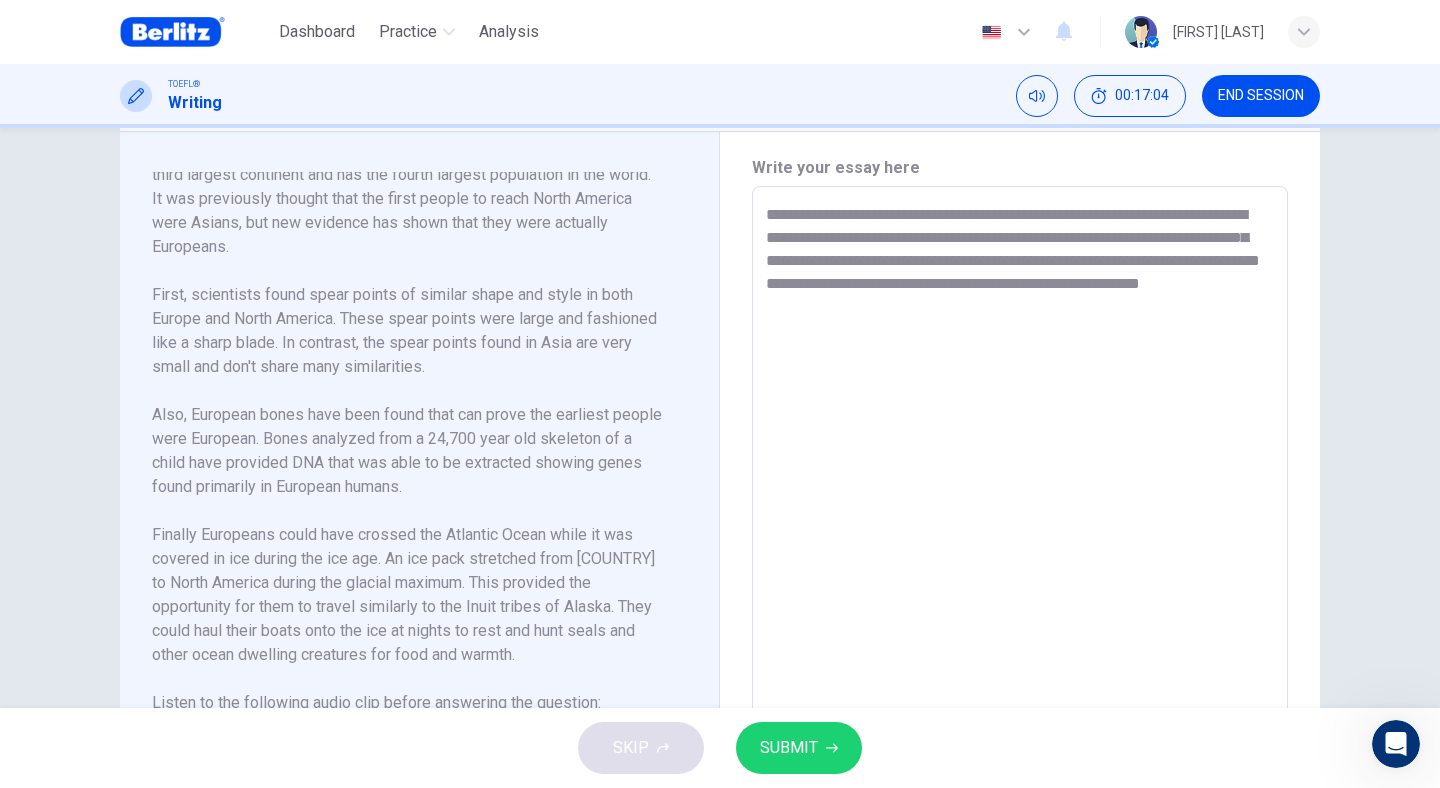 click on "**********" at bounding box center [1020, 471] 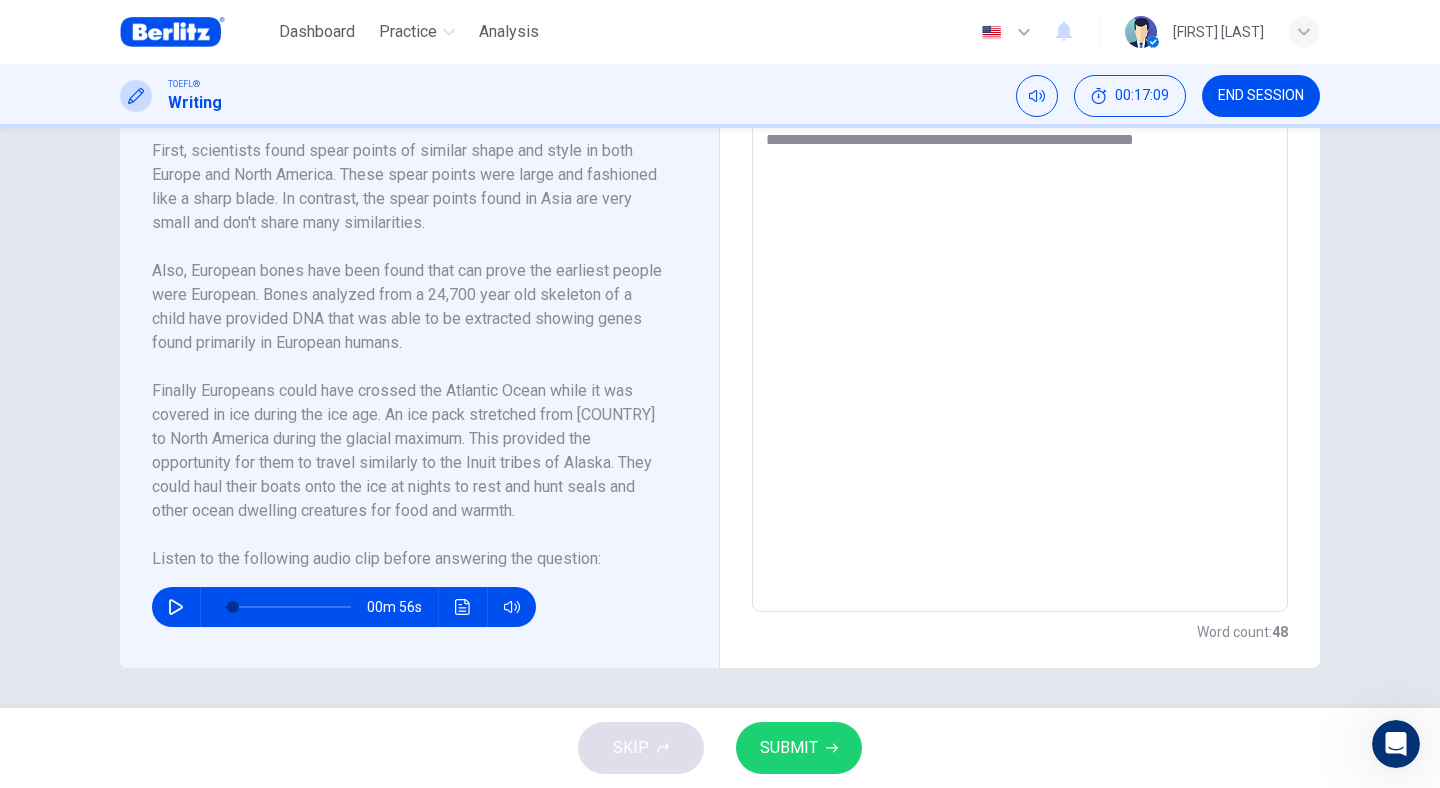 scroll, scrollTop: 565, scrollLeft: 0, axis: vertical 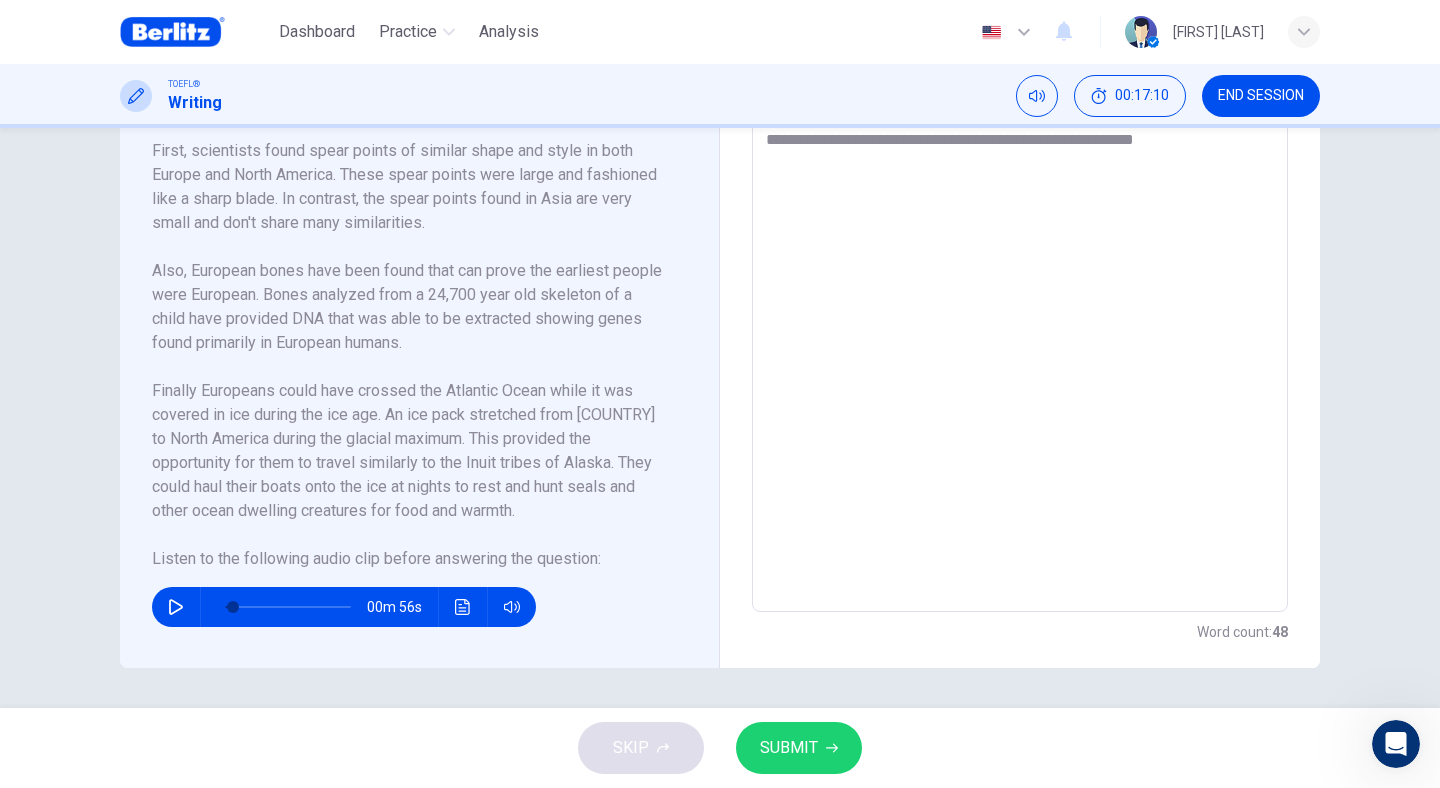 click at bounding box center [176, 607] 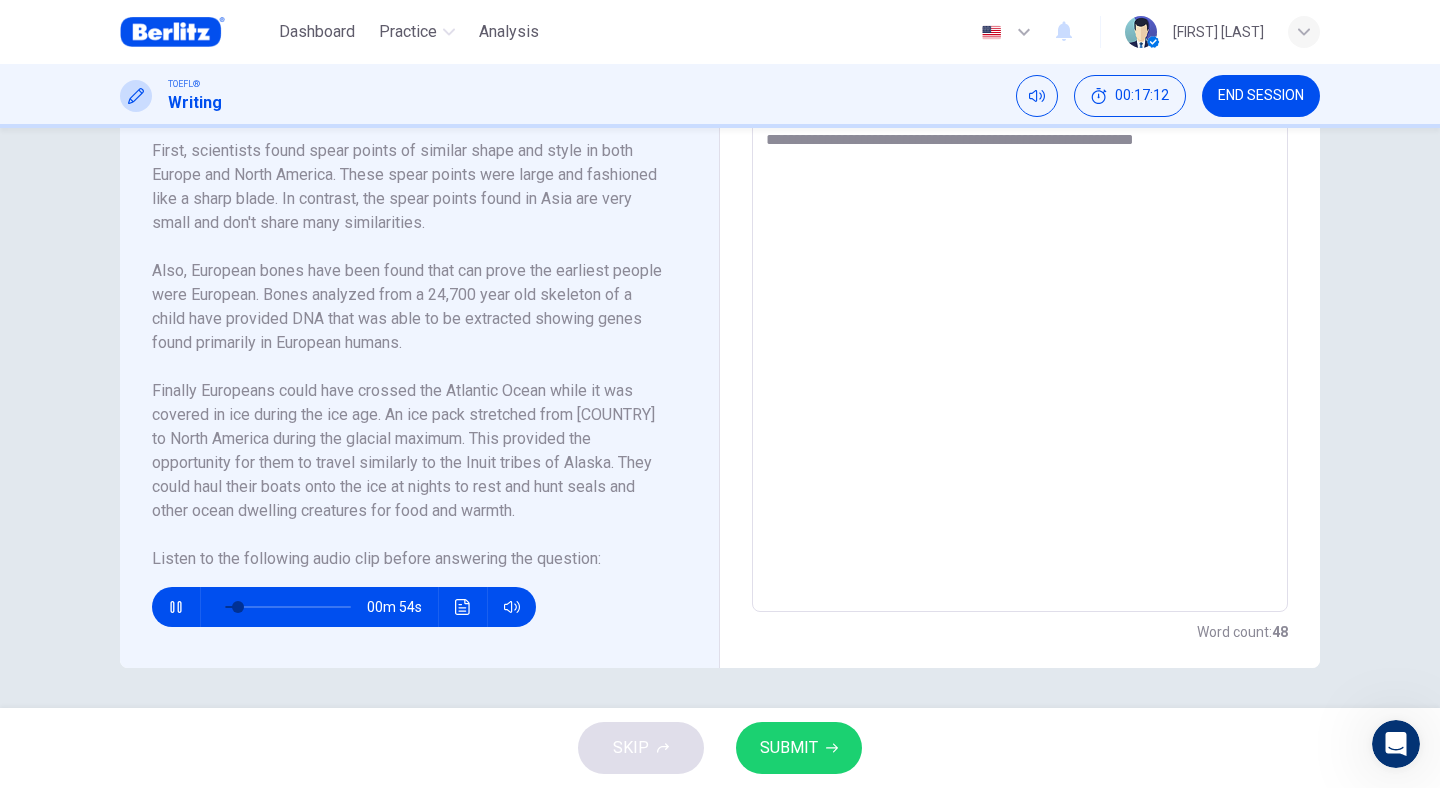 click 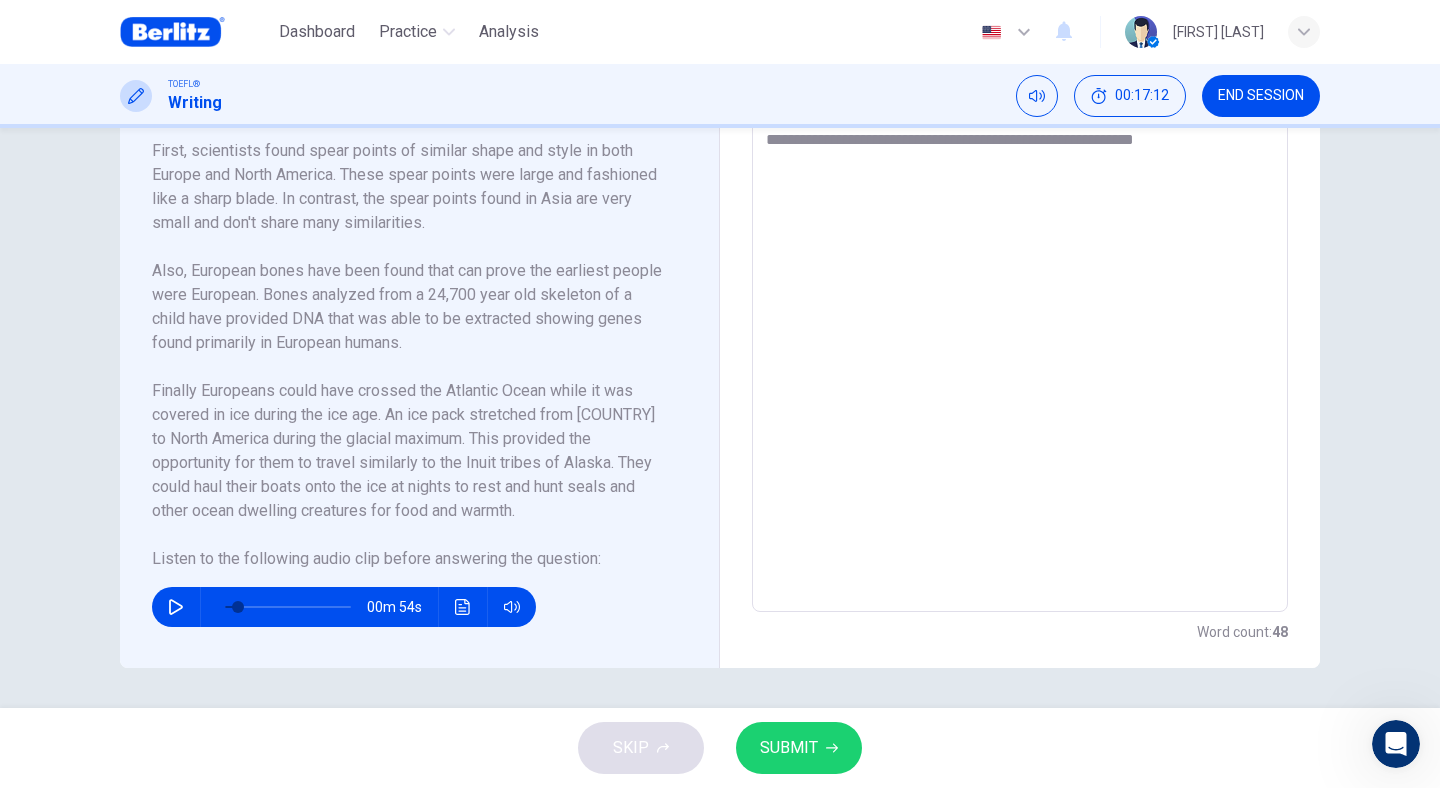 click 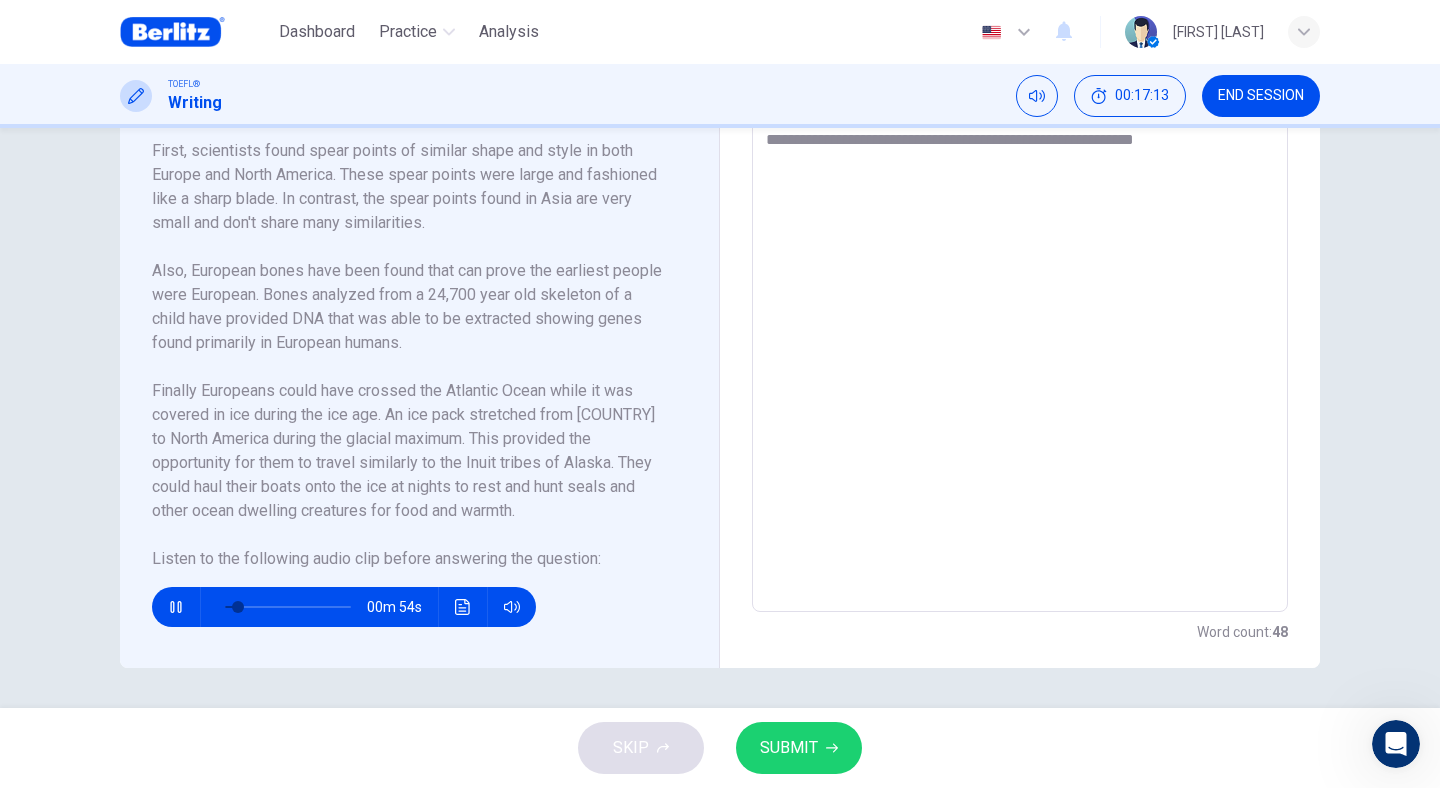 click 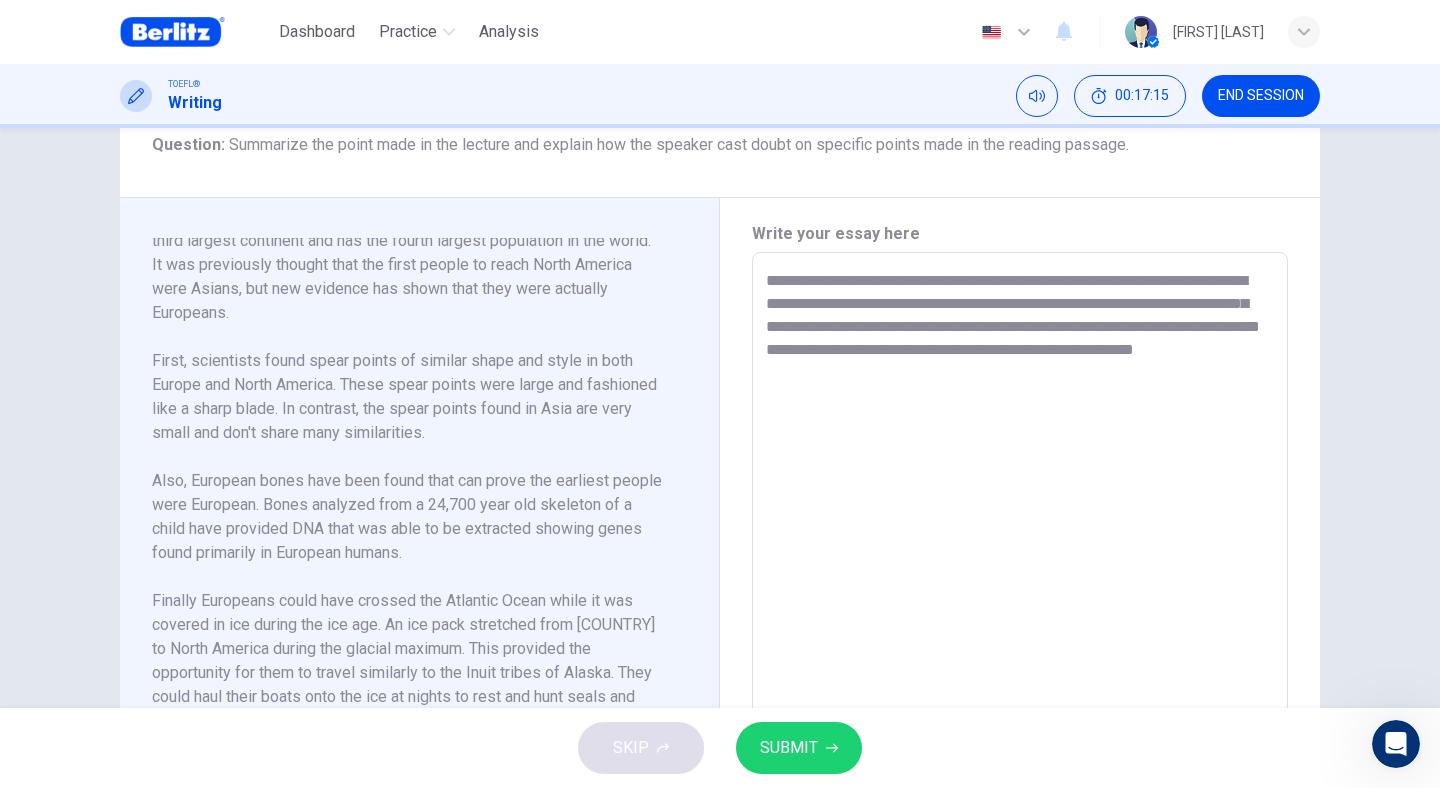 scroll, scrollTop: 353, scrollLeft: 0, axis: vertical 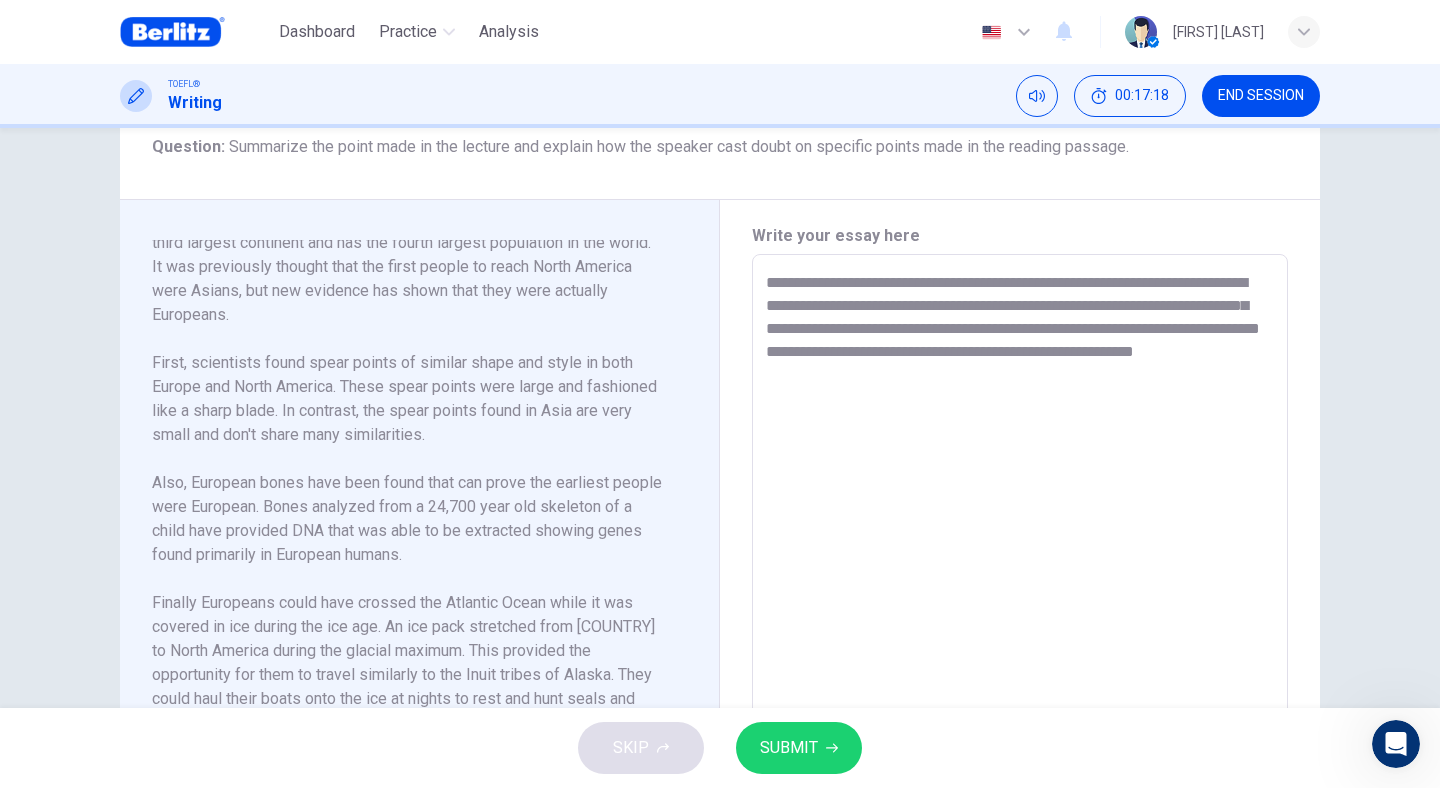 click on "**********" at bounding box center [1020, 539] 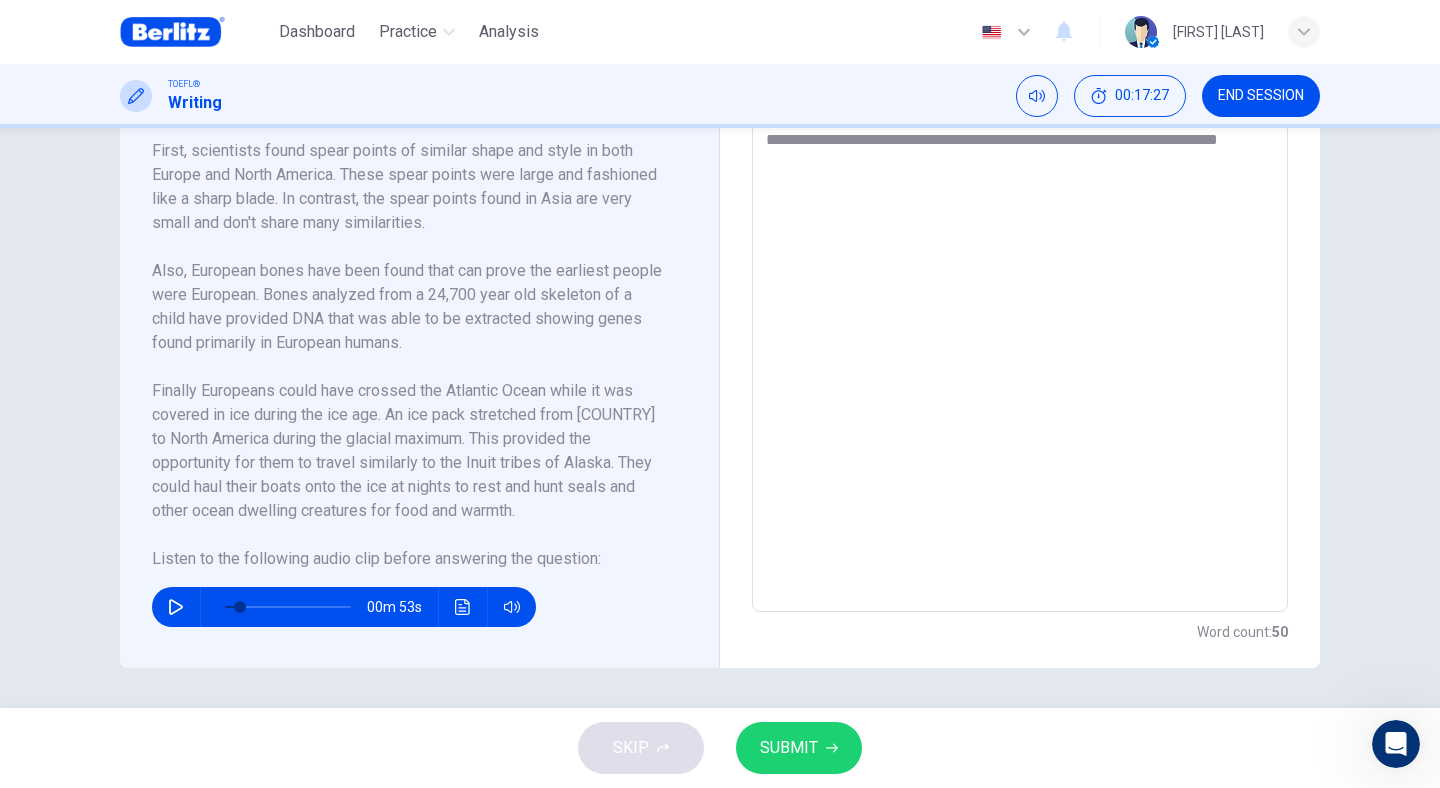 scroll, scrollTop: 565, scrollLeft: 0, axis: vertical 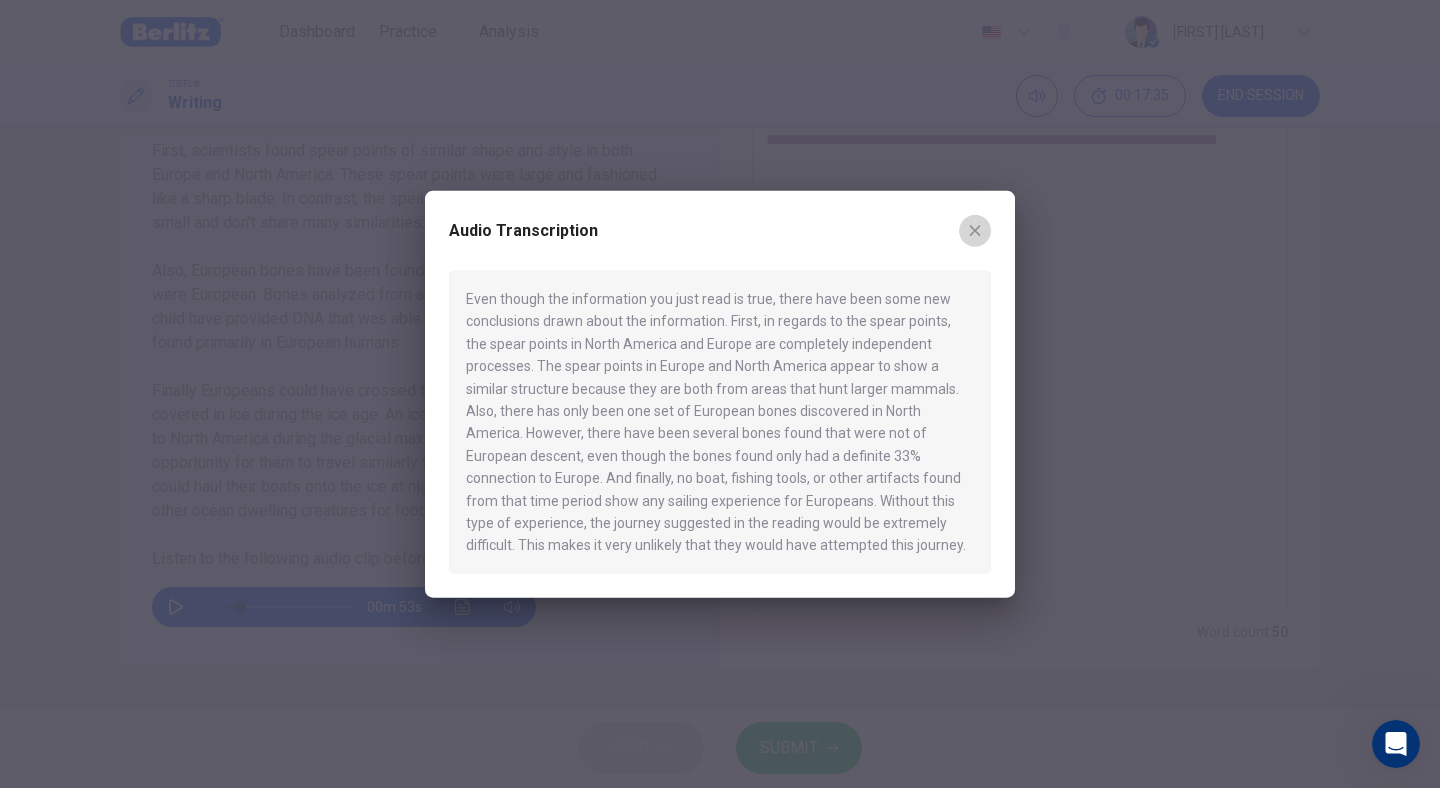 click 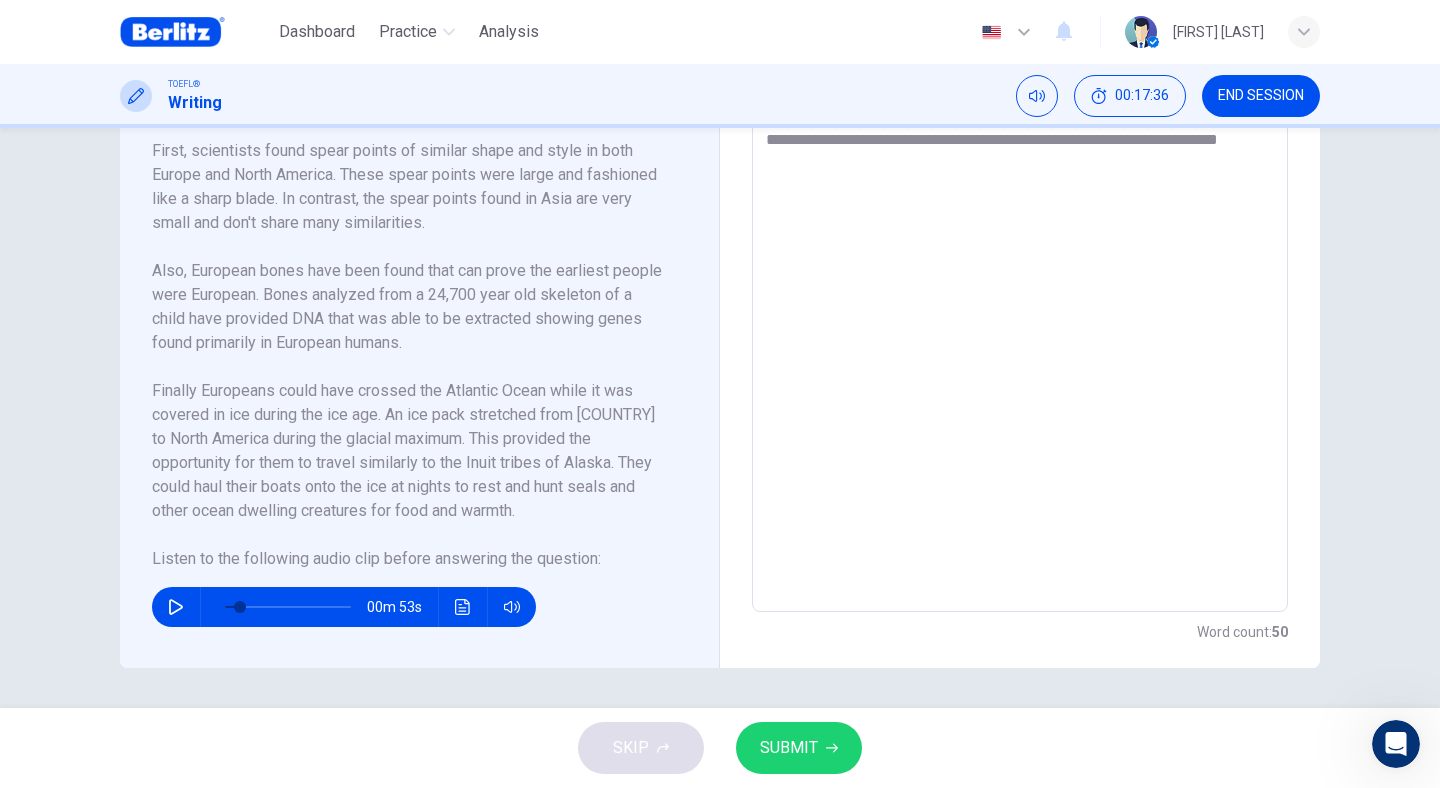 scroll, scrollTop: 517, scrollLeft: 0, axis: vertical 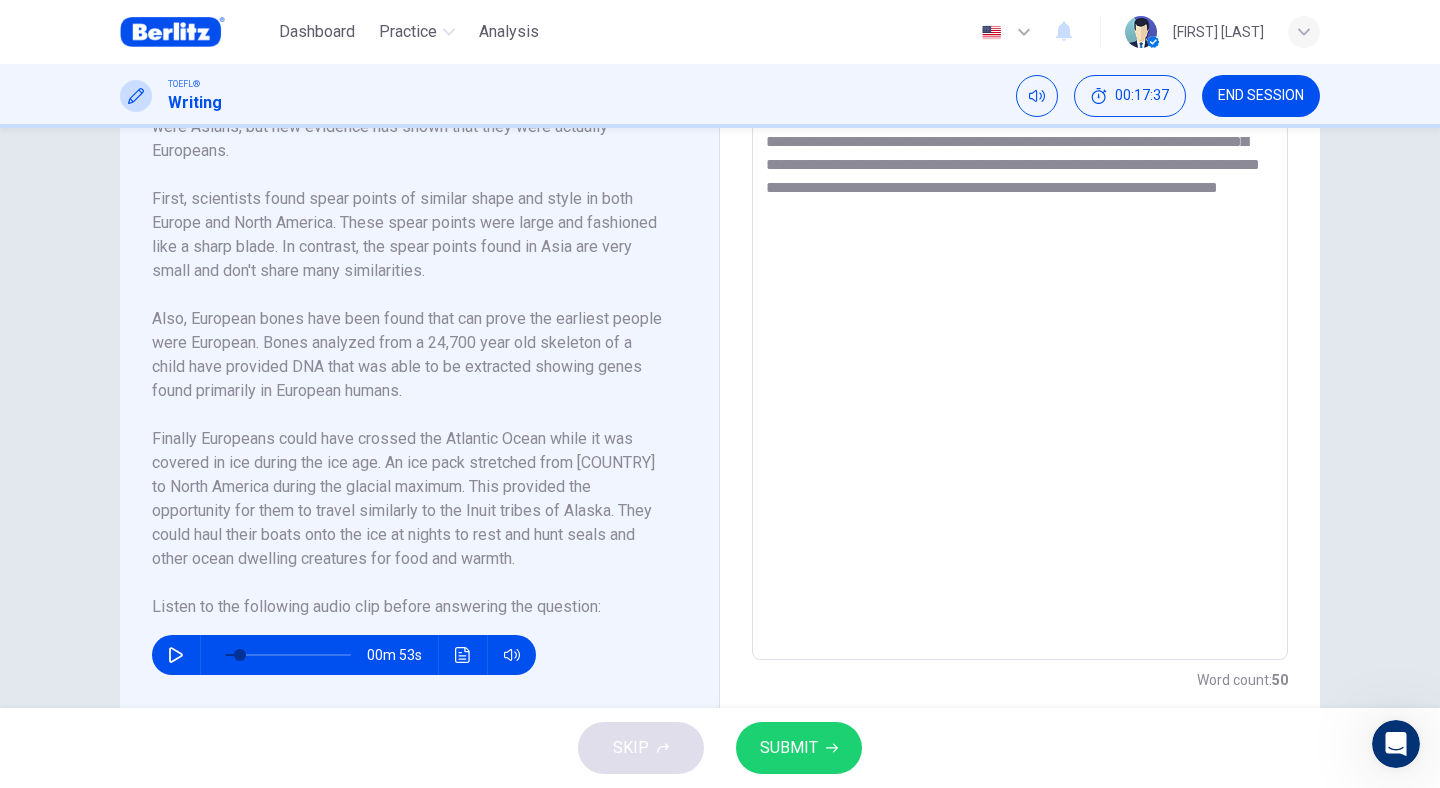 click on "**********" at bounding box center [1020, 375] 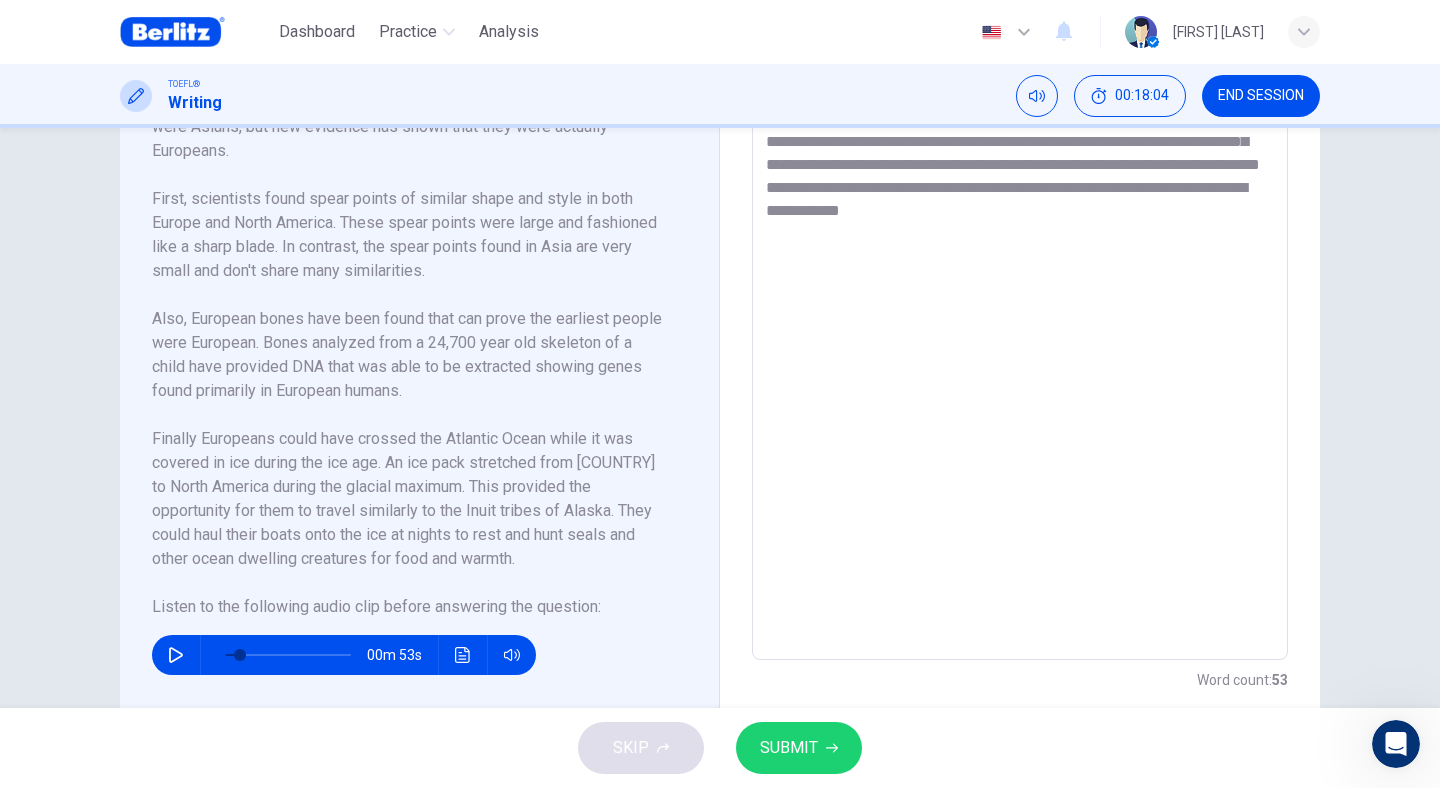 click on "**********" at bounding box center [1020, 375] 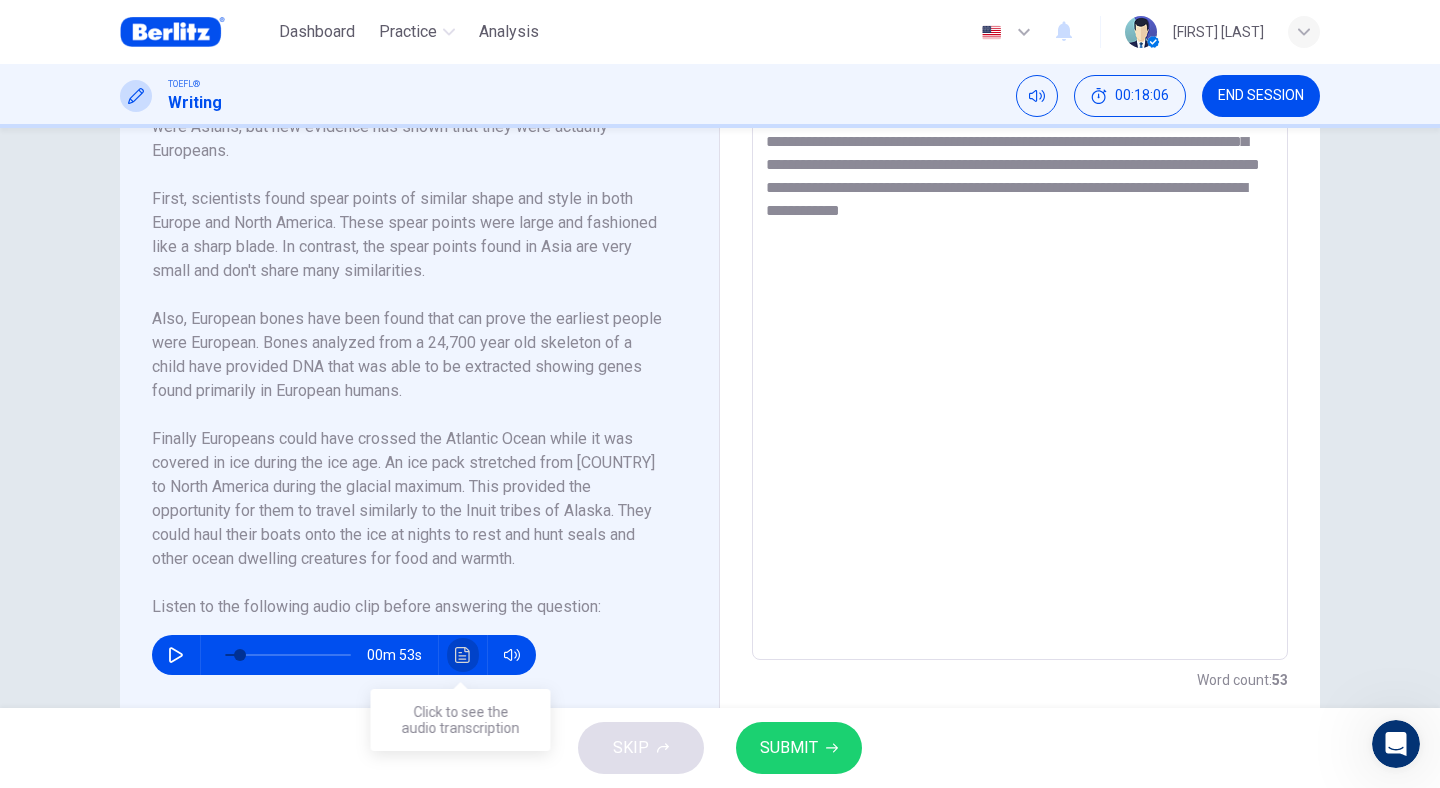 click 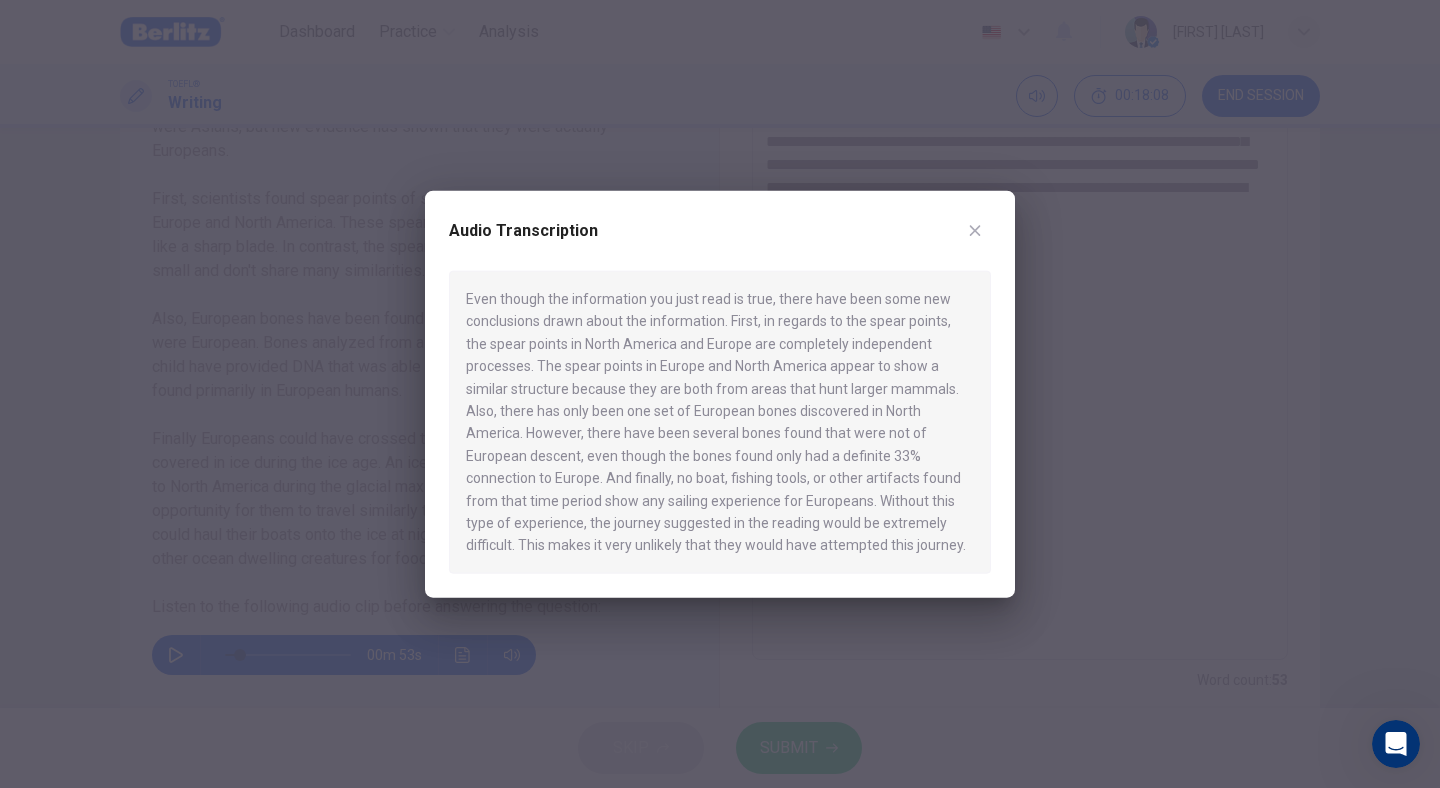 click 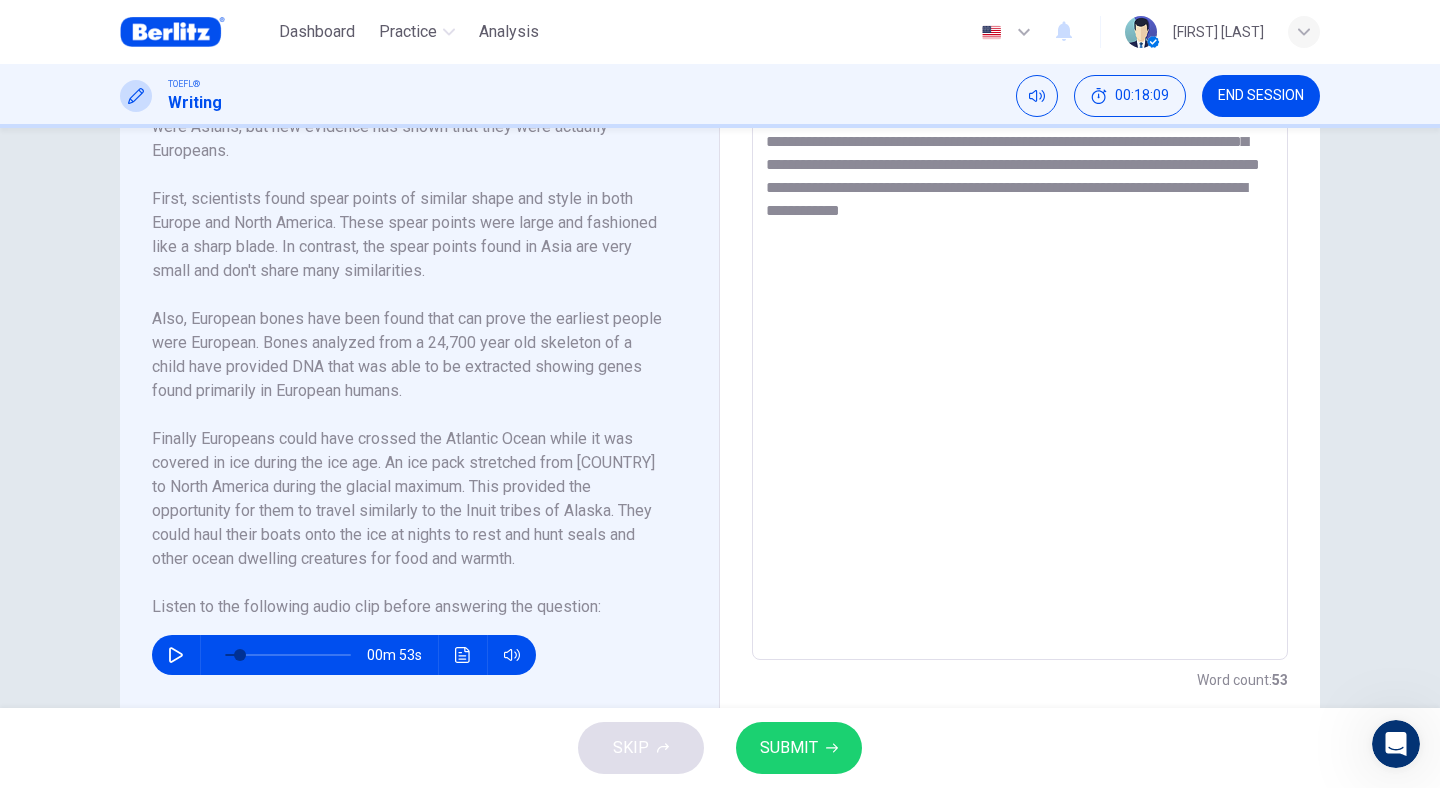 click on "**********" at bounding box center [1020, 375] 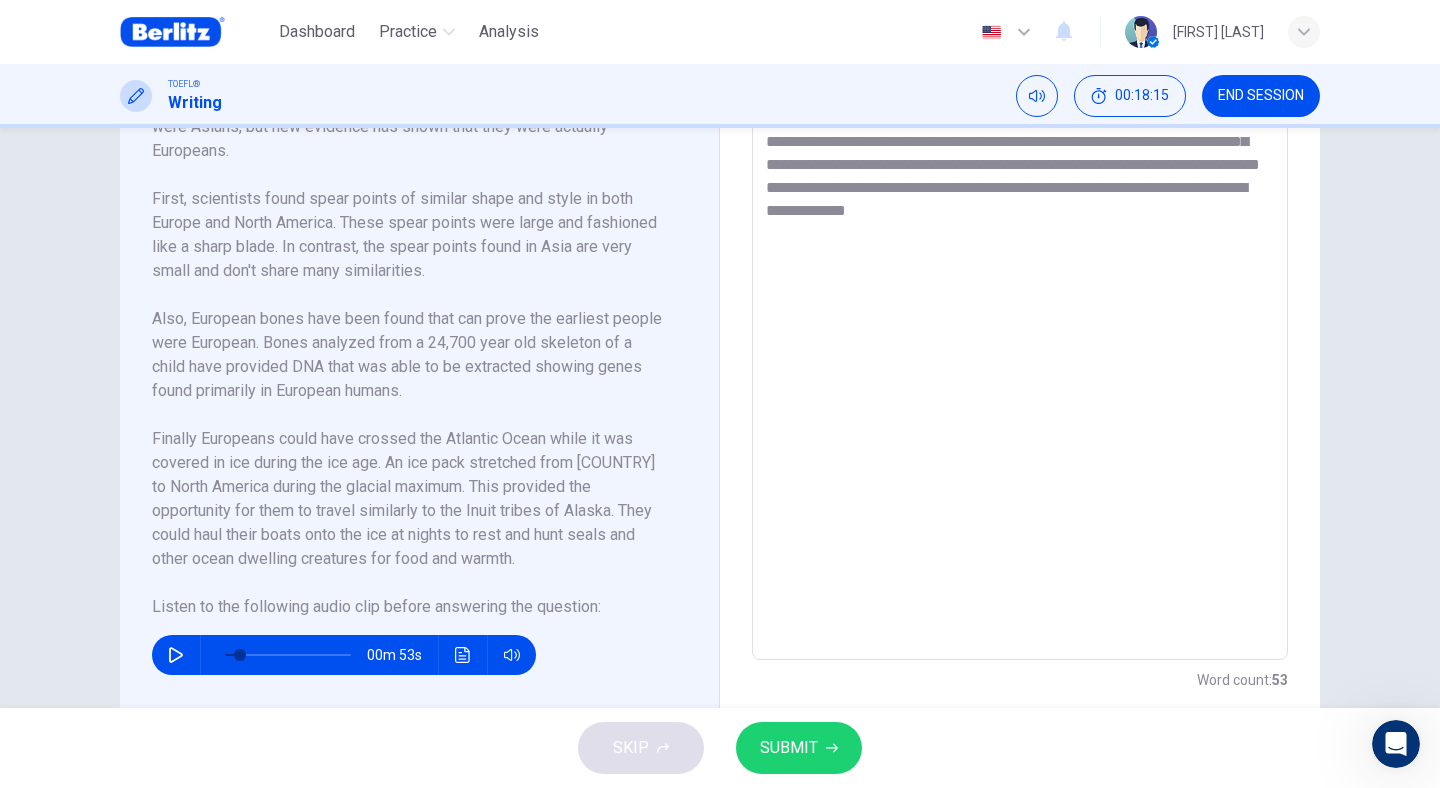click on "**********" at bounding box center (1020, 375) 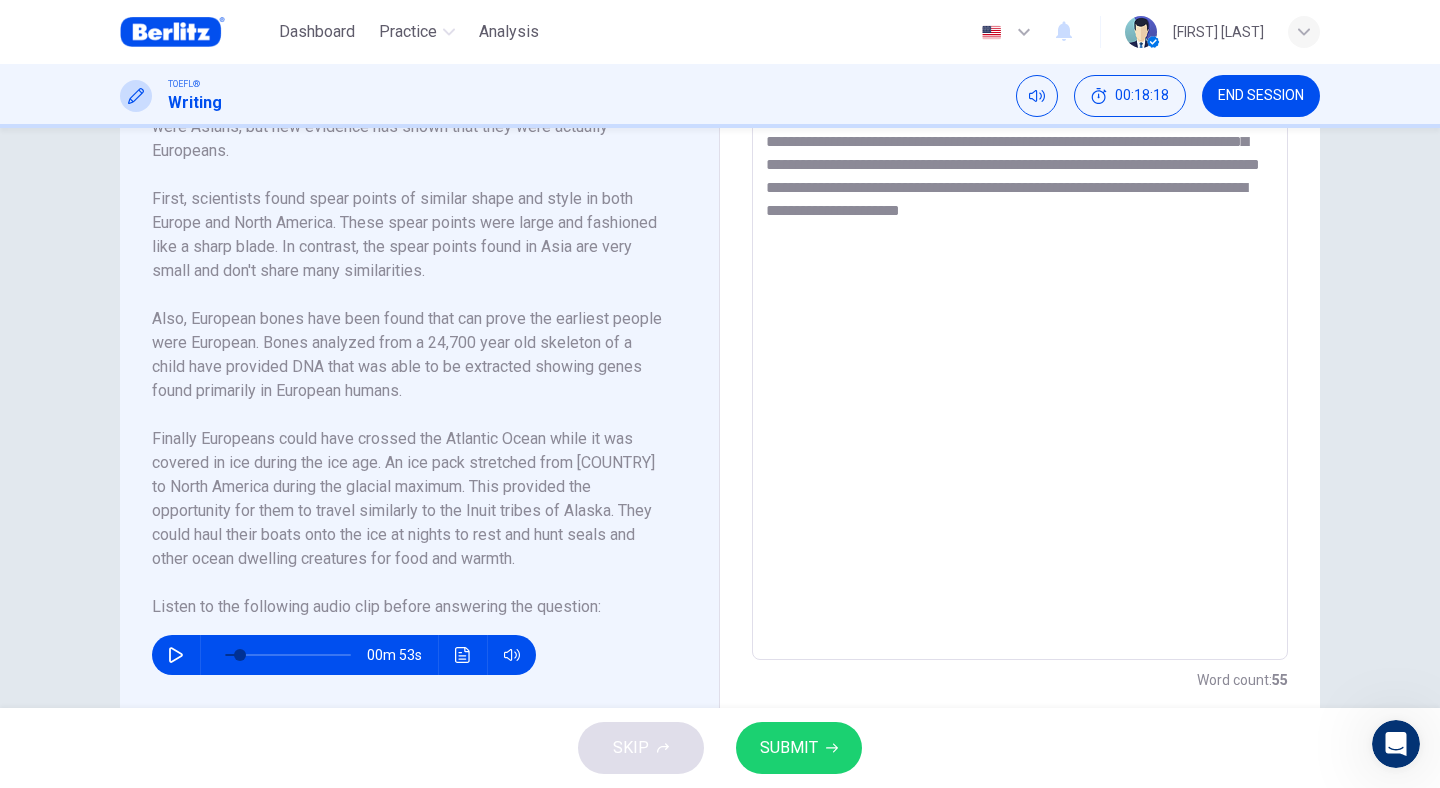 click on "**********" at bounding box center [1020, 375] 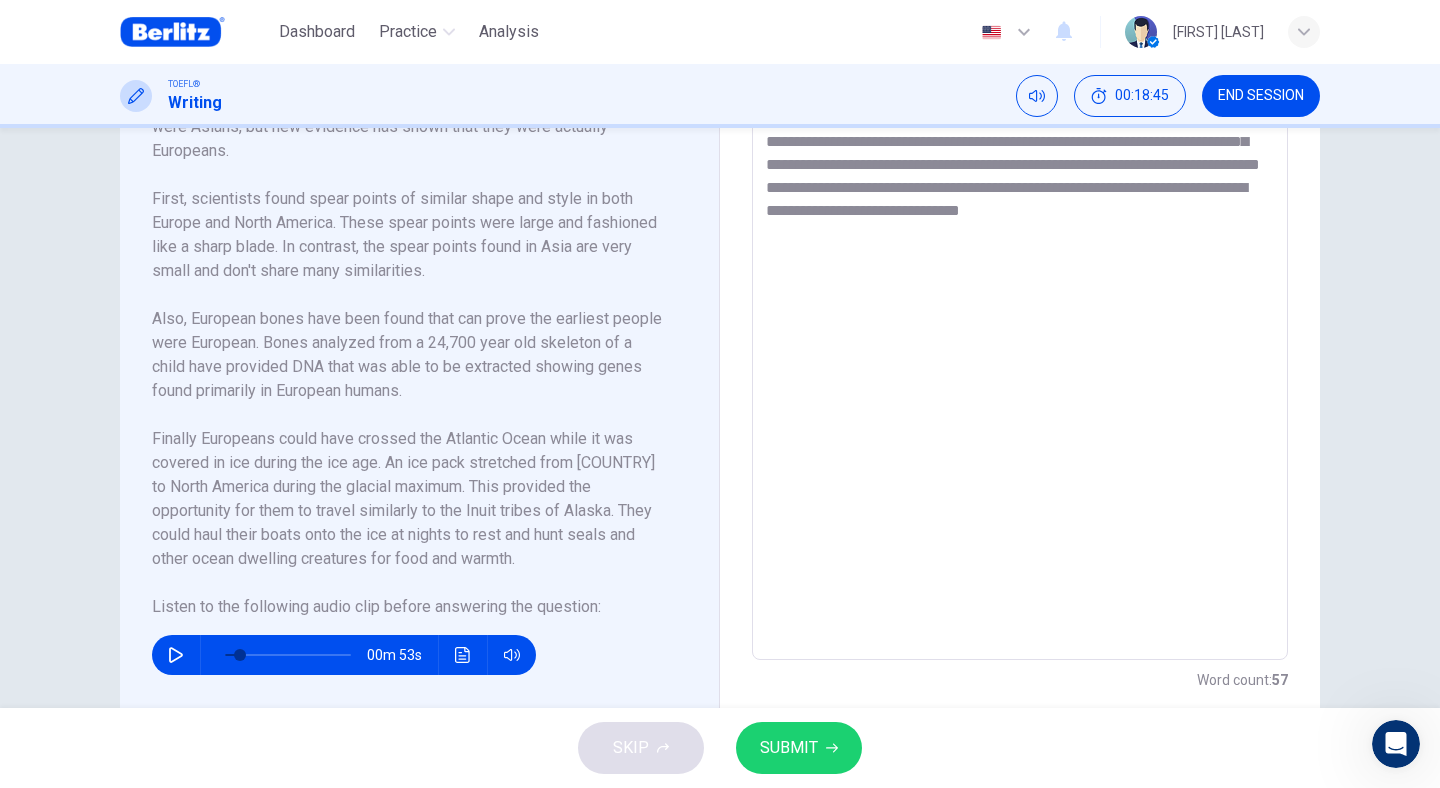 click 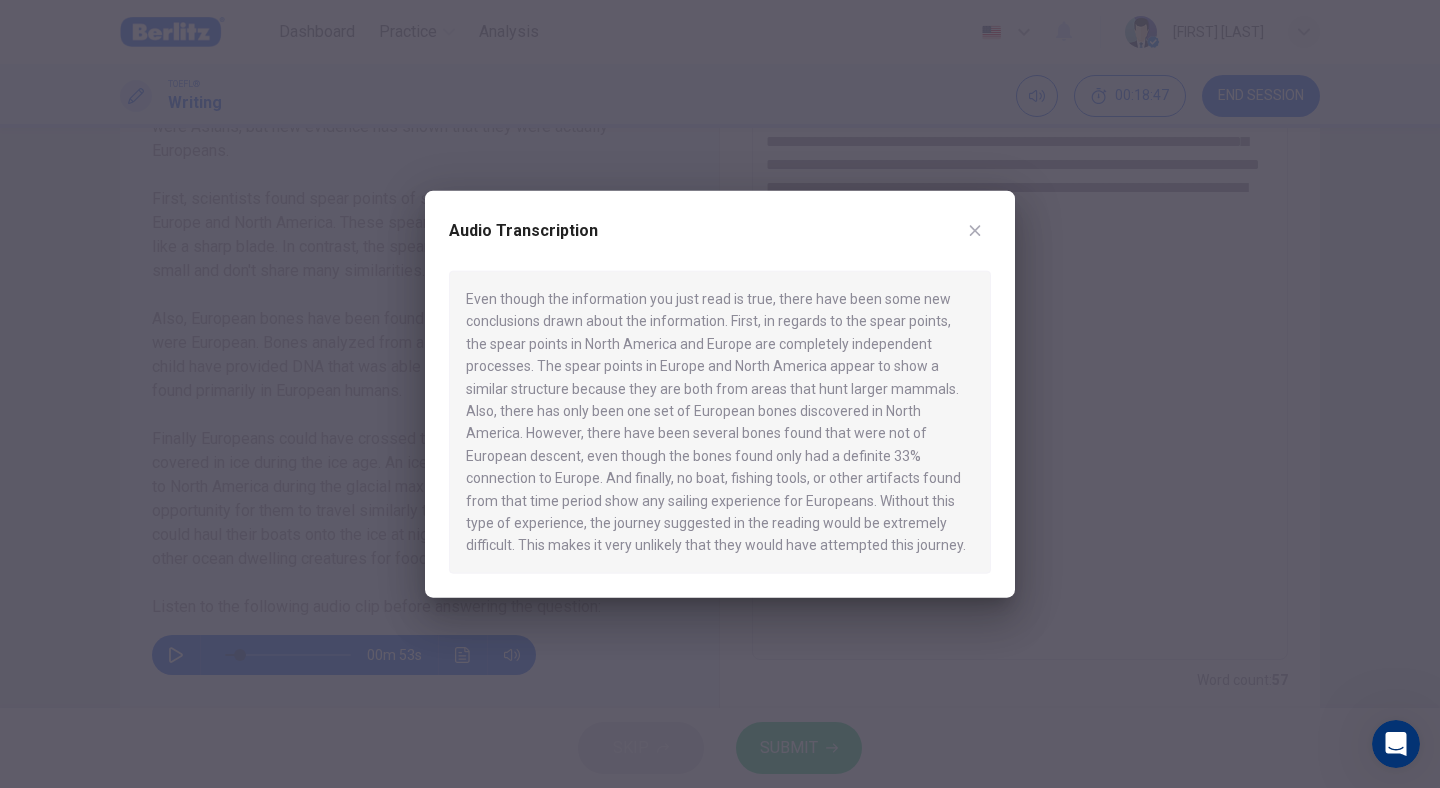click on "Audio Transcription" at bounding box center (720, 243) 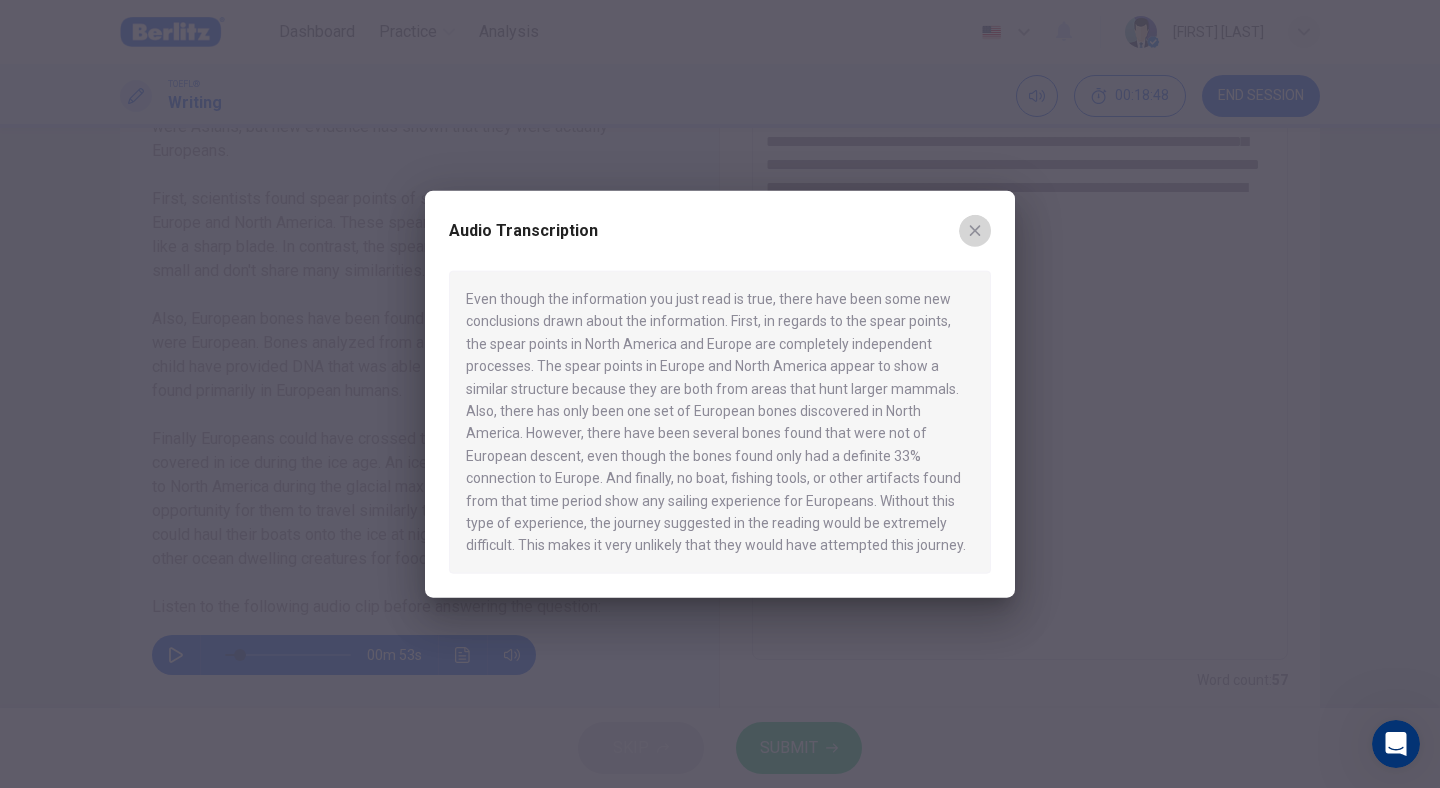 click at bounding box center [975, 231] 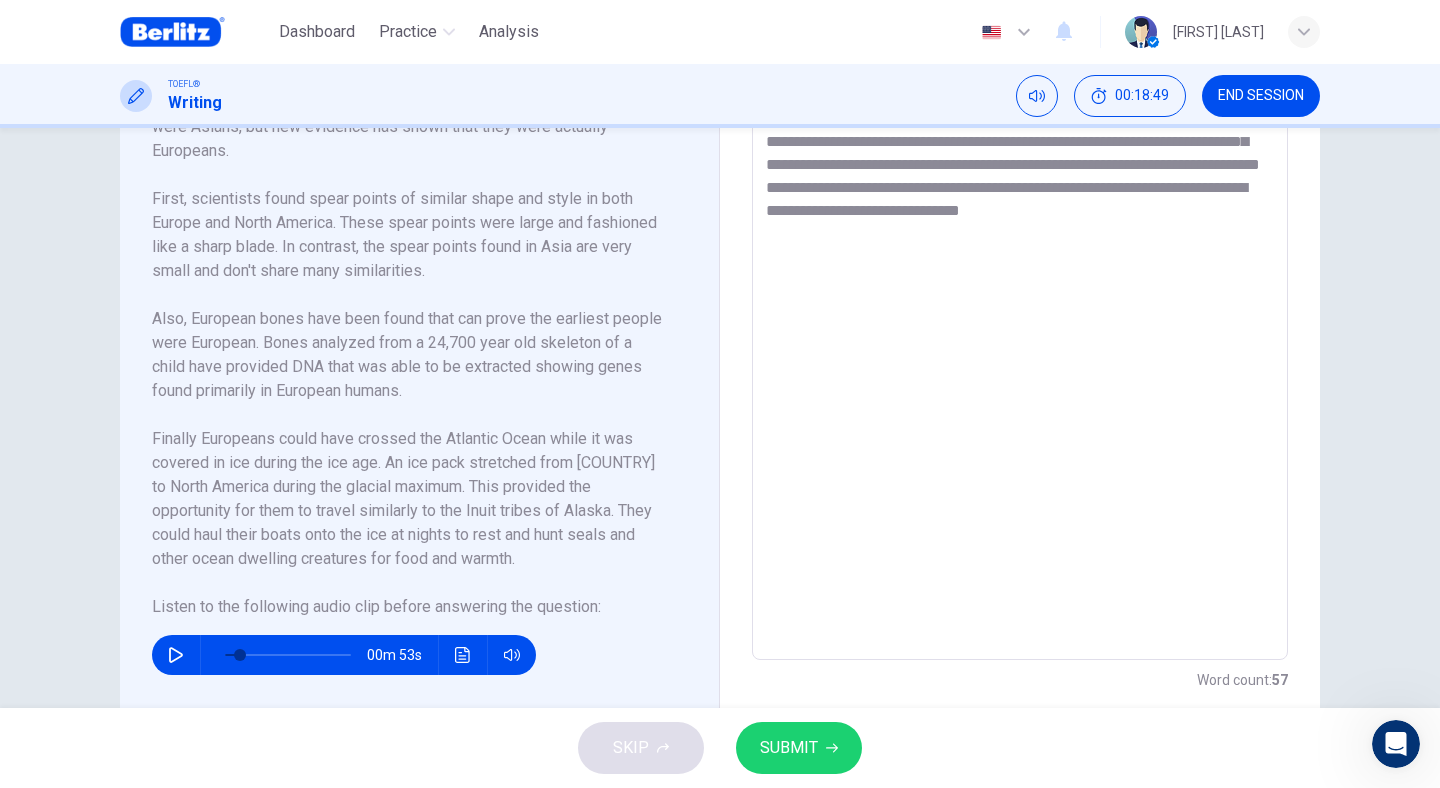 click on "**********" at bounding box center [1020, 375] 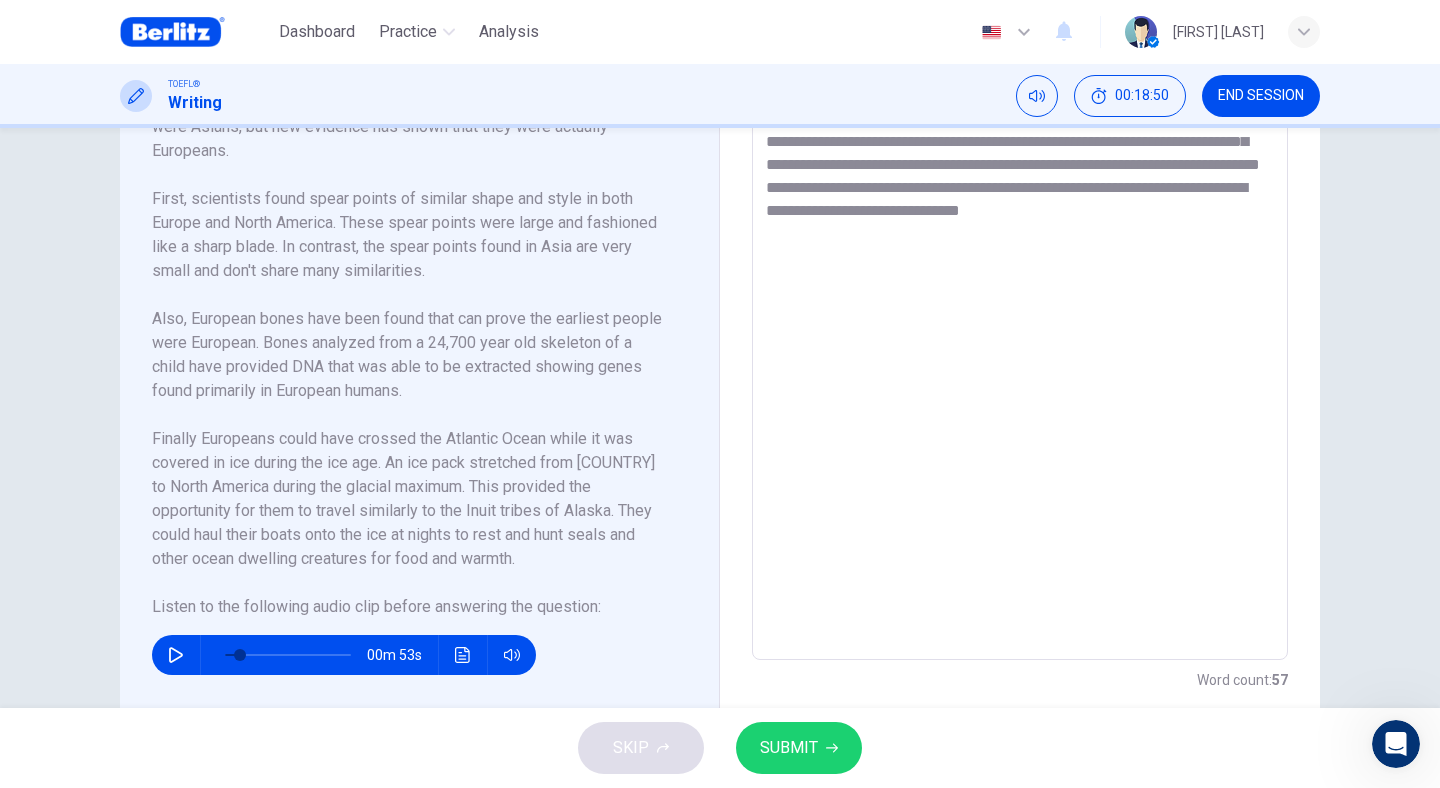 click on "**********" at bounding box center [1020, 375] 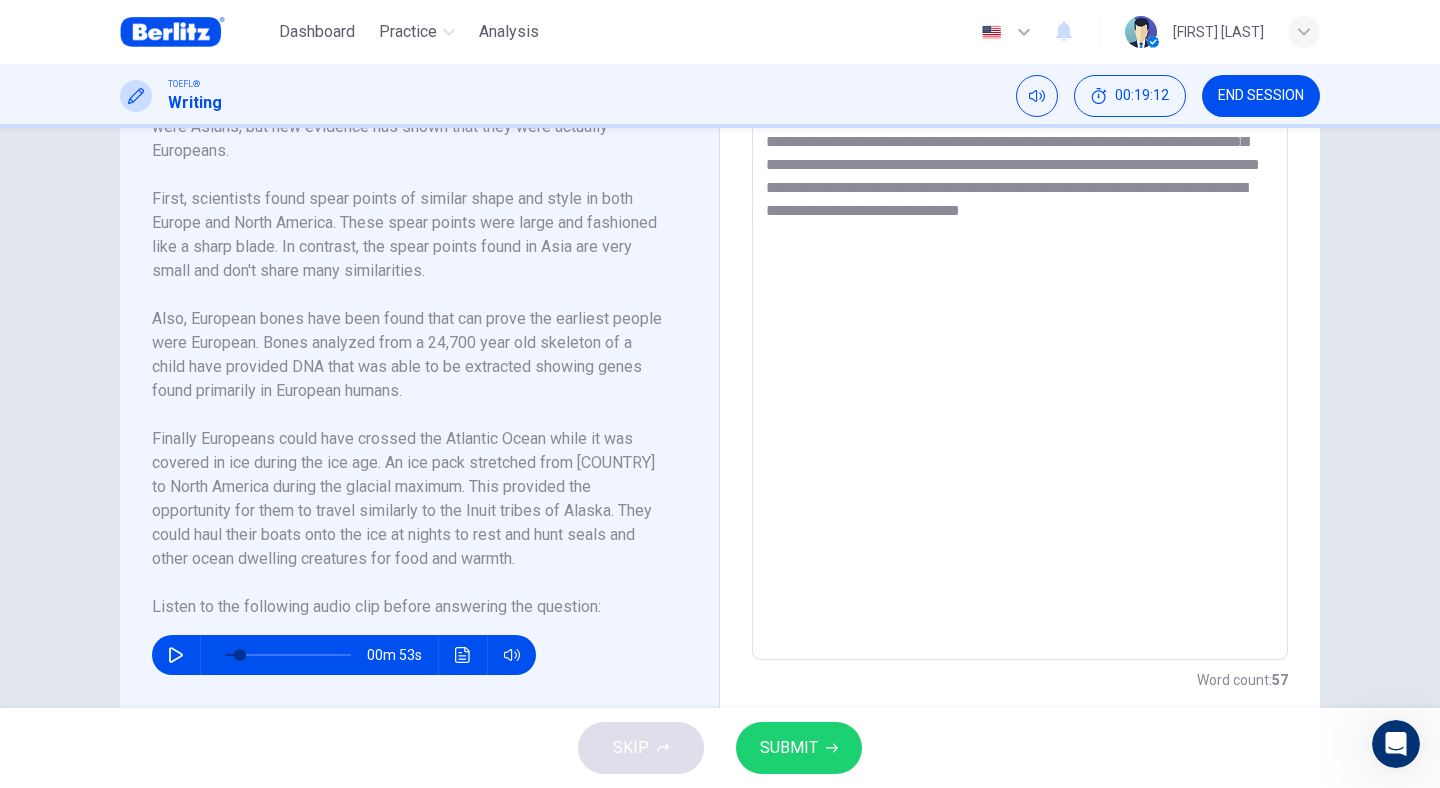 click 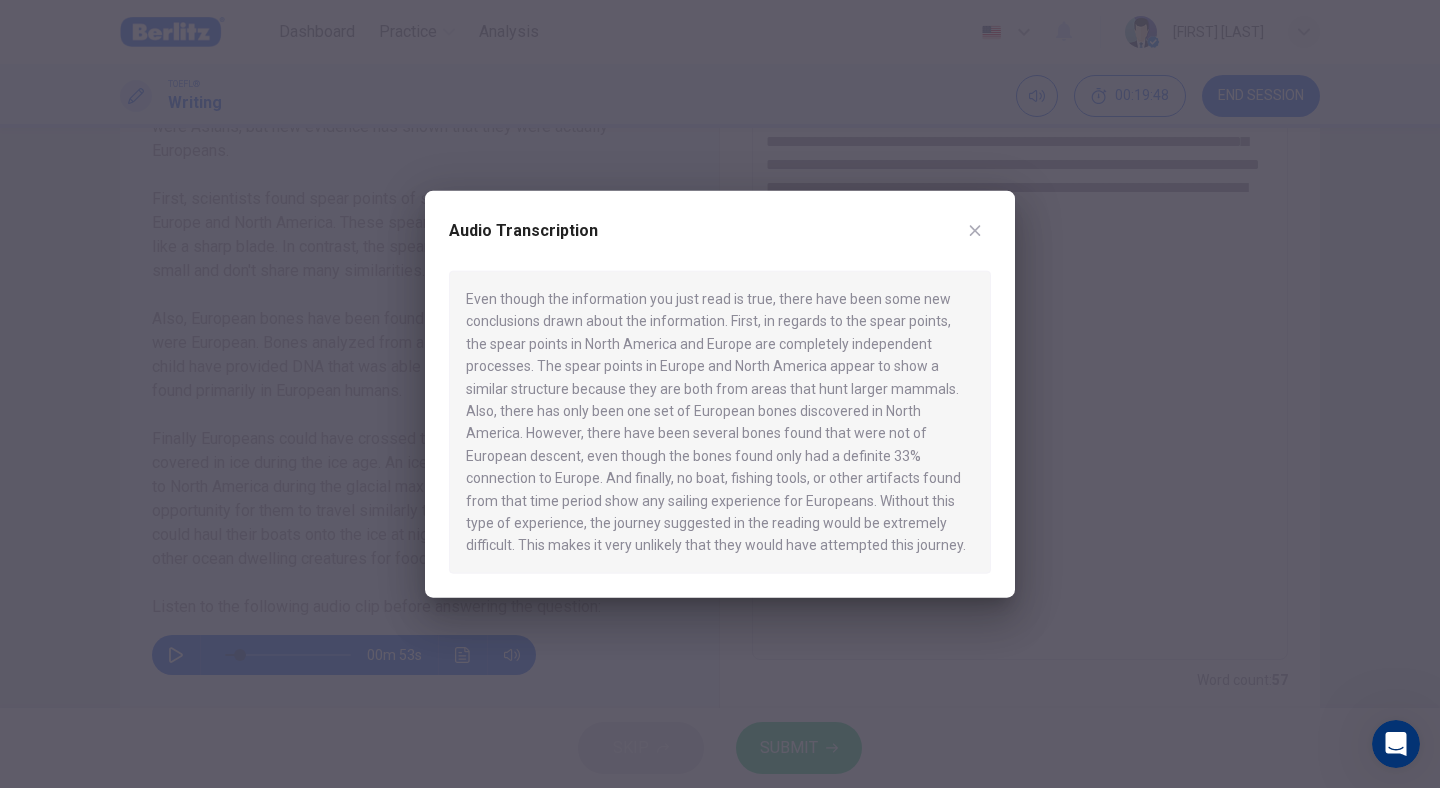 click 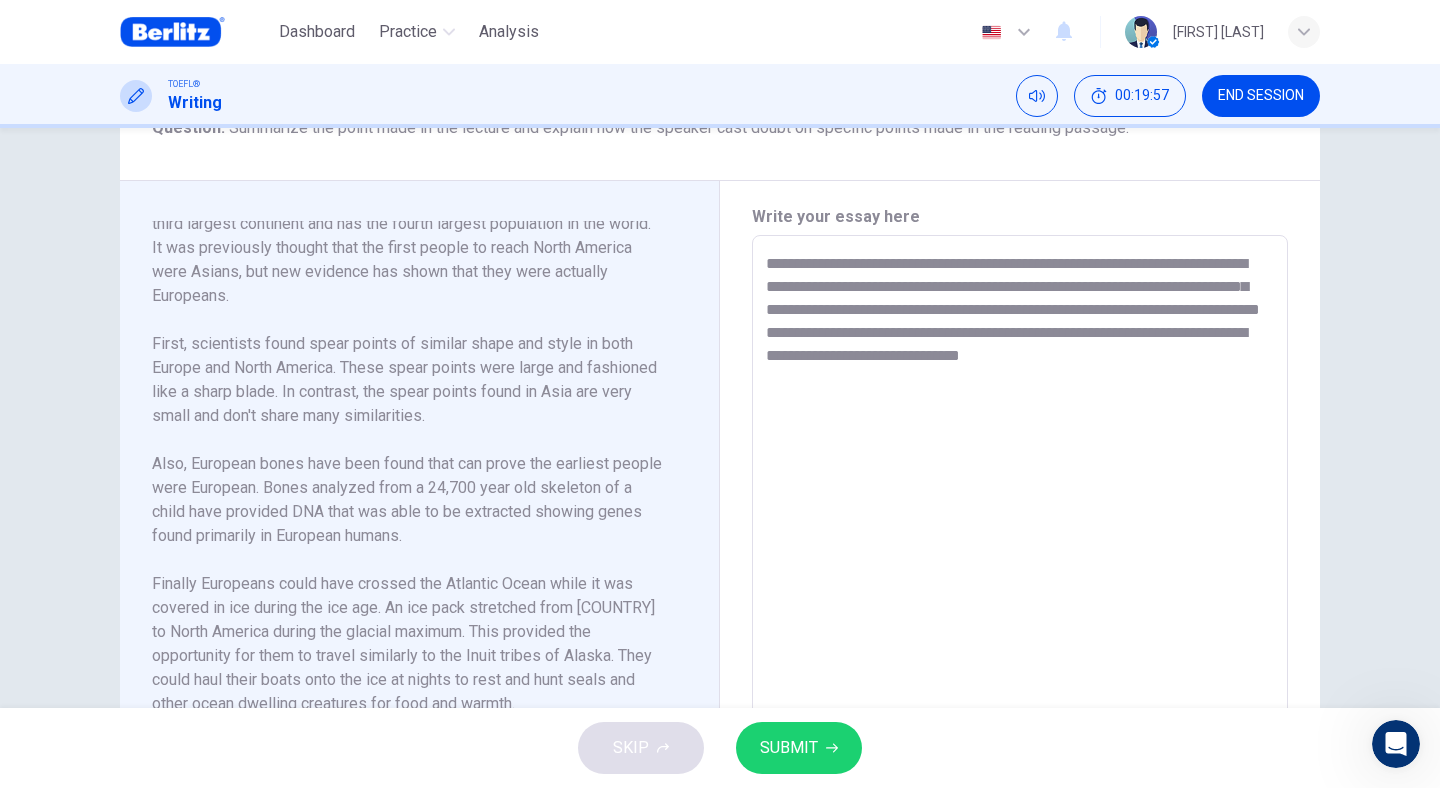 scroll, scrollTop: 376, scrollLeft: 0, axis: vertical 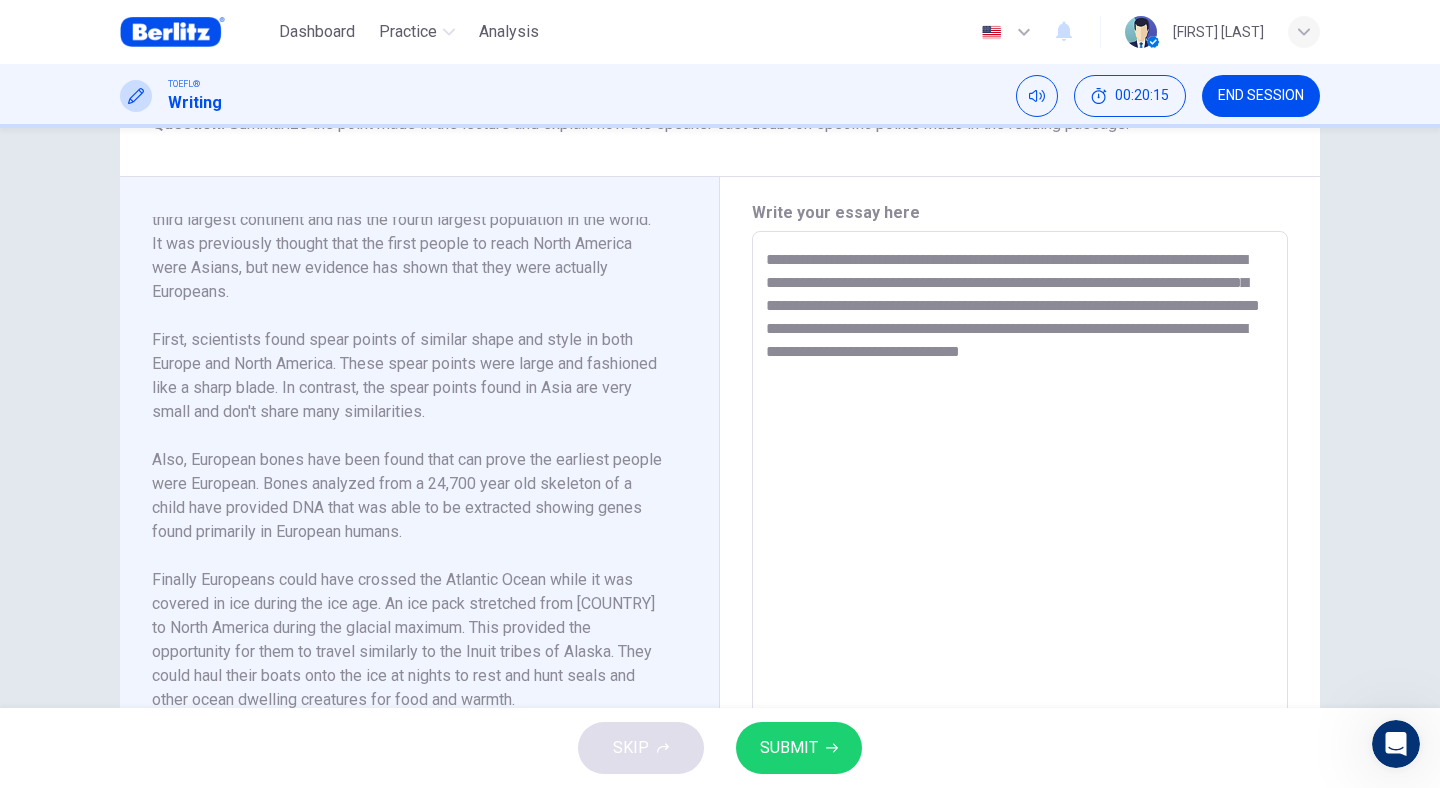 click on "**********" at bounding box center [1020, 516] 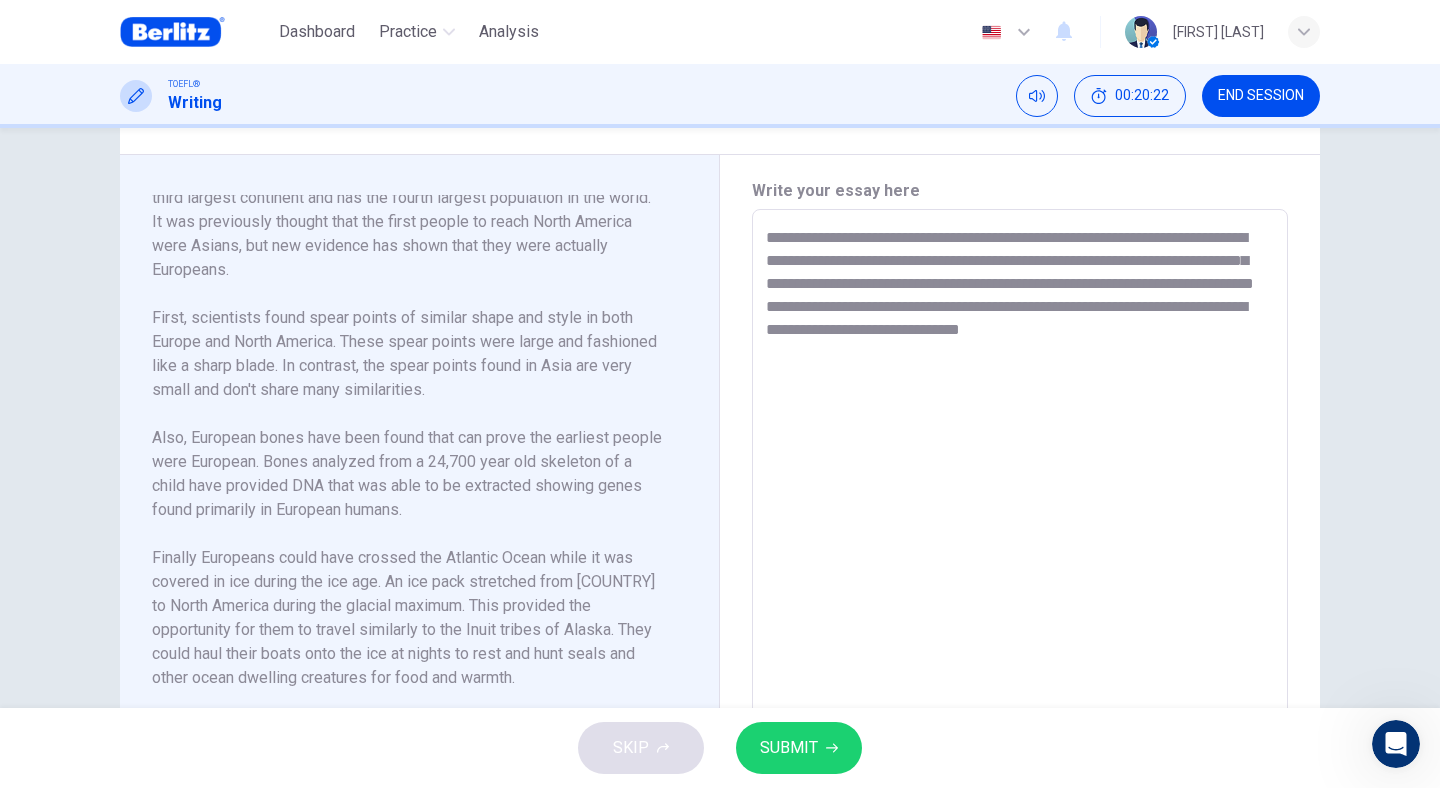 scroll, scrollTop: 406, scrollLeft: 0, axis: vertical 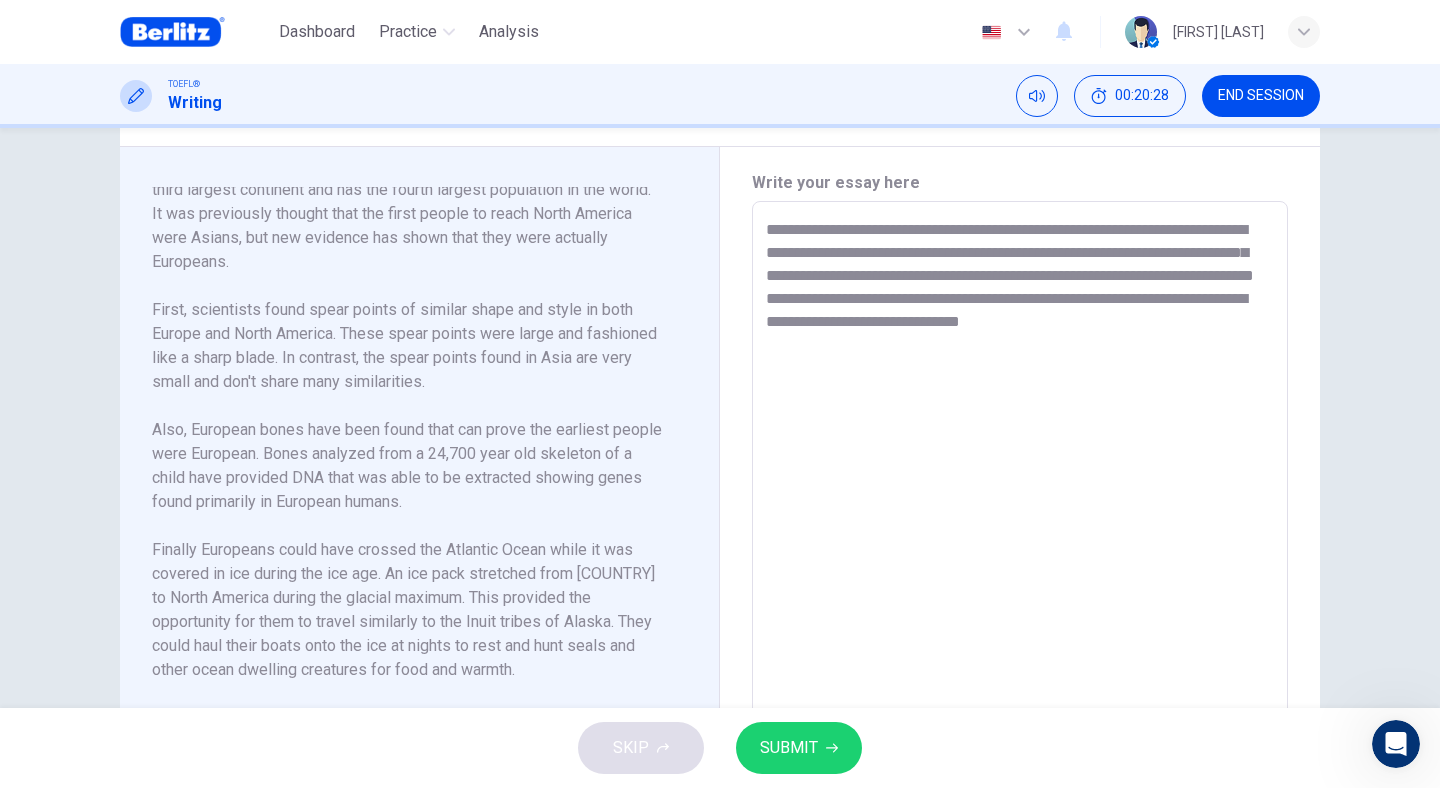 click on "**********" at bounding box center [1020, 486] 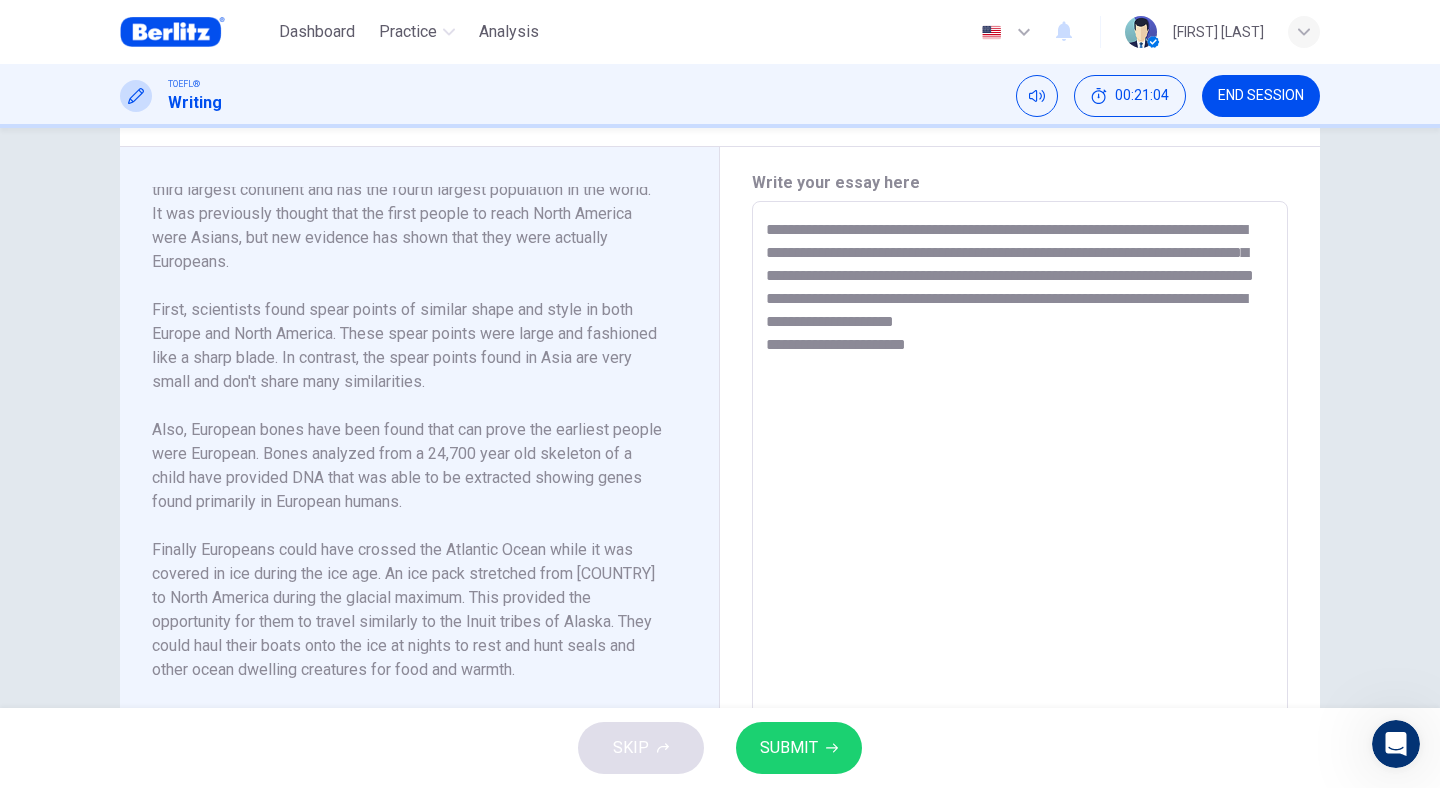 click on "**********" at bounding box center [1020, 486] 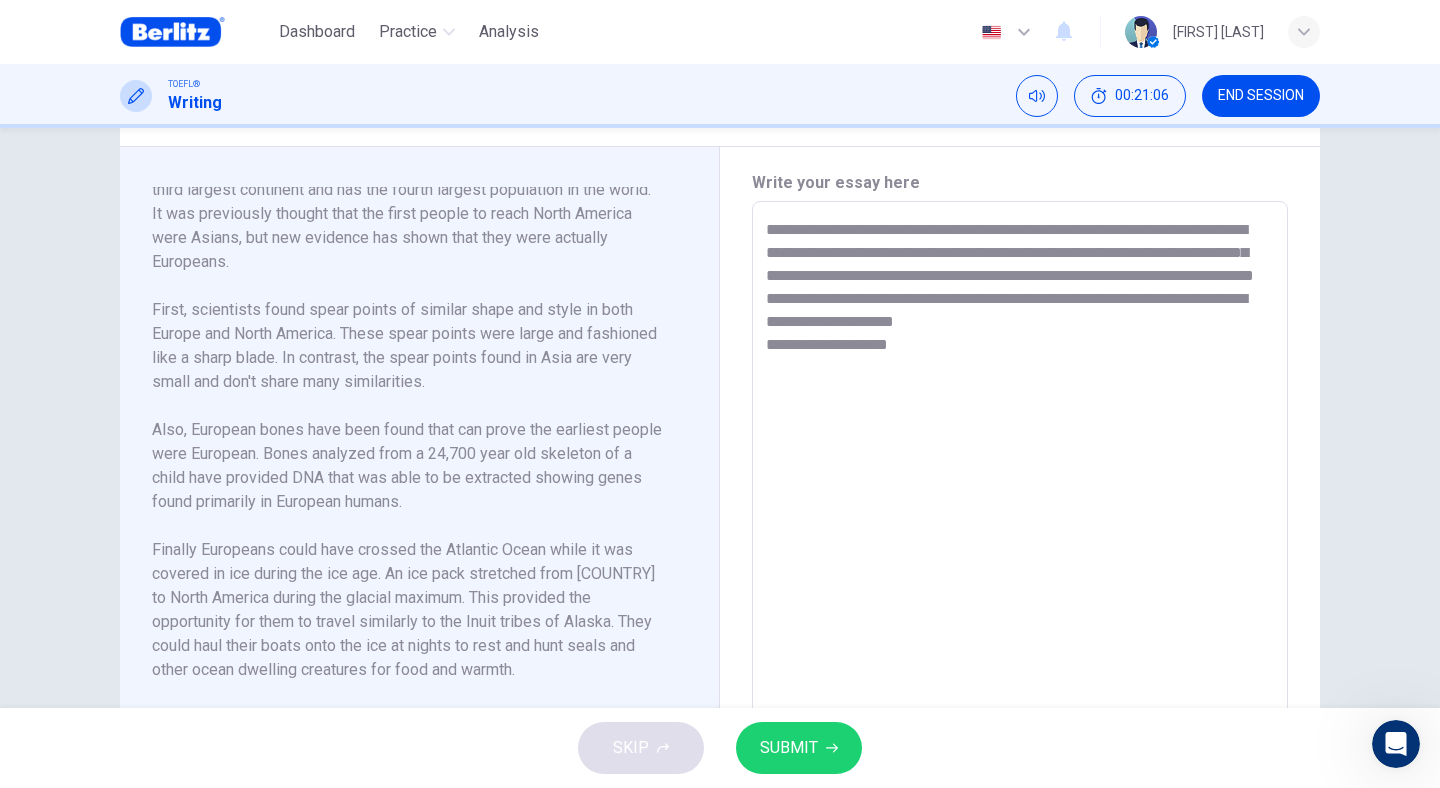 click on "**********" at bounding box center [1020, 486] 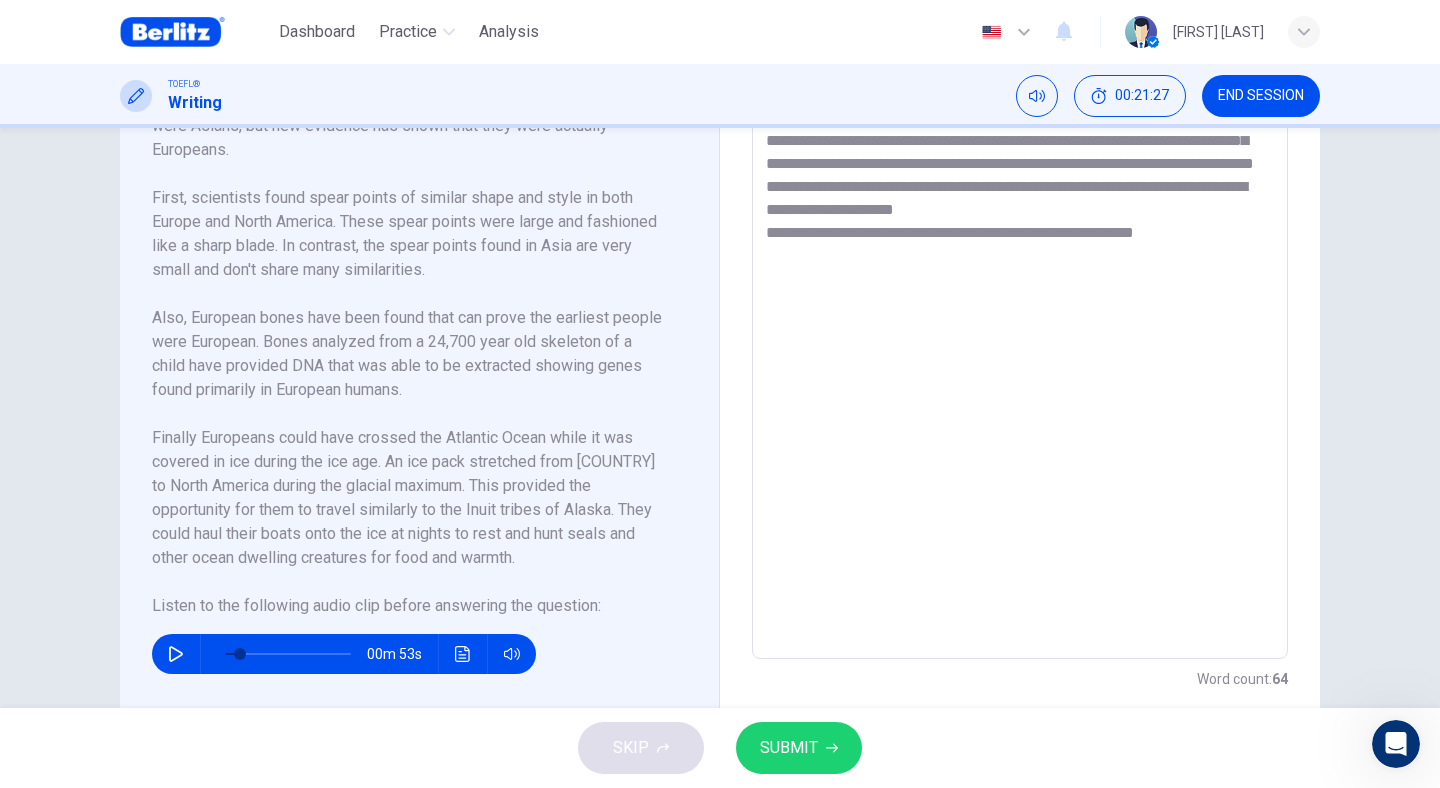scroll, scrollTop: 519, scrollLeft: 0, axis: vertical 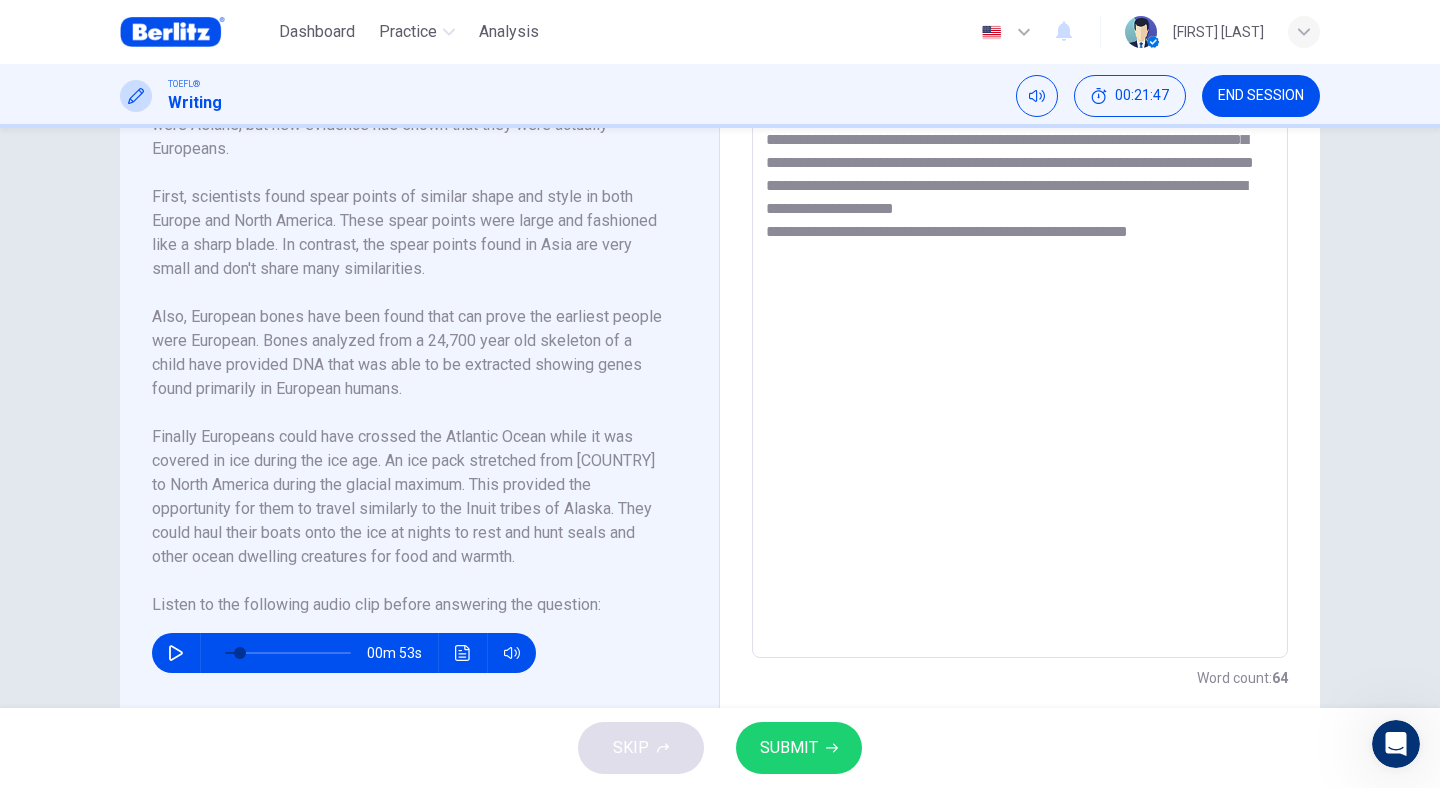 click at bounding box center [463, 653] 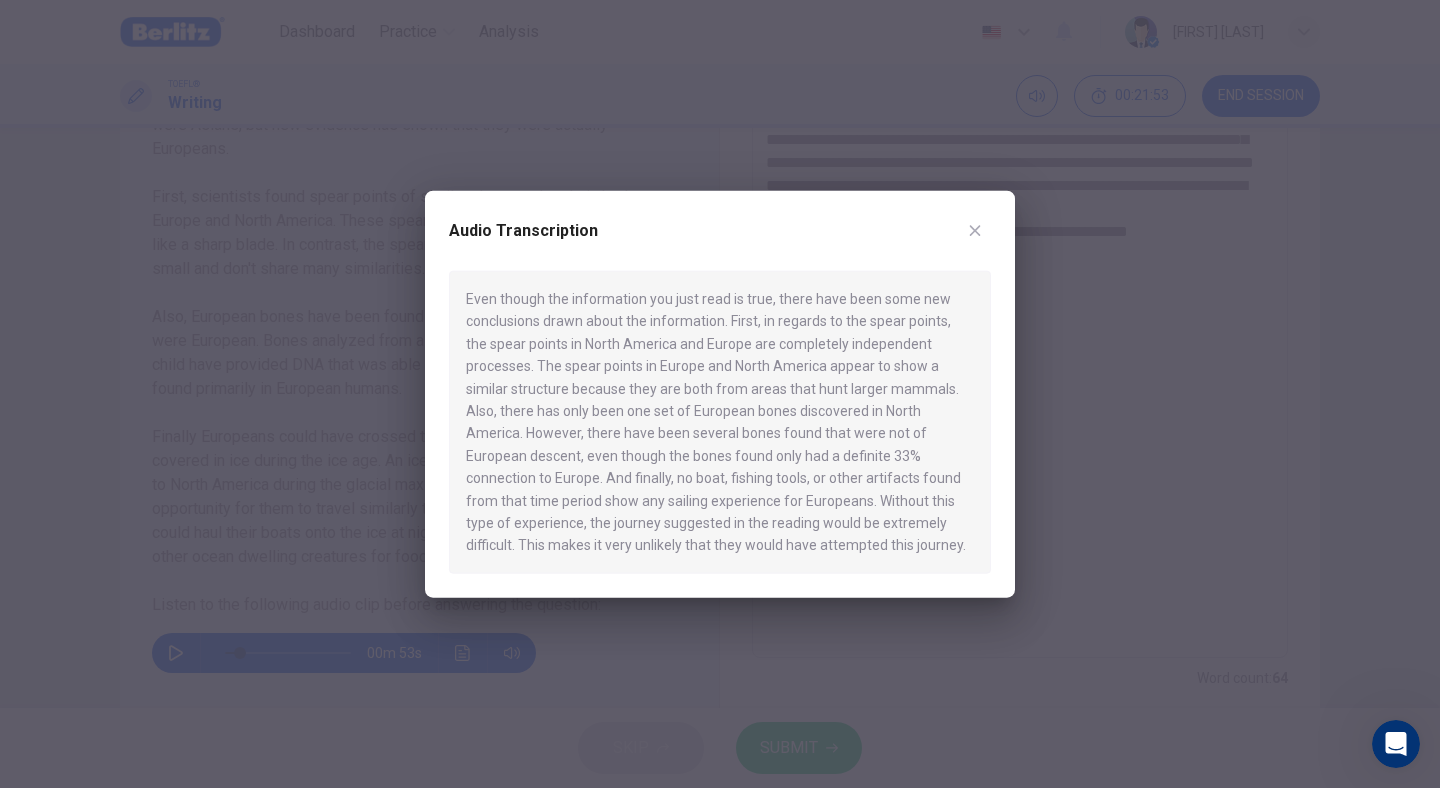 click 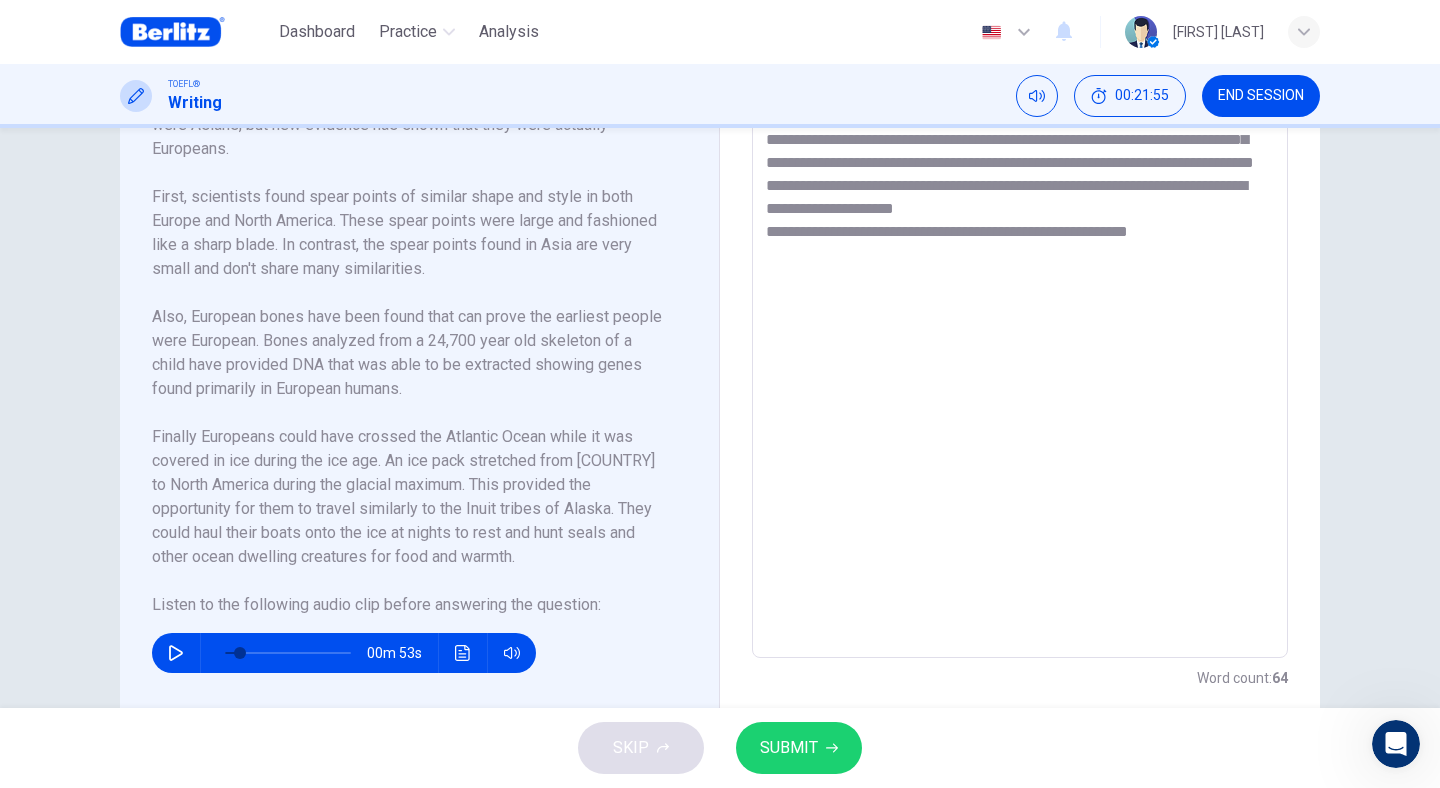 click on "**********" at bounding box center [1020, 373] 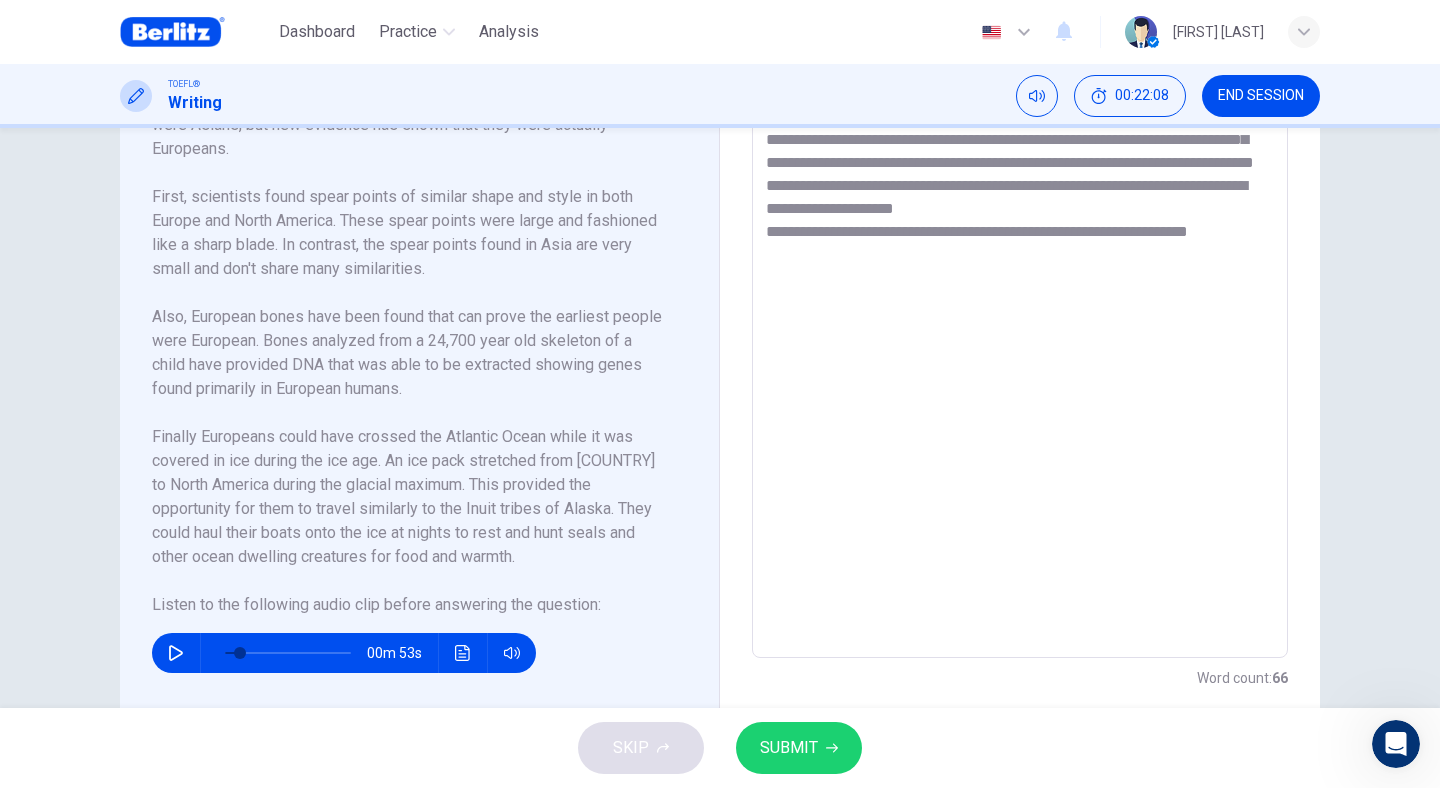 drag, startPoint x: 979, startPoint y: 258, endPoint x: 952, endPoint y: 259, distance: 27.018513 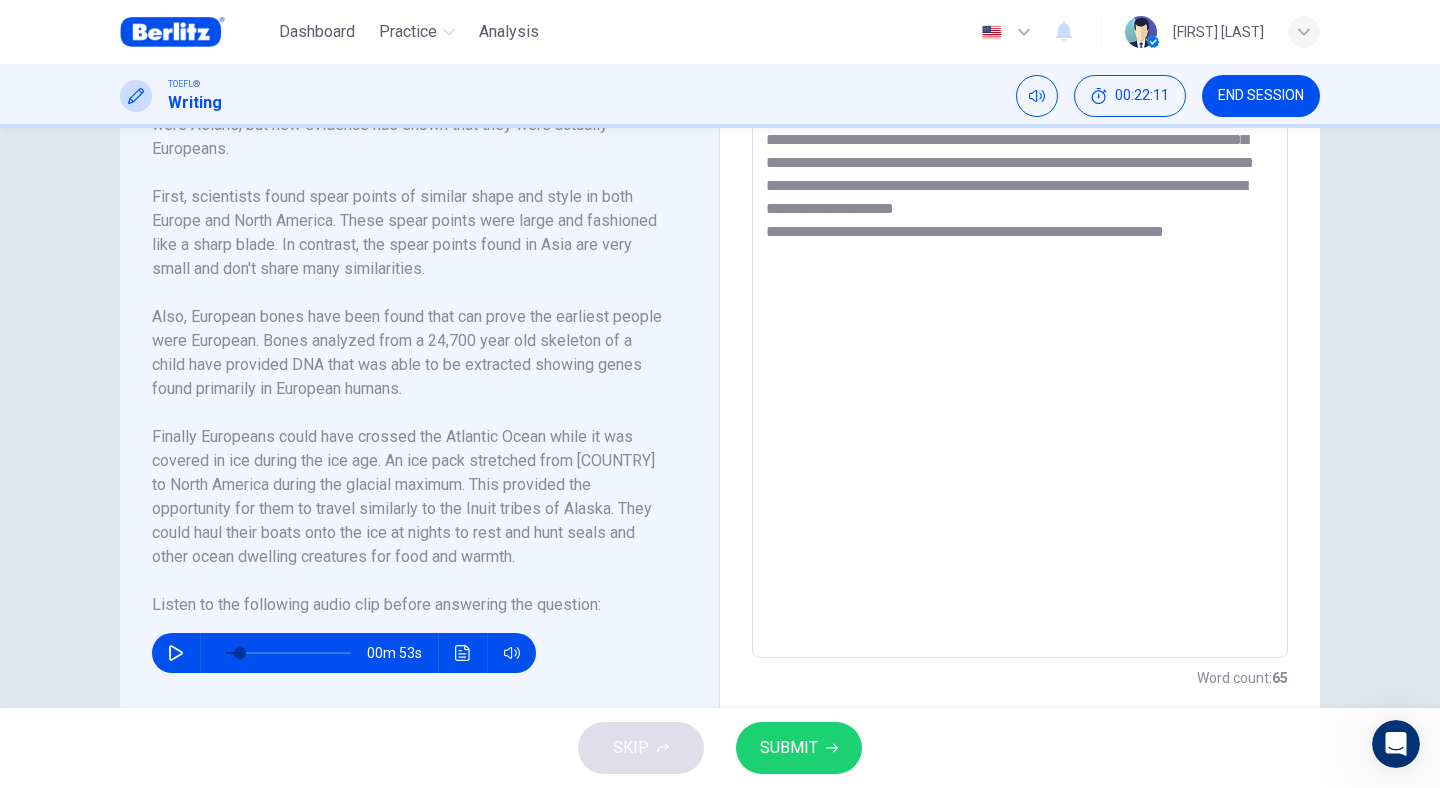 drag, startPoint x: 953, startPoint y: 258, endPoint x: 828, endPoint y: 257, distance: 125.004 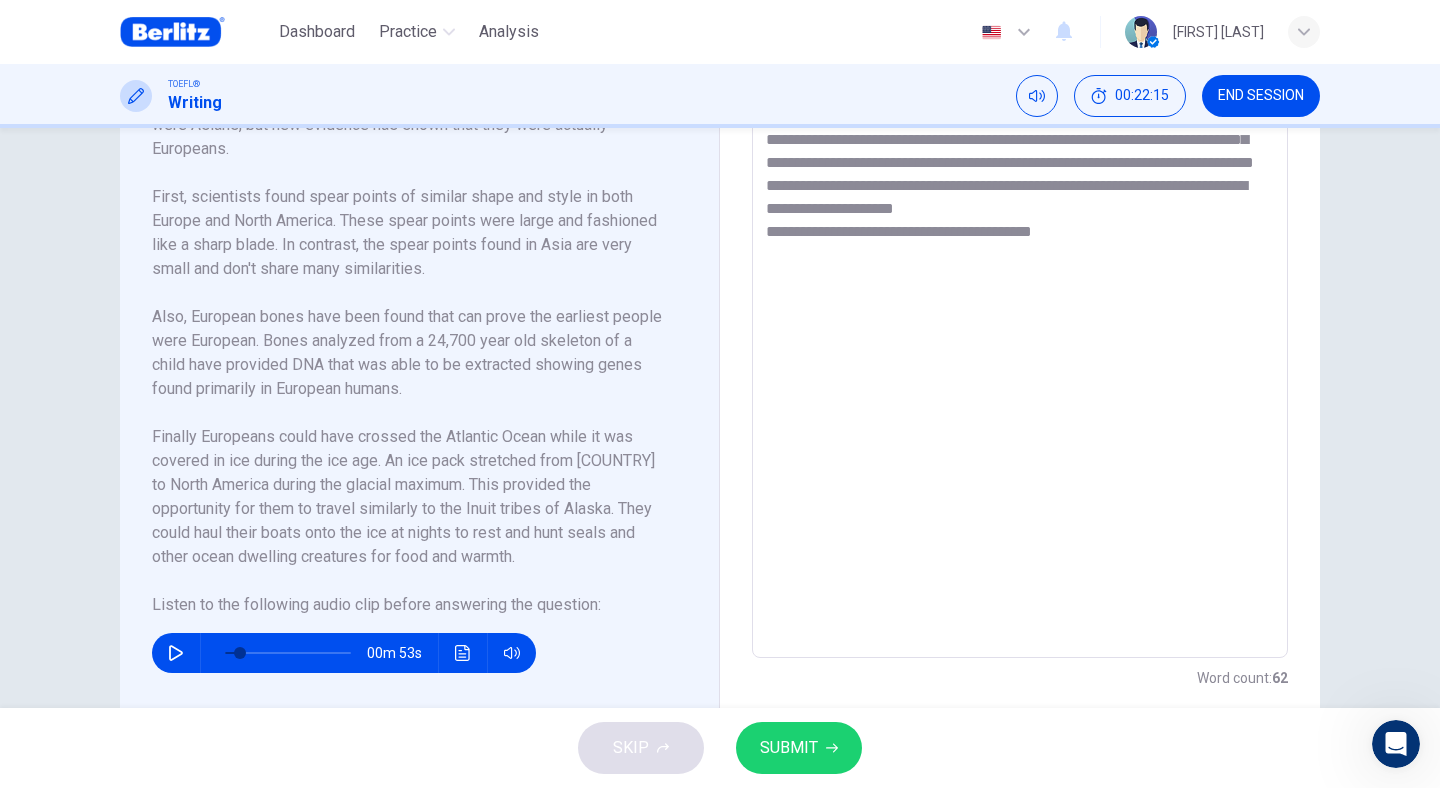 click on "**********" at bounding box center (1020, 373) 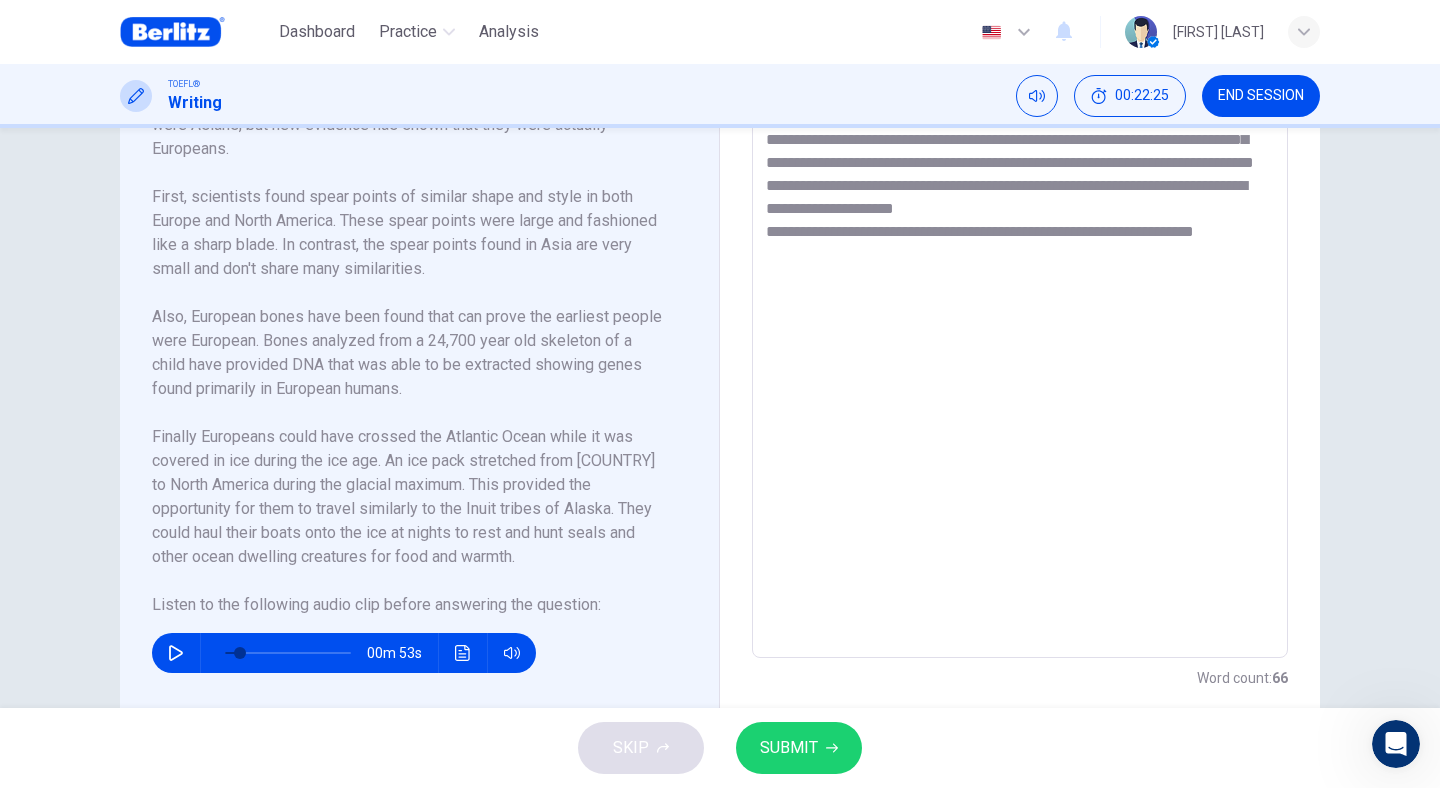 click on "**********" at bounding box center (1020, 373) 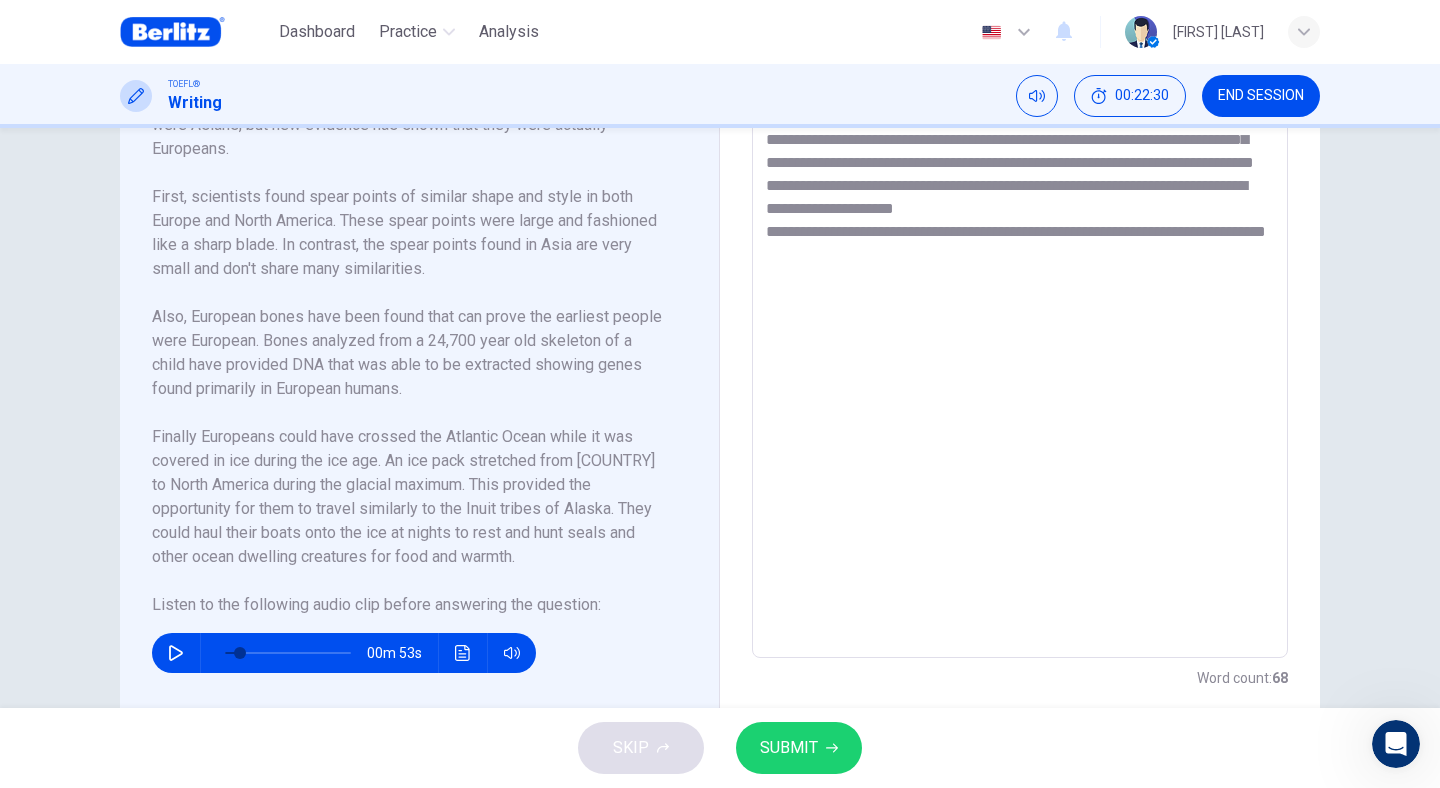 click 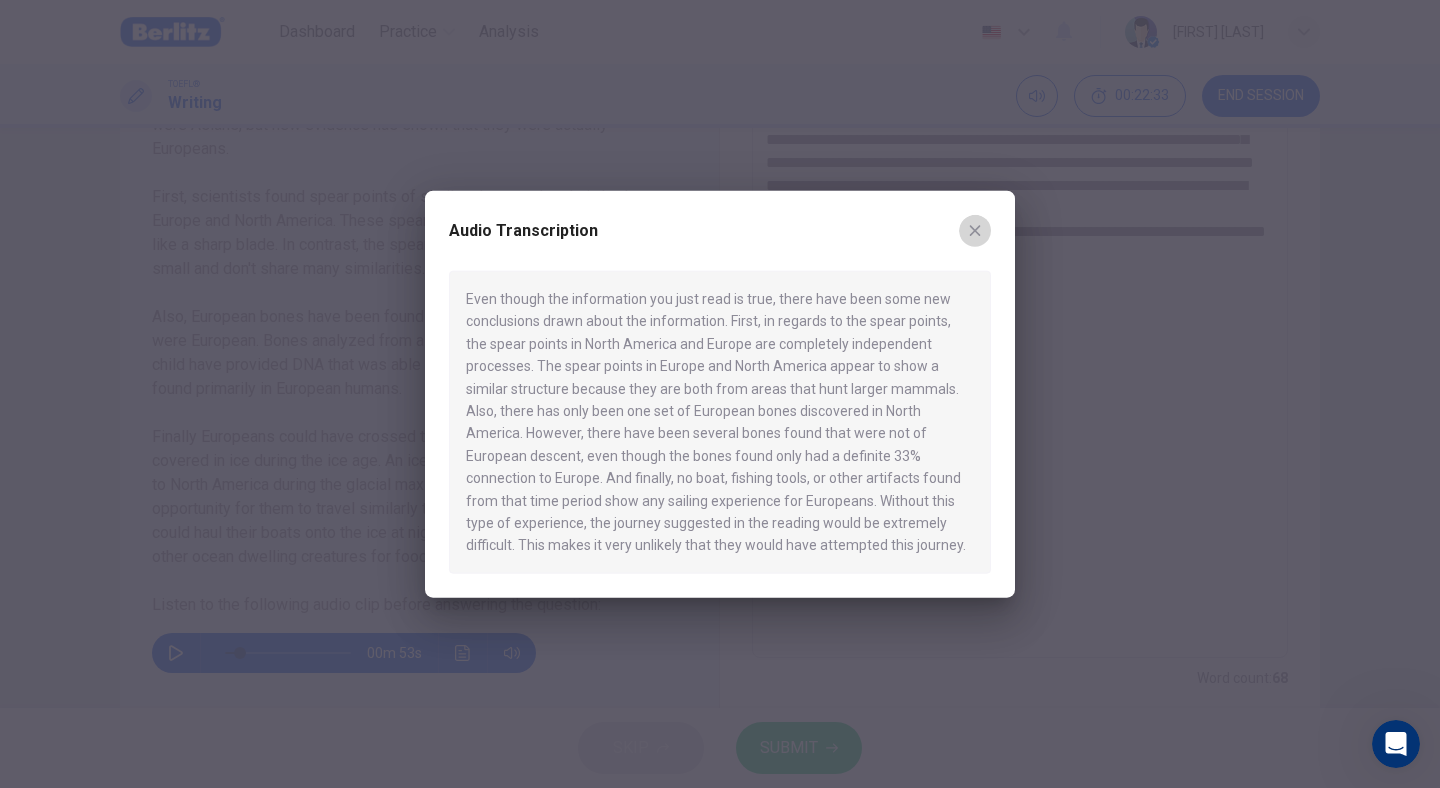 click 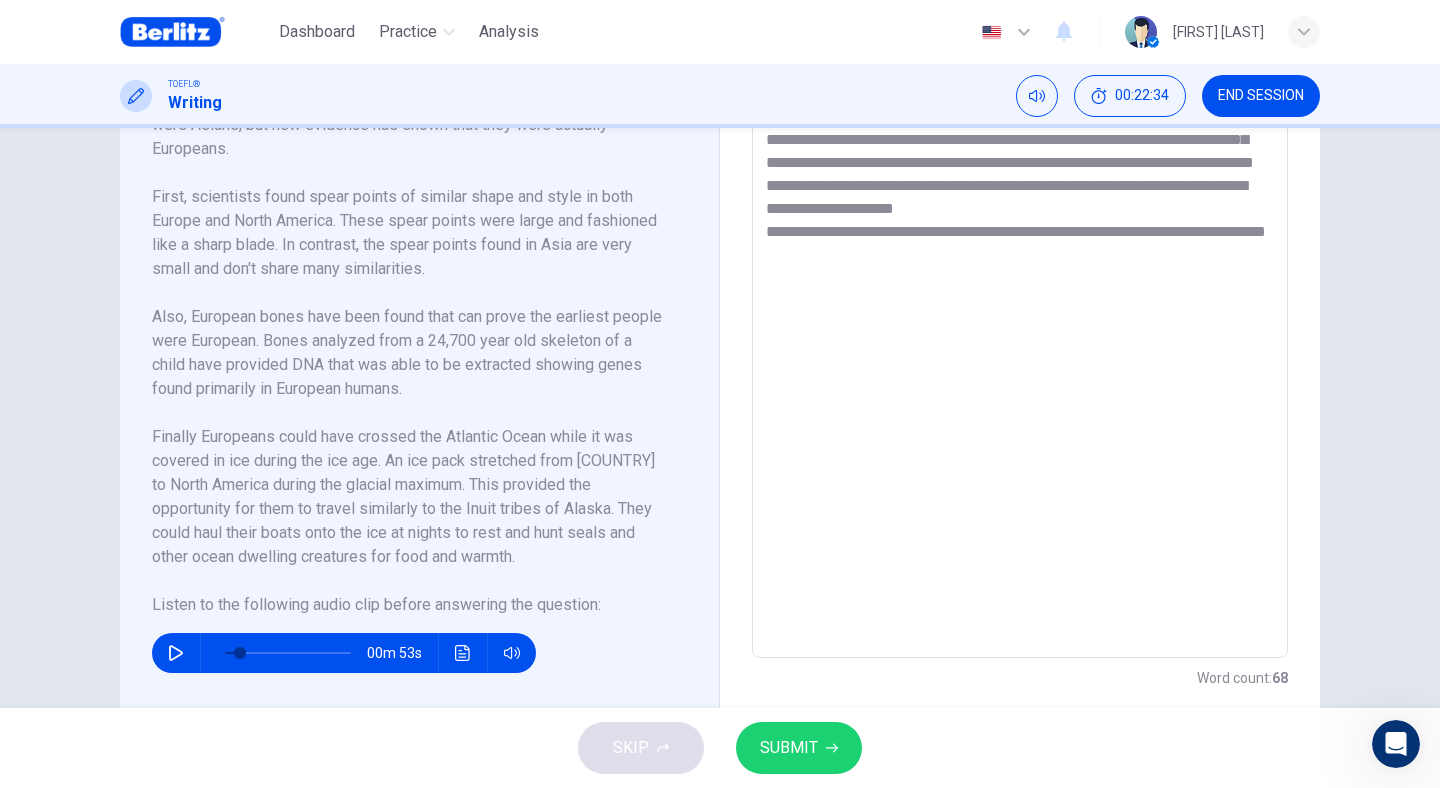 click on "**********" at bounding box center (1020, 373) 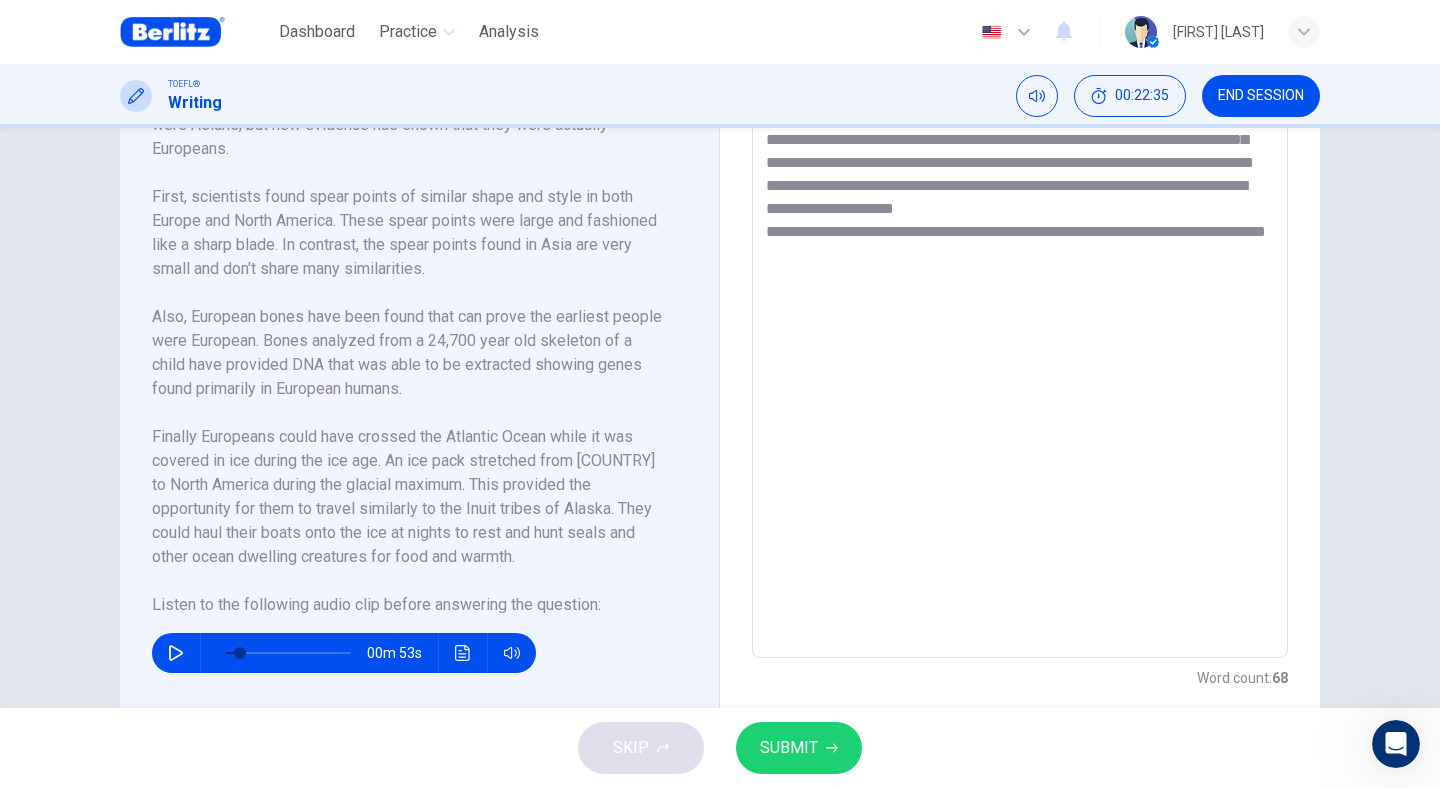 click on "**********" at bounding box center (1020, 373) 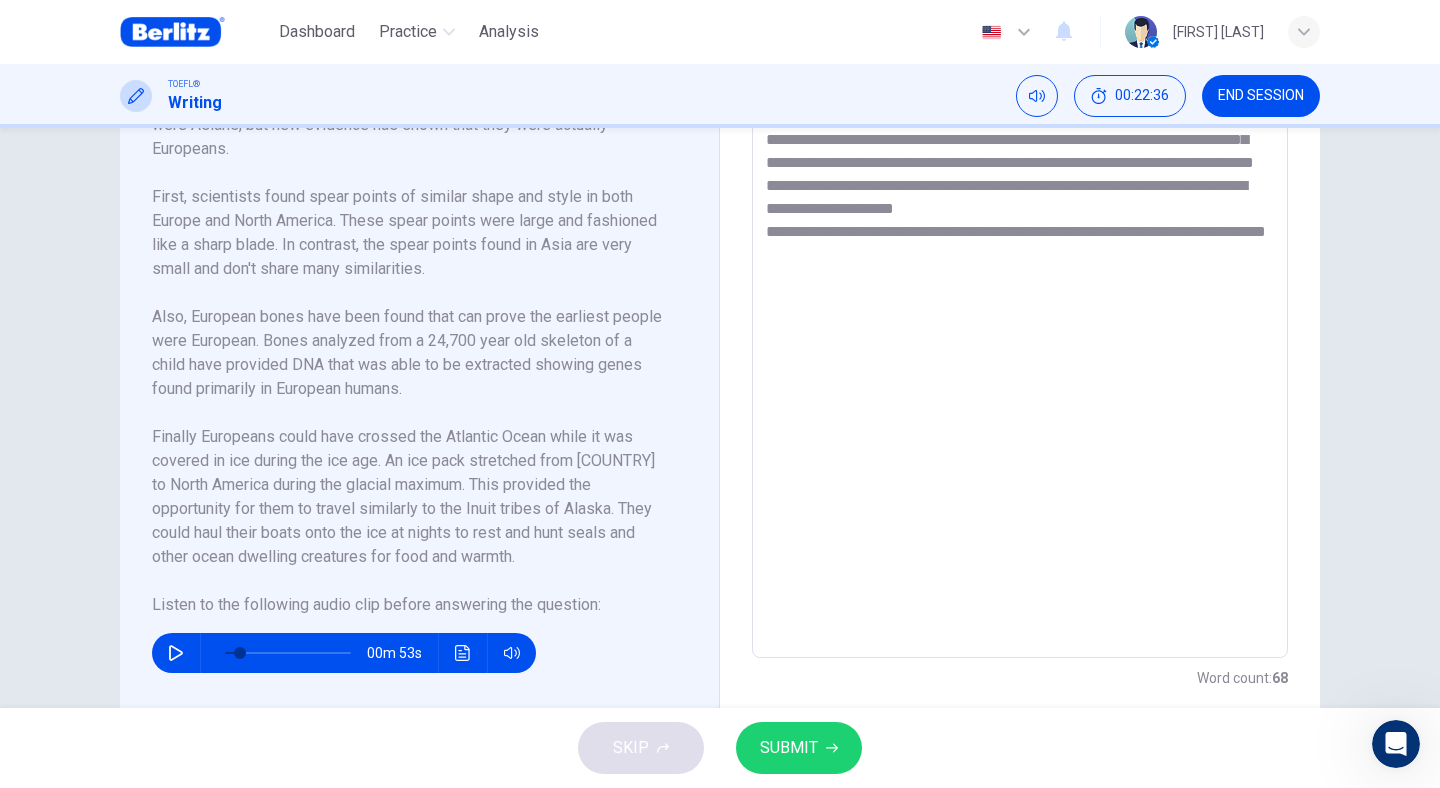 click on "**********" at bounding box center [1020, 373] 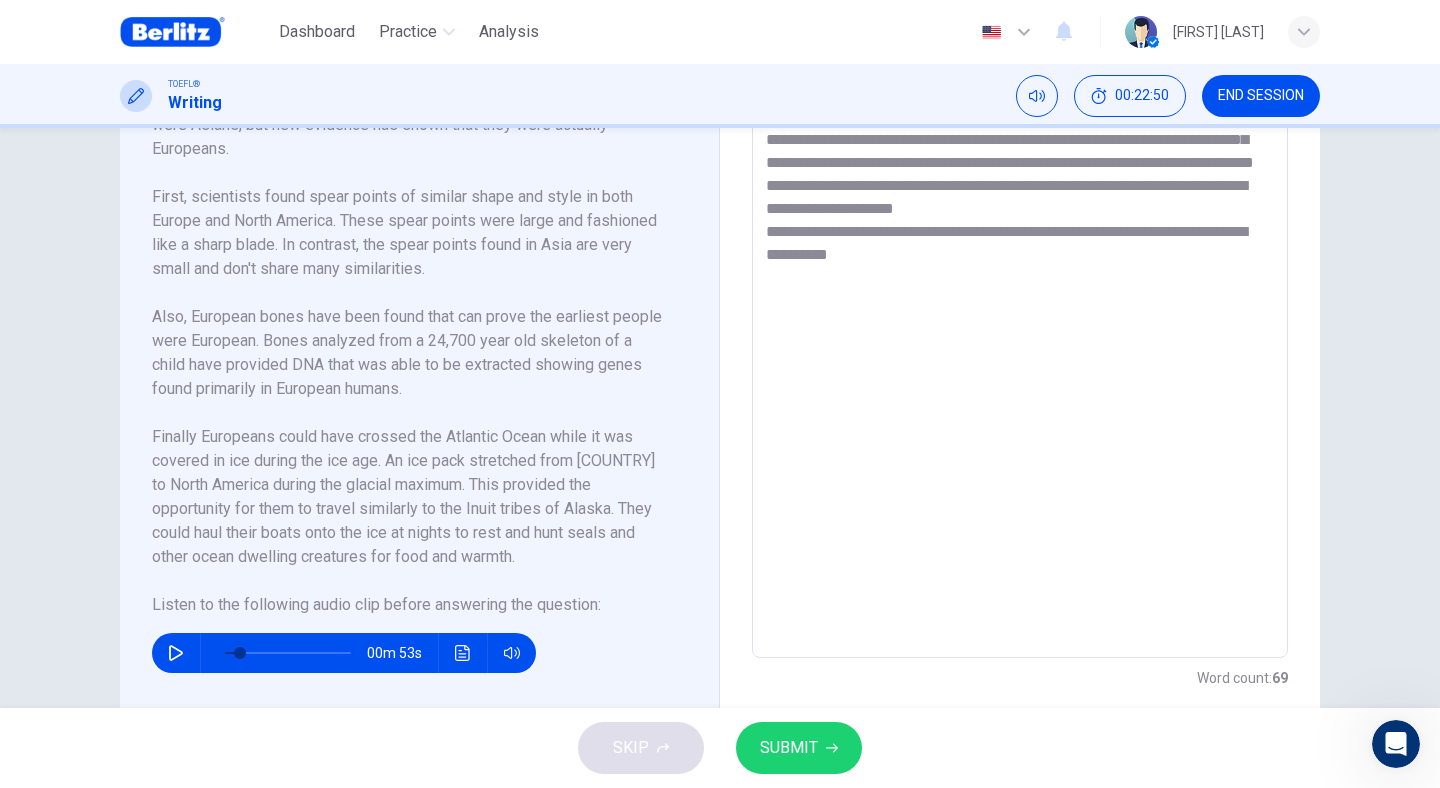 click on "**********" at bounding box center [1020, 373] 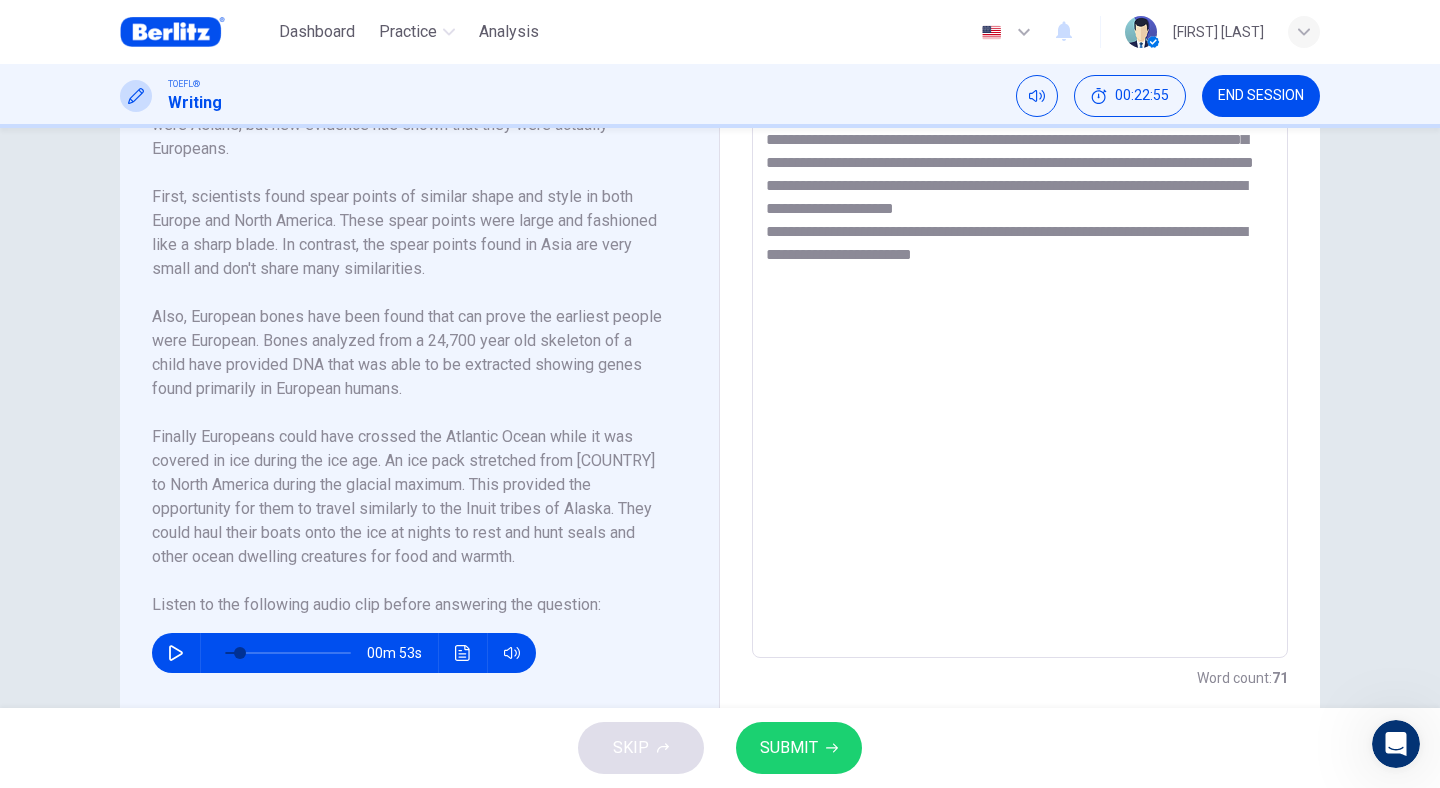 click on "**********" at bounding box center (1020, 373) 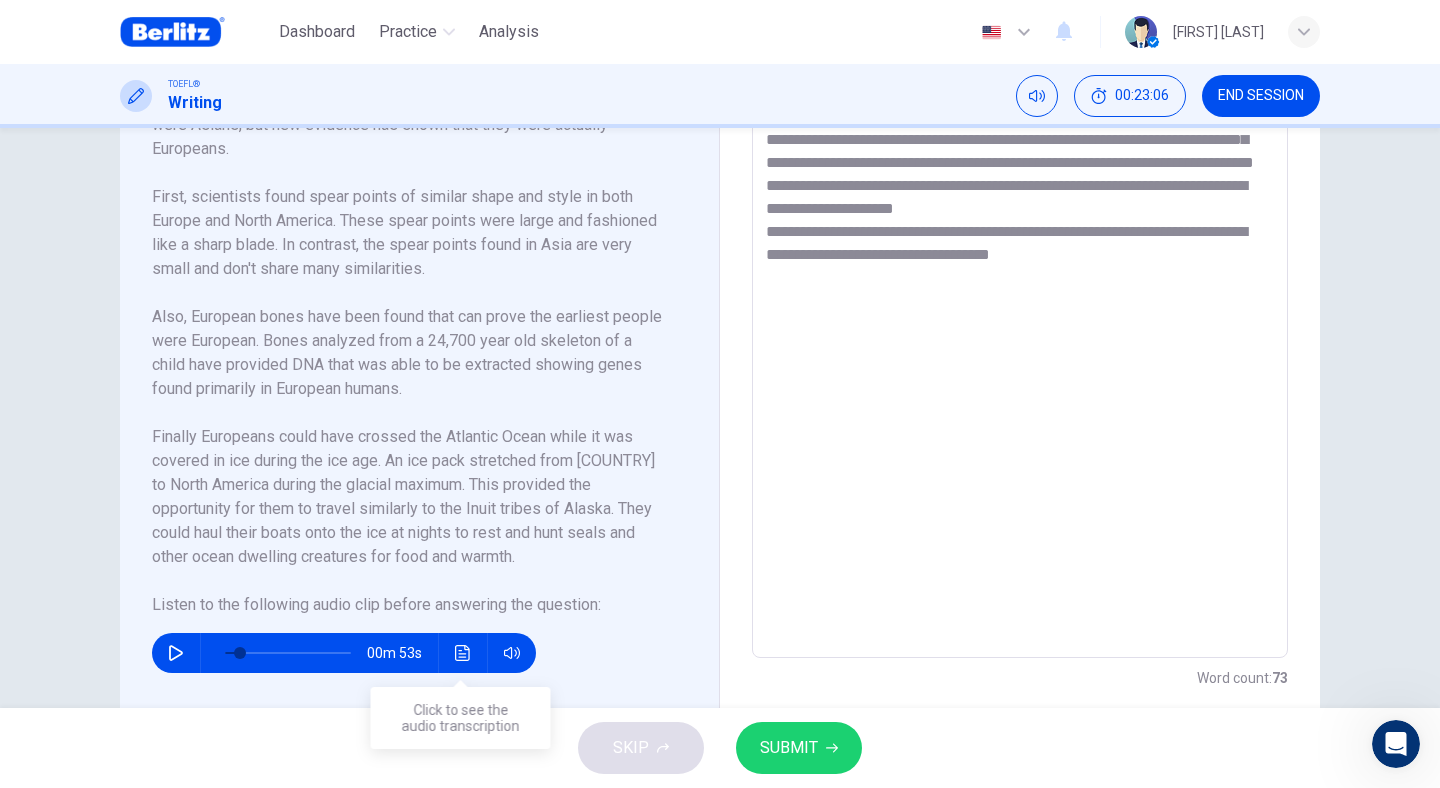 click 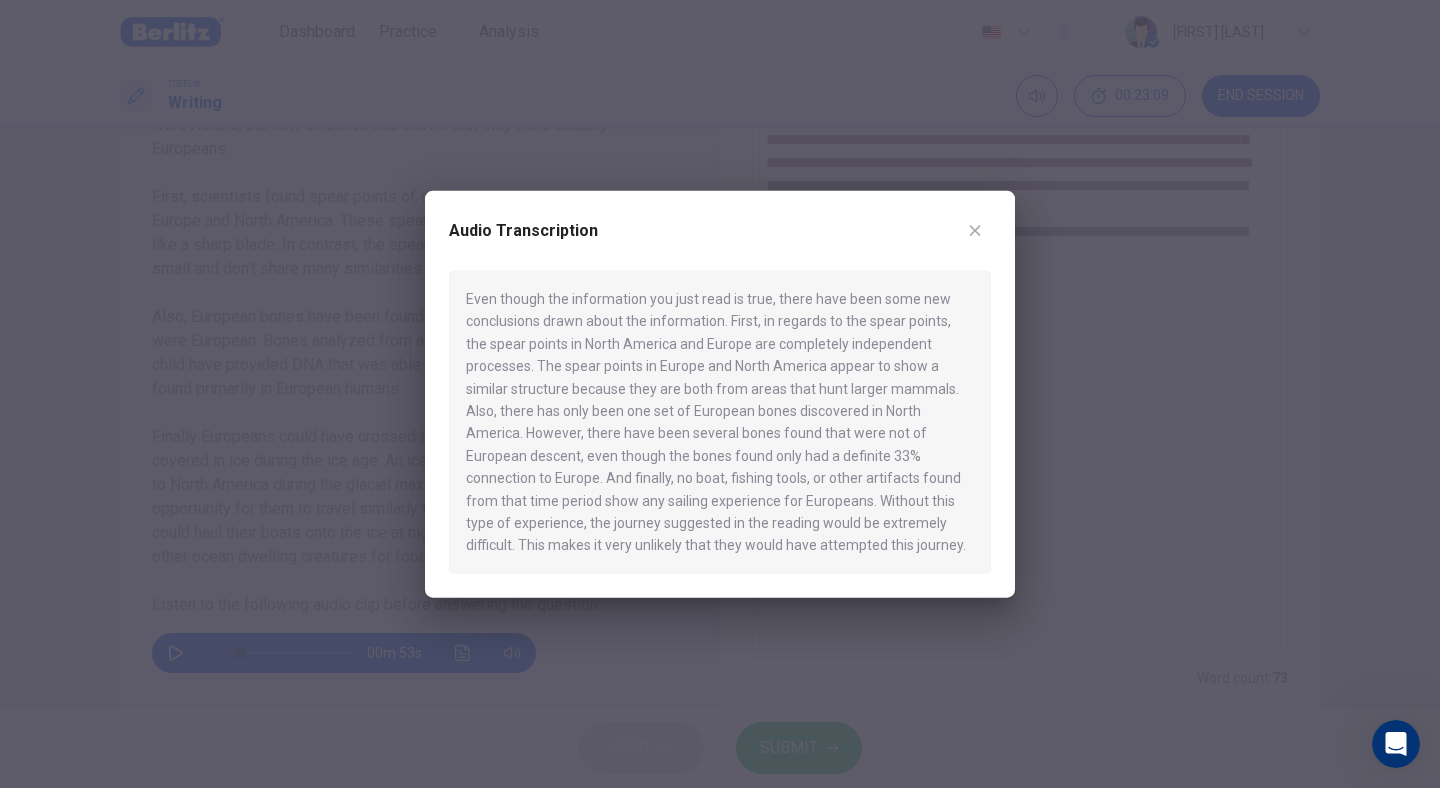 click 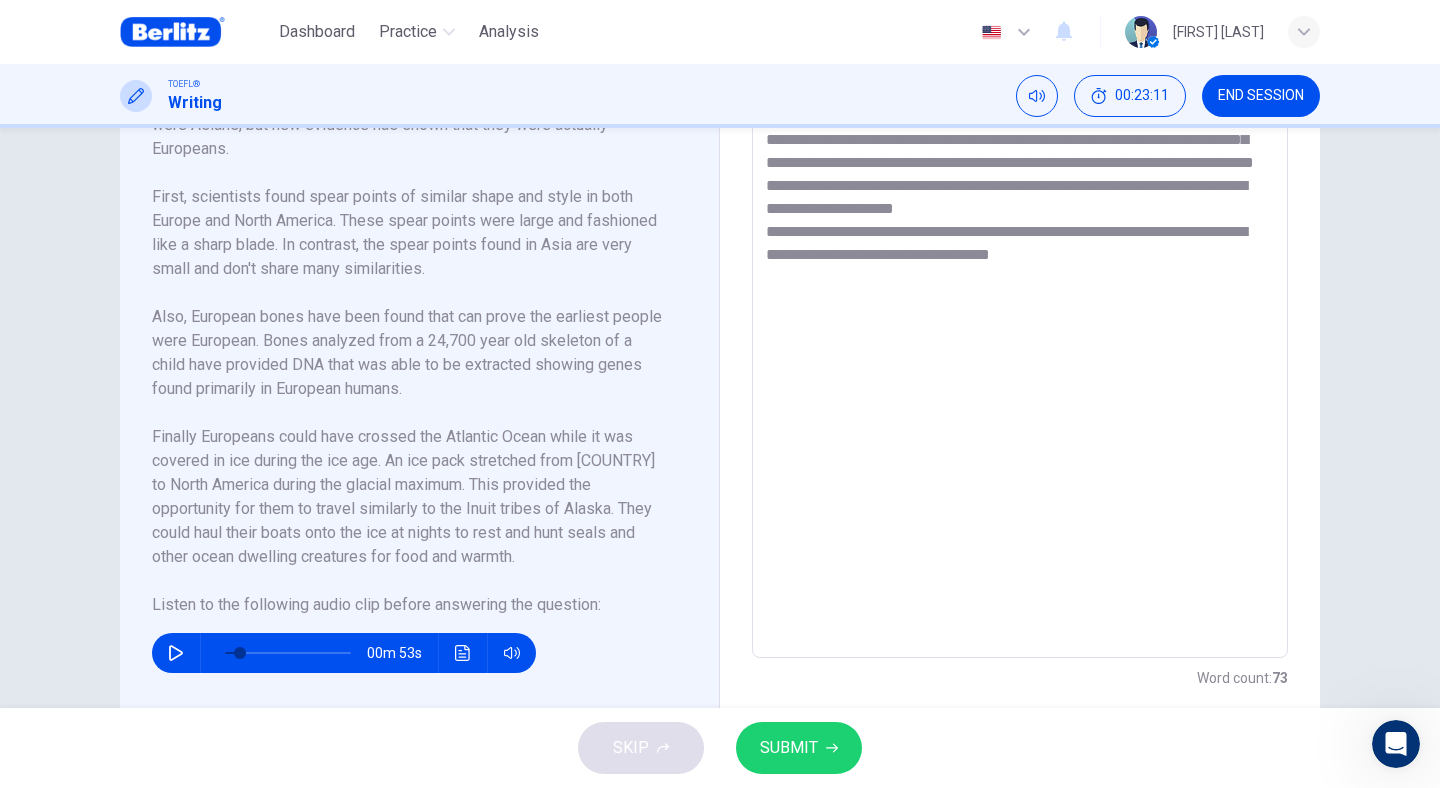 drag, startPoint x: 1081, startPoint y: 280, endPoint x: 1137, endPoint y: 283, distance: 56.0803 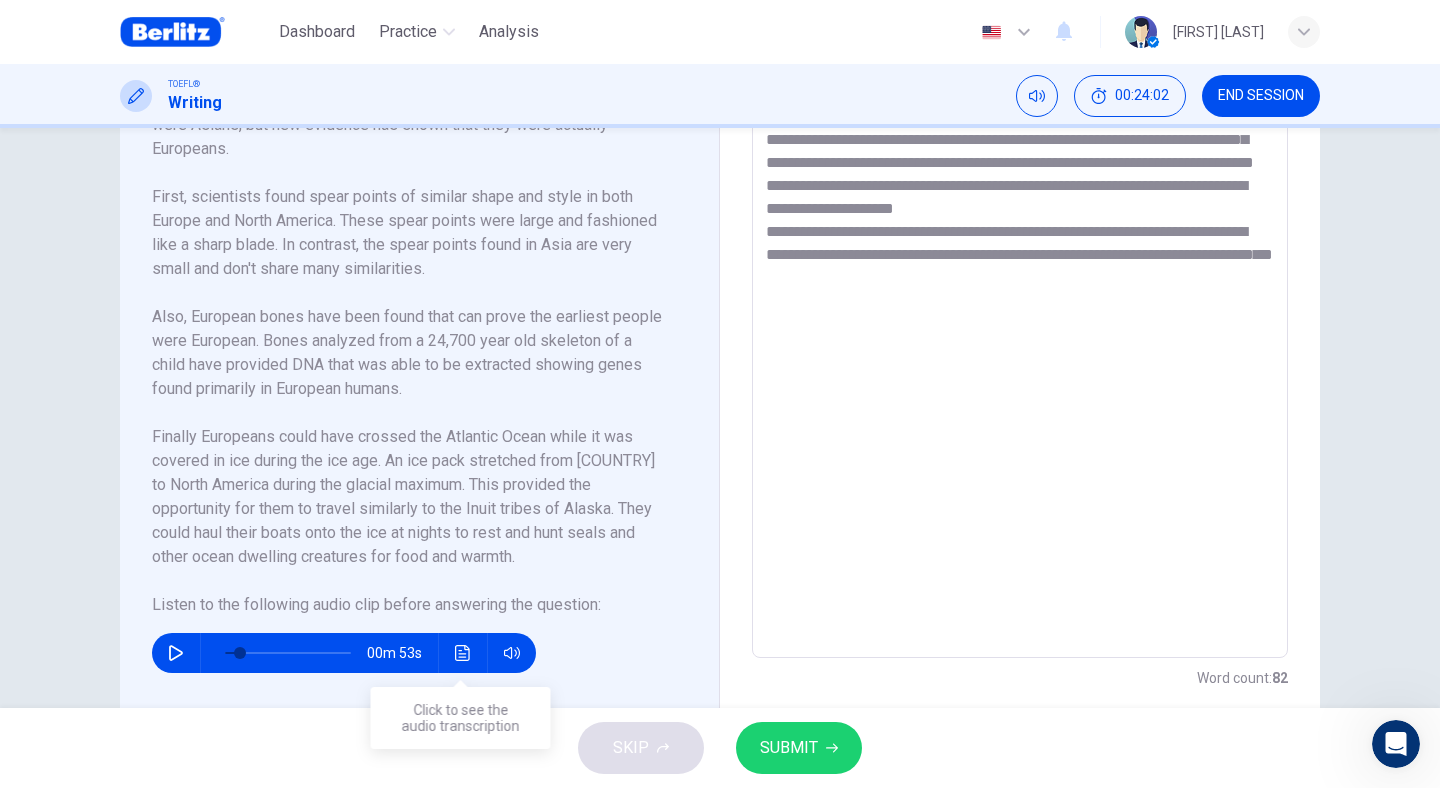 click at bounding box center (463, 653) 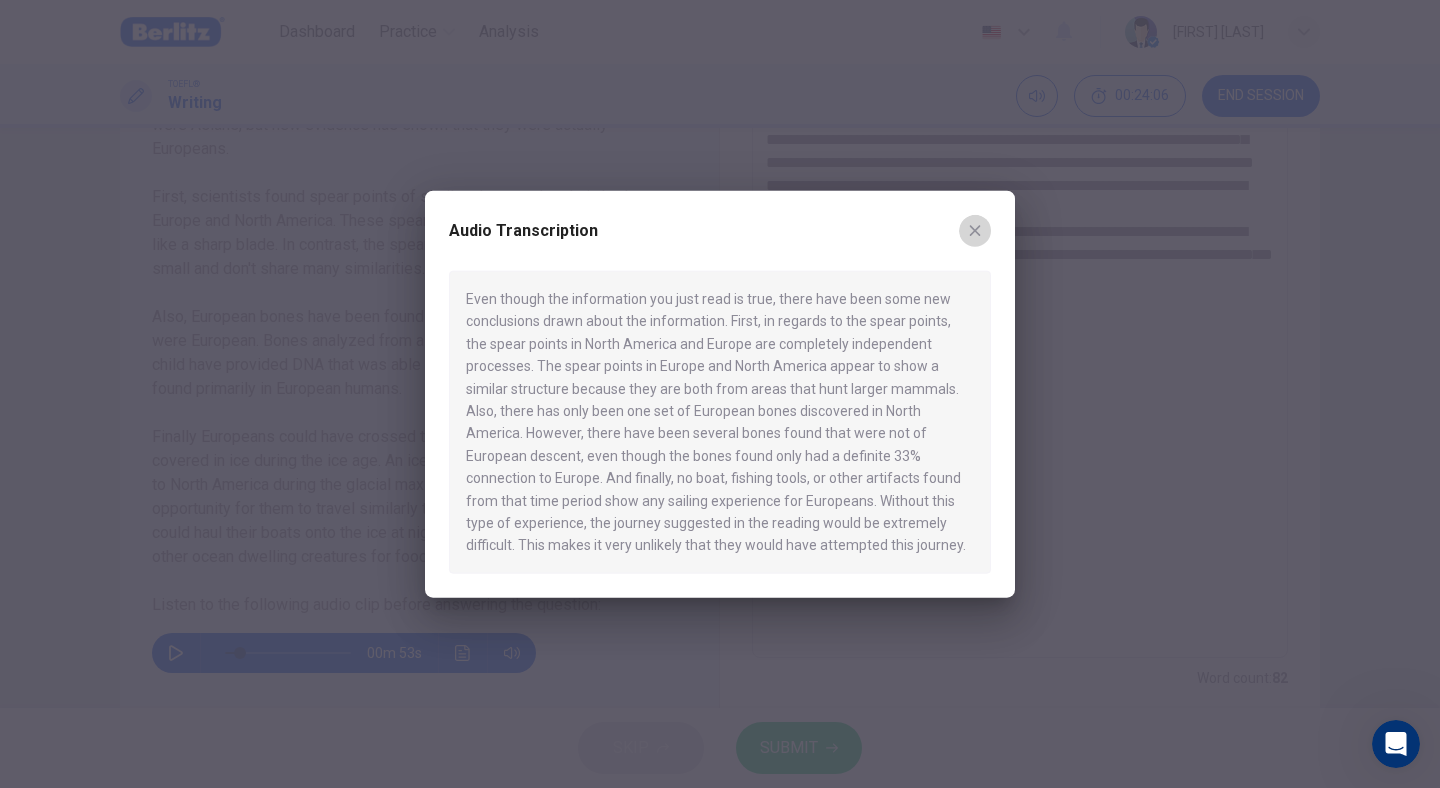 click 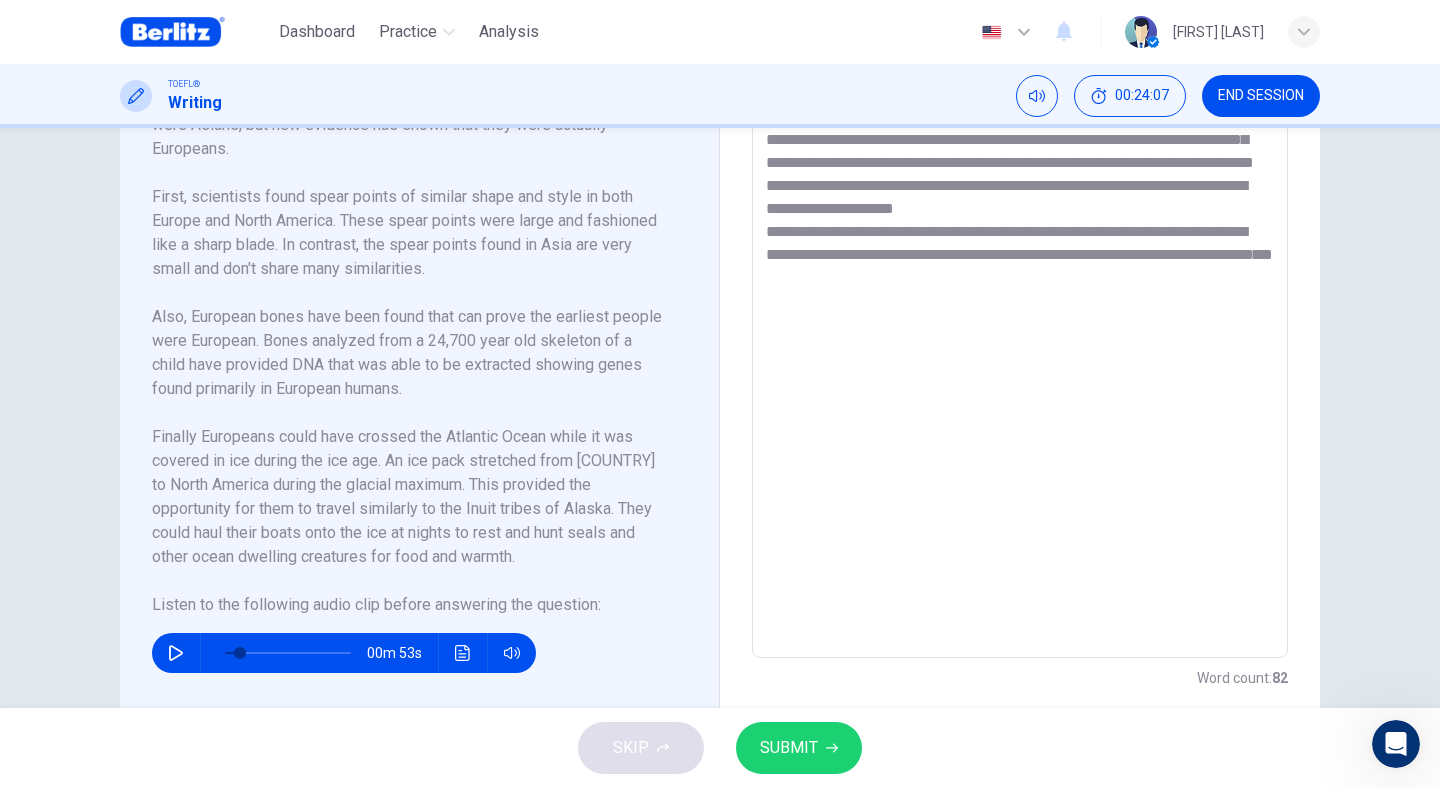 click on "**********" at bounding box center (1020, 373) 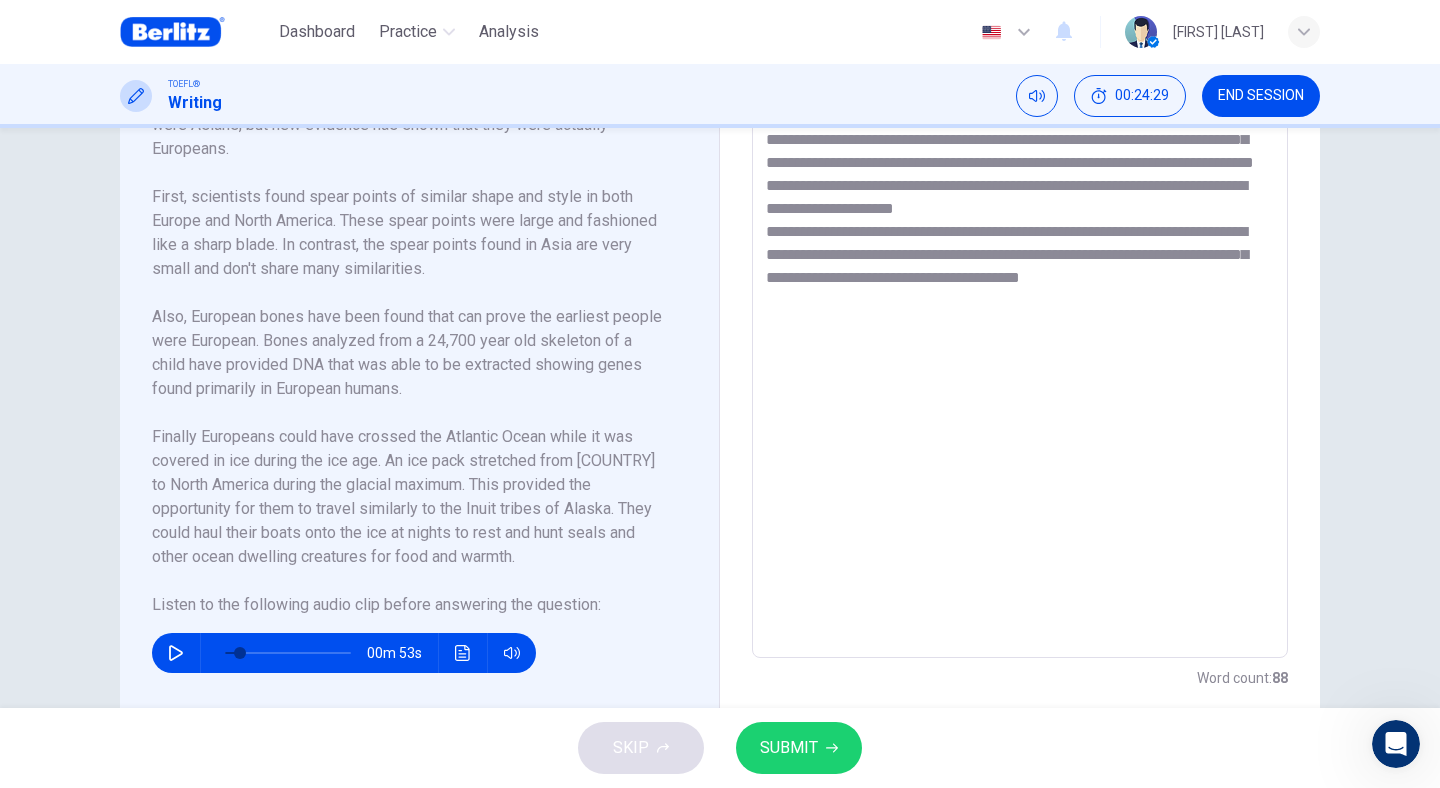 click on "**********" at bounding box center [1020, 373] 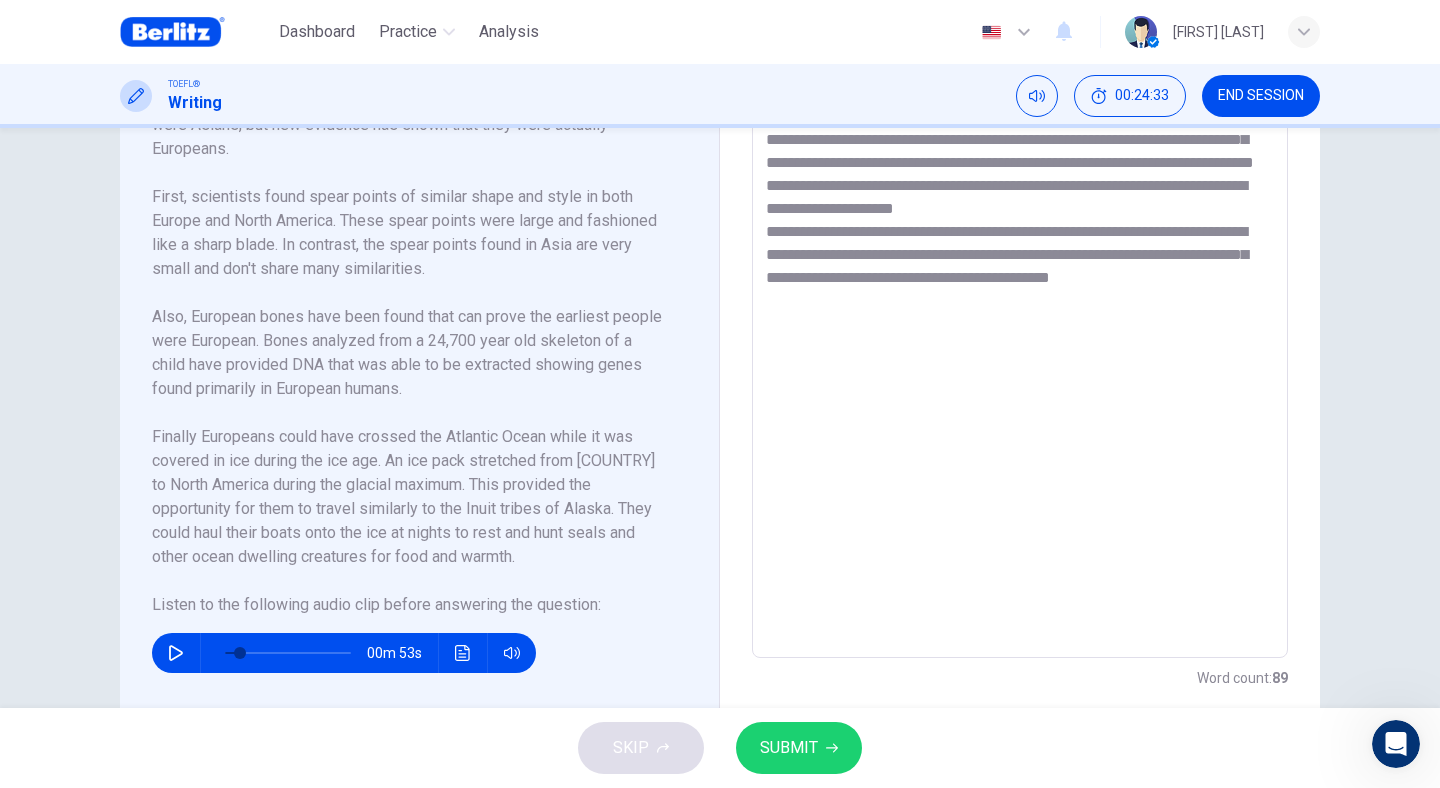click on "**********" at bounding box center (1020, 373) 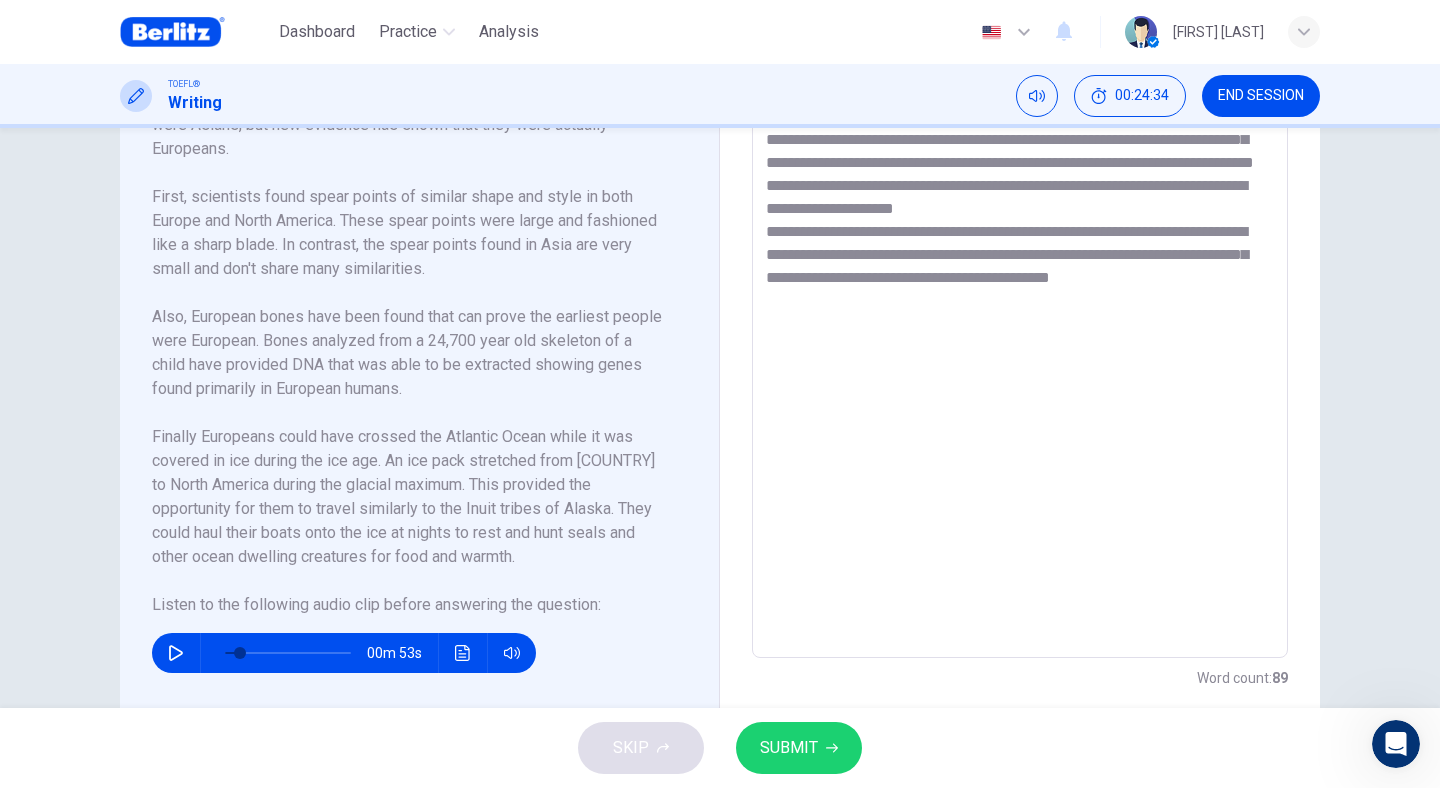 click on "**********" at bounding box center [1020, 373] 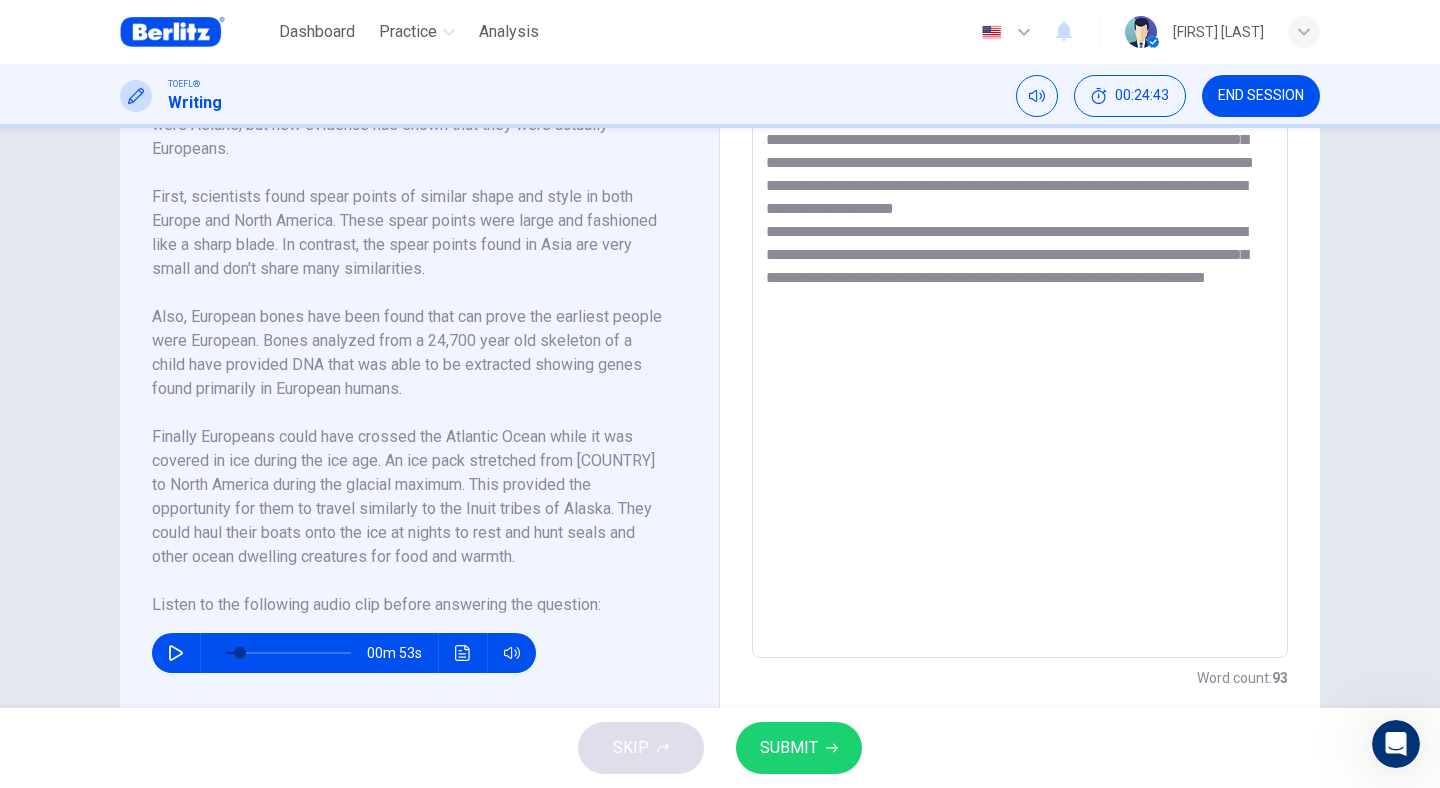 click at bounding box center [463, 653] 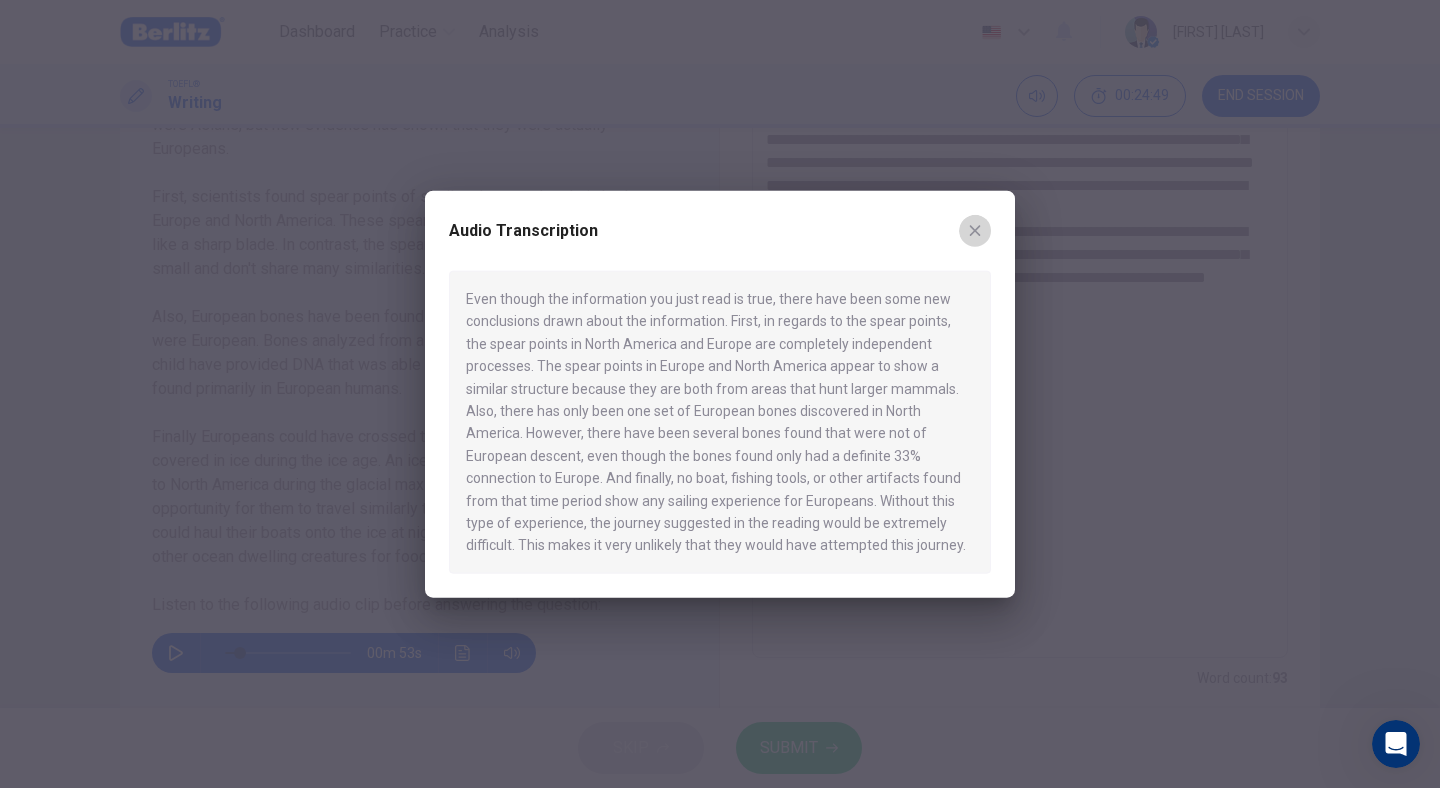 click at bounding box center (975, 231) 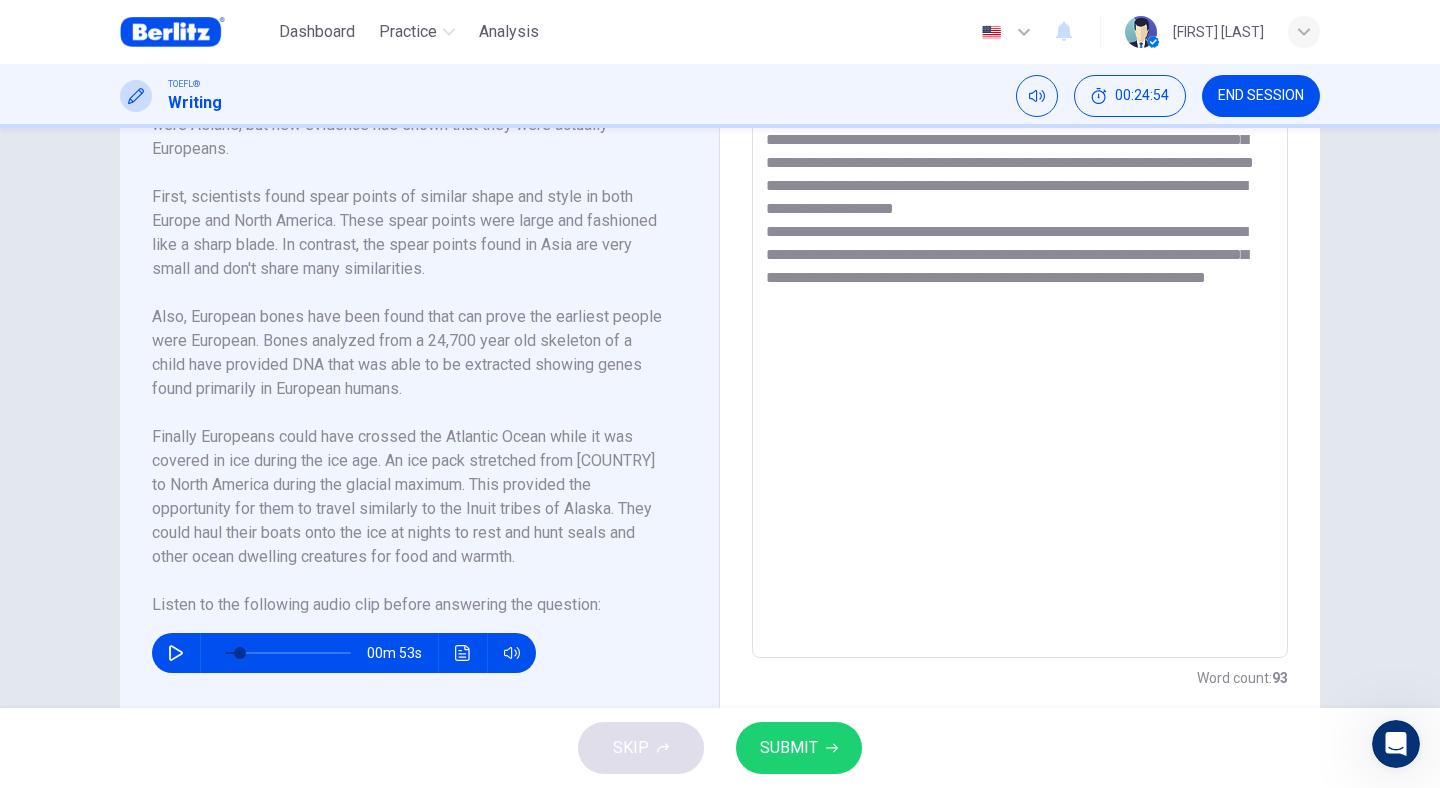 click on "**********" at bounding box center [1020, 373] 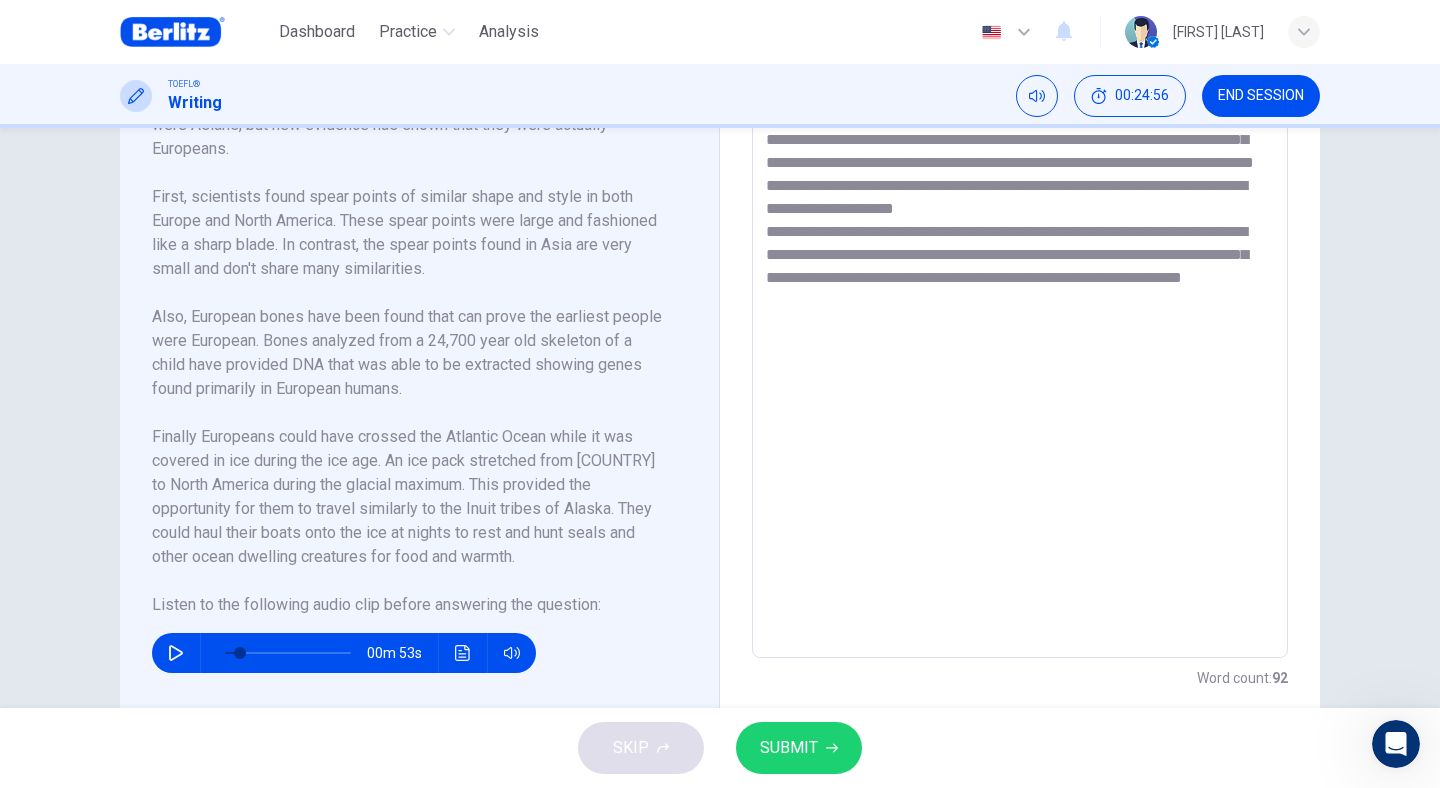 click on "**********" at bounding box center (1020, 373) 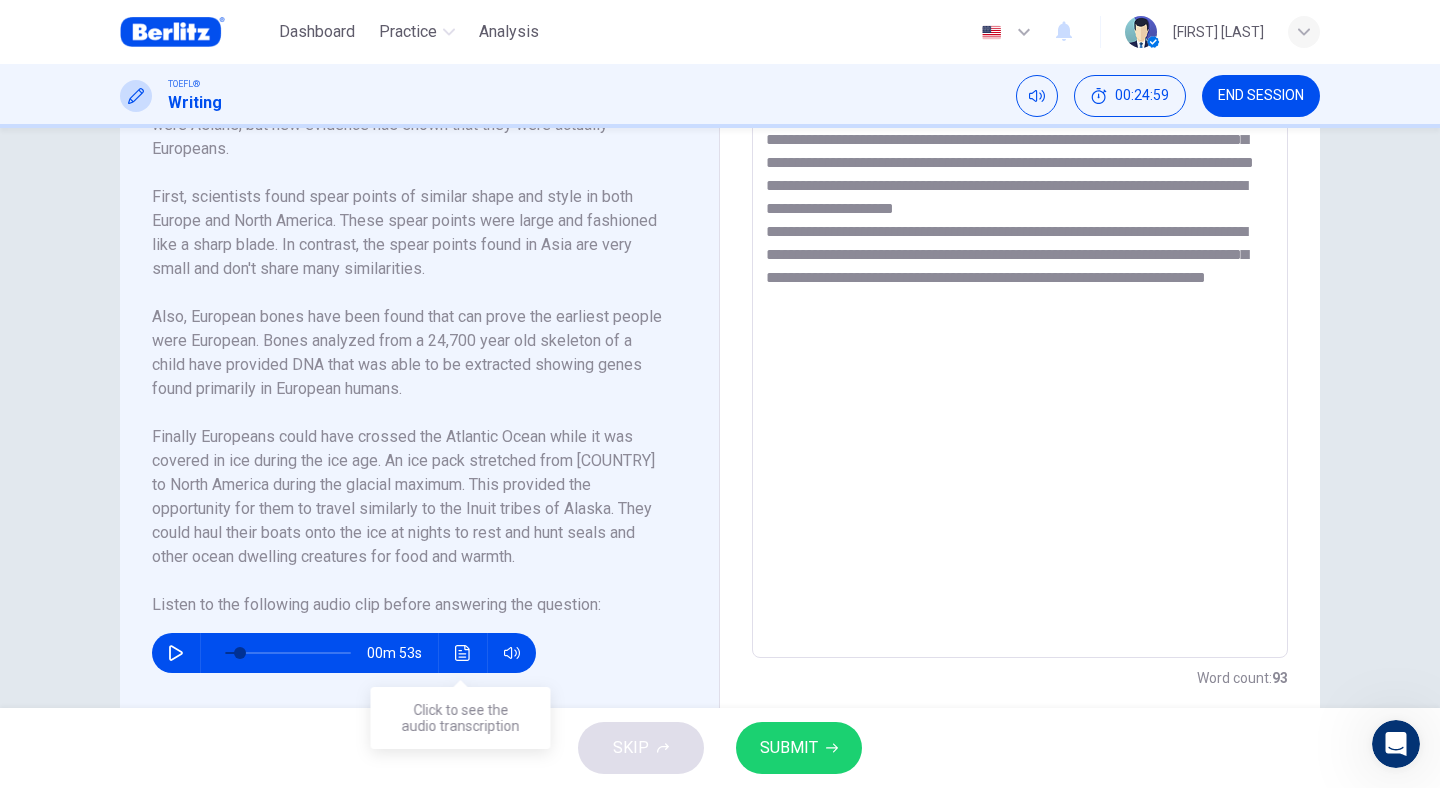 click at bounding box center (463, 653) 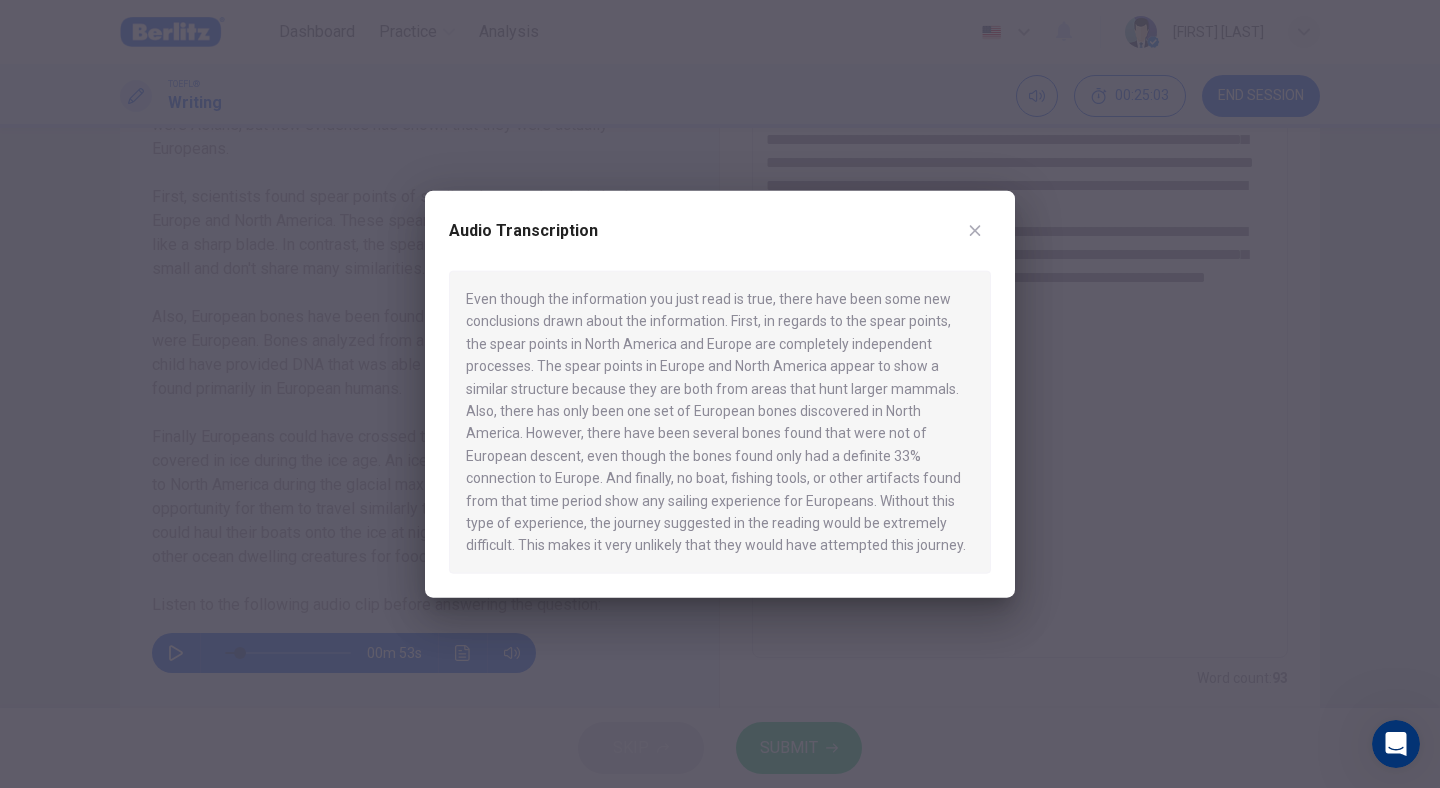 click 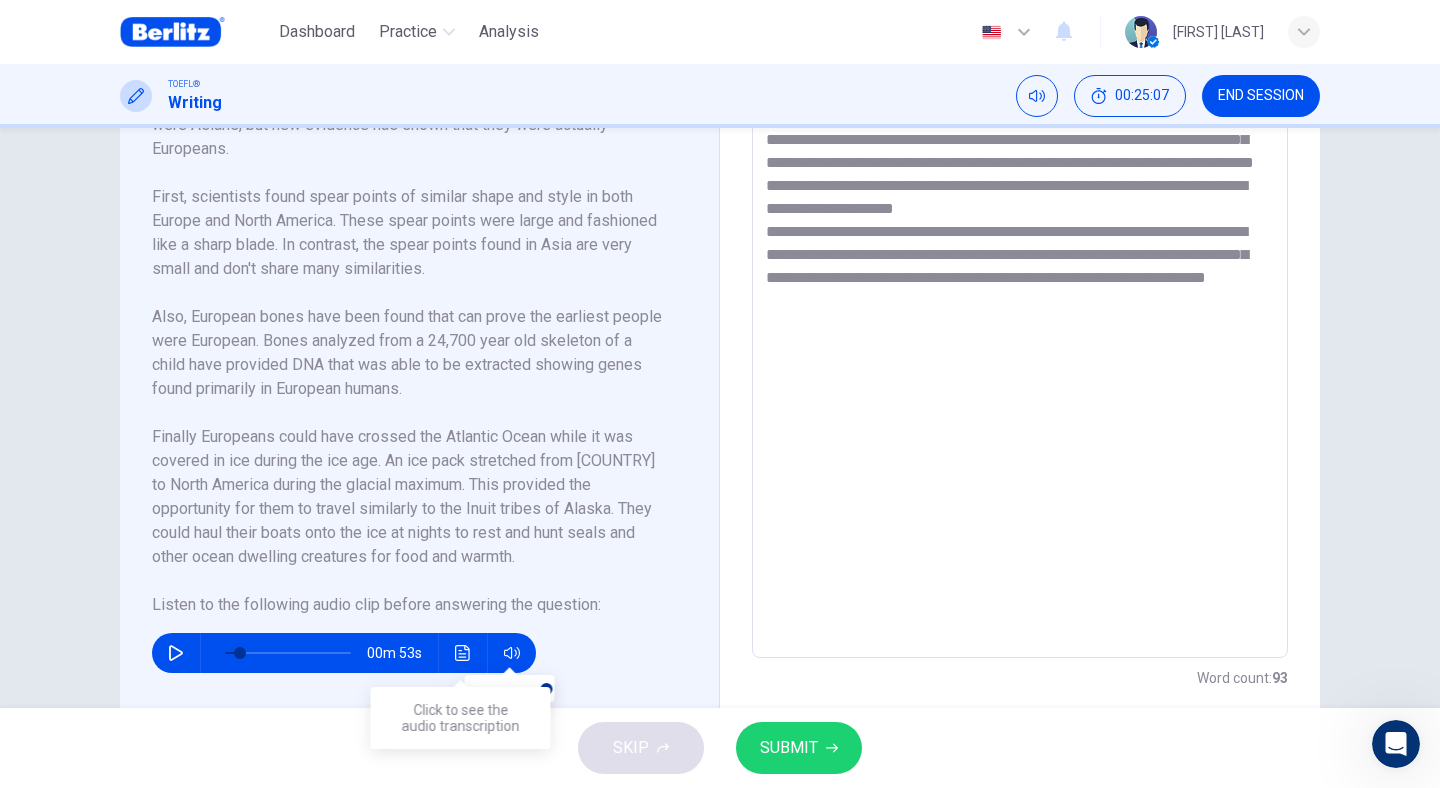 click at bounding box center (463, 653) 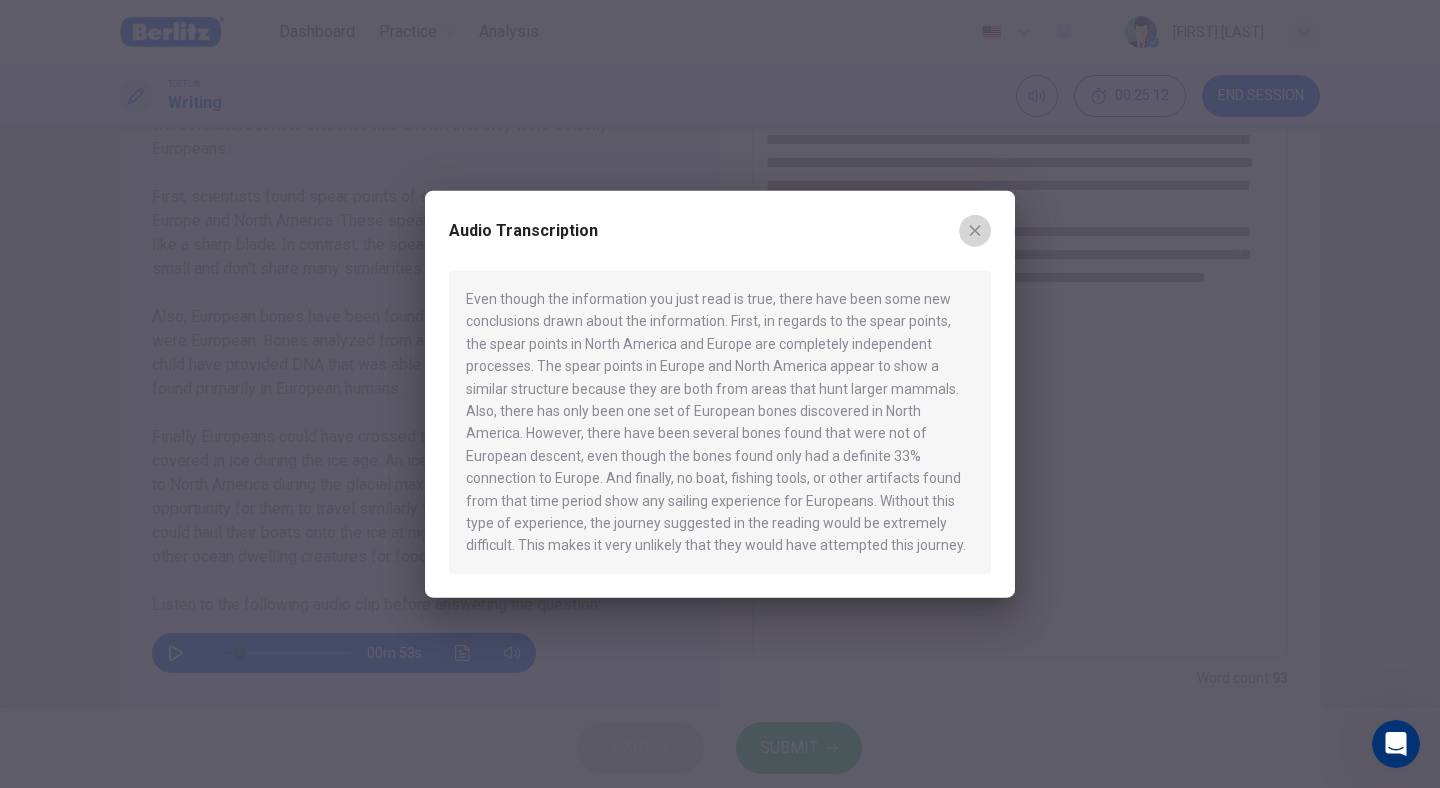 click at bounding box center [975, 231] 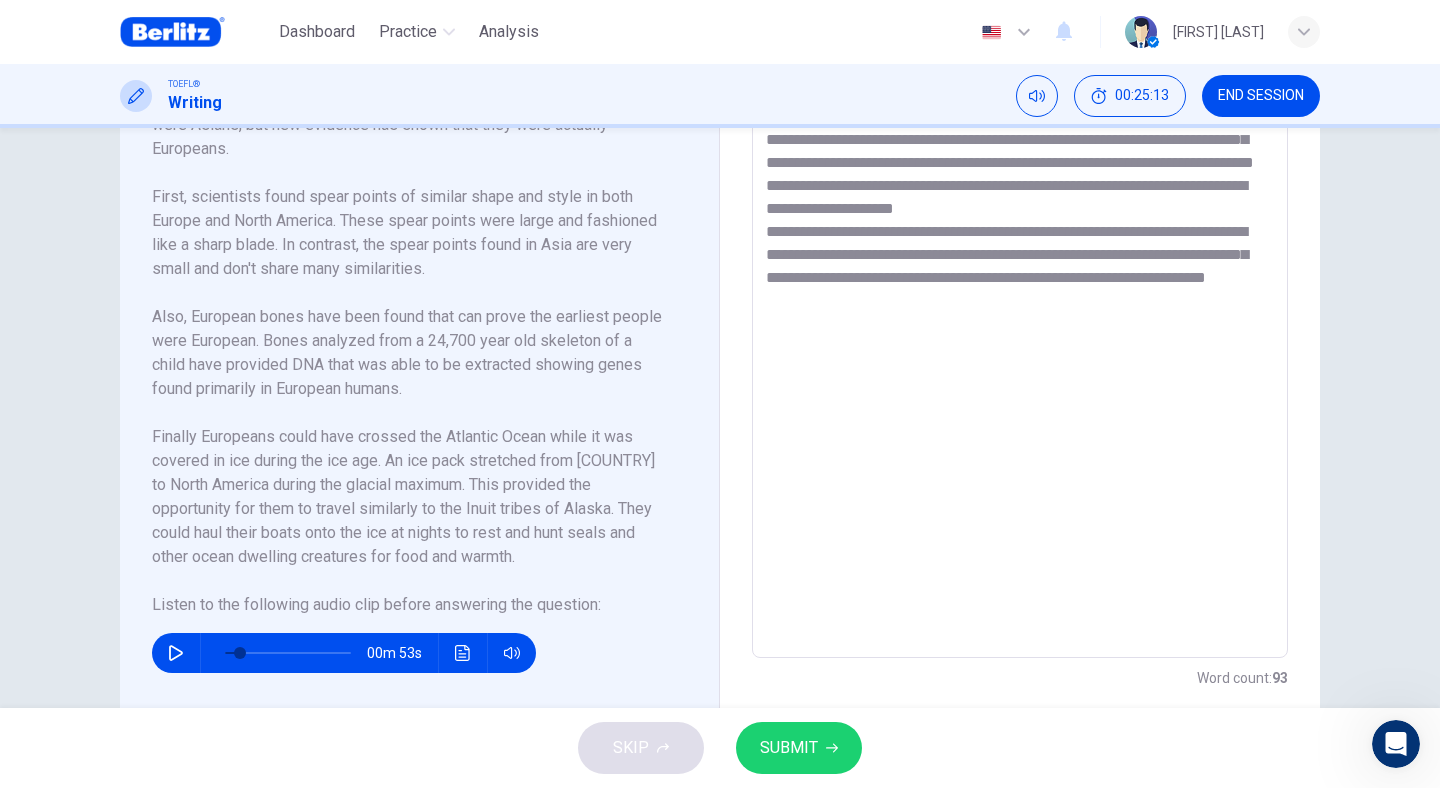 click on "**********" at bounding box center [1020, 373] 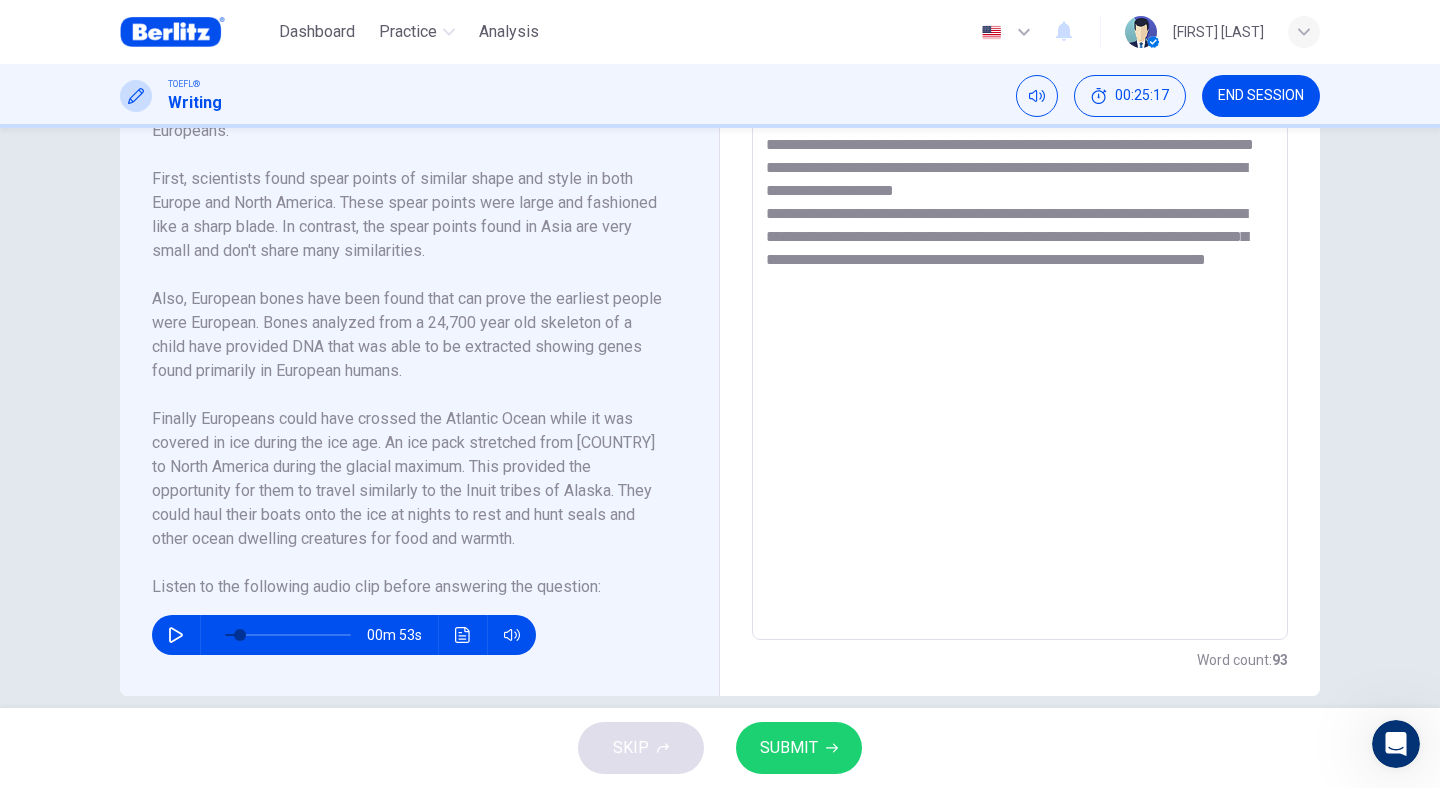 scroll, scrollTop: 548, scrollLeft: 0, axis: vertical 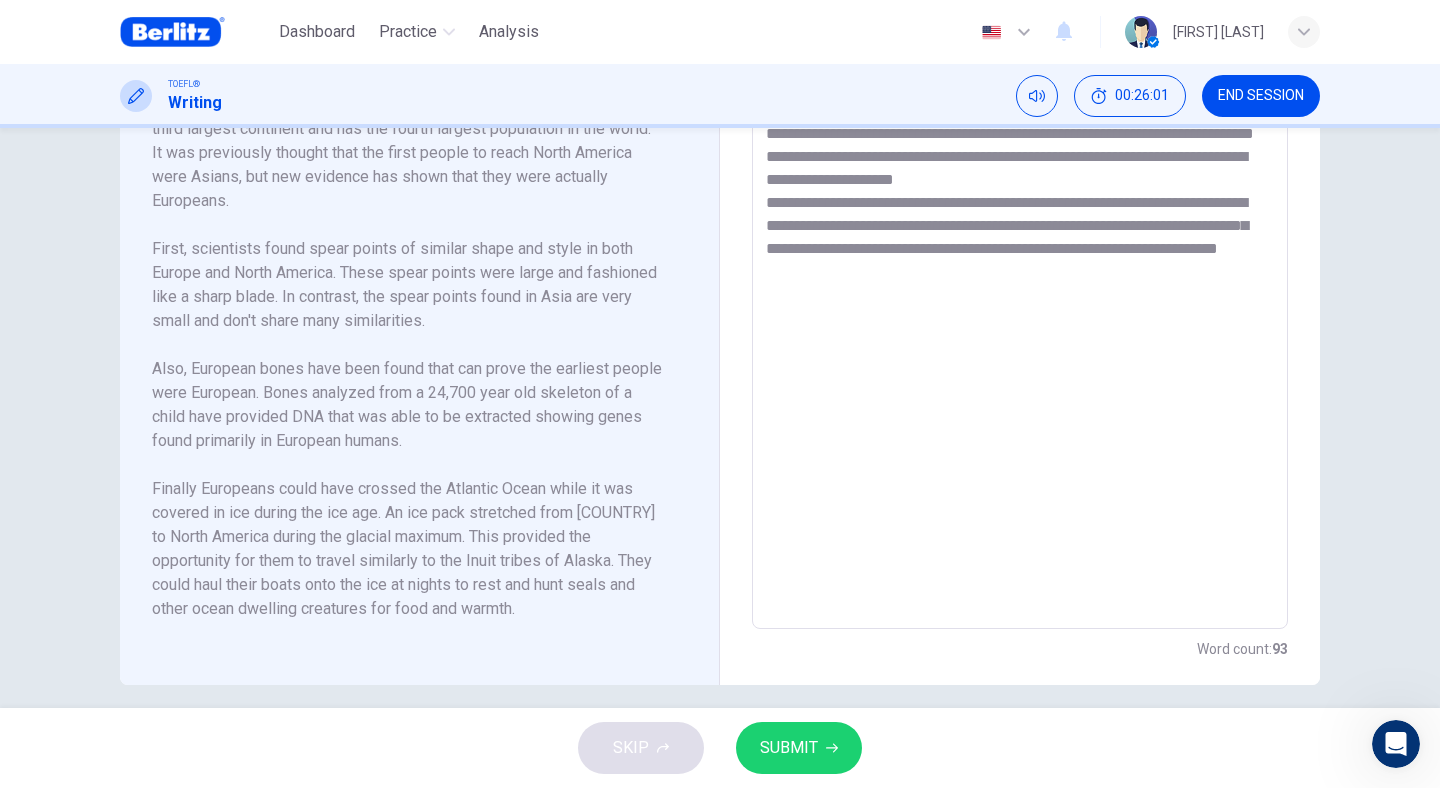 click on "**********" at bounding box center (1020, 344) 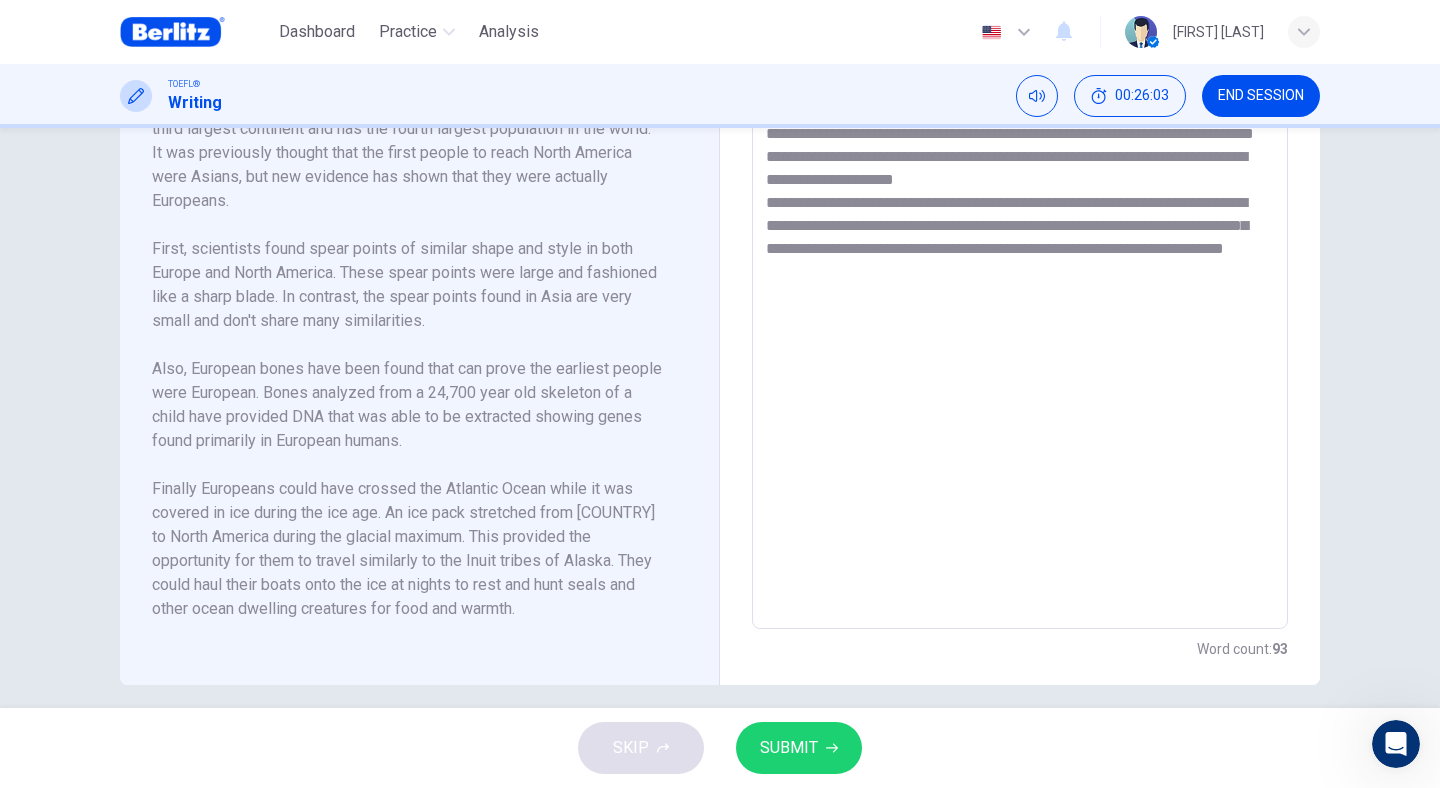 click on "**********" at bounding box center [1020, 344] 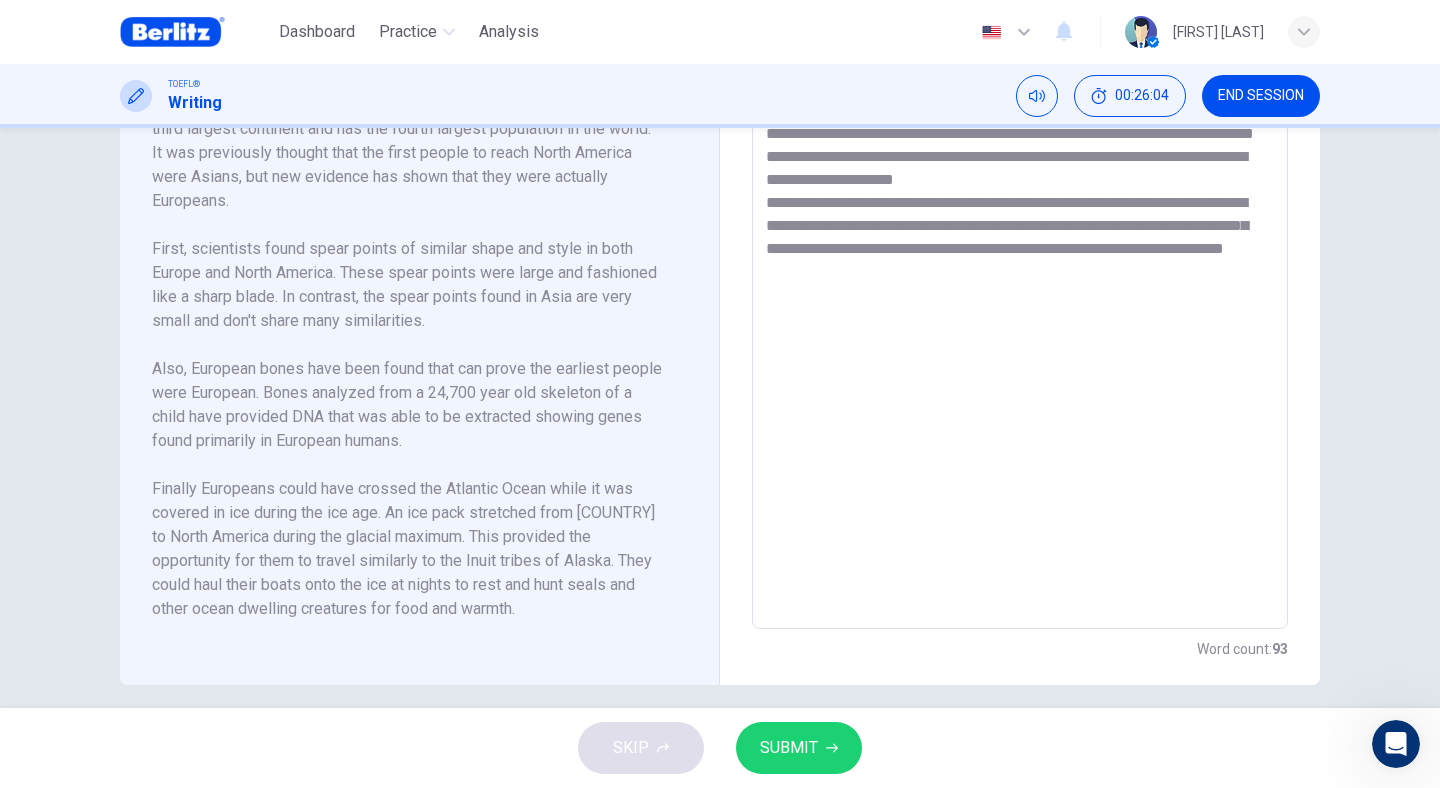 click on "**********" at bounding box center (1020, 344) 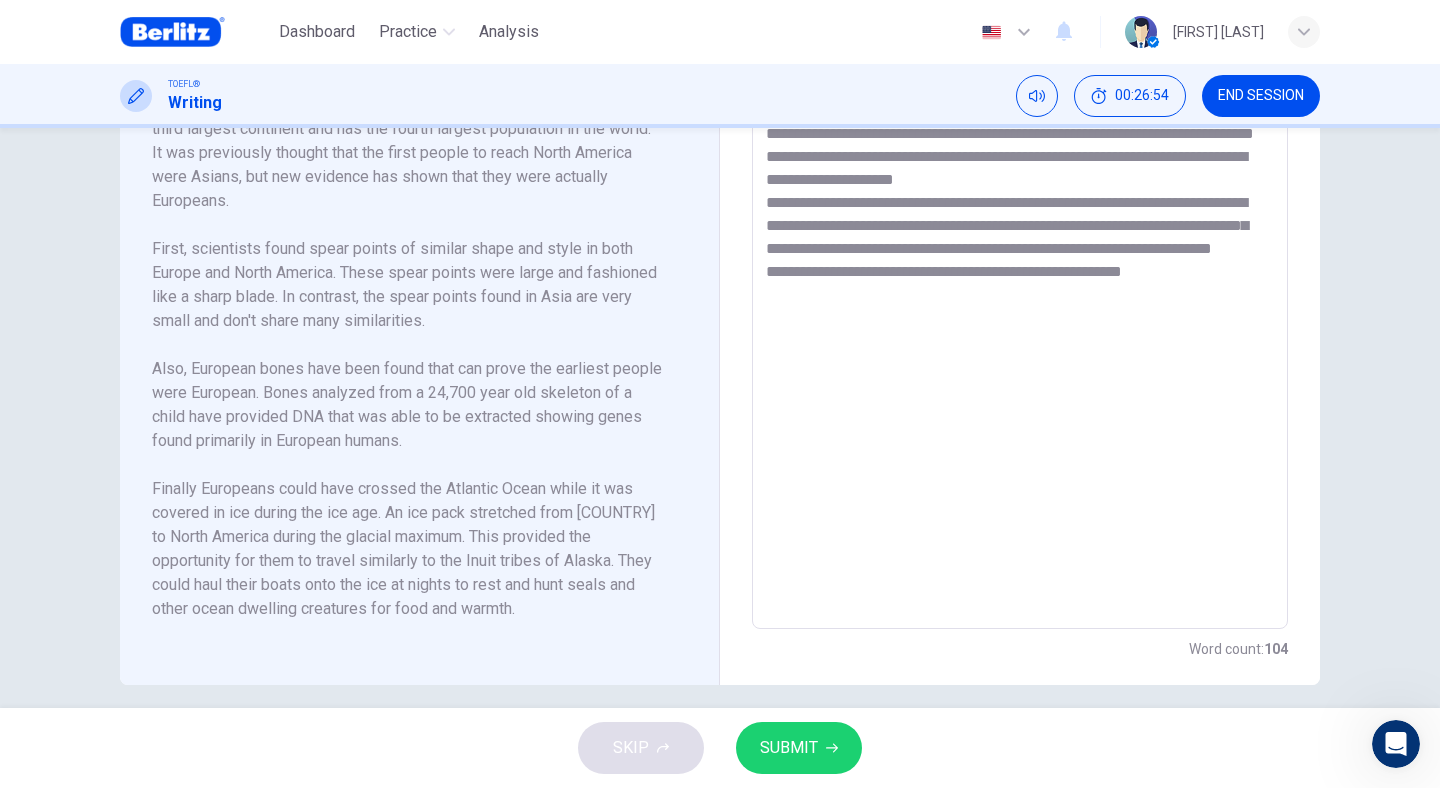 click on "**********" at bounding box center [1020, 344] 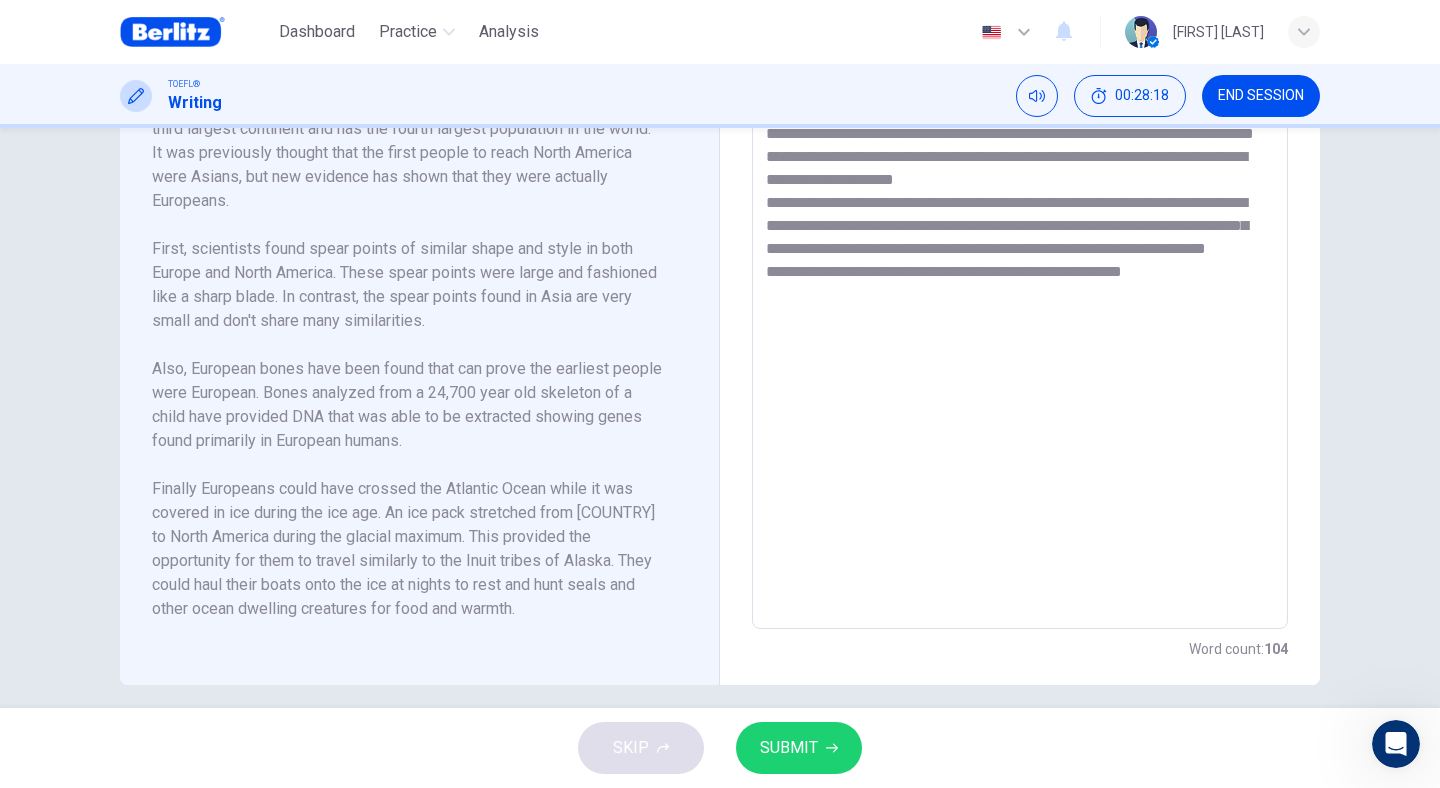 click on "**********" at bounding box center (1020, 344) 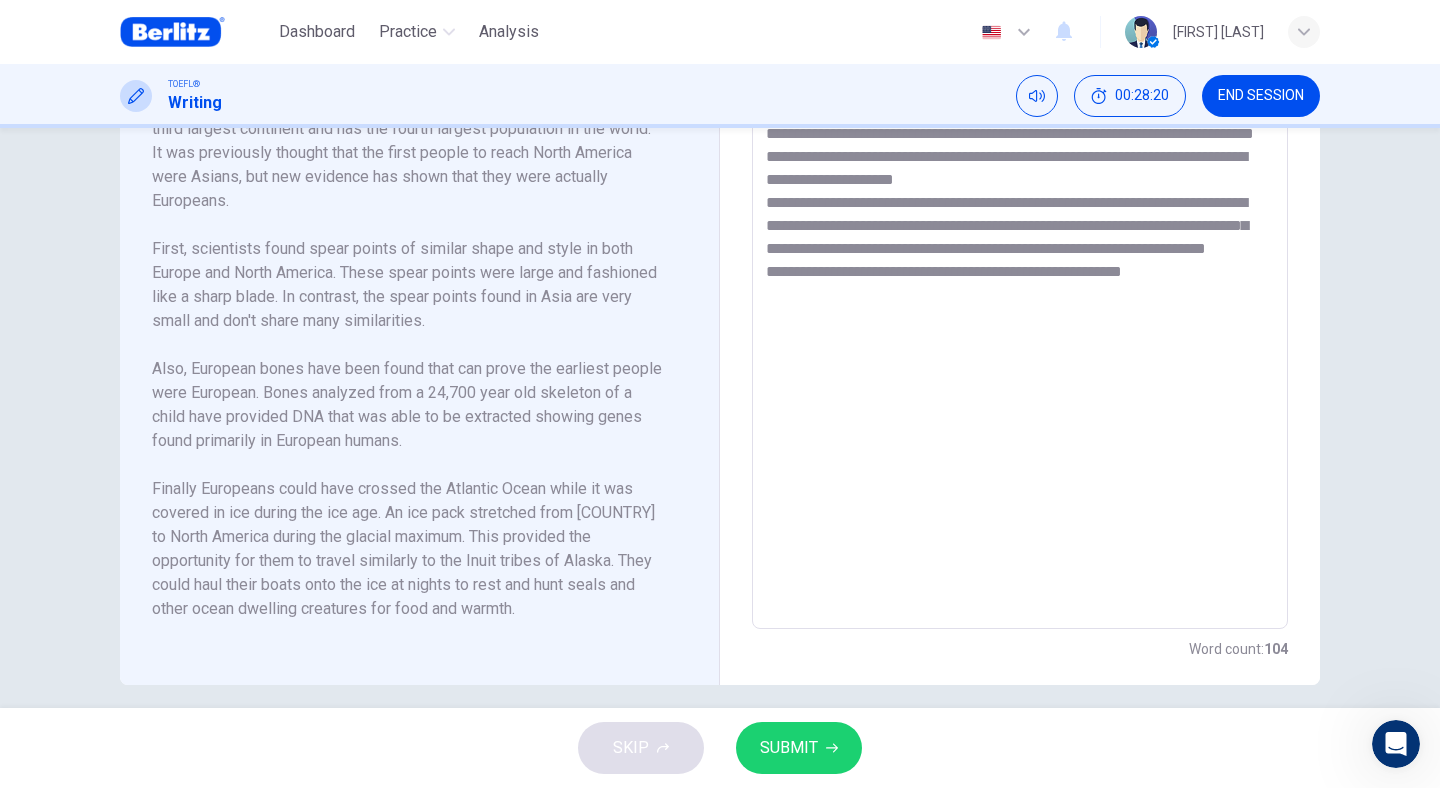 click on "**********" at bounding box center [1020, 344] 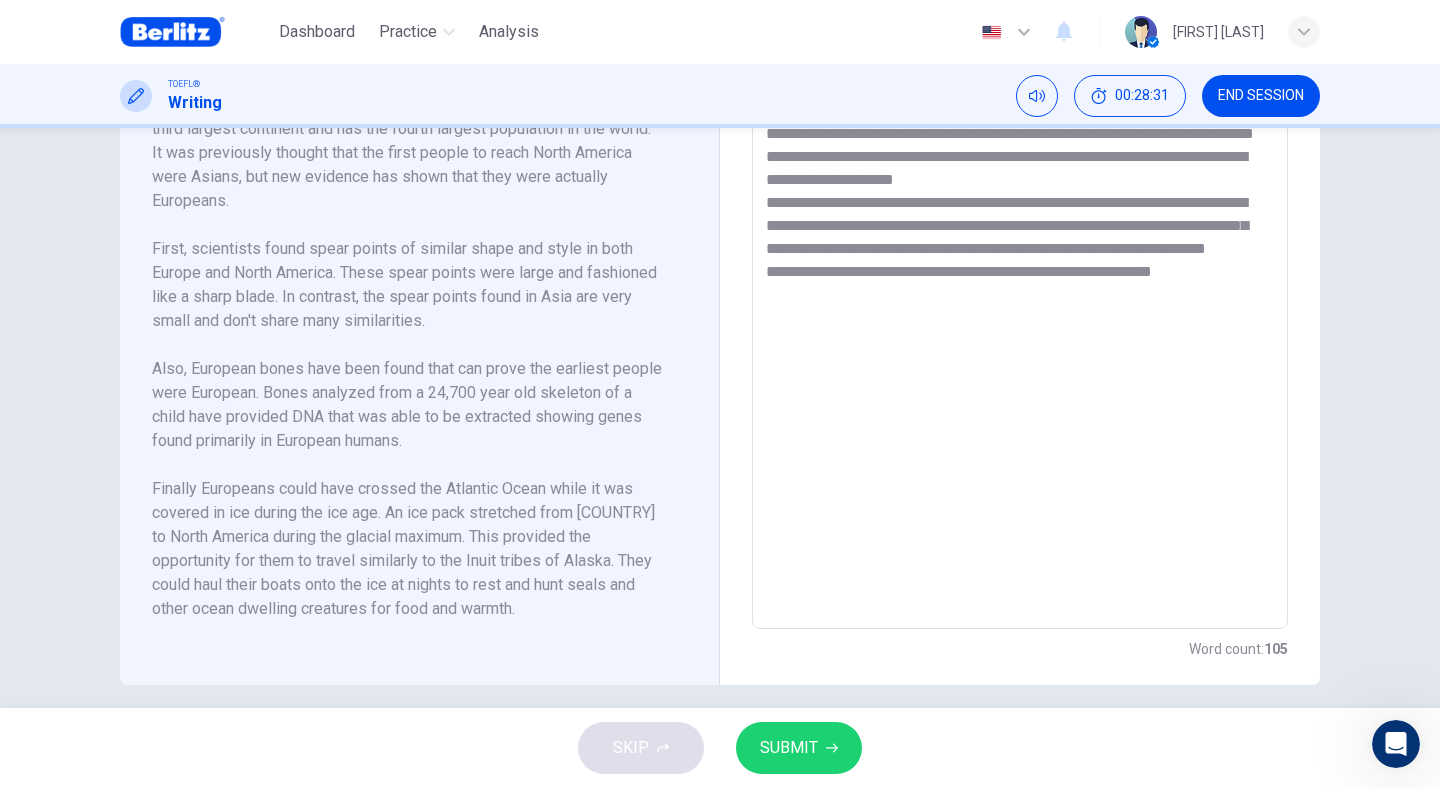 click on "**********" at bounding box center [1020, 344] 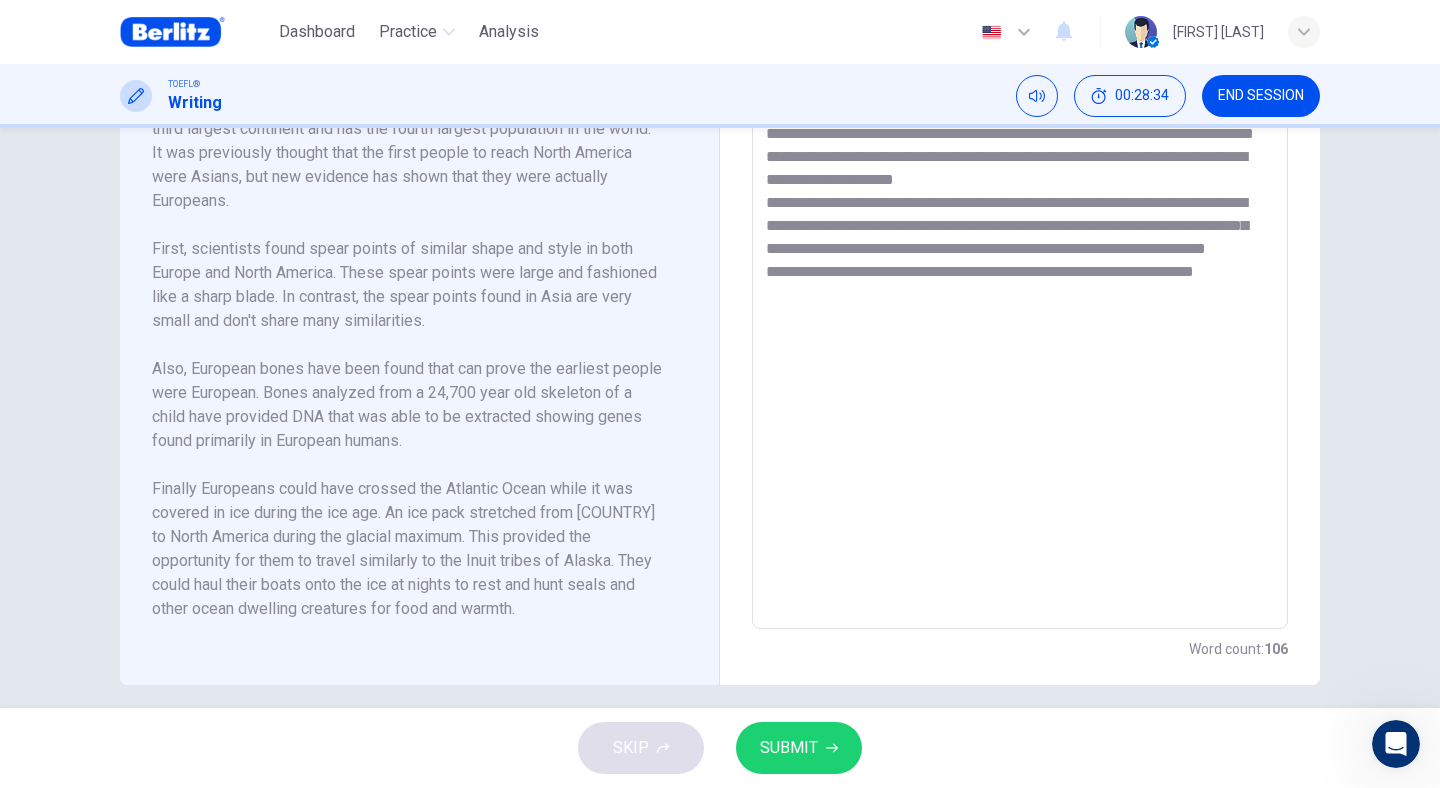 click on "**********" at bounding box center (1020, 344) 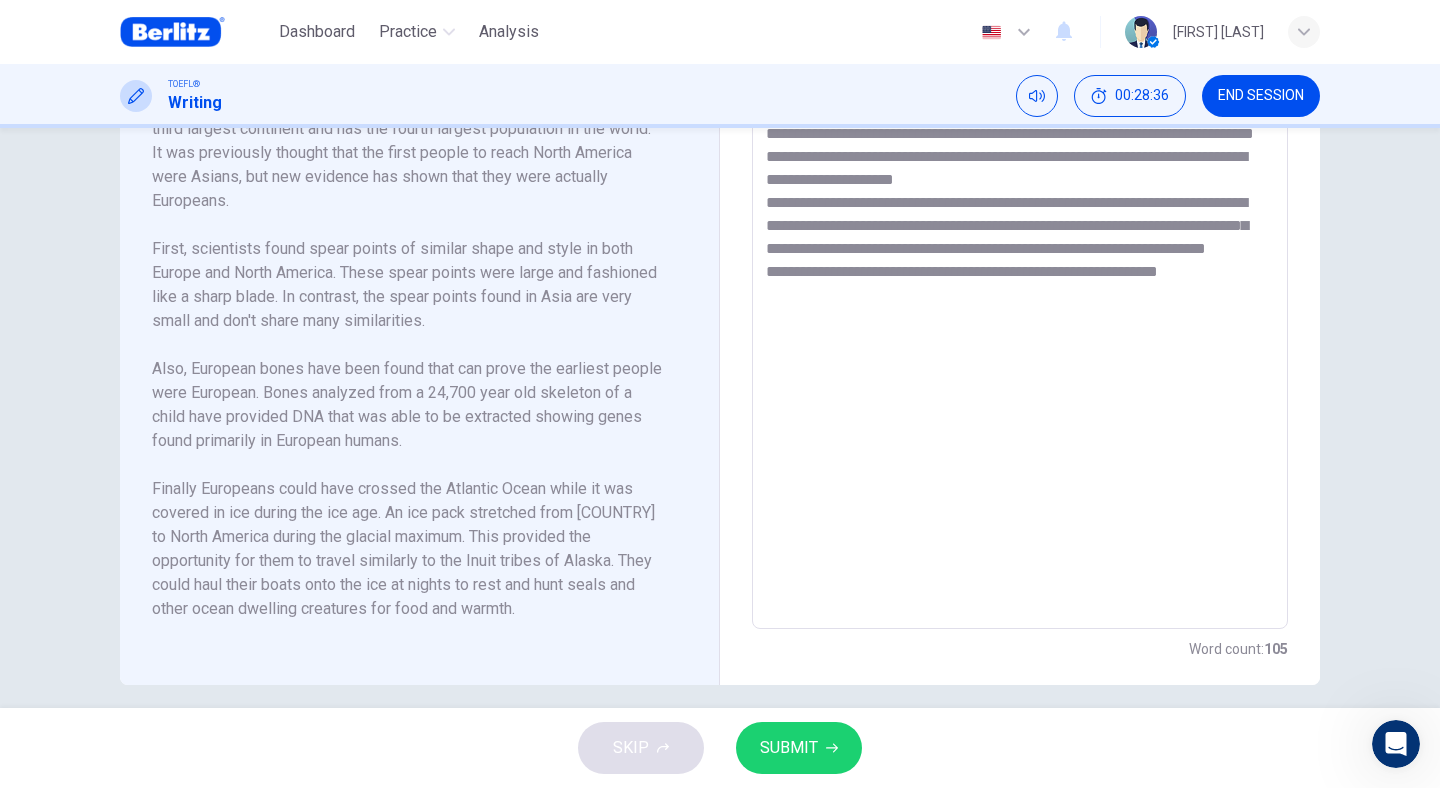 click on "**********" at bounding box center (1020, 344) 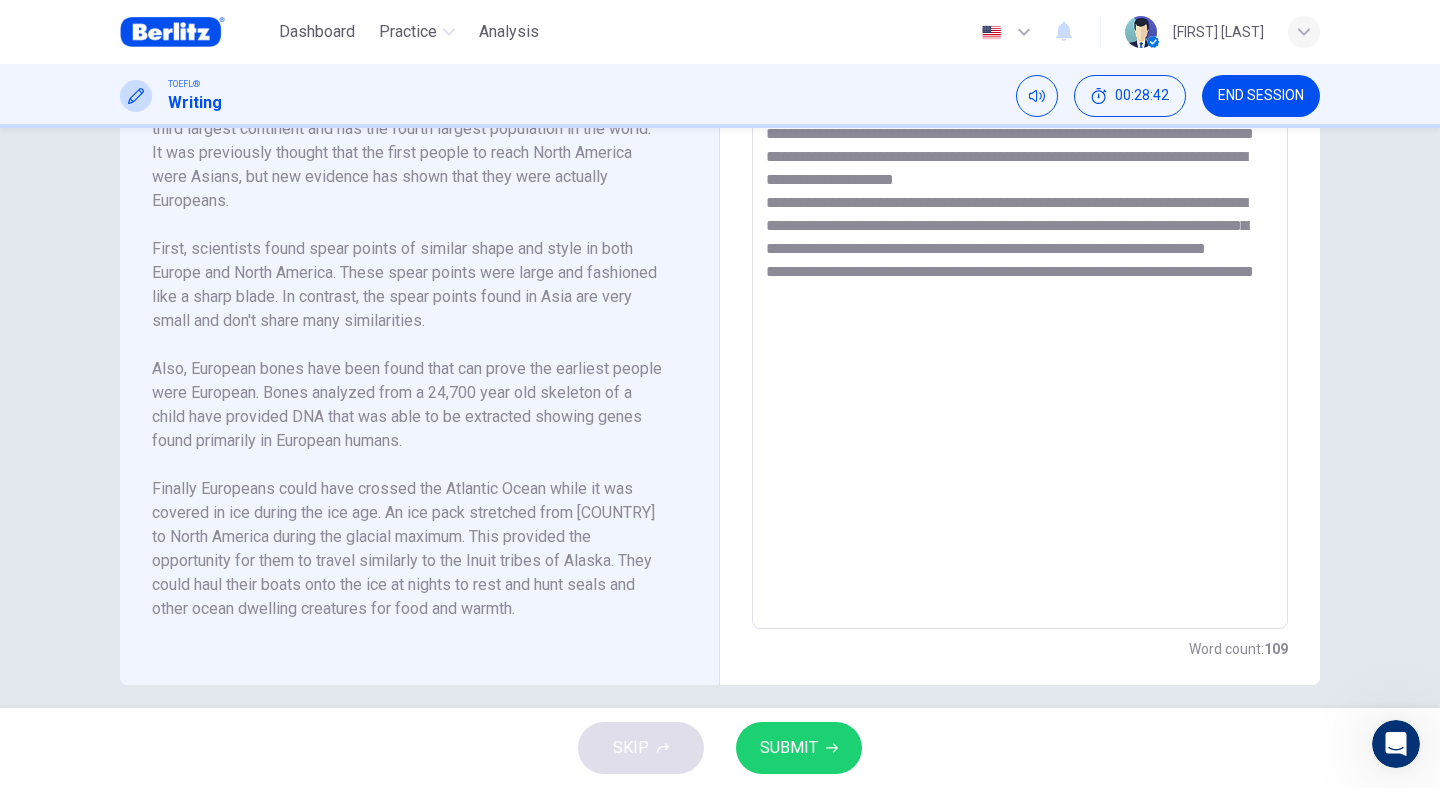 click on "**********" at bounding box center (1020, 344) 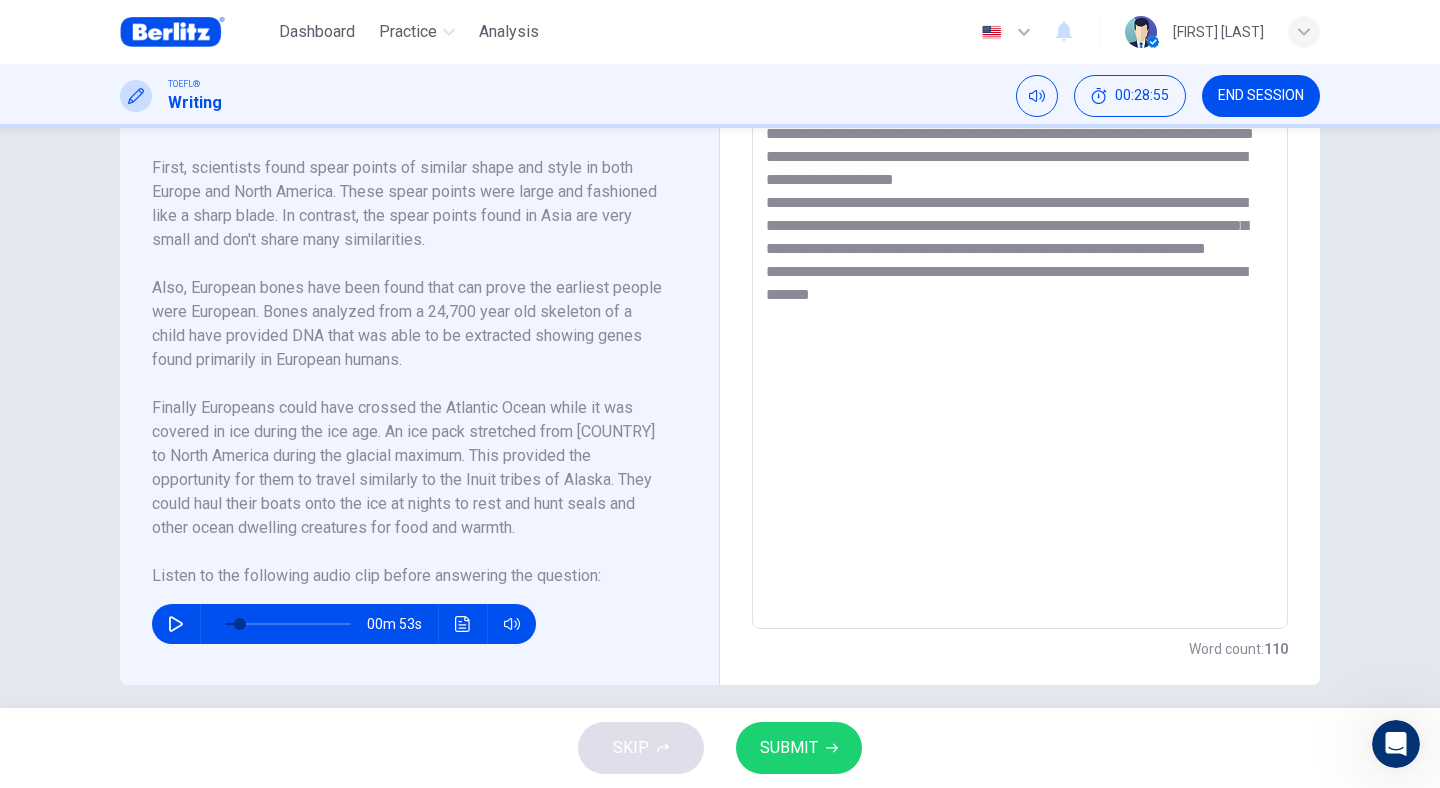 scroll, scrollTop: 81, scrollLeft: 0, axis: vertical 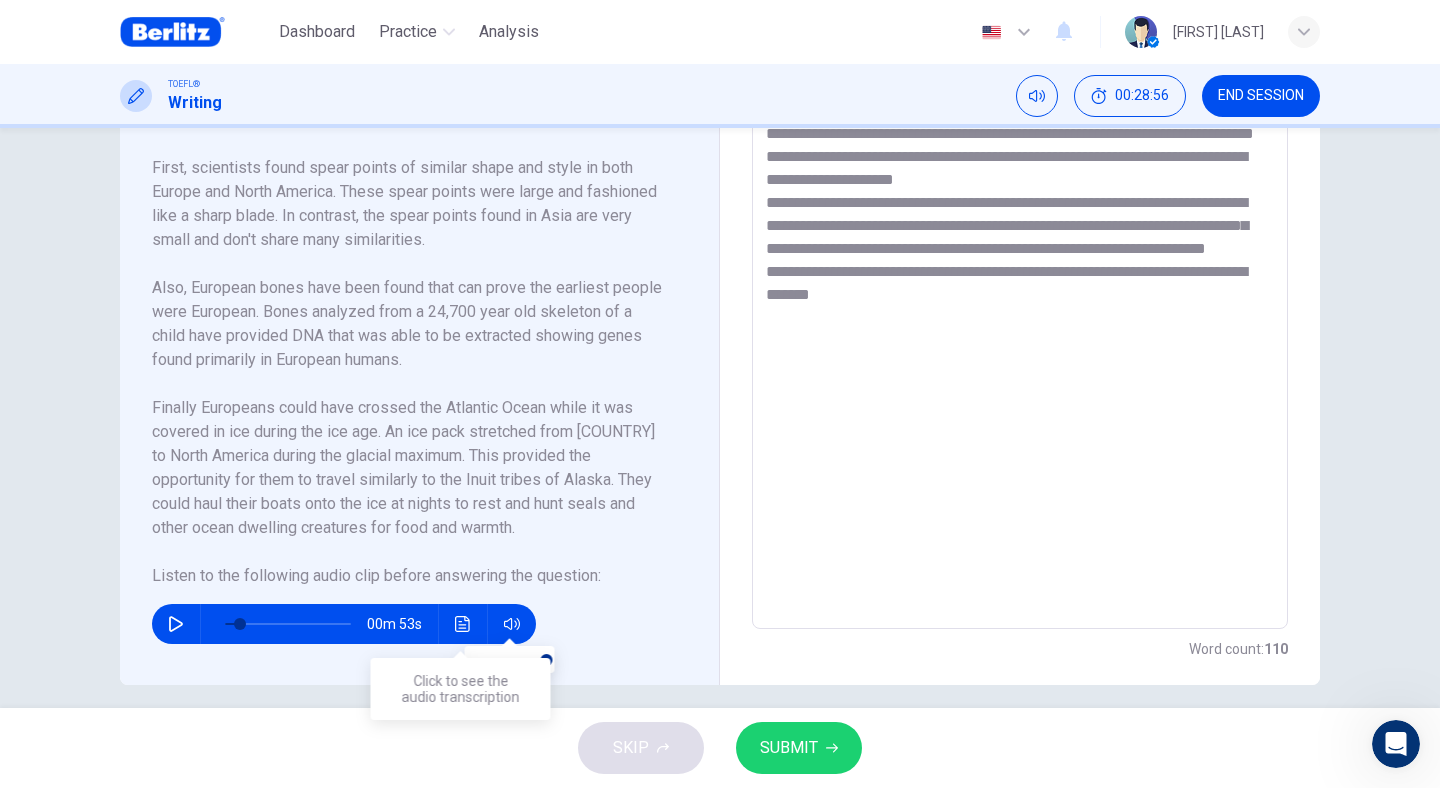 click 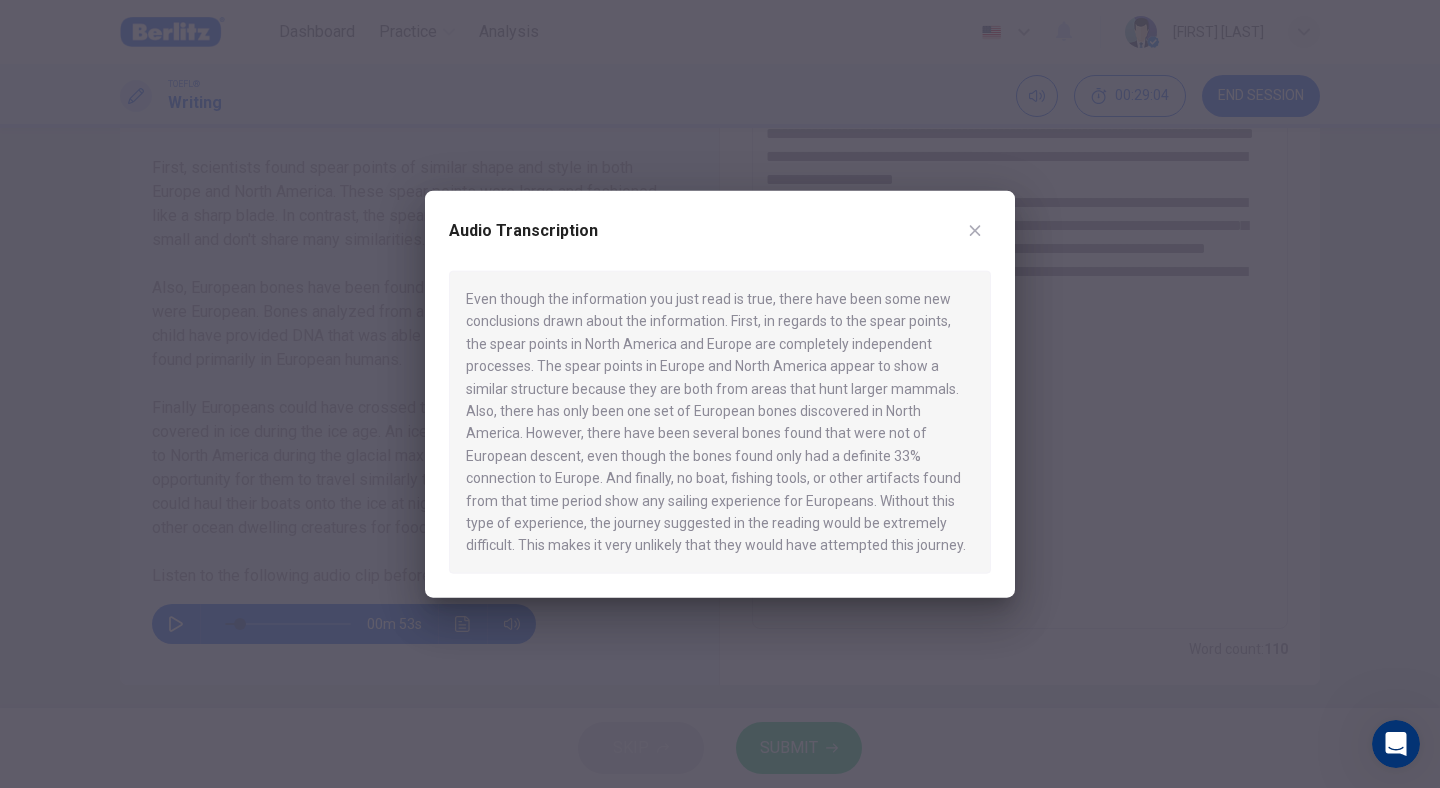 click 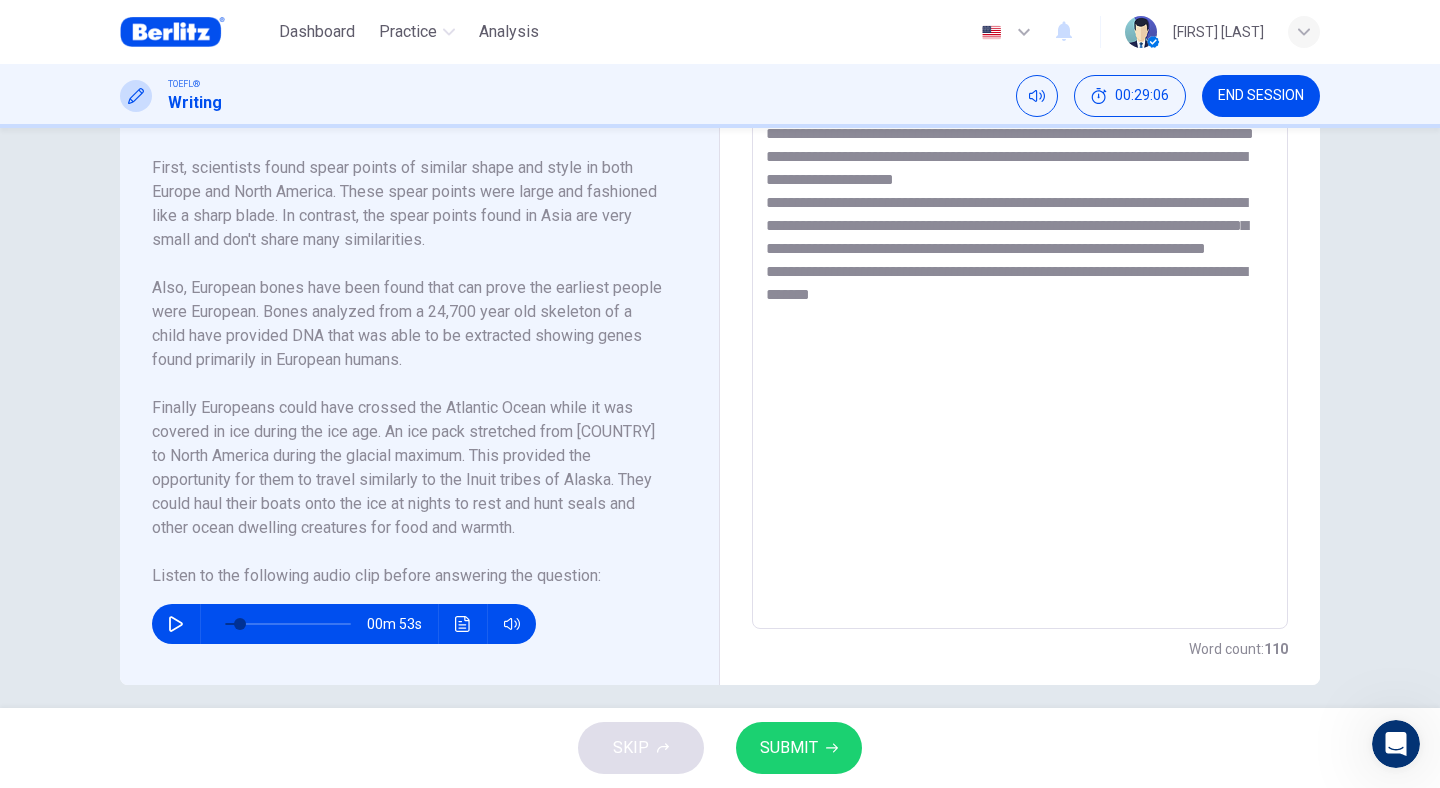click on "**********" at bounding box center [1020, 344] 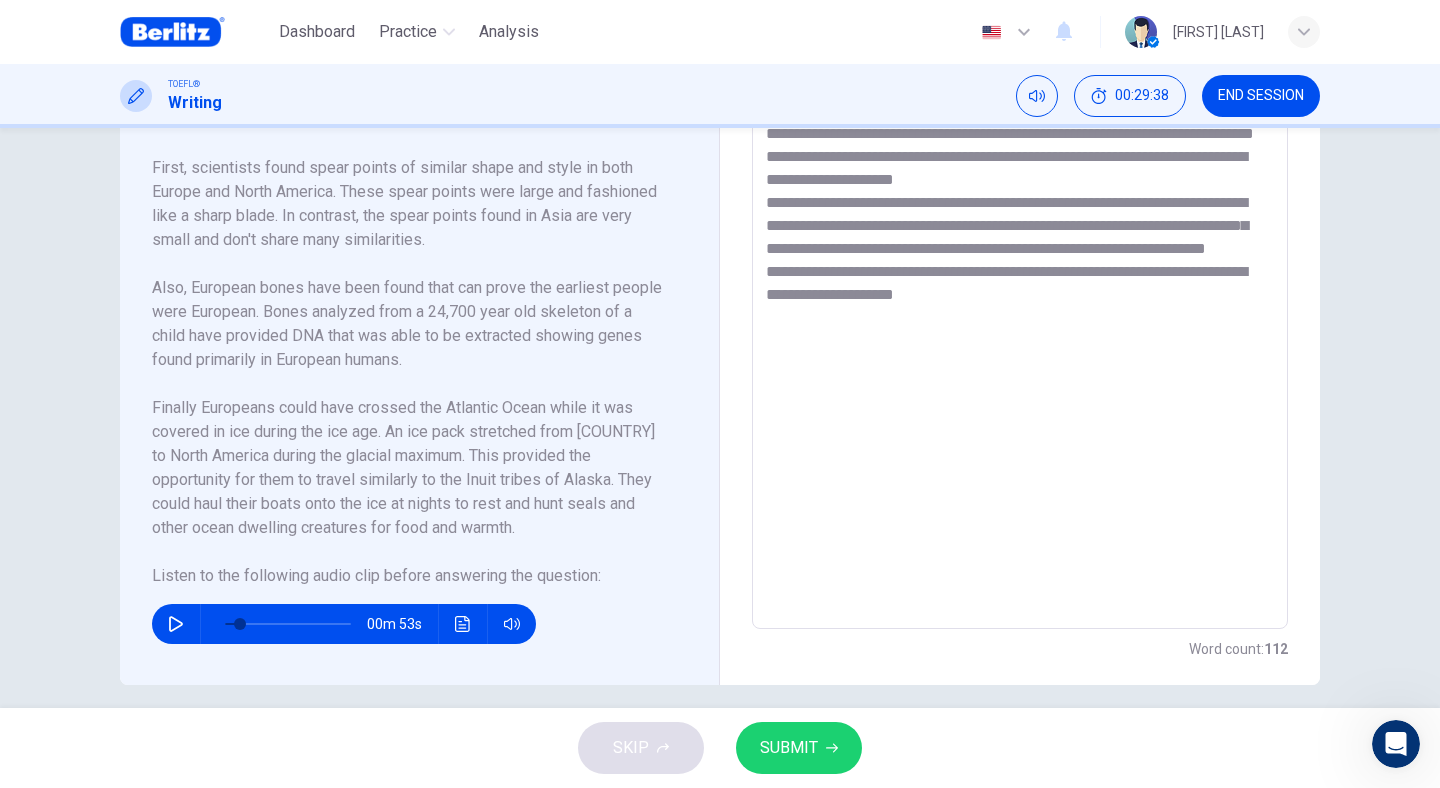 click on "**********" at bounding box center (1020, 344) 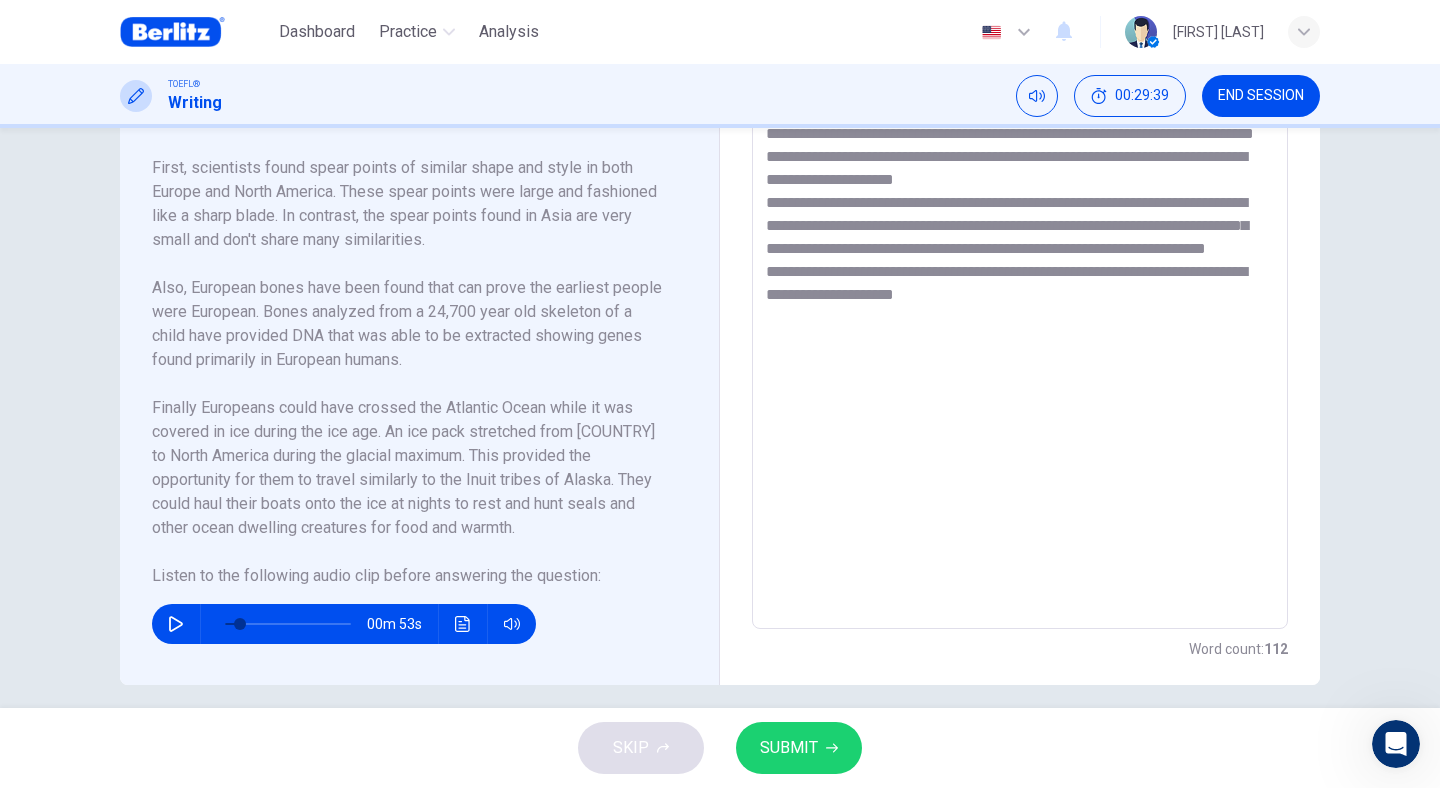 click on "**********" at bounding box center (1020, 344) 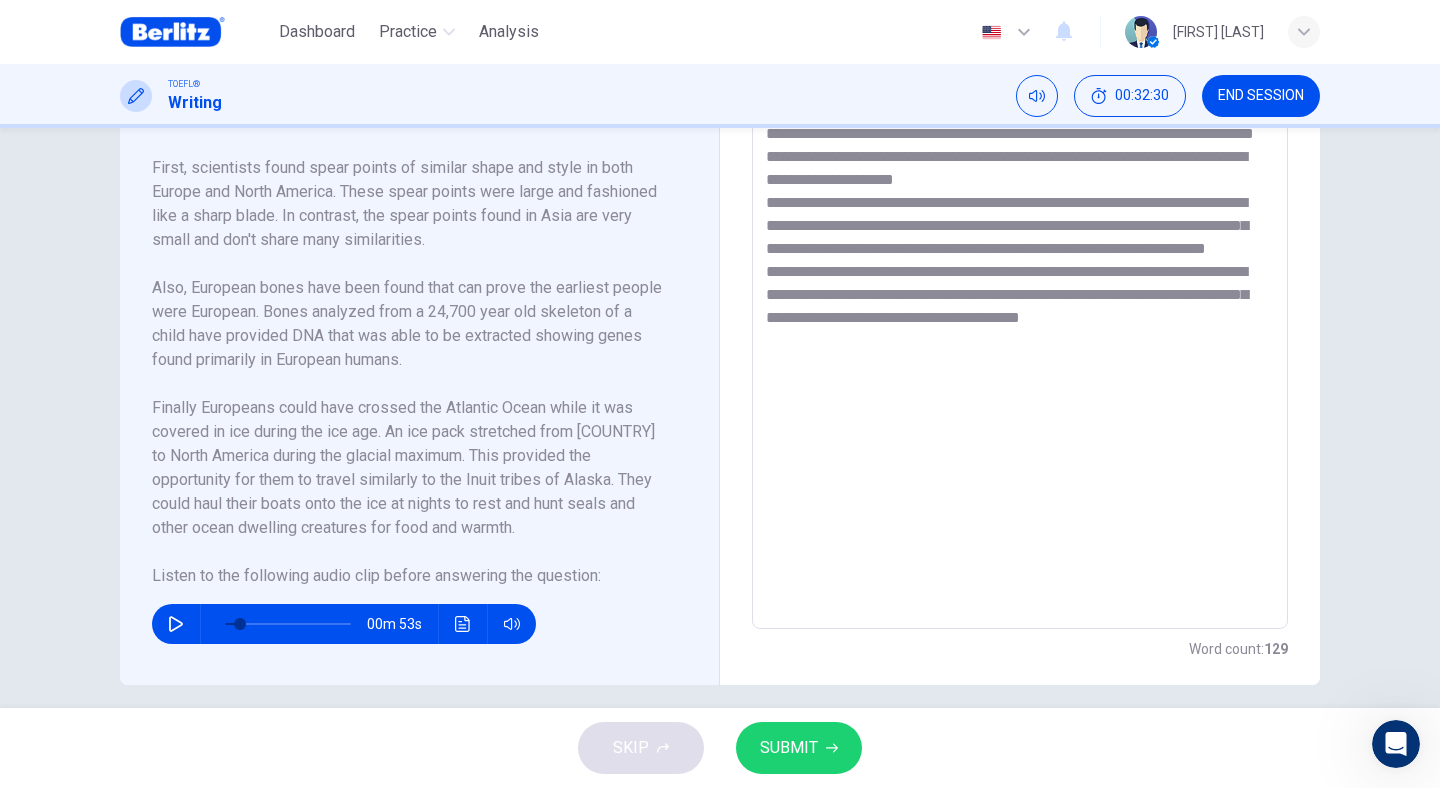click on "**********" at bounding box center [1020, 344] 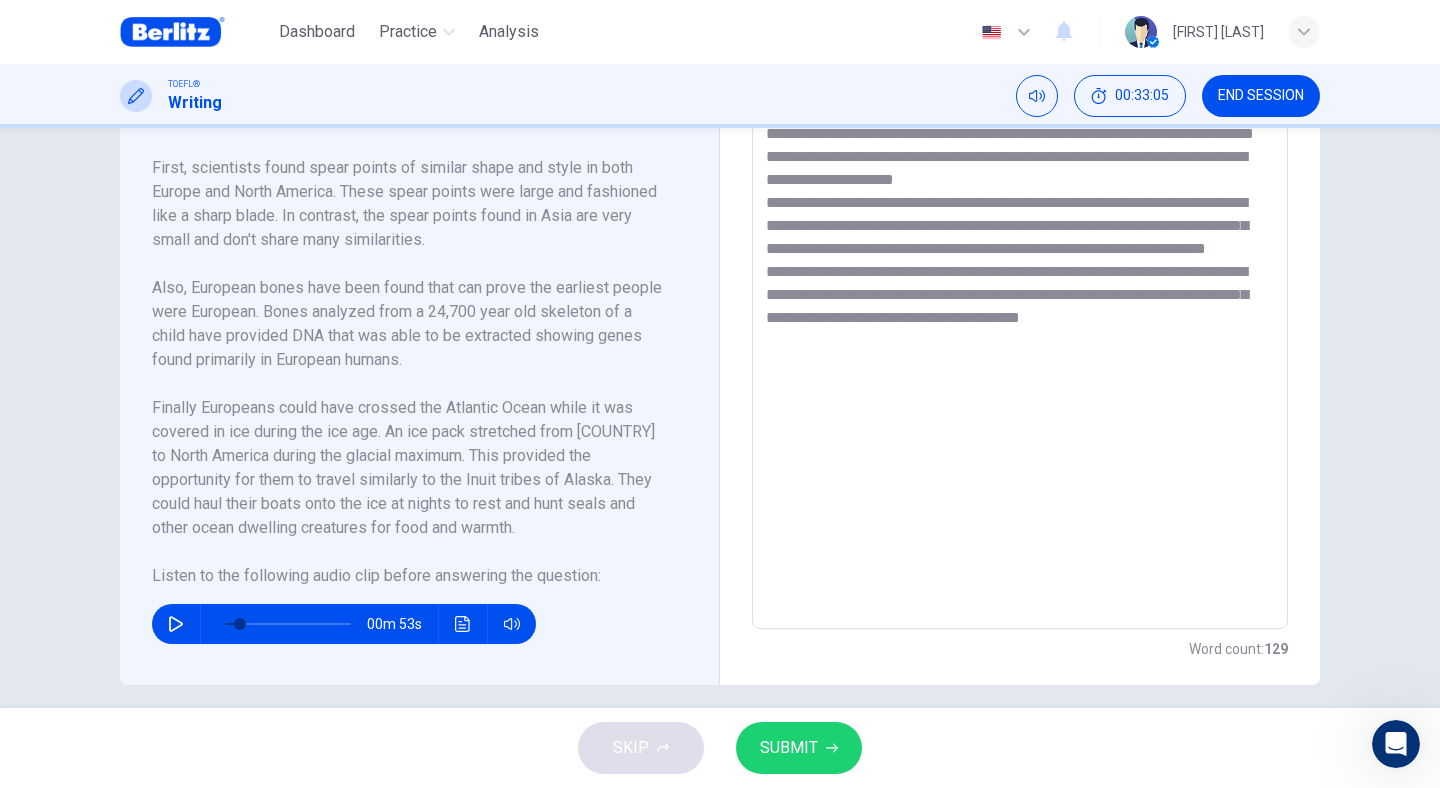 click on "**********" at bounding box center [1020, 344] 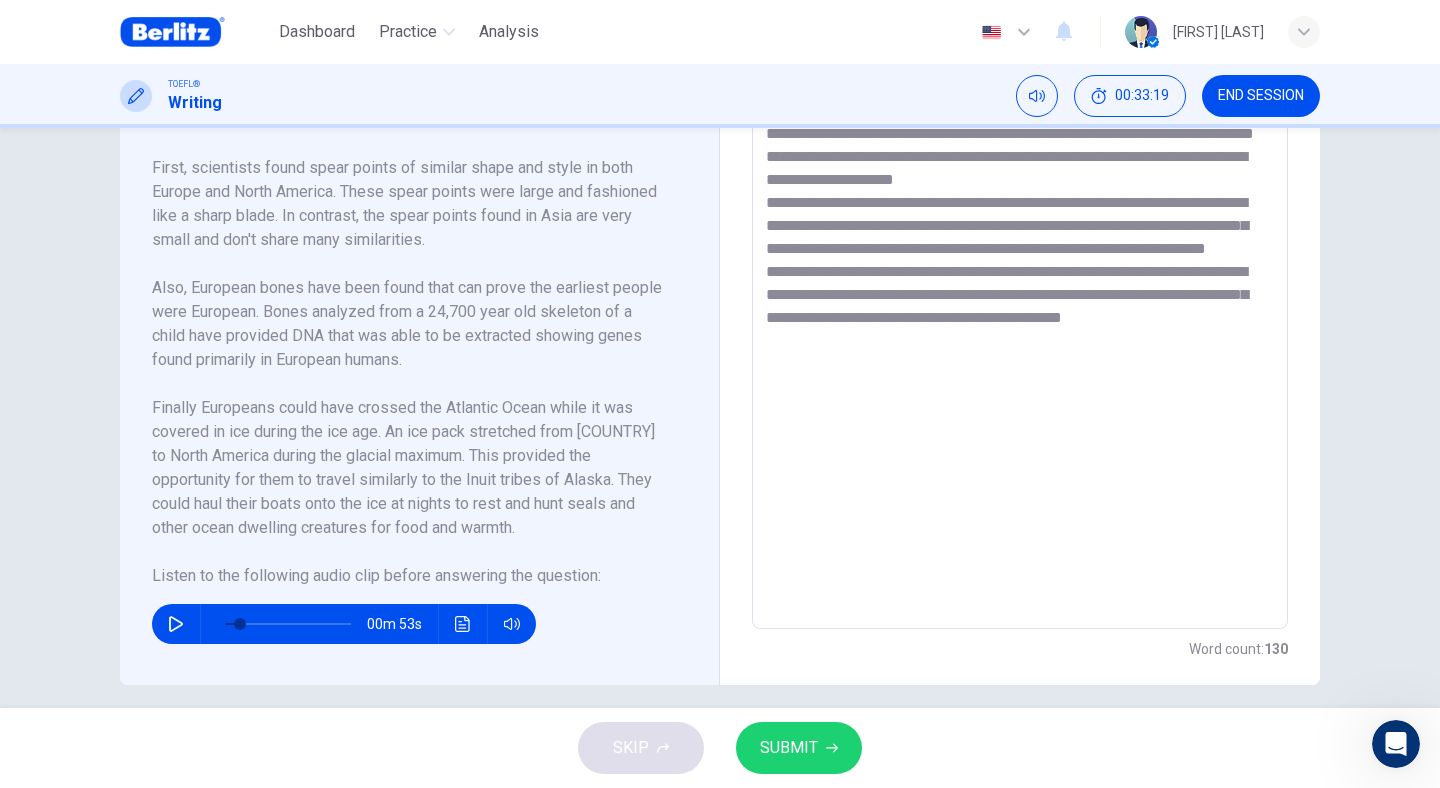 click on "**********" at bounding box center [1020, 344] 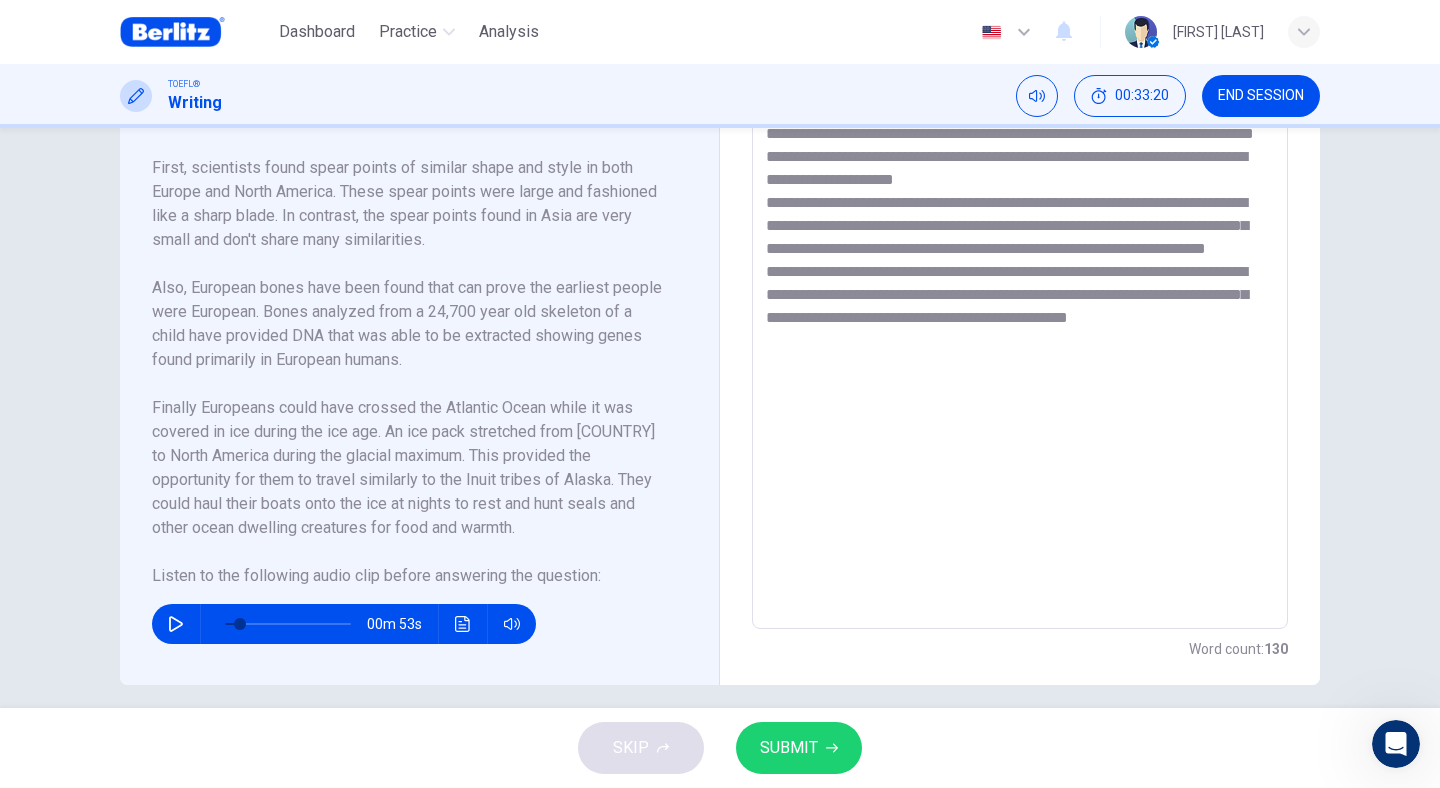 click on "**********" at bounding box center [1020, 344] 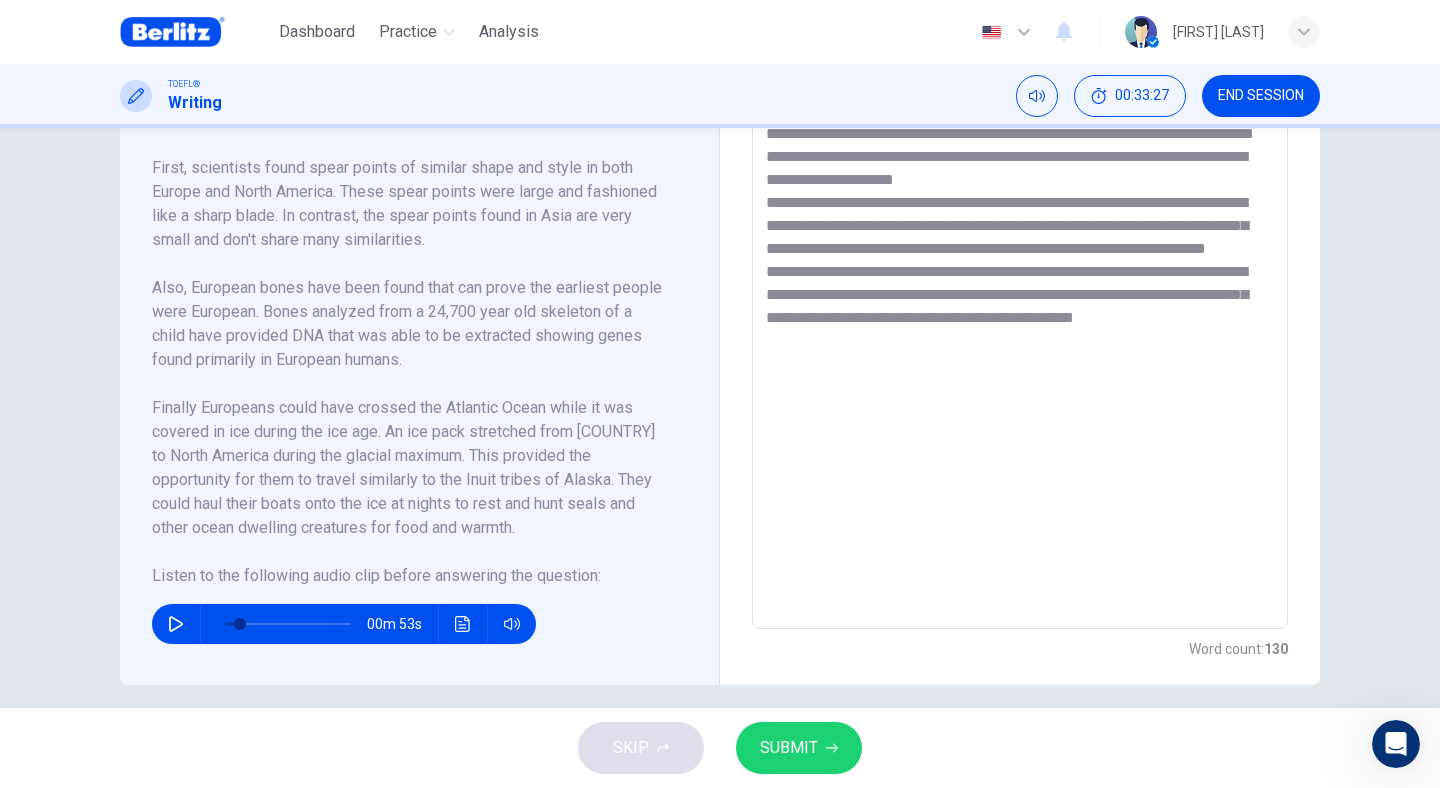 click on "**********" at bounding box center [1020, 344] 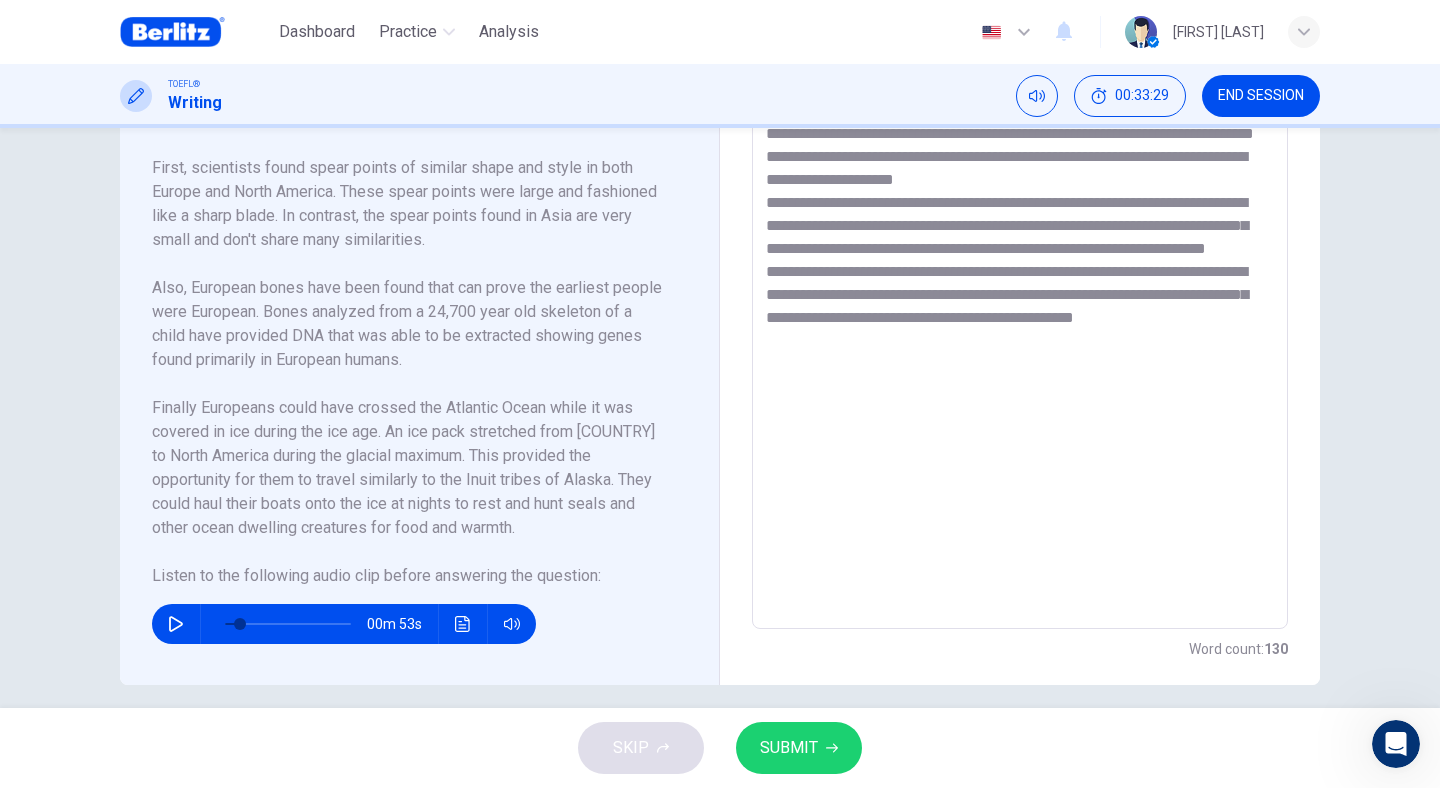 click on "**********" at bounding box center (1020, 344) 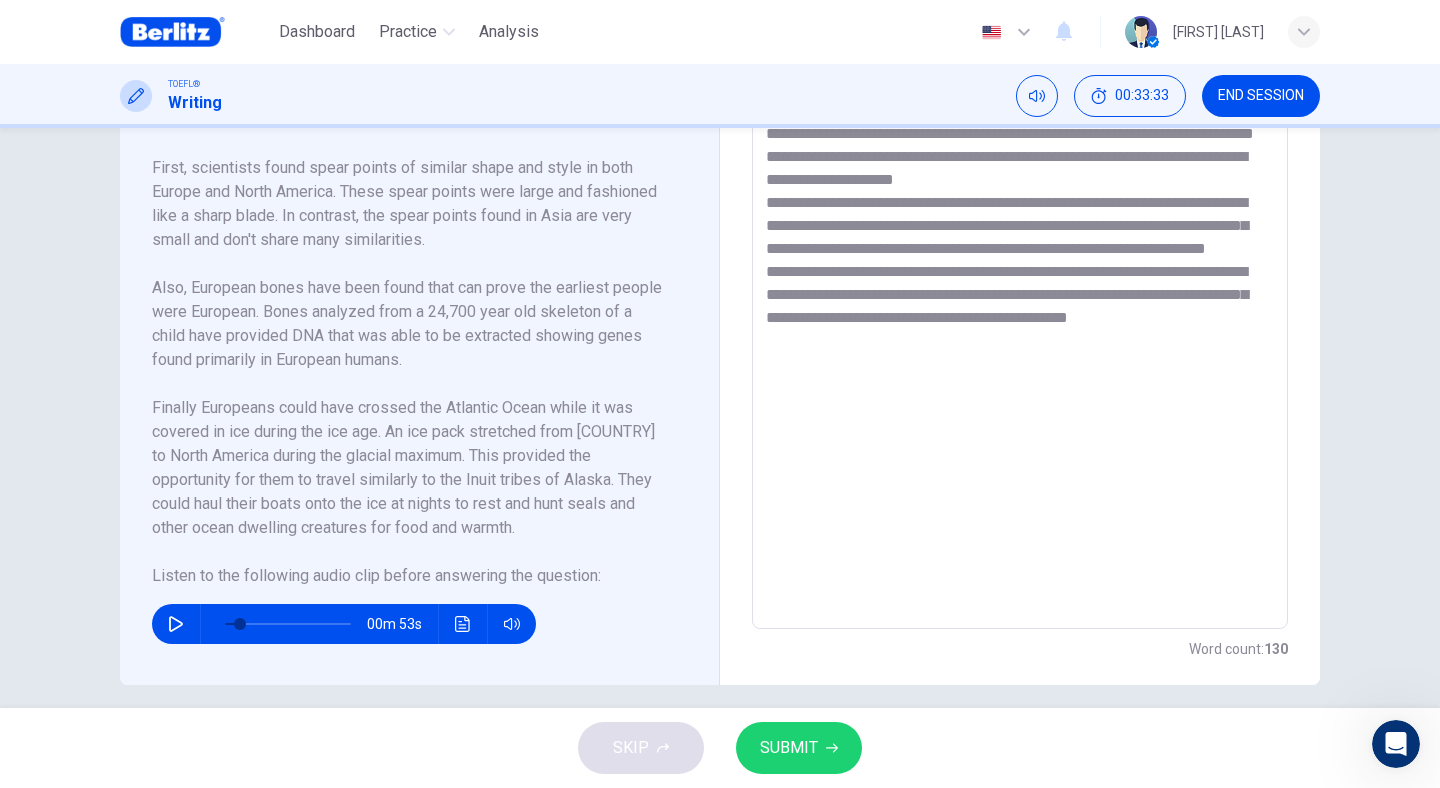 click on "**********" at bounding box center (1020, 344) 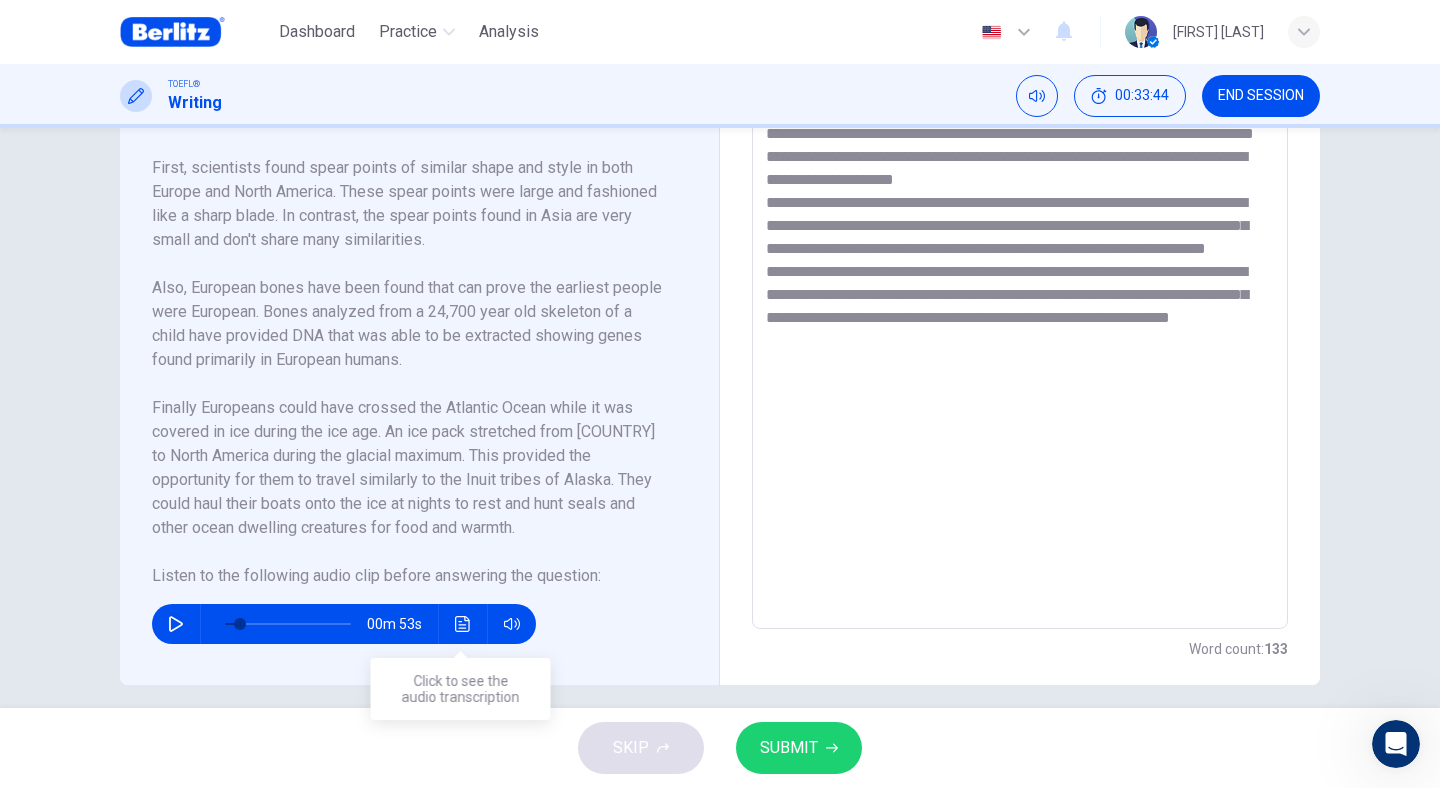 click at bounding box center (463, 624) 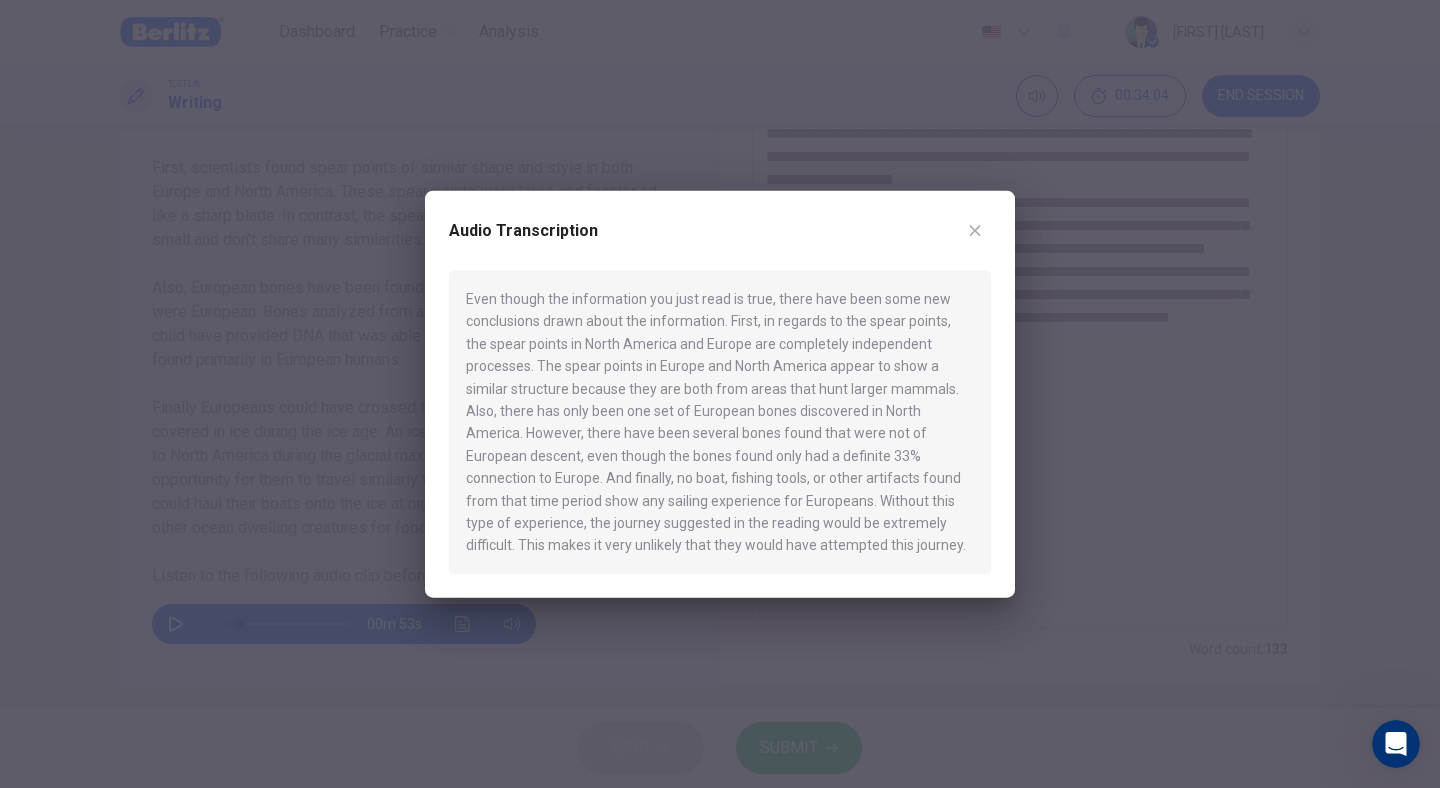 click 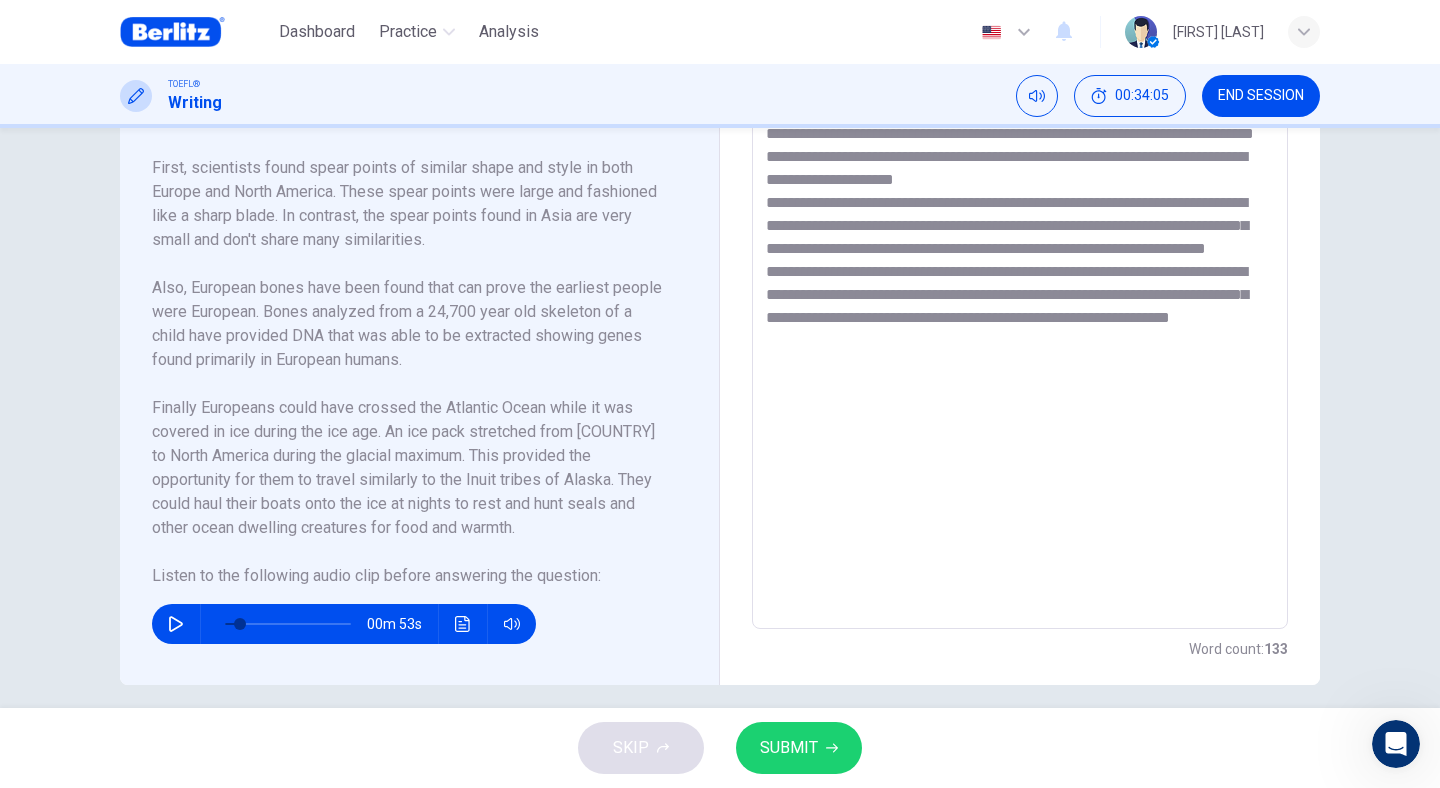 click on "**********" at bounding box center (1020, 344) 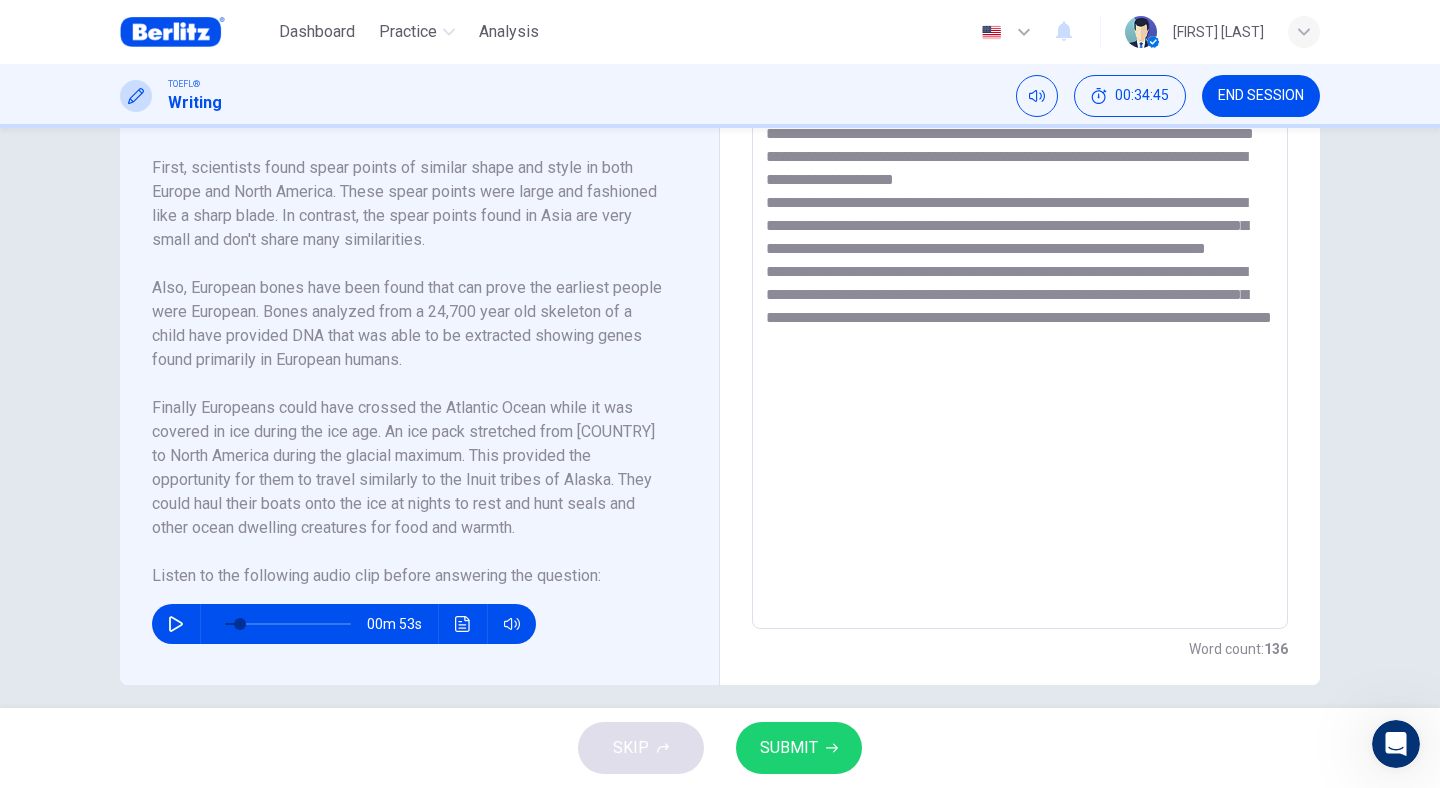 click at bounding box center (463, 624) 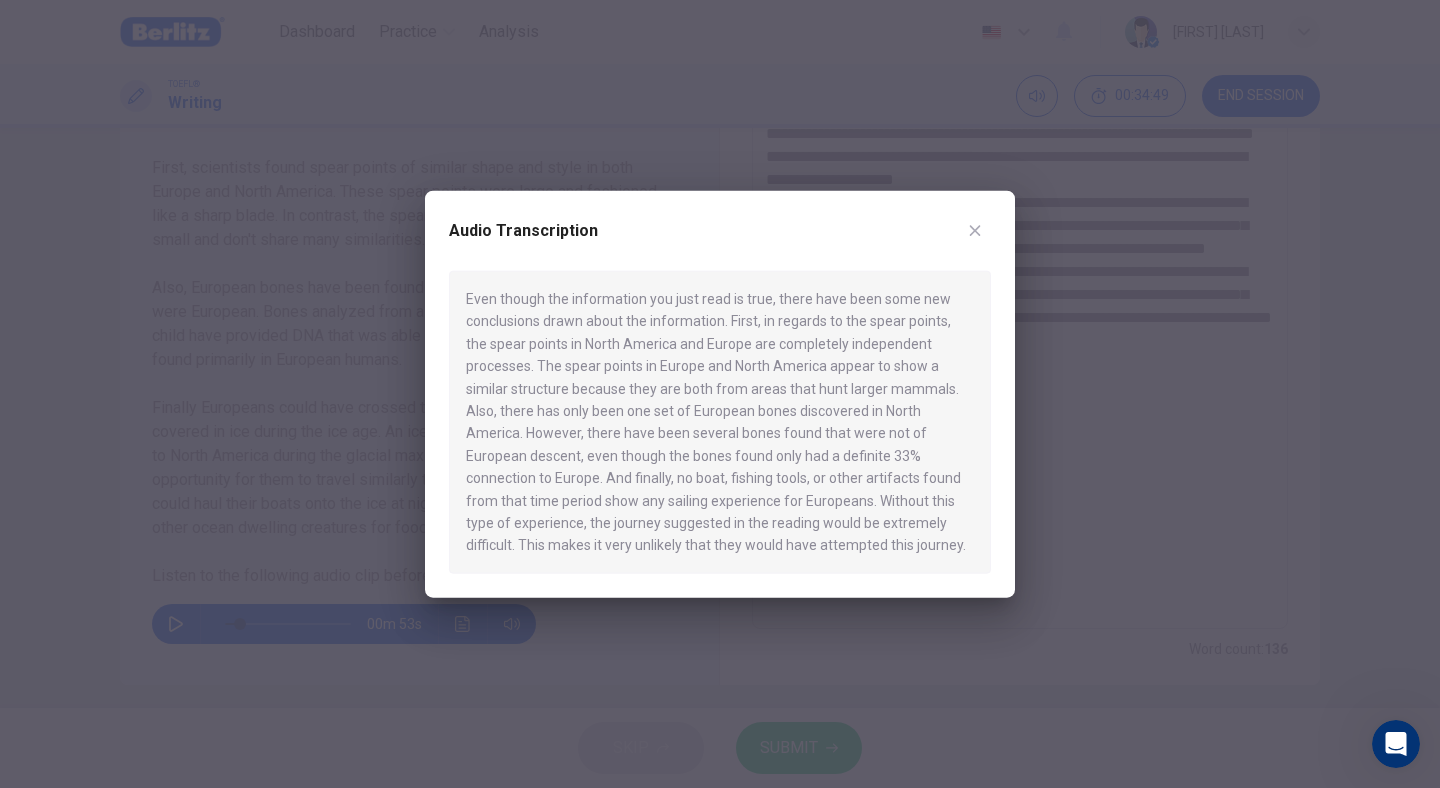 click at bounding box center (975, 231) 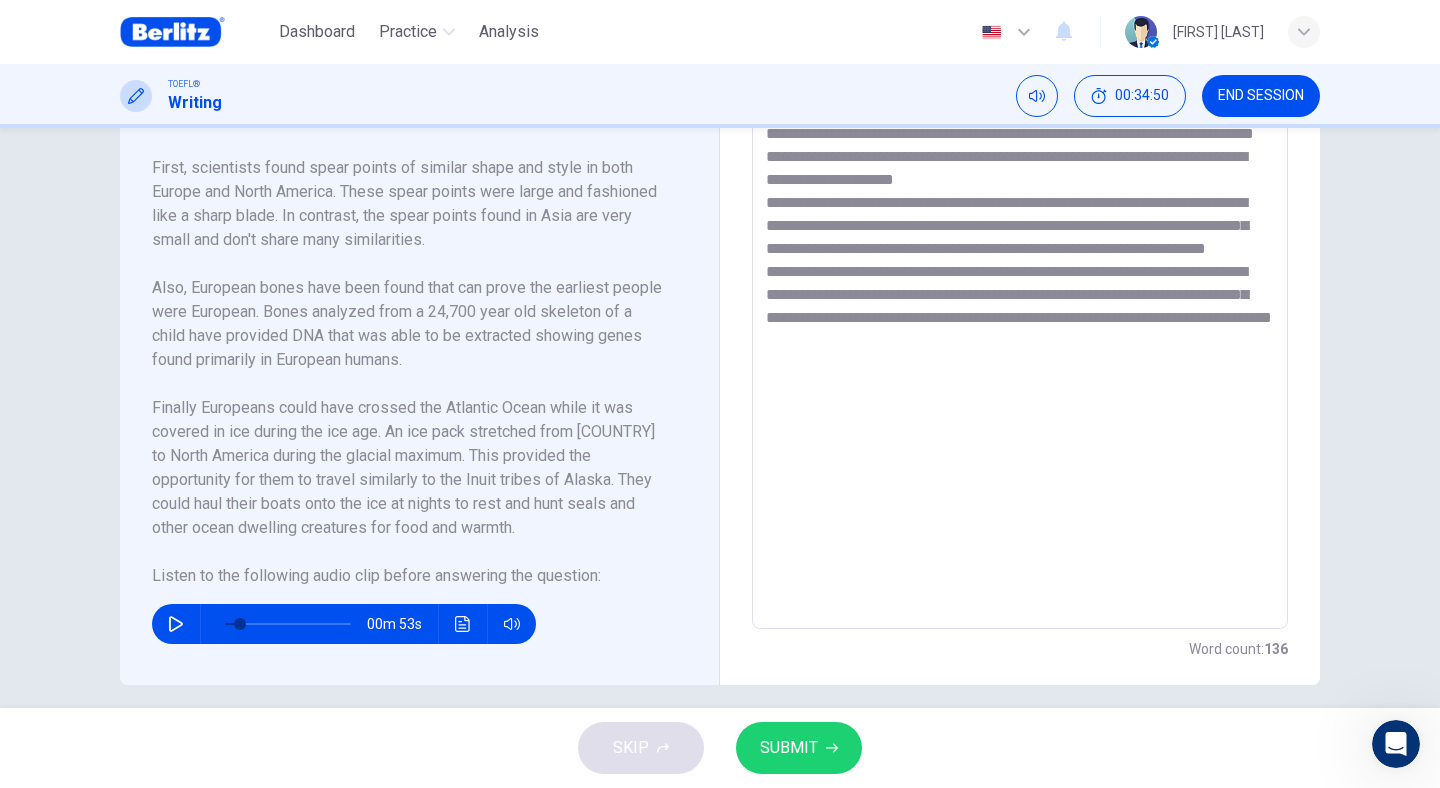 click on "**********" at bounding box center [1020, 344] 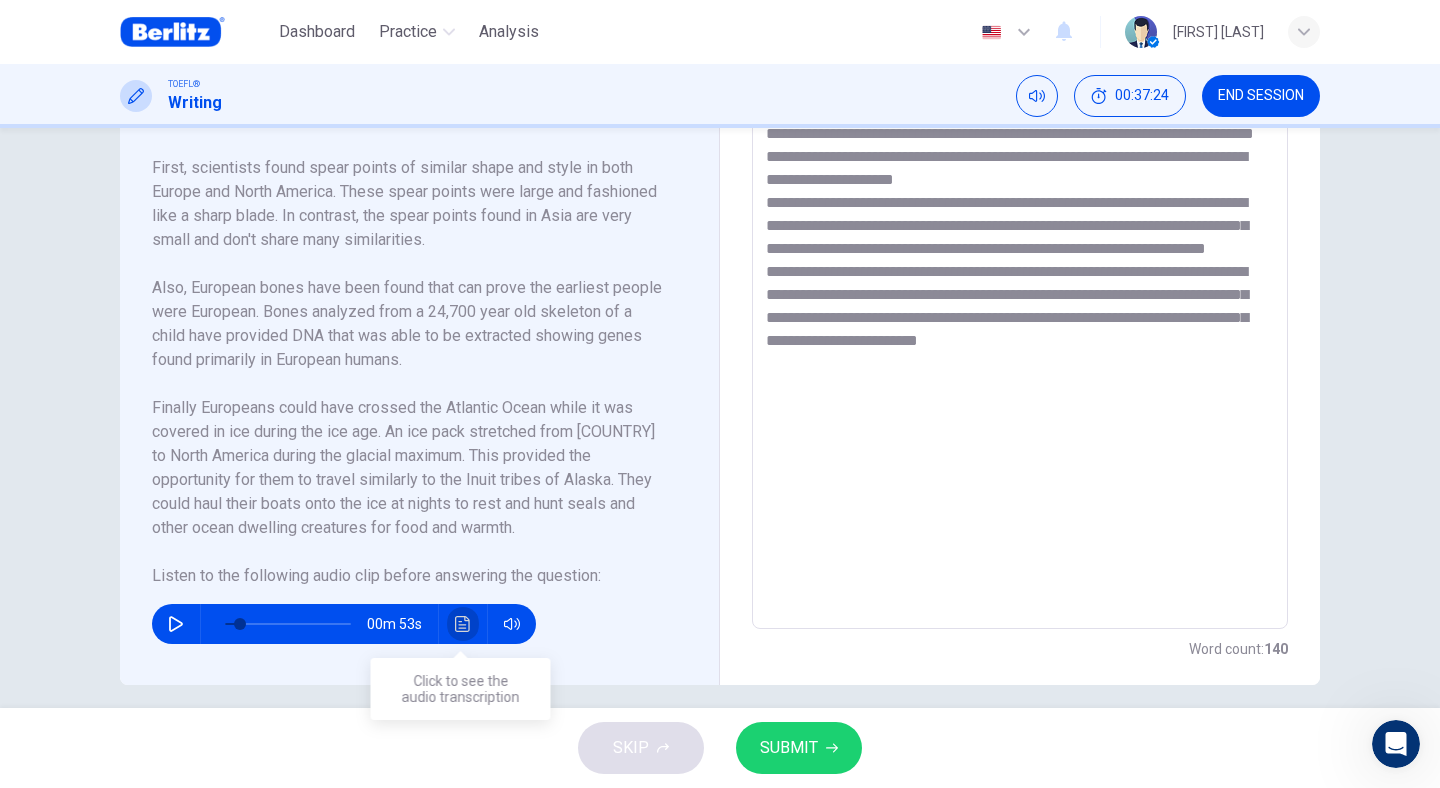 click 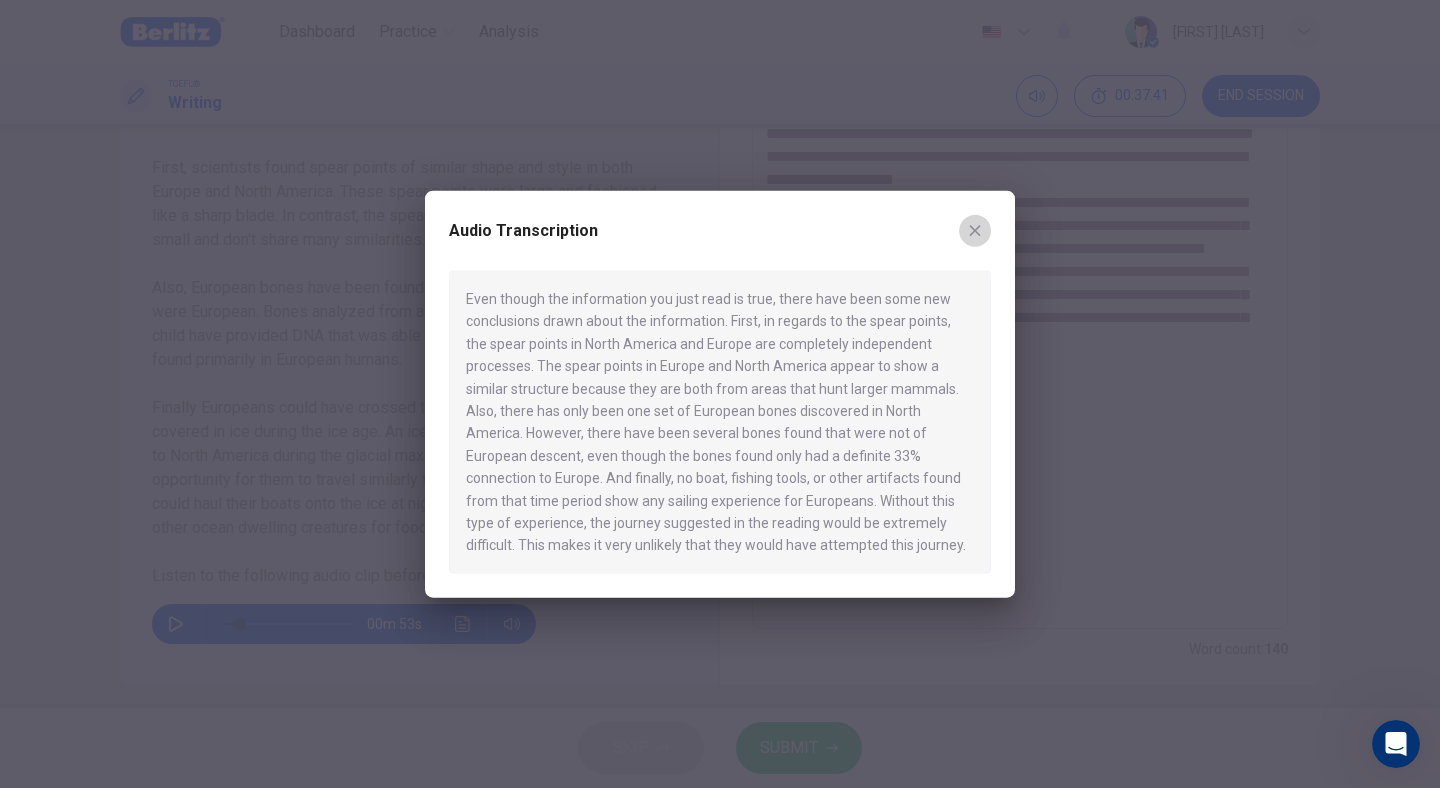 click at bounding box center (975, 231) 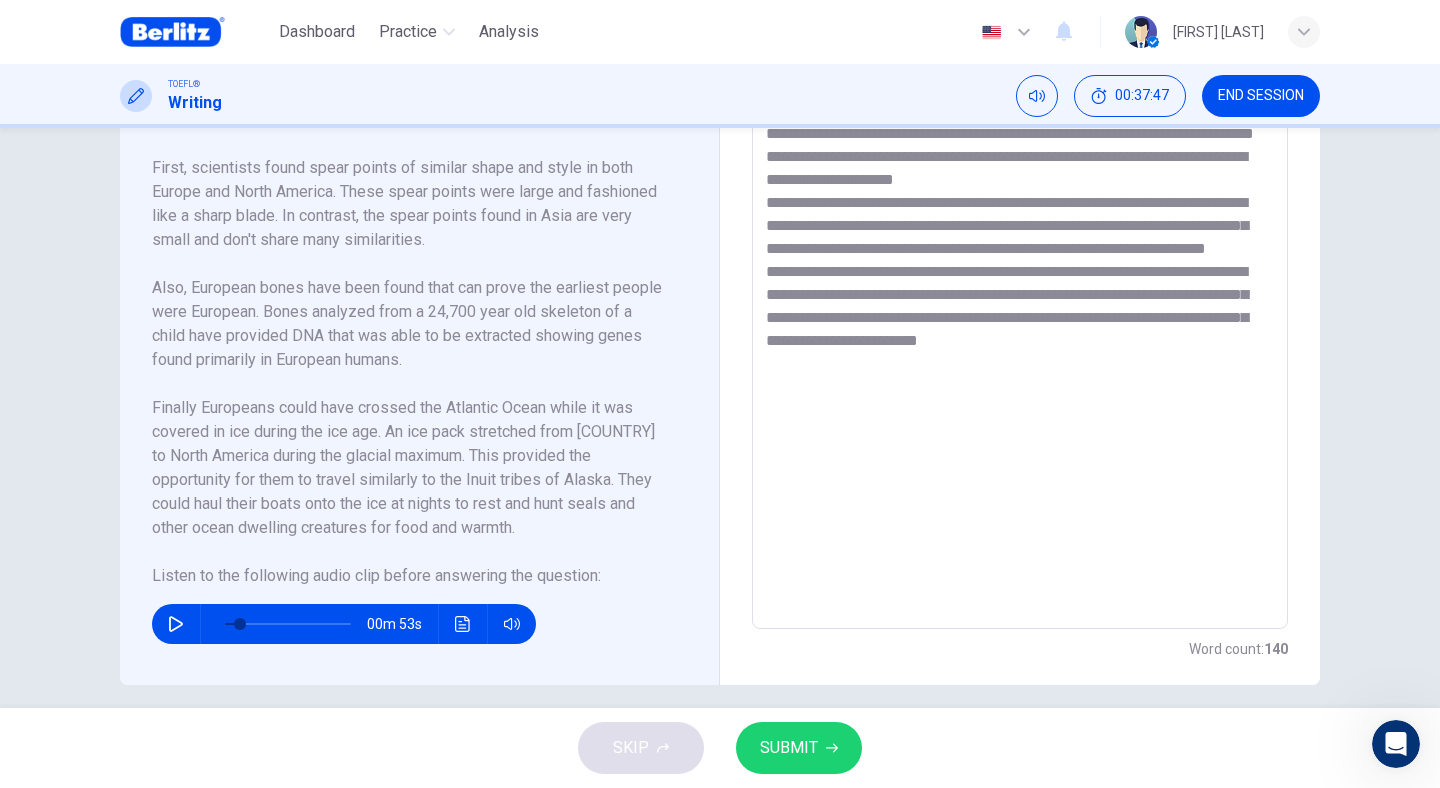 click on "**********" at bounding box center (1020, 344) 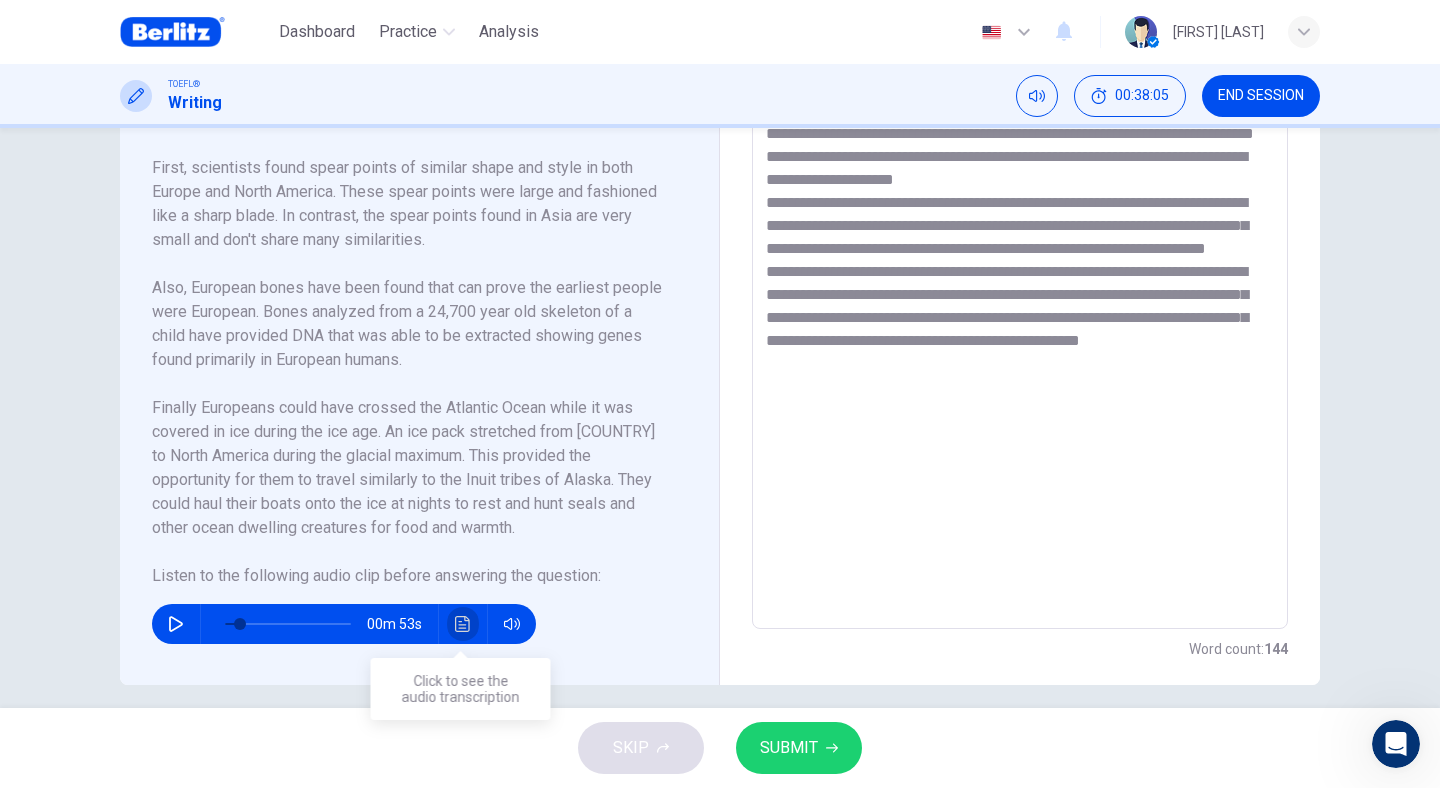 click at bounding box center [463, 624] 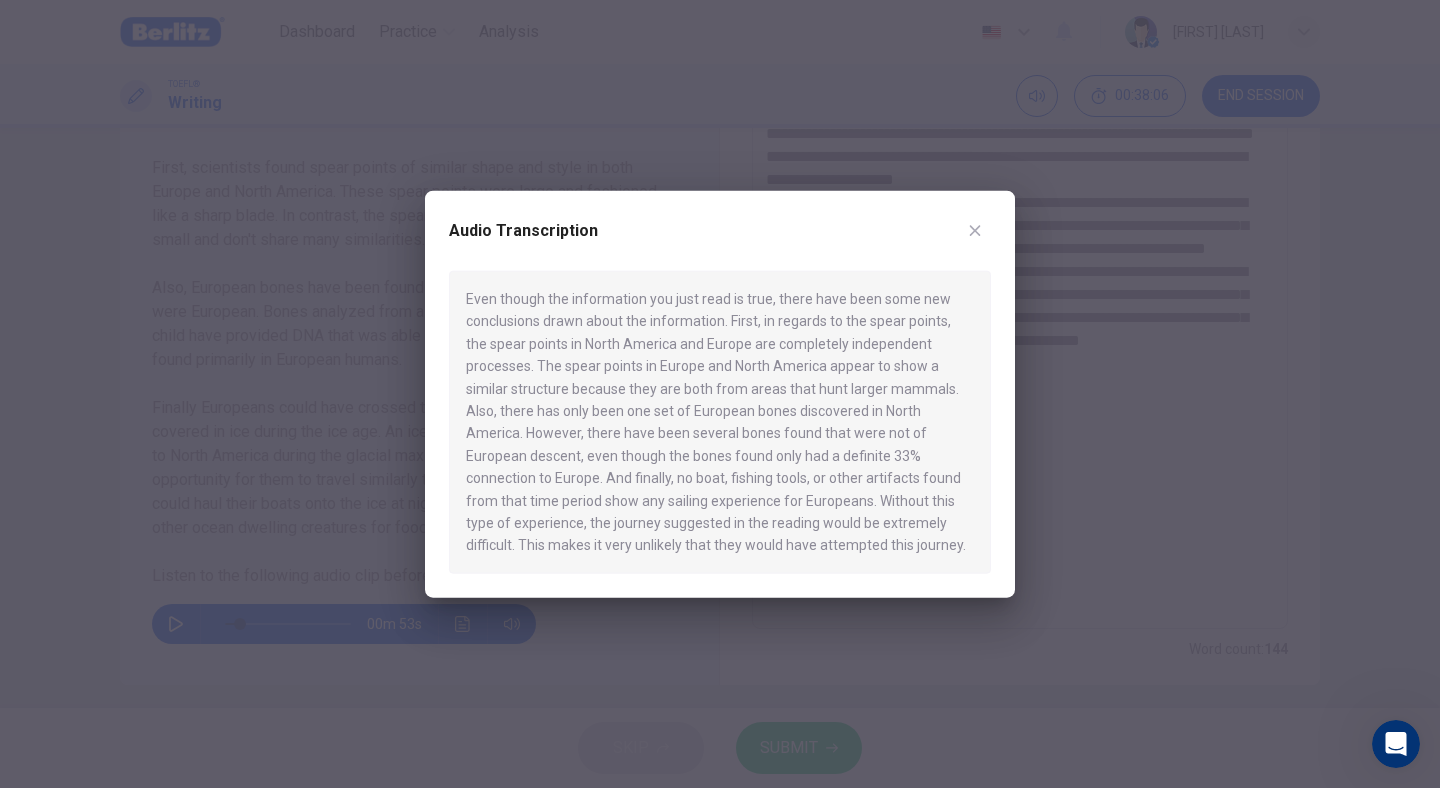 click on "Audio Transcription Even though the information you just read is true, there have been some new conclusions drawn about the information. First, in regards to the spear points, the spear points in North America and Europe are completely independent processes. The spear points in Europe and North America appear to show a similar structure because they are both from areas that hunt larger mammals. Also, there has only been one set of European bones discovered in North America. However, there have been several bones found that were not of European descent, even though the bones were found only had a definite 33% connection to Europe. And finally, no boat, fishing tools, or other artifacts found from that time period show any sailing experience for Europeans. Without this type of experience, the journey suggested in the reading would be extremely difficult. This makes it very unlikely that they would have attempted this journey." at bounding box center [720, 394] 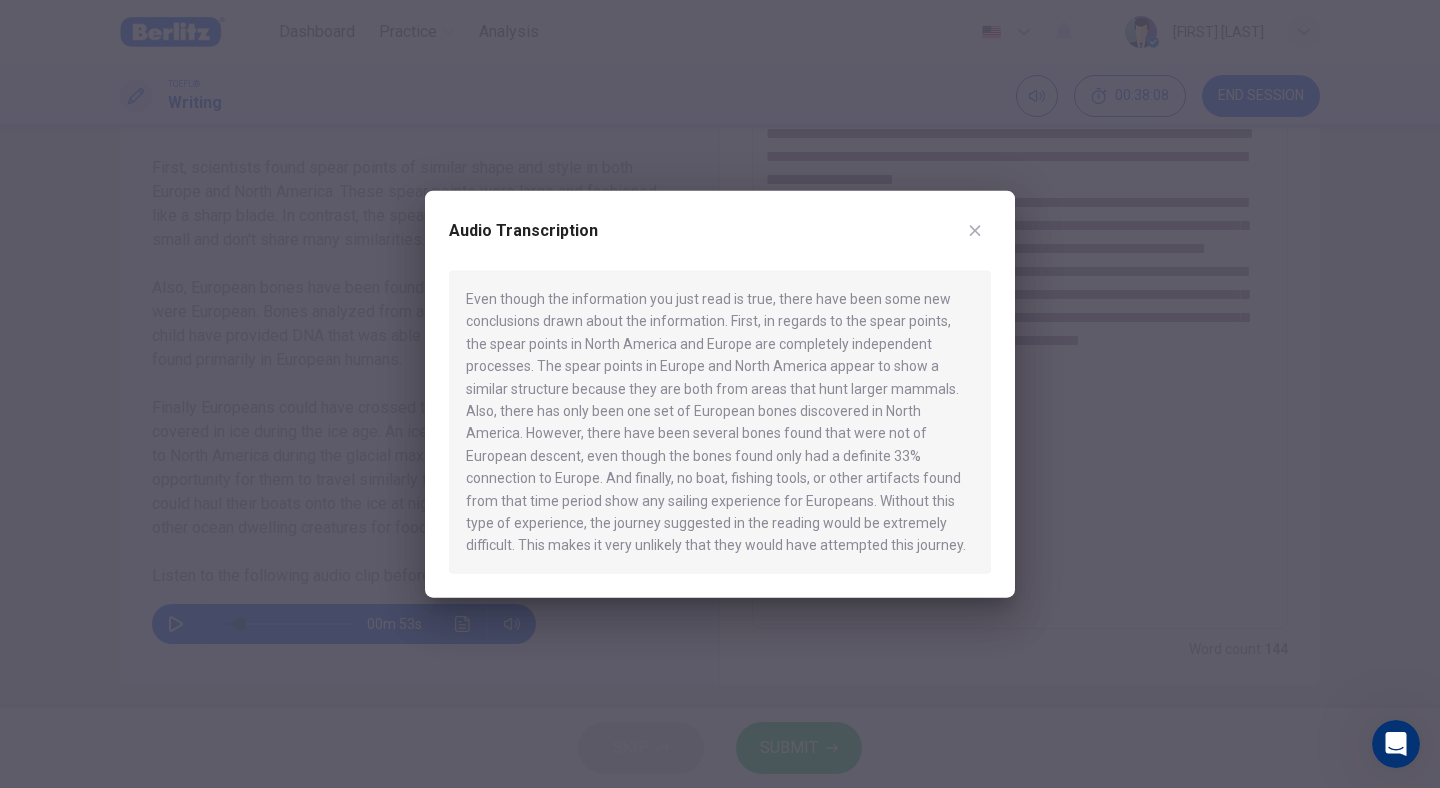 click 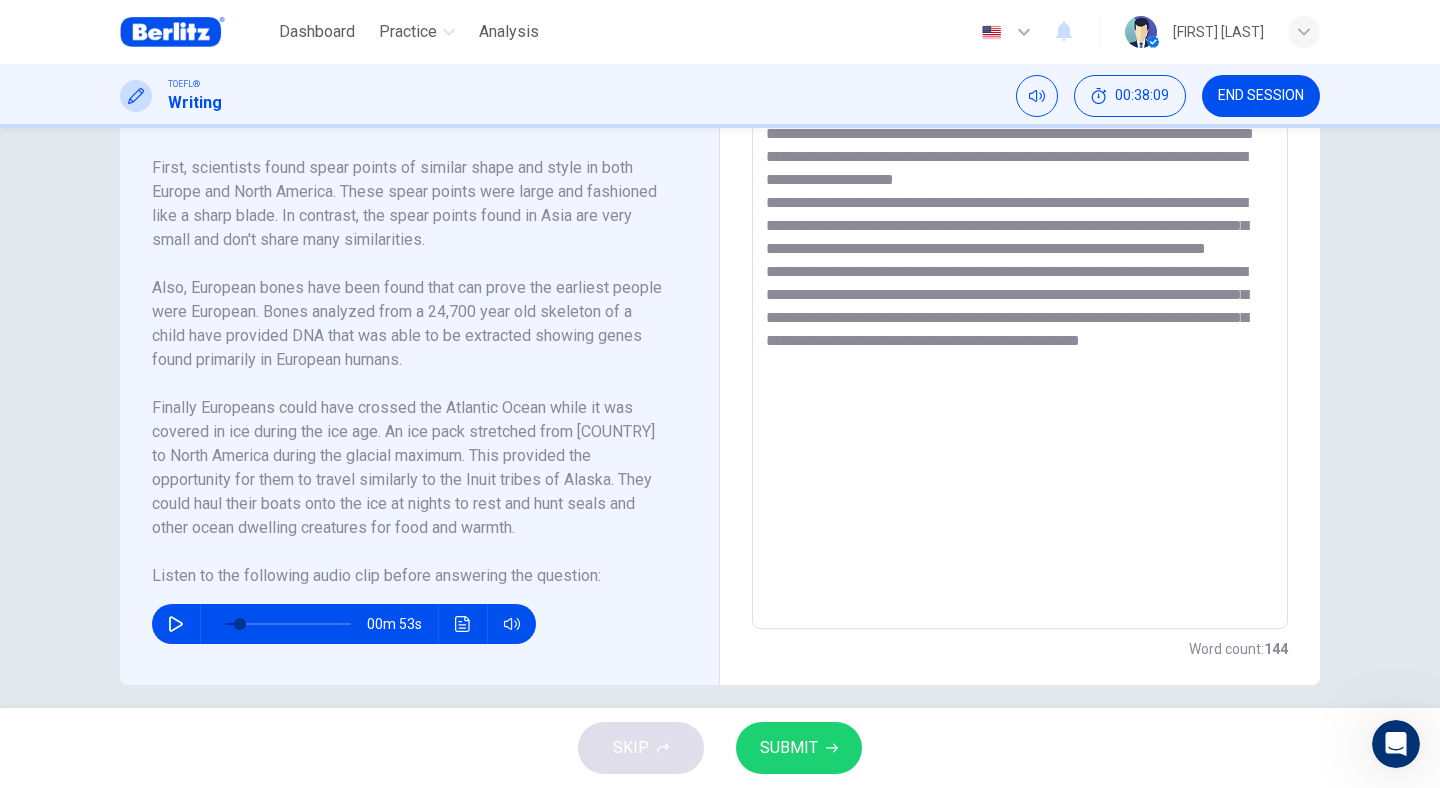 click on "**********" at bounding box center (1020, 344) 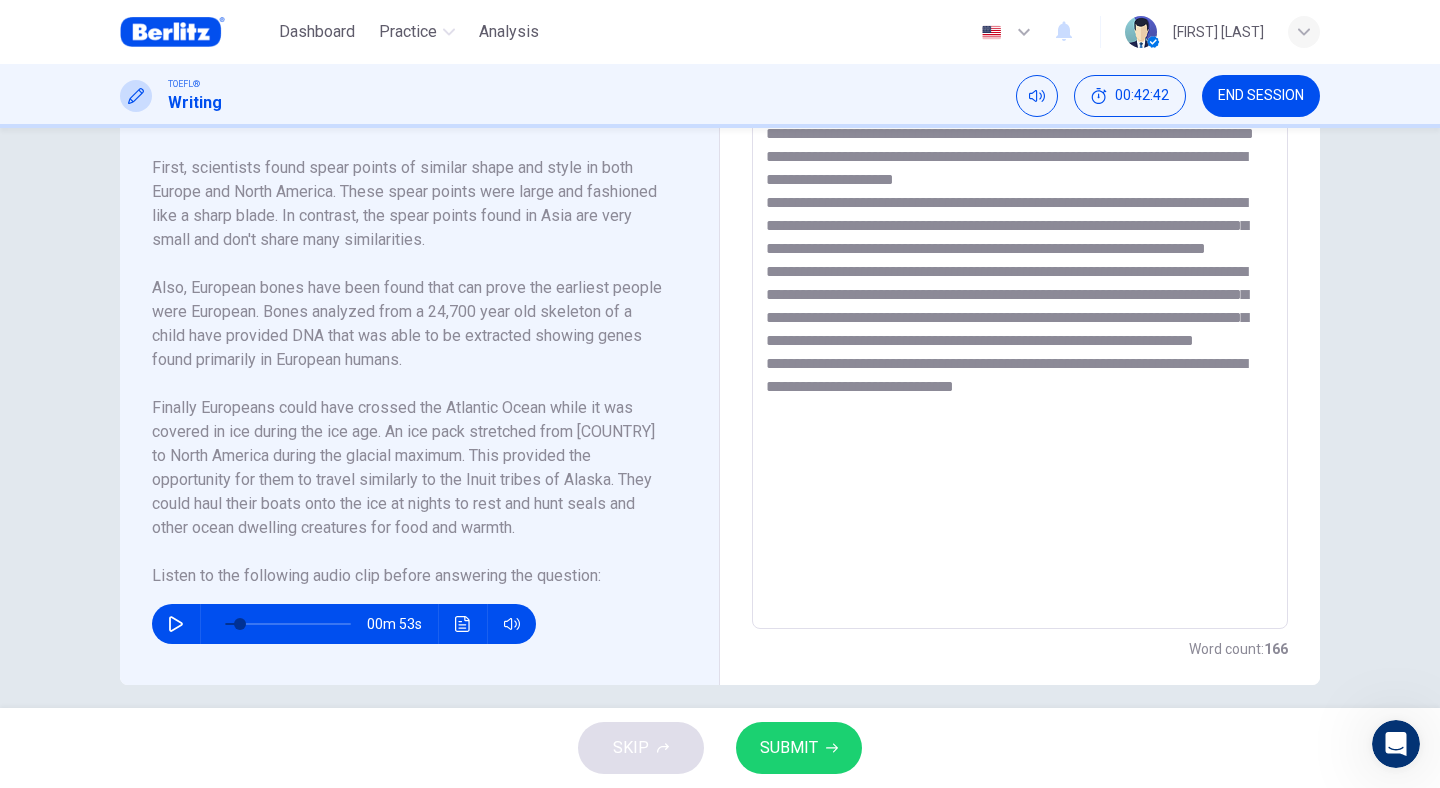 click on "**********" at bounding box center [1020, 344] 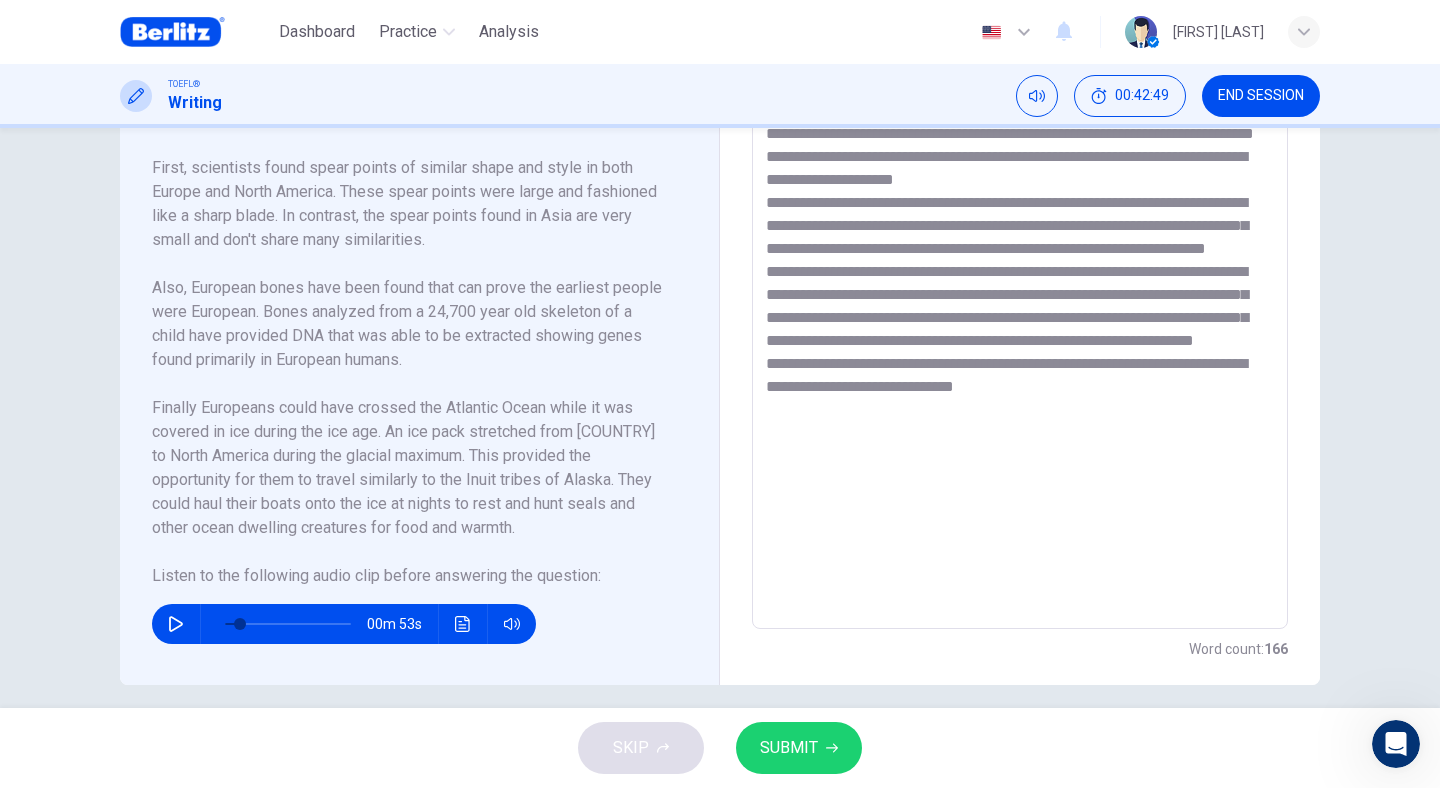 click on "**********" at bounding box center (1020, 344) 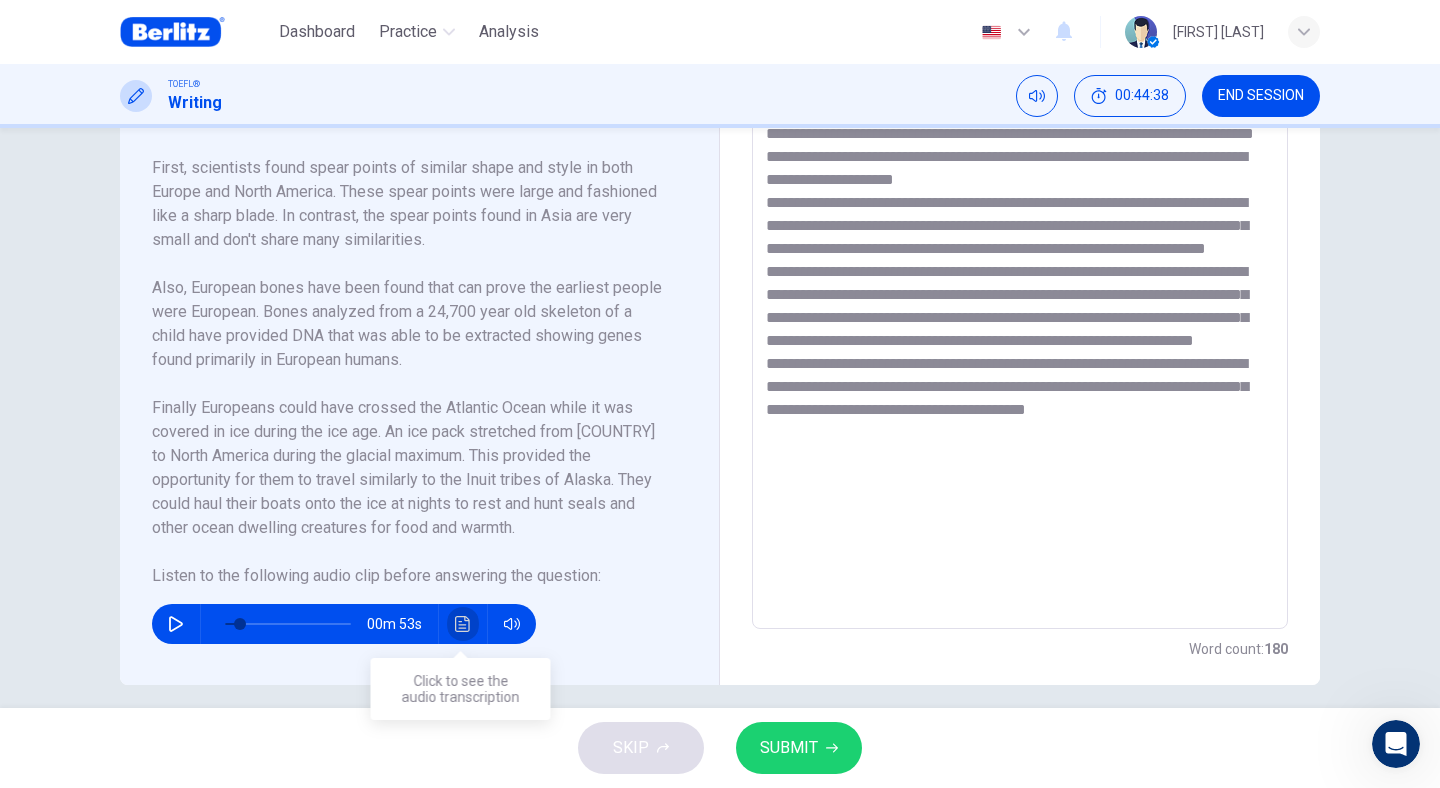 click at bounding box center (463, 624) 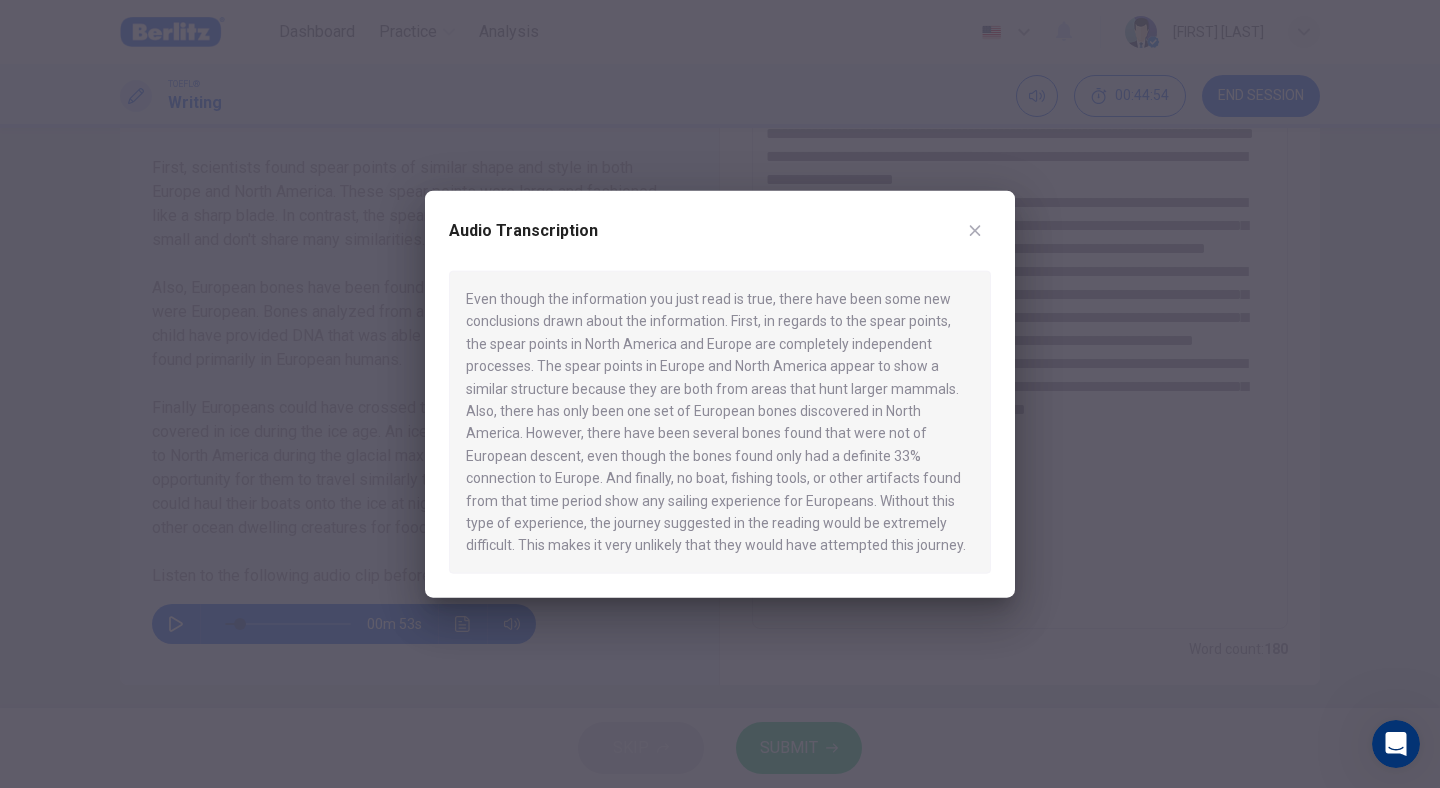 click 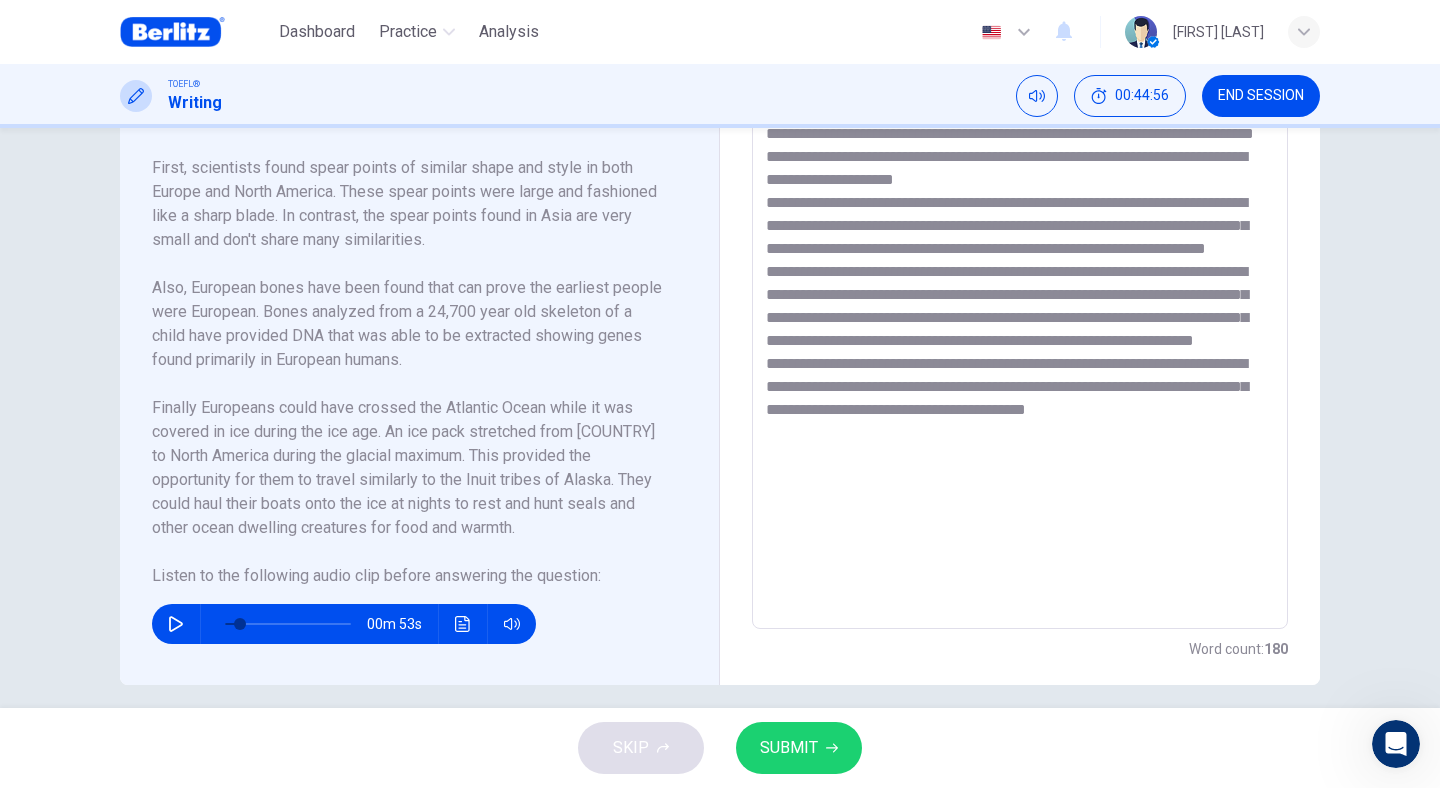 click at bounding box center (1020, 344) 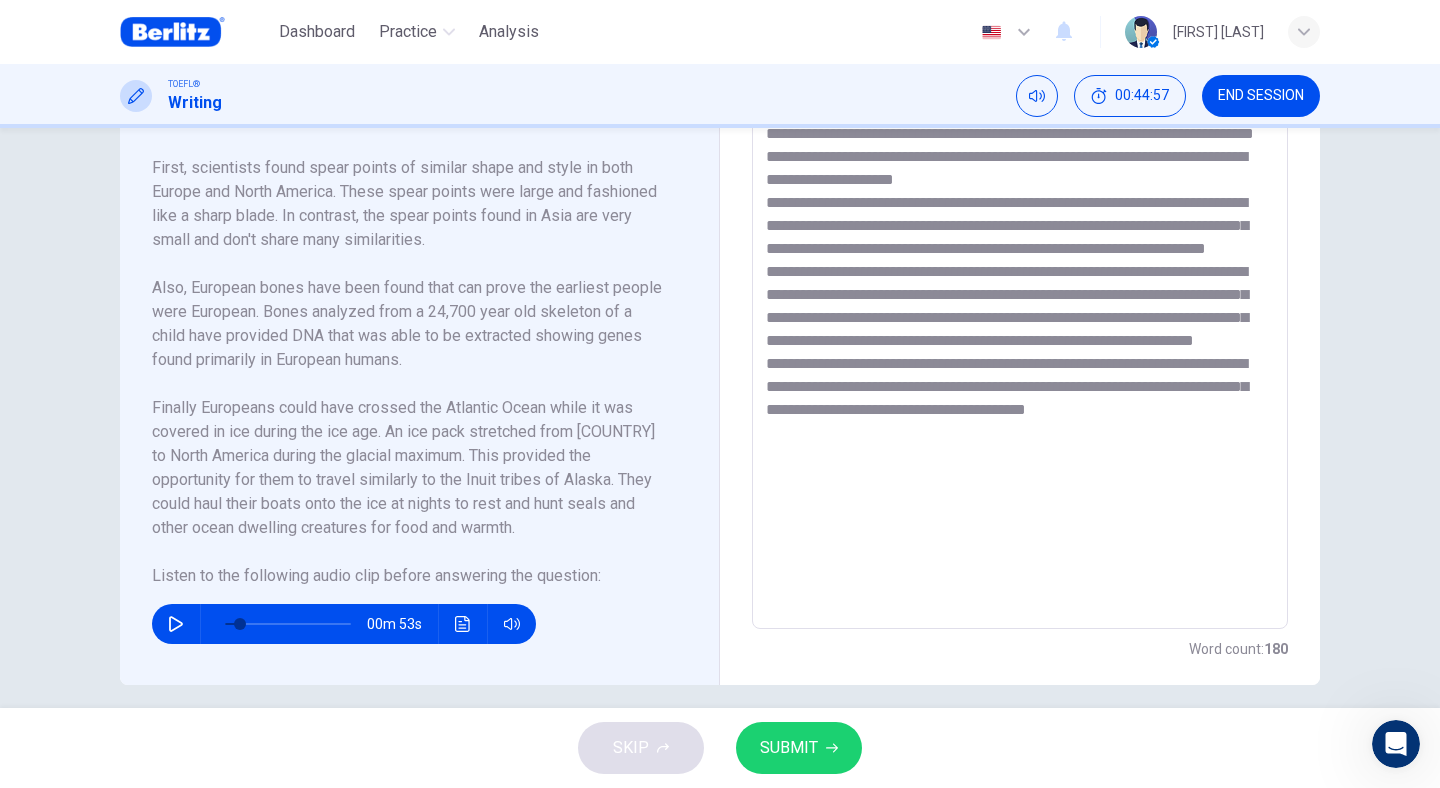 click at bounding box center (1020, 344) 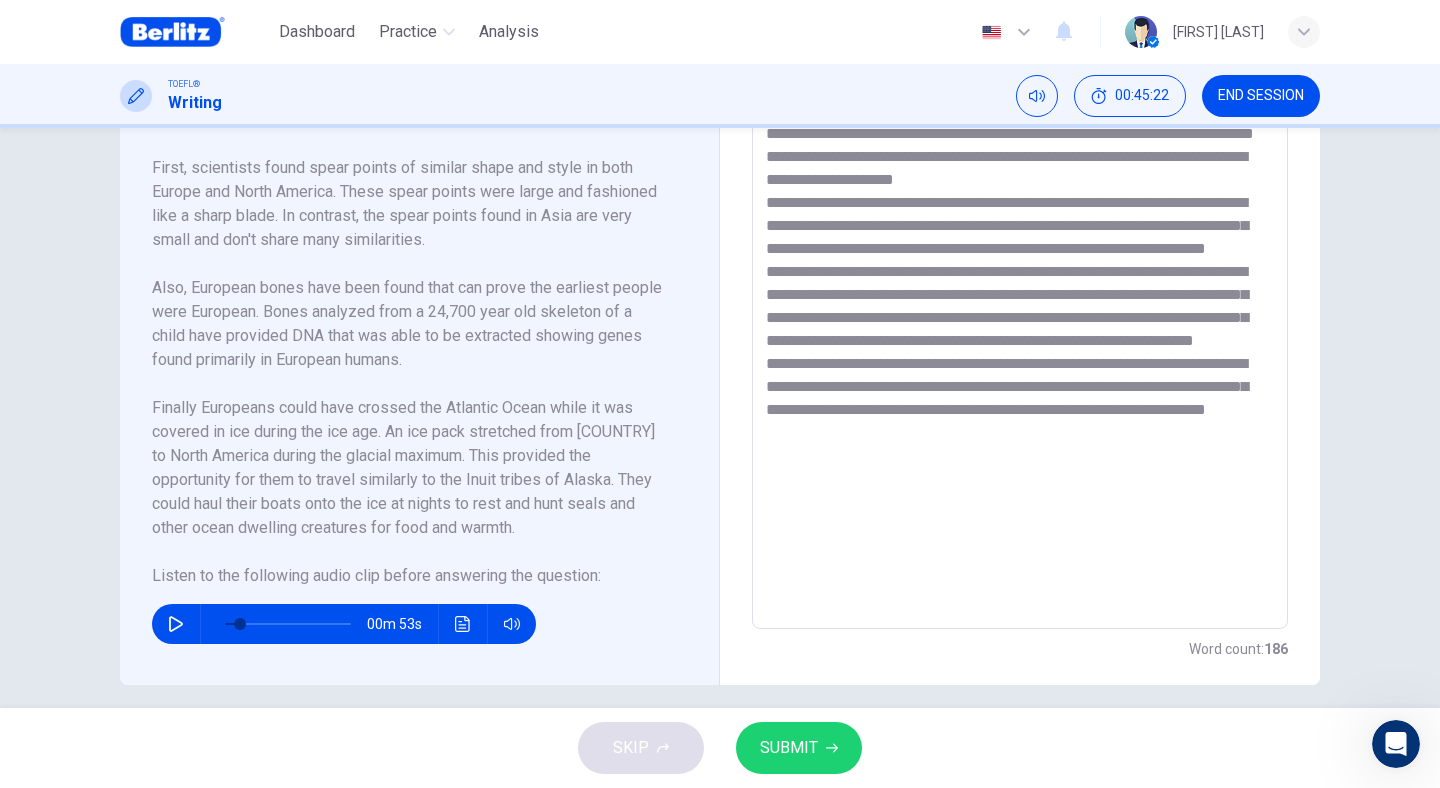 click at bounding box center [463, 624] 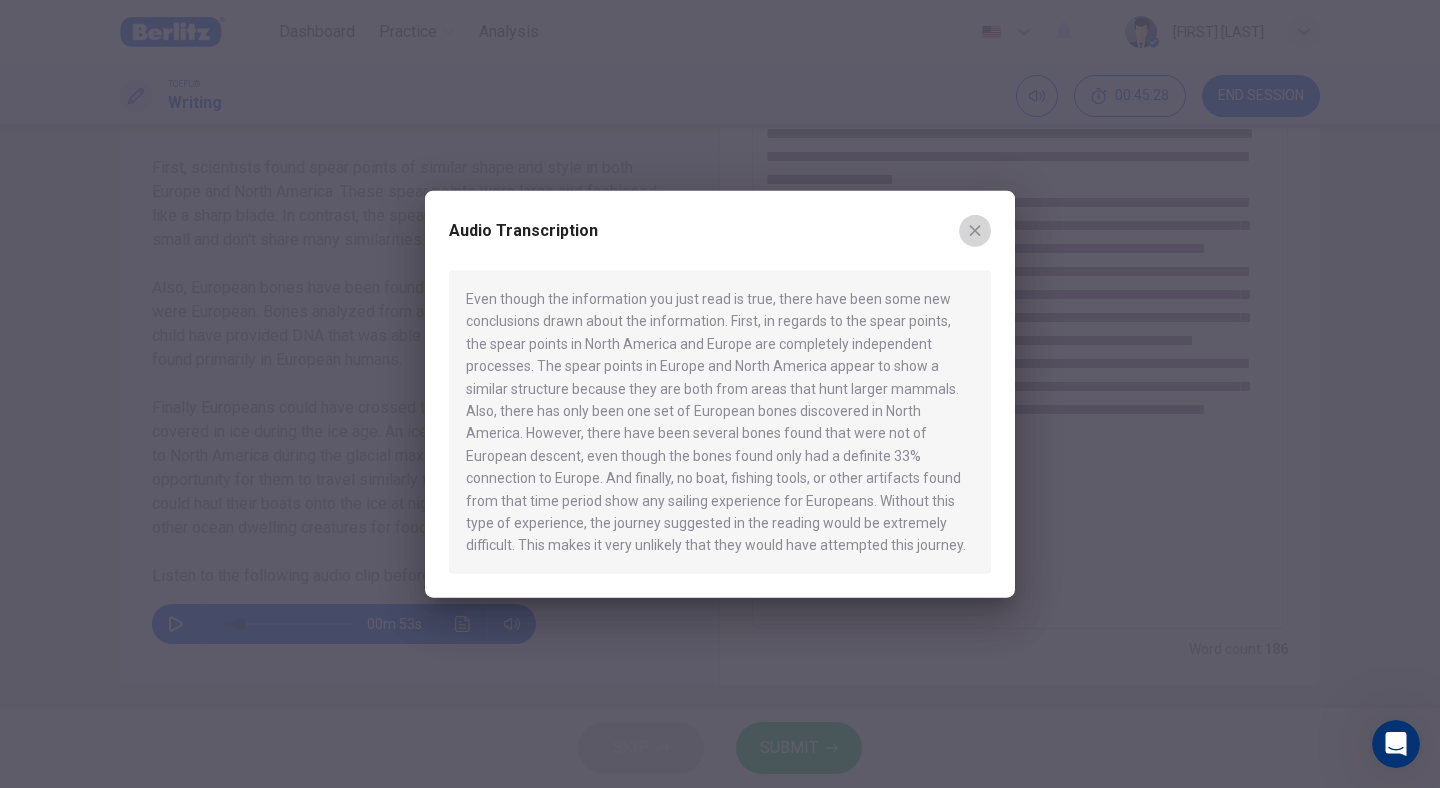 click 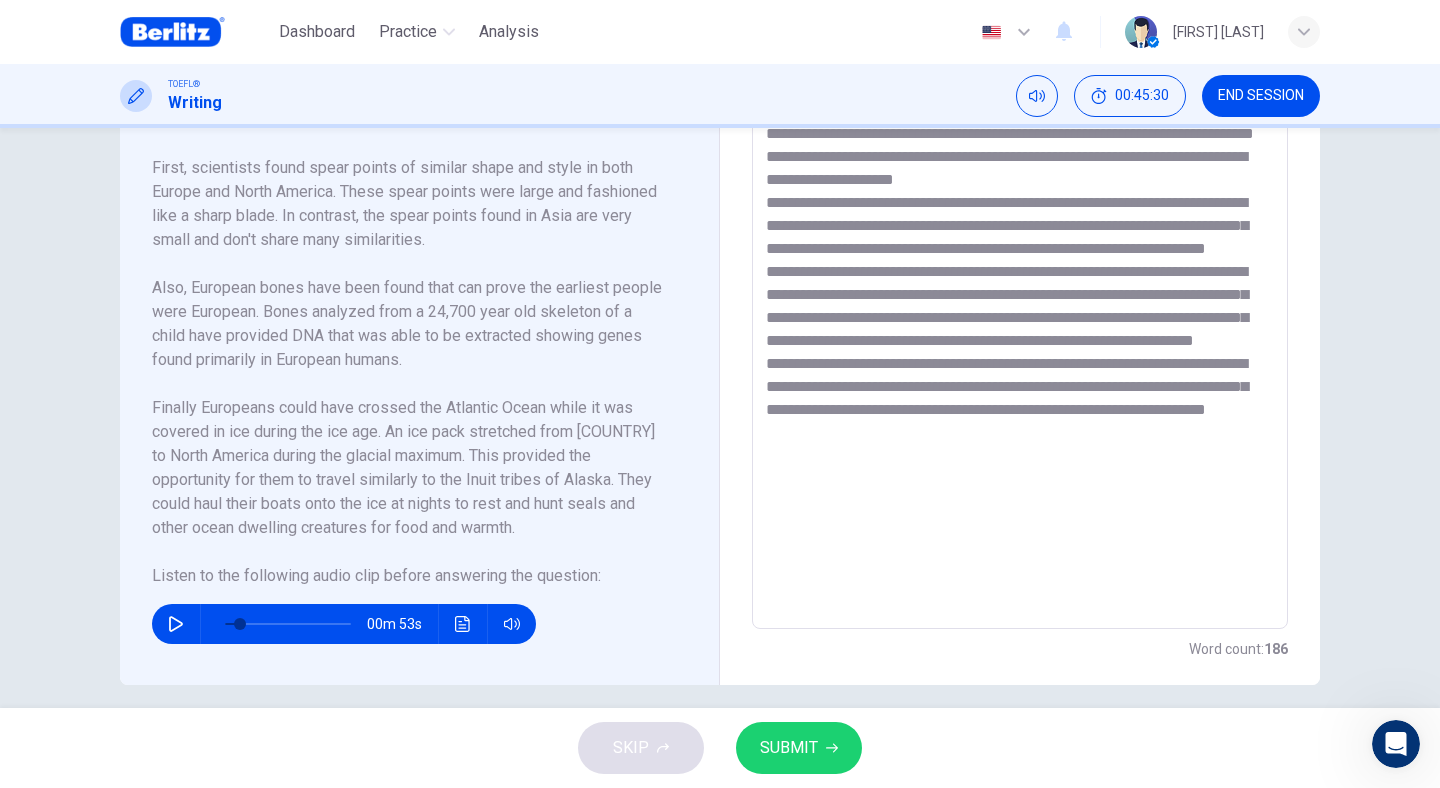 click at bounding box center [1020, 344] 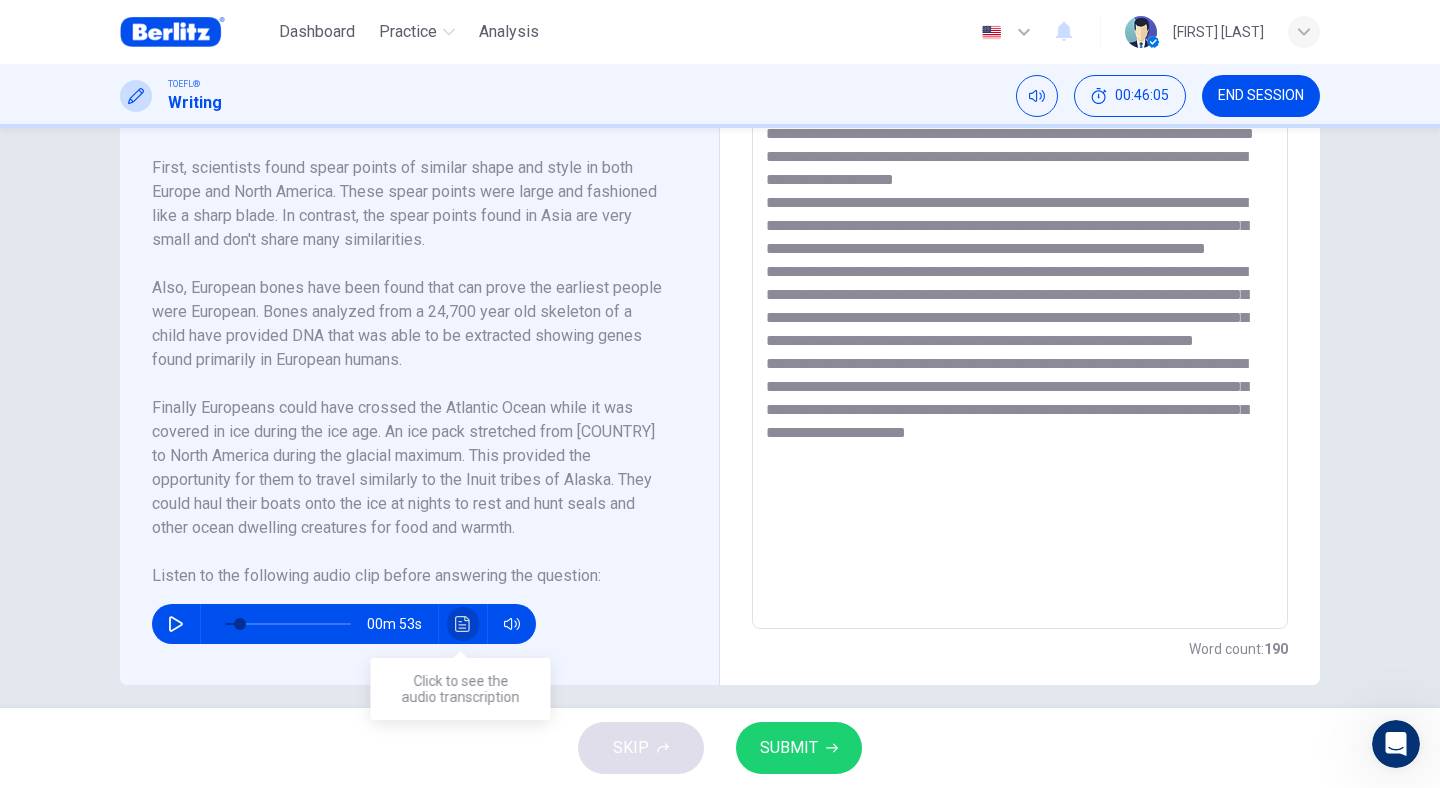 click at bounding box center (463, 624) 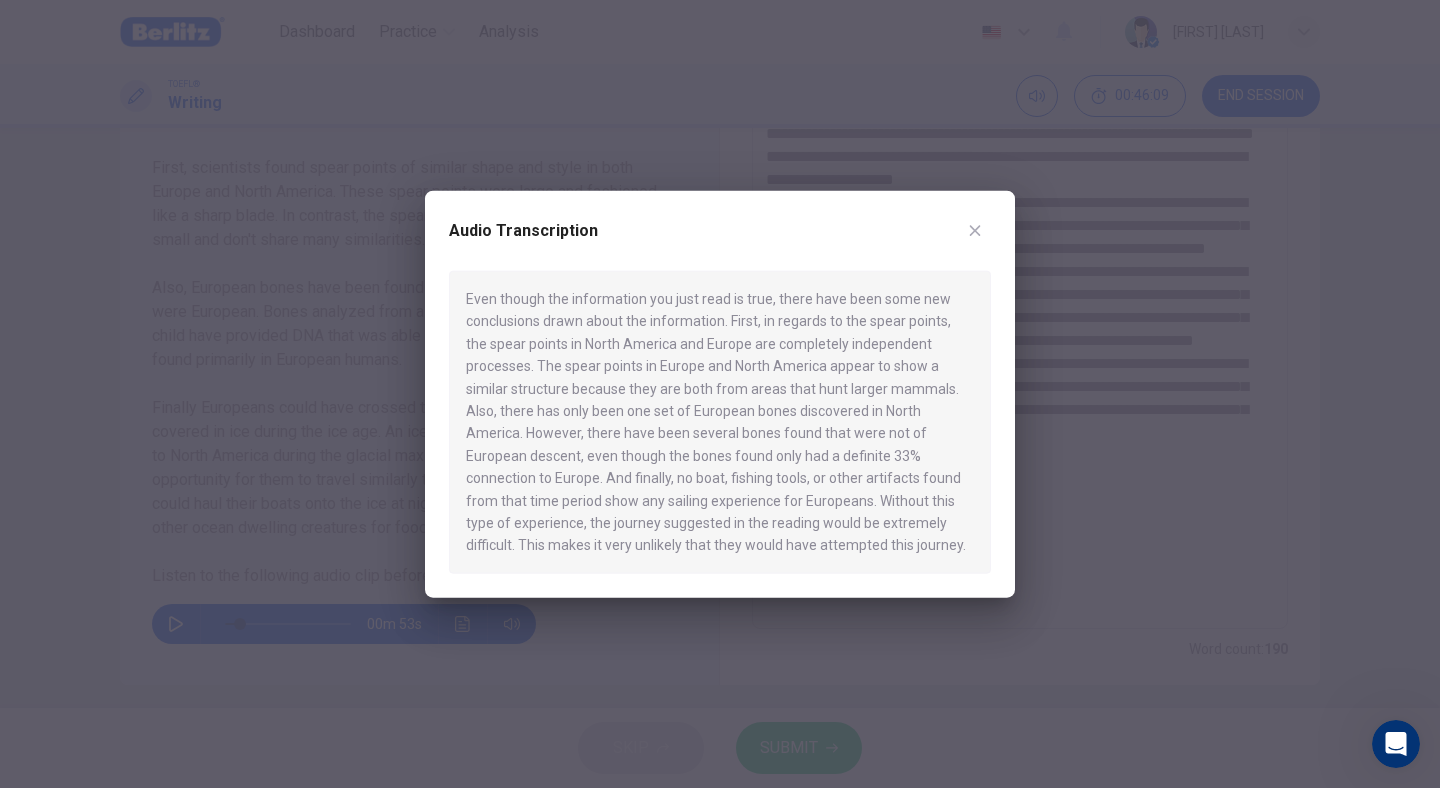 click 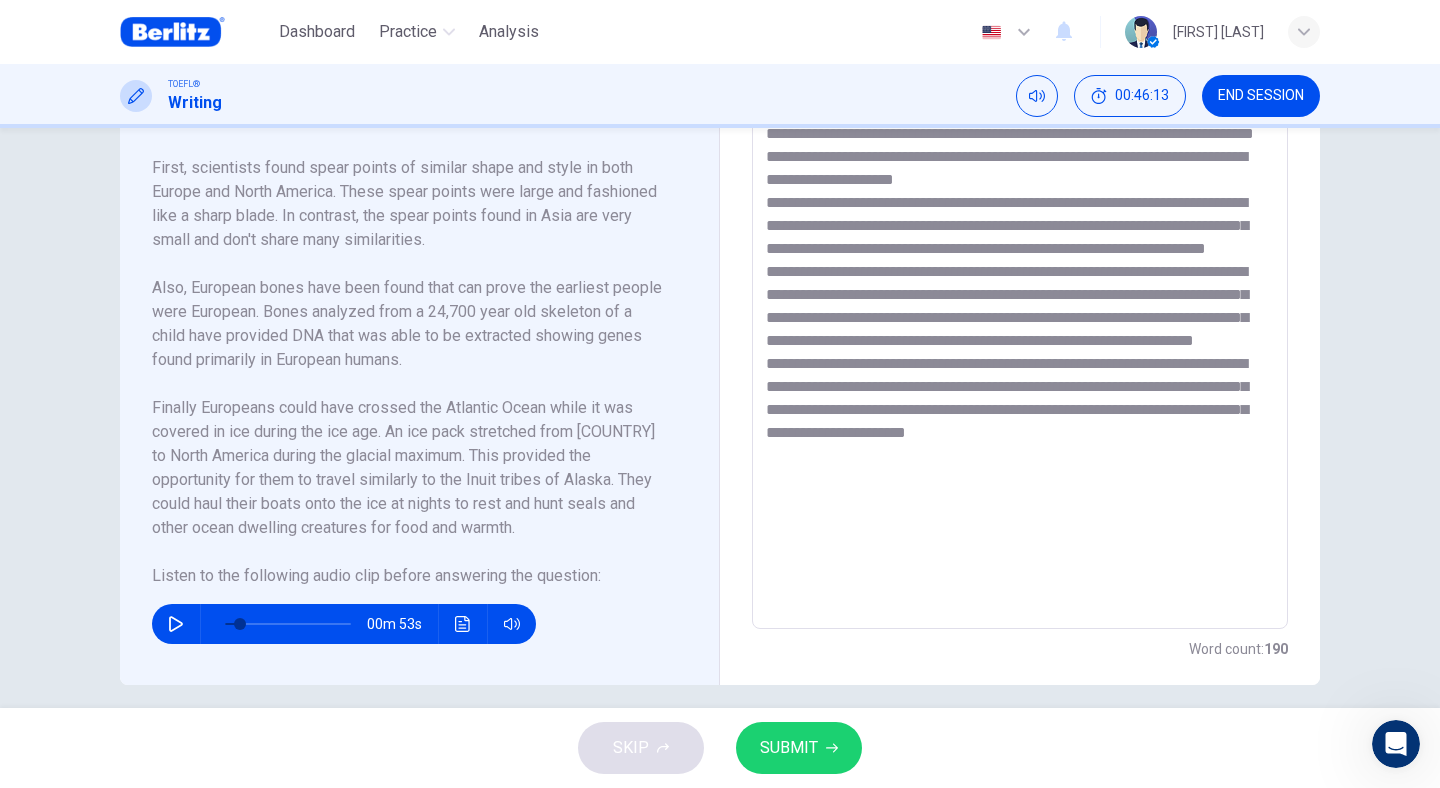 click at bounding box center [1020, 344] 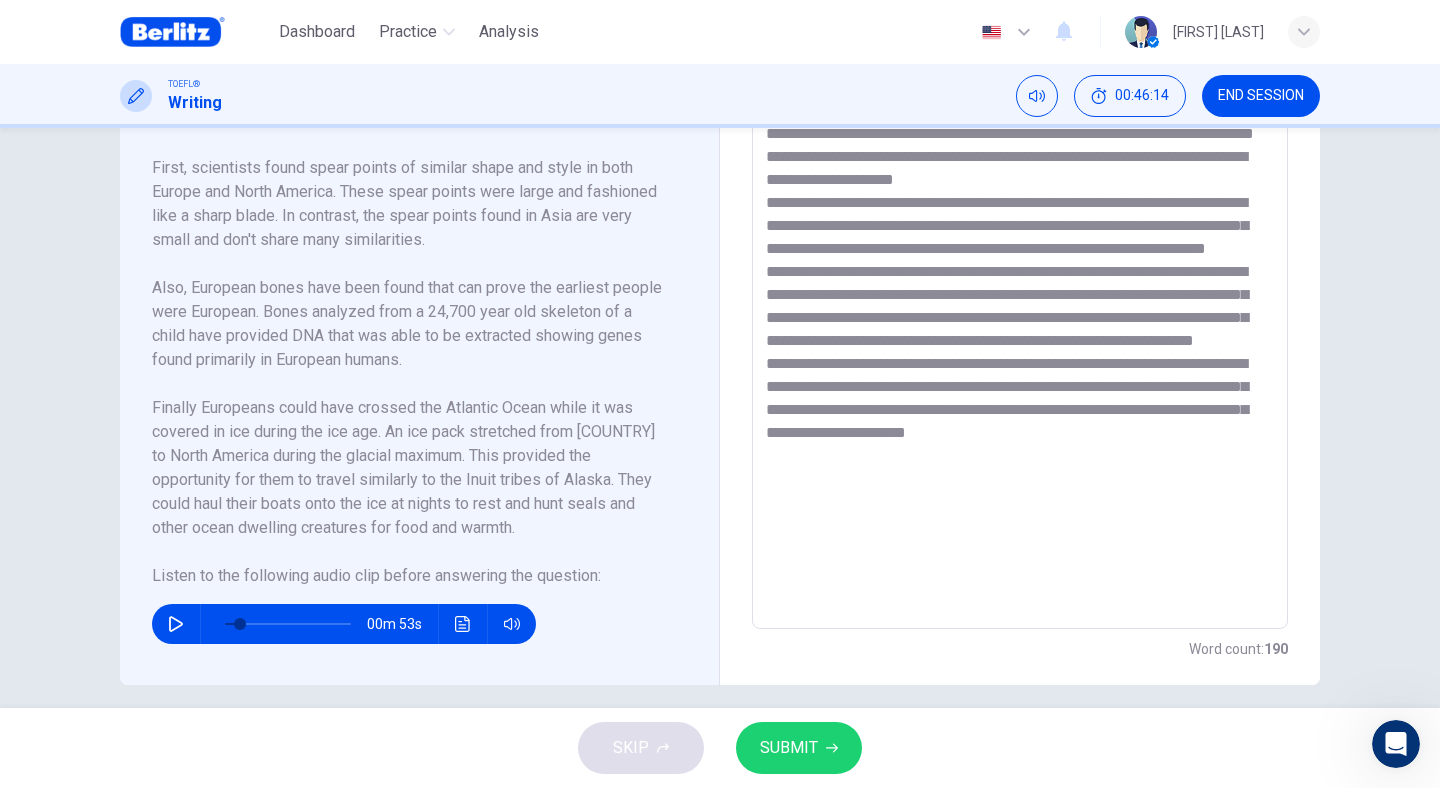 click at bounding box center [1020, 344] 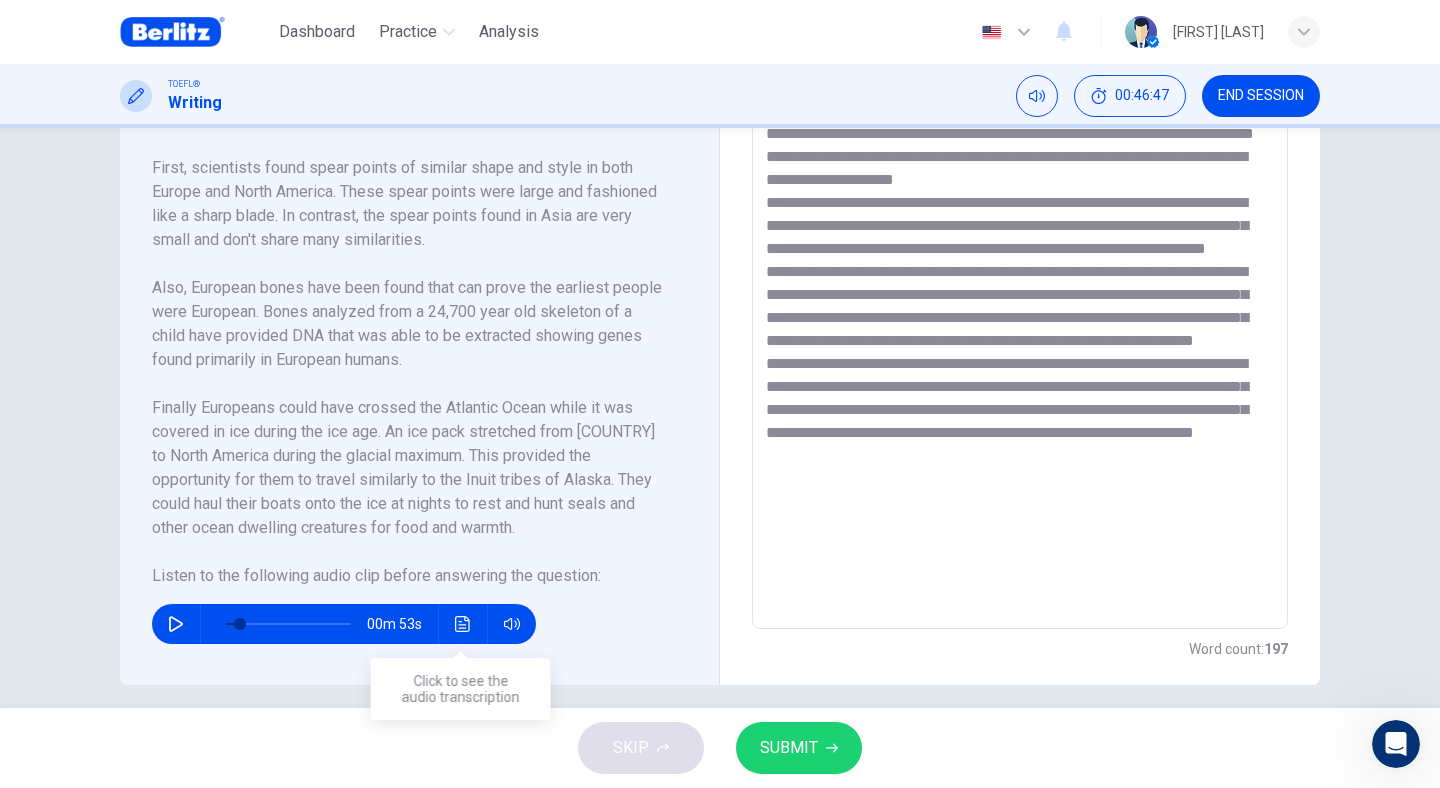 click at bounding box center [463, 624] 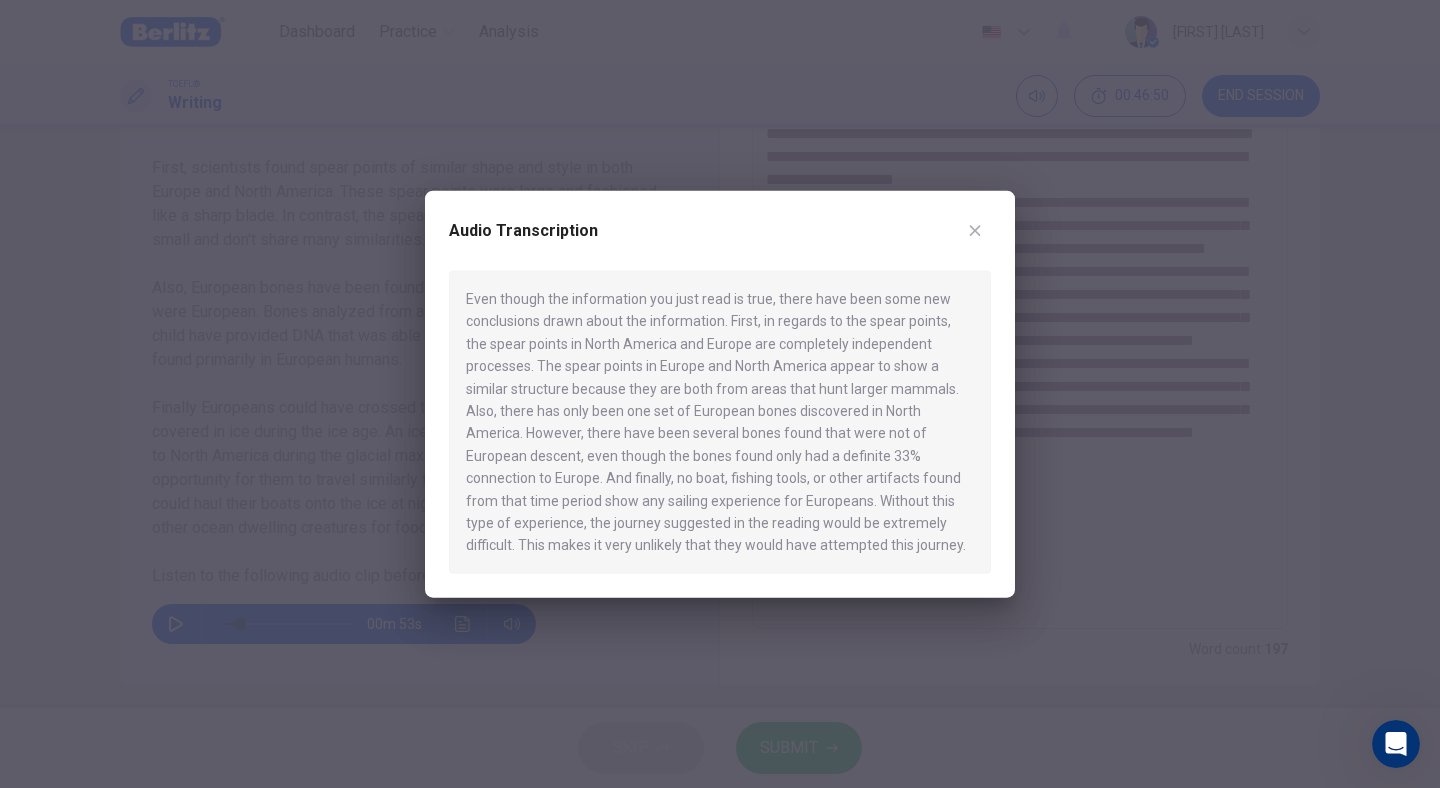 click 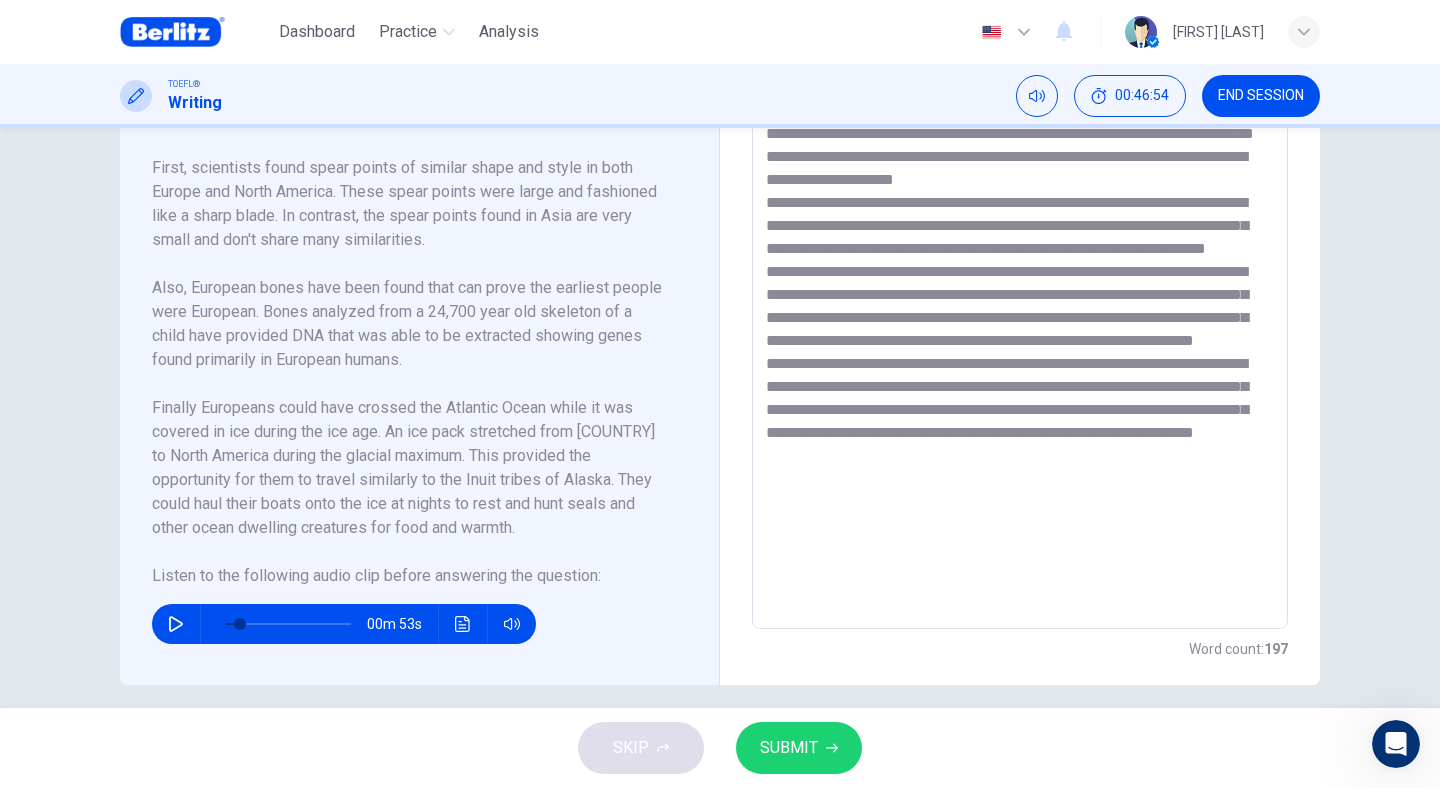 click at bounding box center (1020, 344) 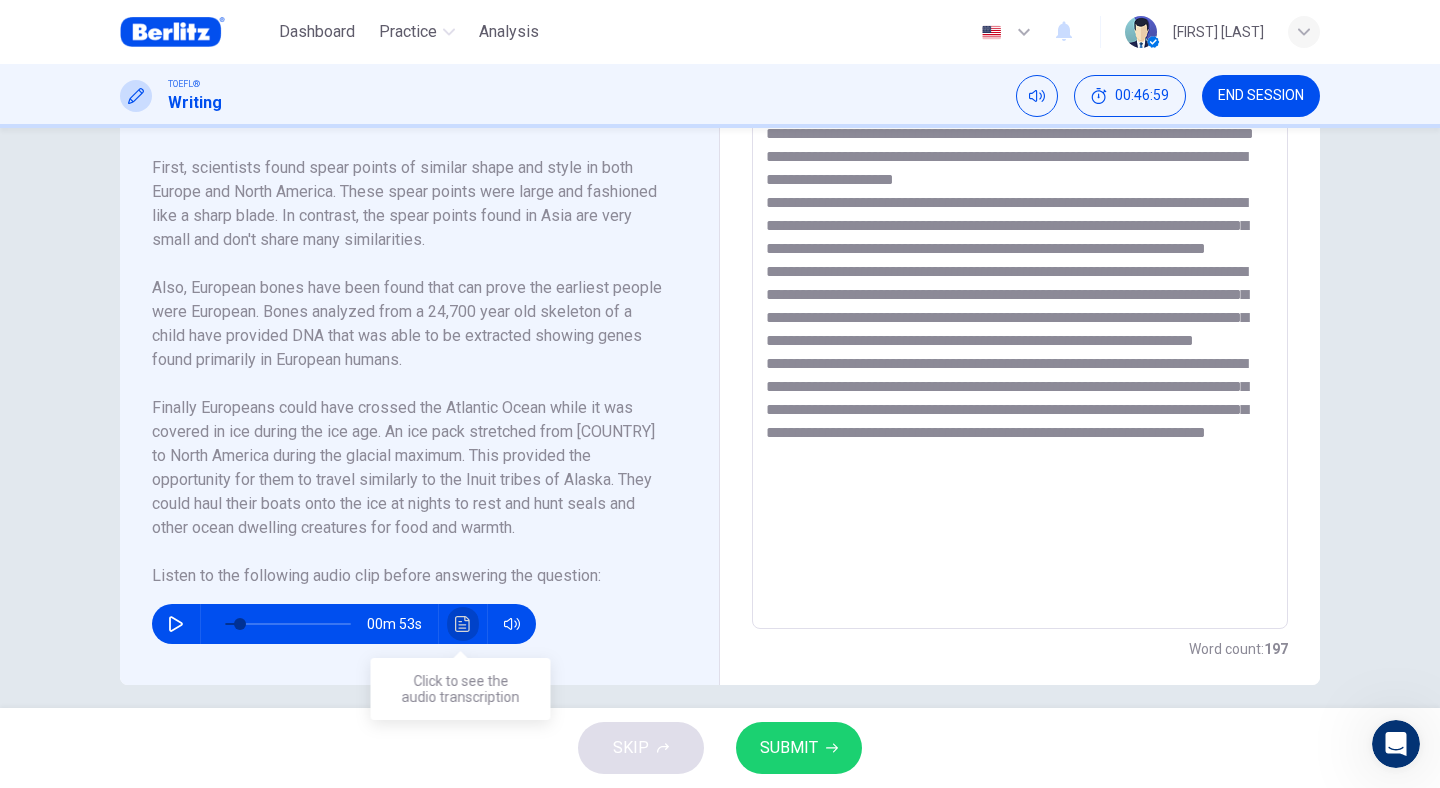 click at bounding box center [463, 624] 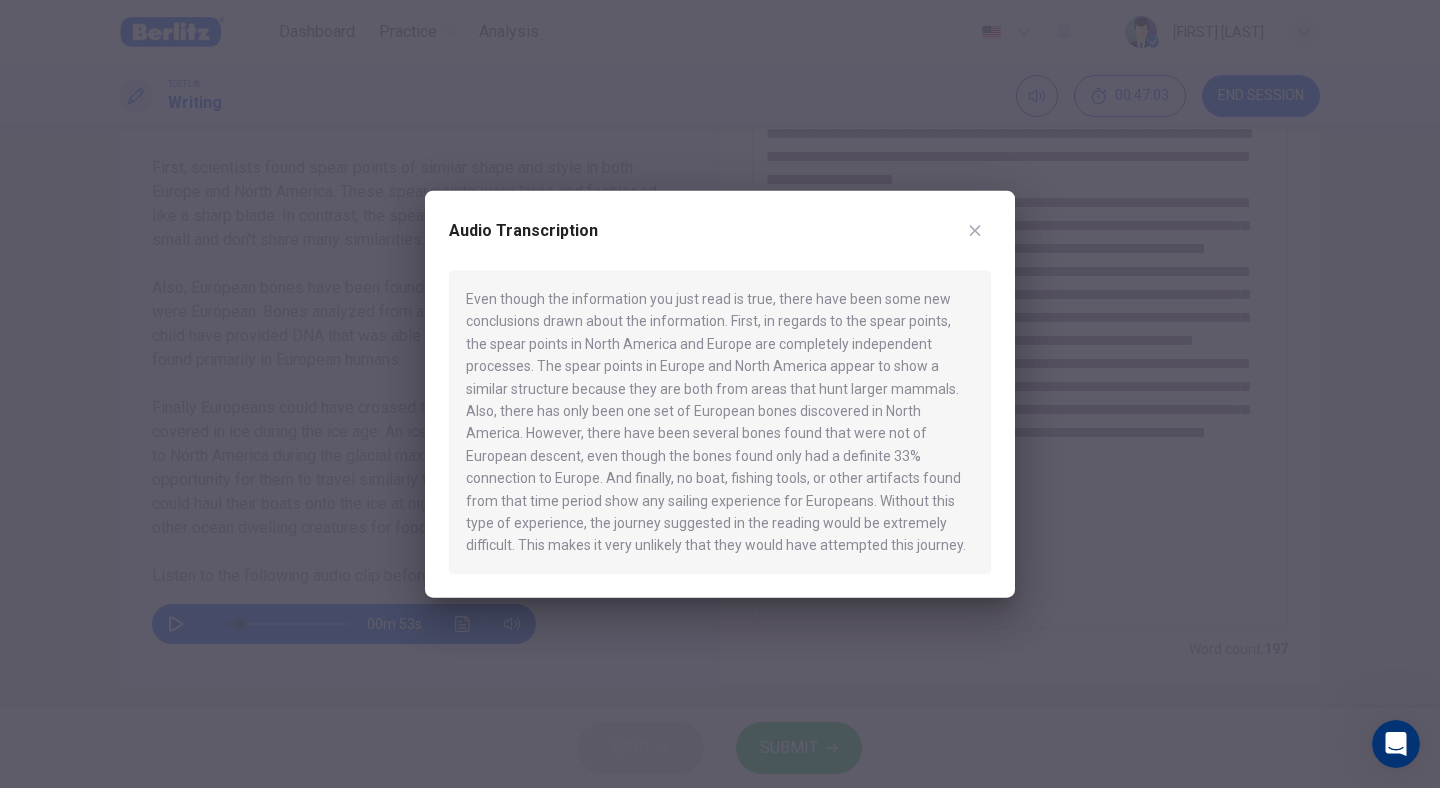 click 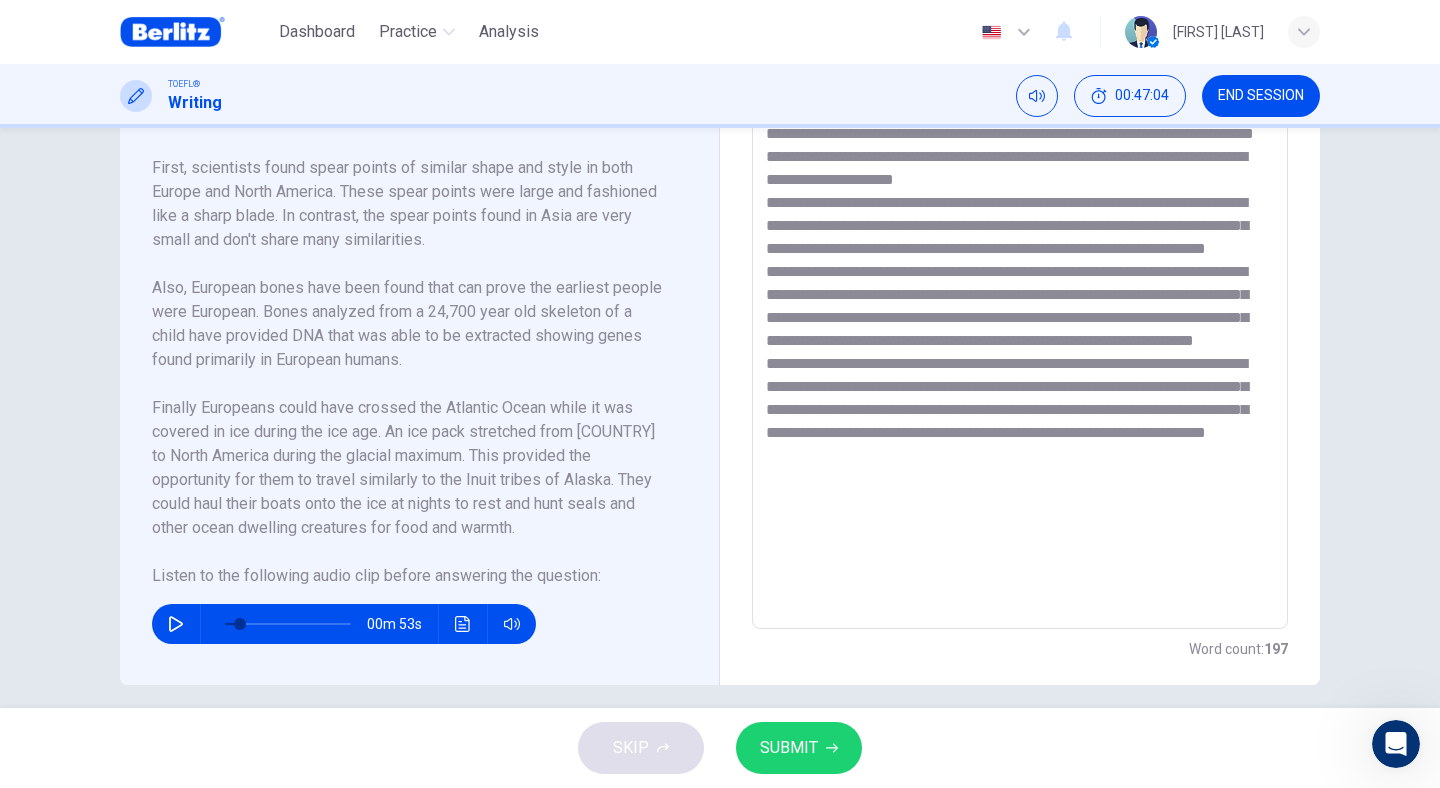 click at bounding box center (1020, 344) 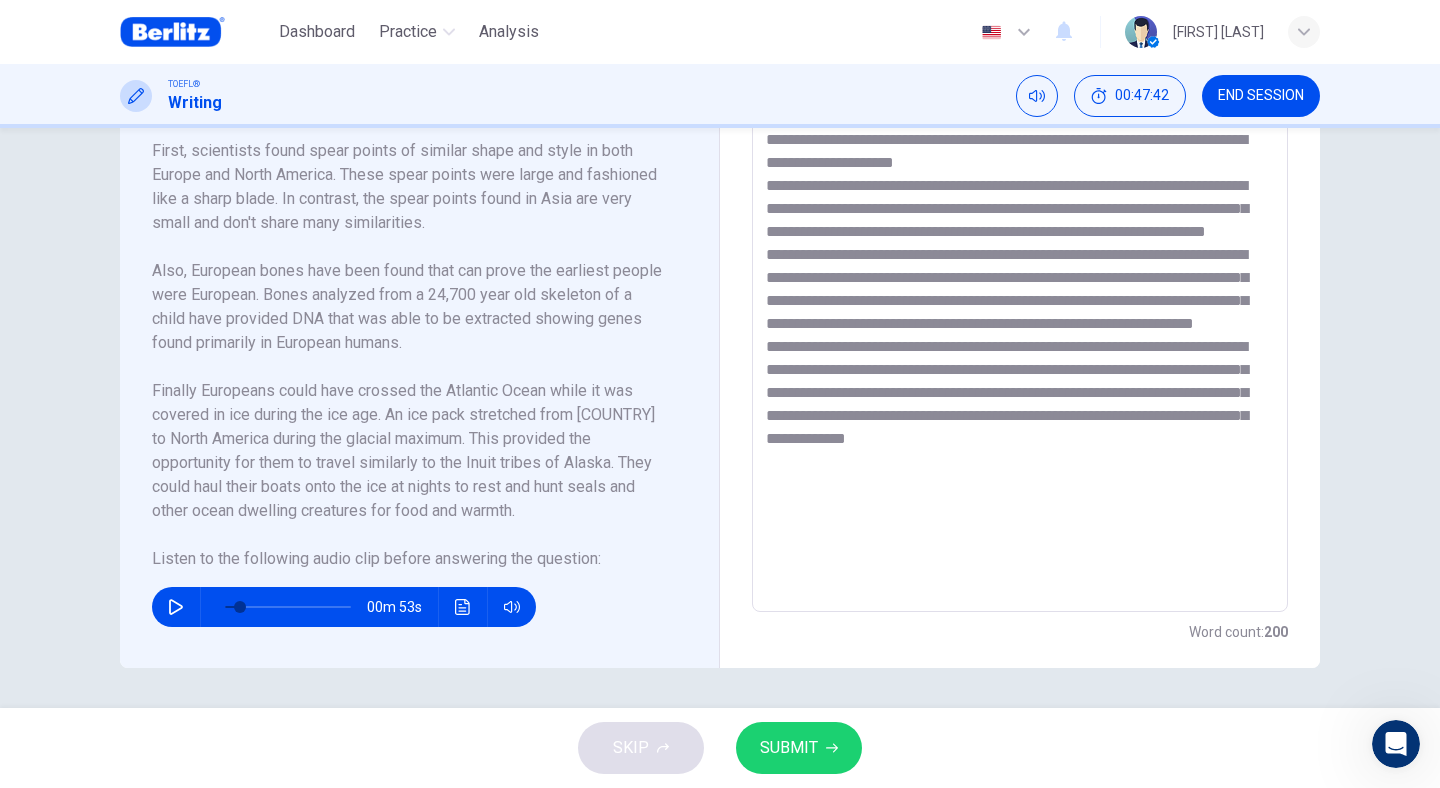 scroll, scrollTop: 565, scrollLeft: 0, axis: vertical 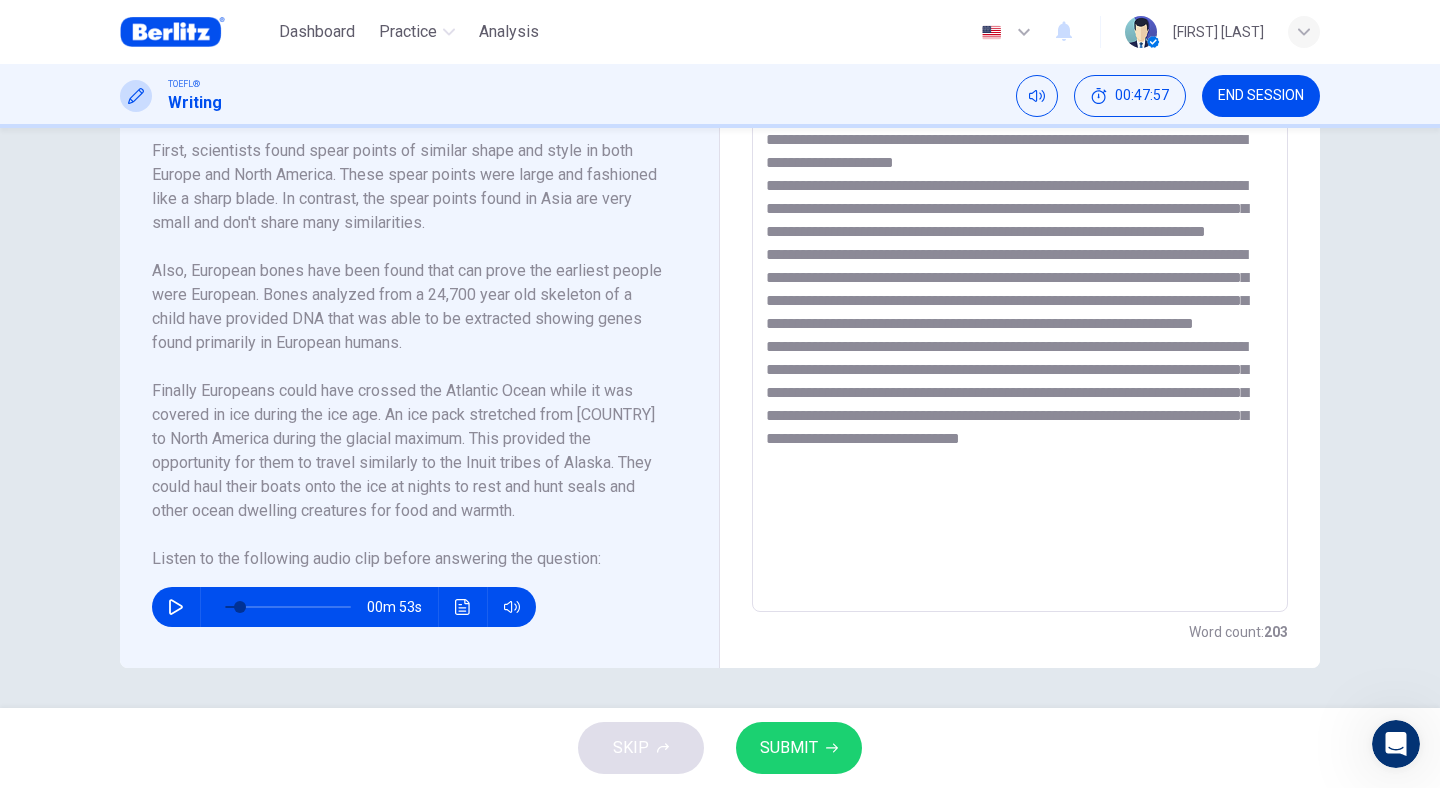 click at bounding box center [463, 607] 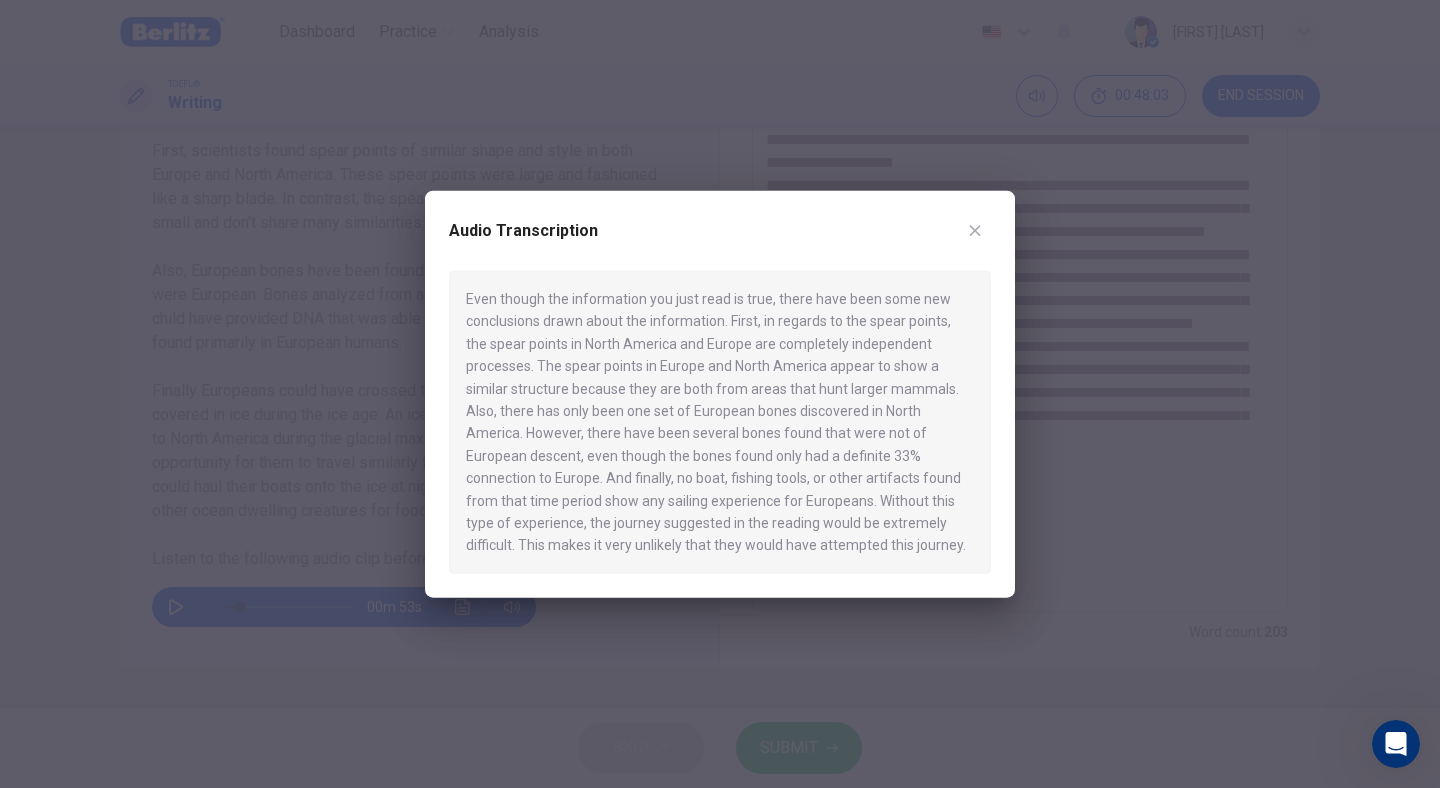 click on "Even though the information you just read is true, there have been some new conclusions drawn about the information. First, in regards to the spear points, the spear points in North America and Europe are completely independent processes. The spear points in Europe and North America appear to show a similar structure because they are both from areas that hunt larger mammals. Also, there has only been one set of European bones discovered in North America. However, there have been several bones found that were not of European descent, even though the bones found only had a definite 33% connection to Europe. And finally, no boat, fishing tools, or other artifacts found from that time period show any sailing experience for Europeans. Without this type of experience, the journey suggested in the reading would be extremely difficult. This makes it very unlikely that they would have attempted this journey." at bounding box center [720, 422] 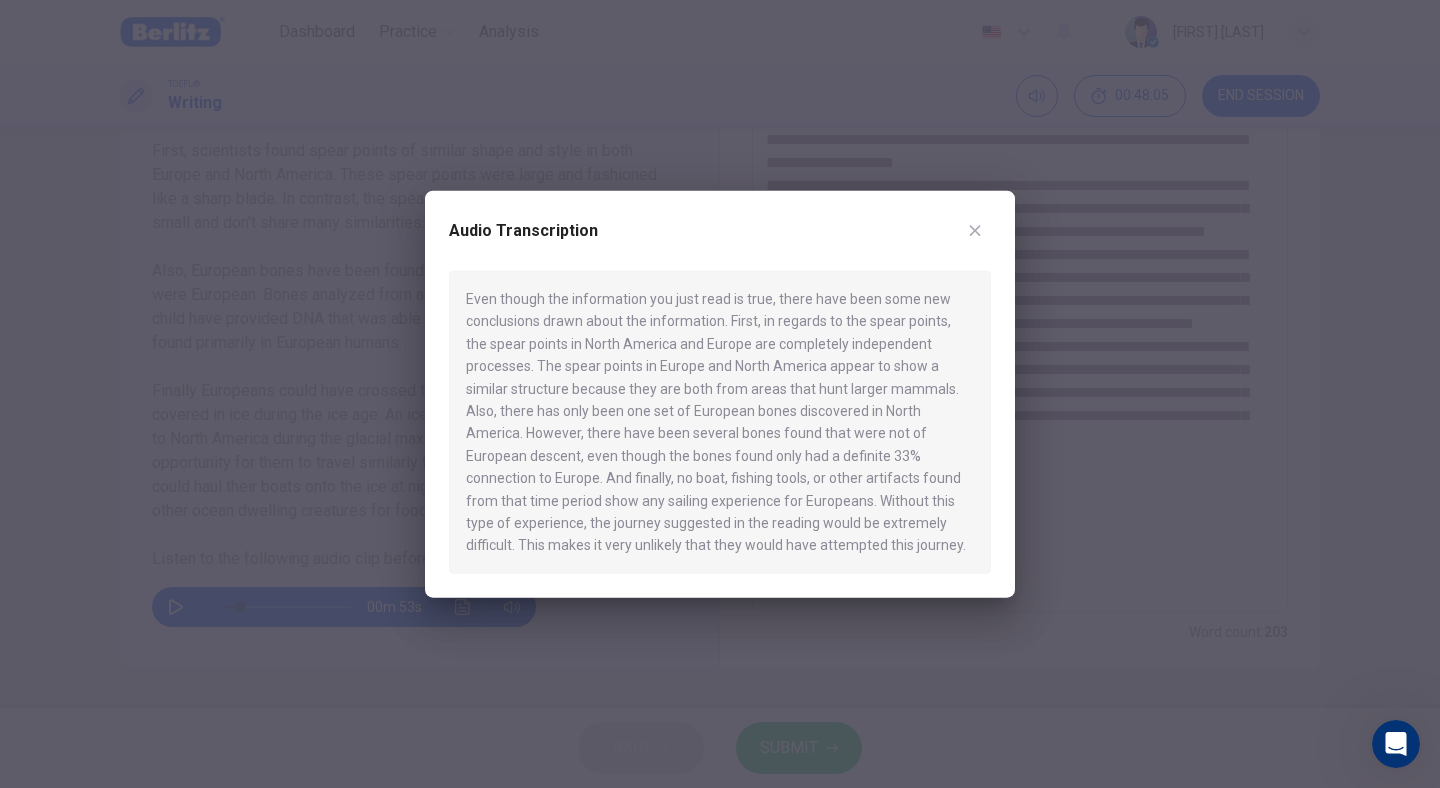 drag, startPoint x: 751, startPoint y: 496, endPoint x: 788, endPoint y: 506, distance: 38.327538 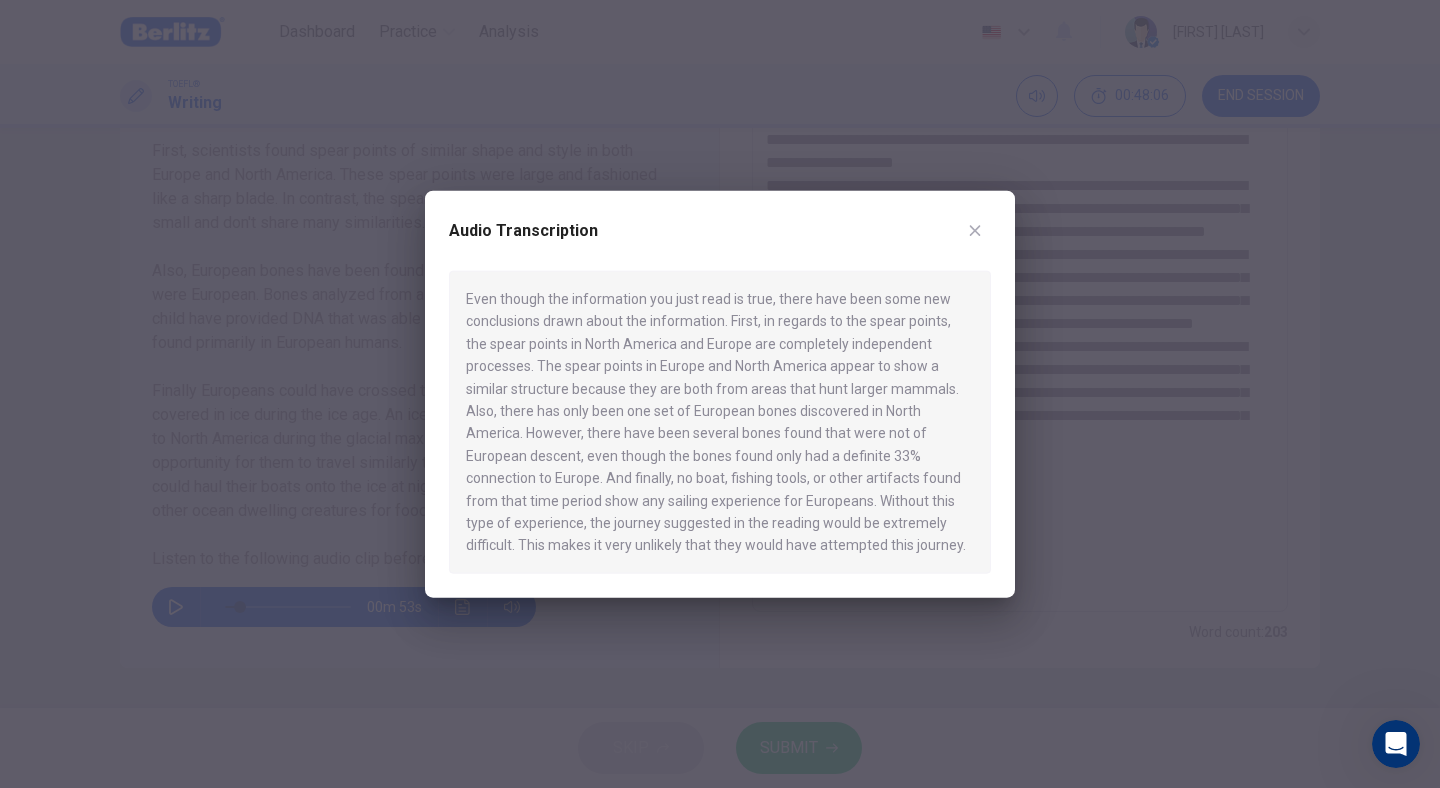 click 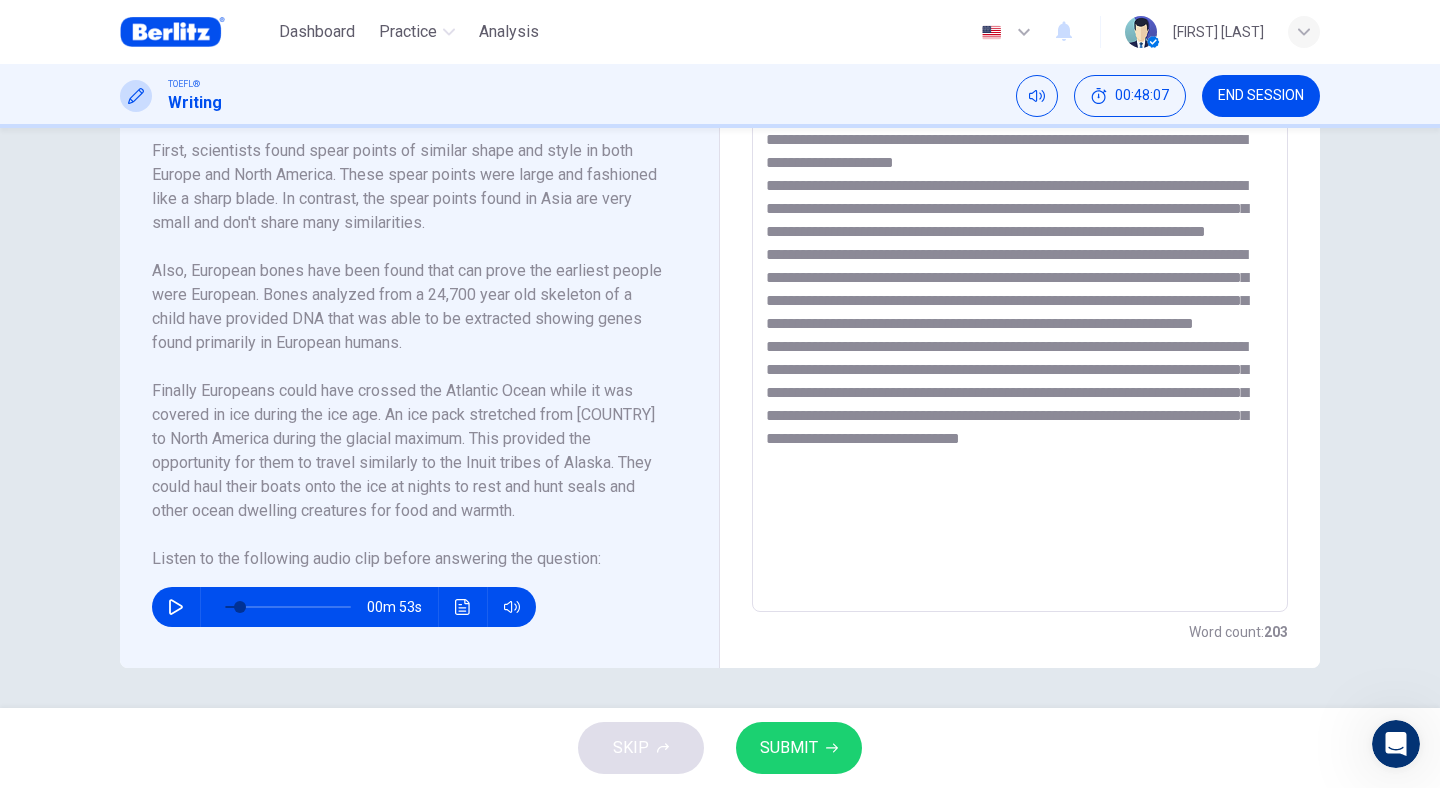 click at bounding box center [1020, 327] 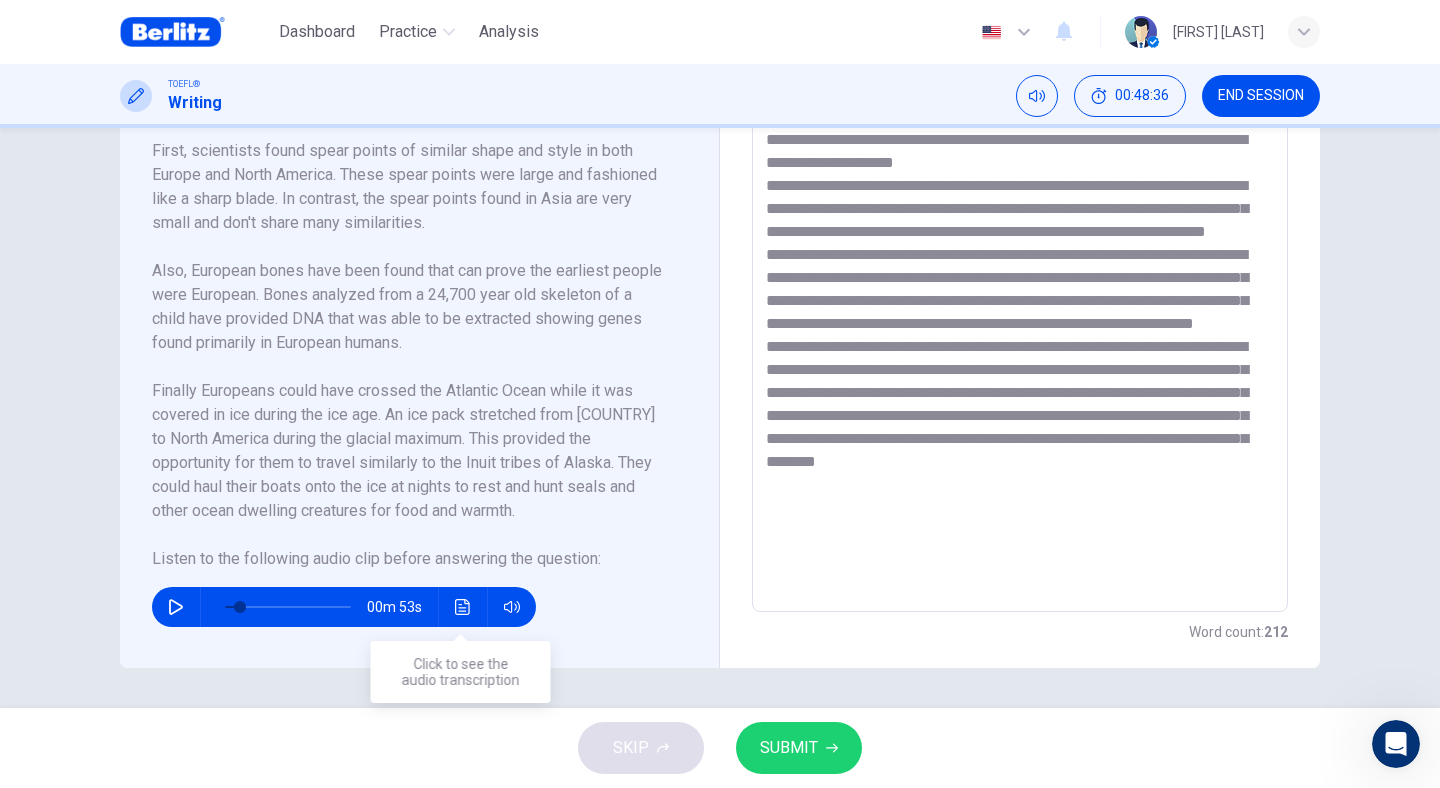 click at bounding box center [463, 607] 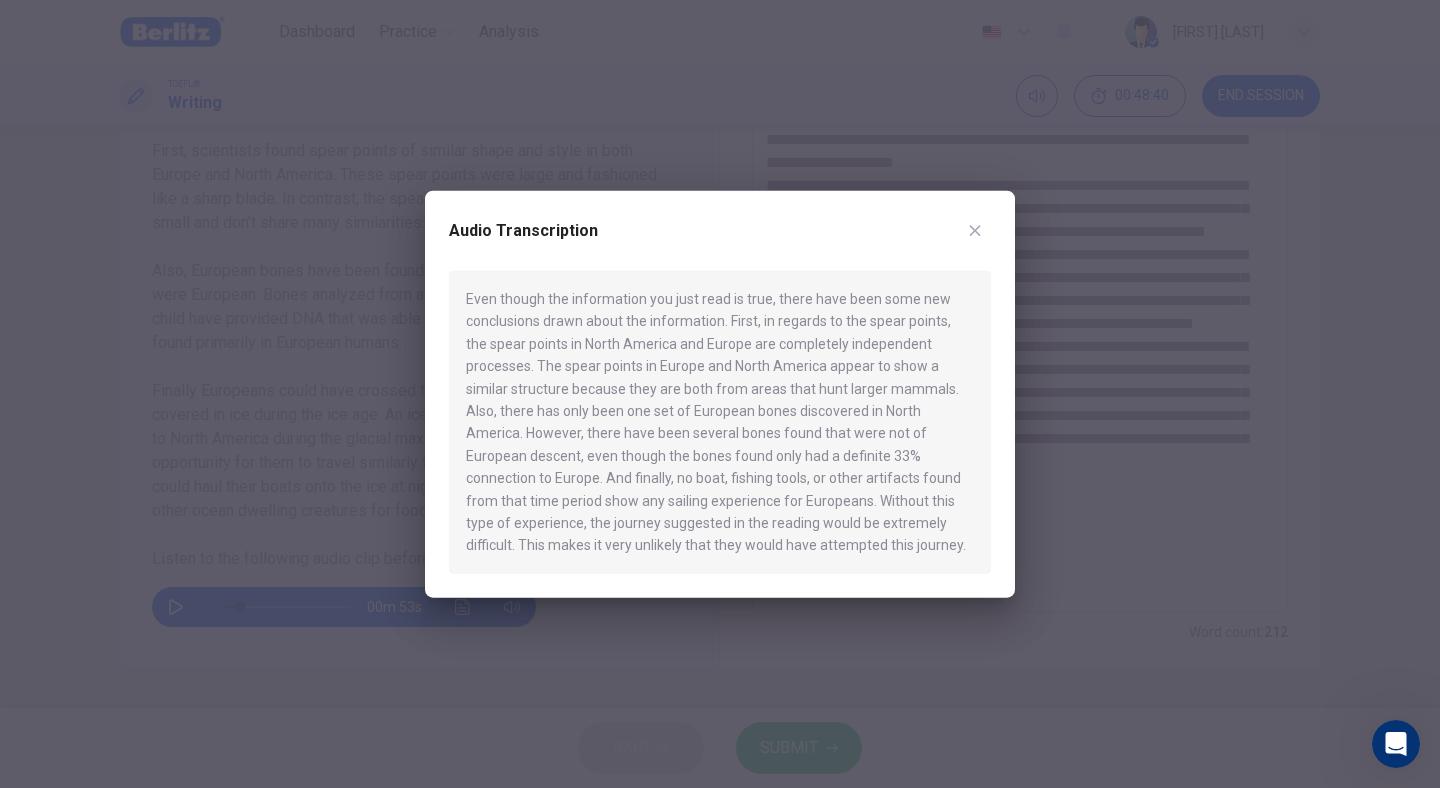click 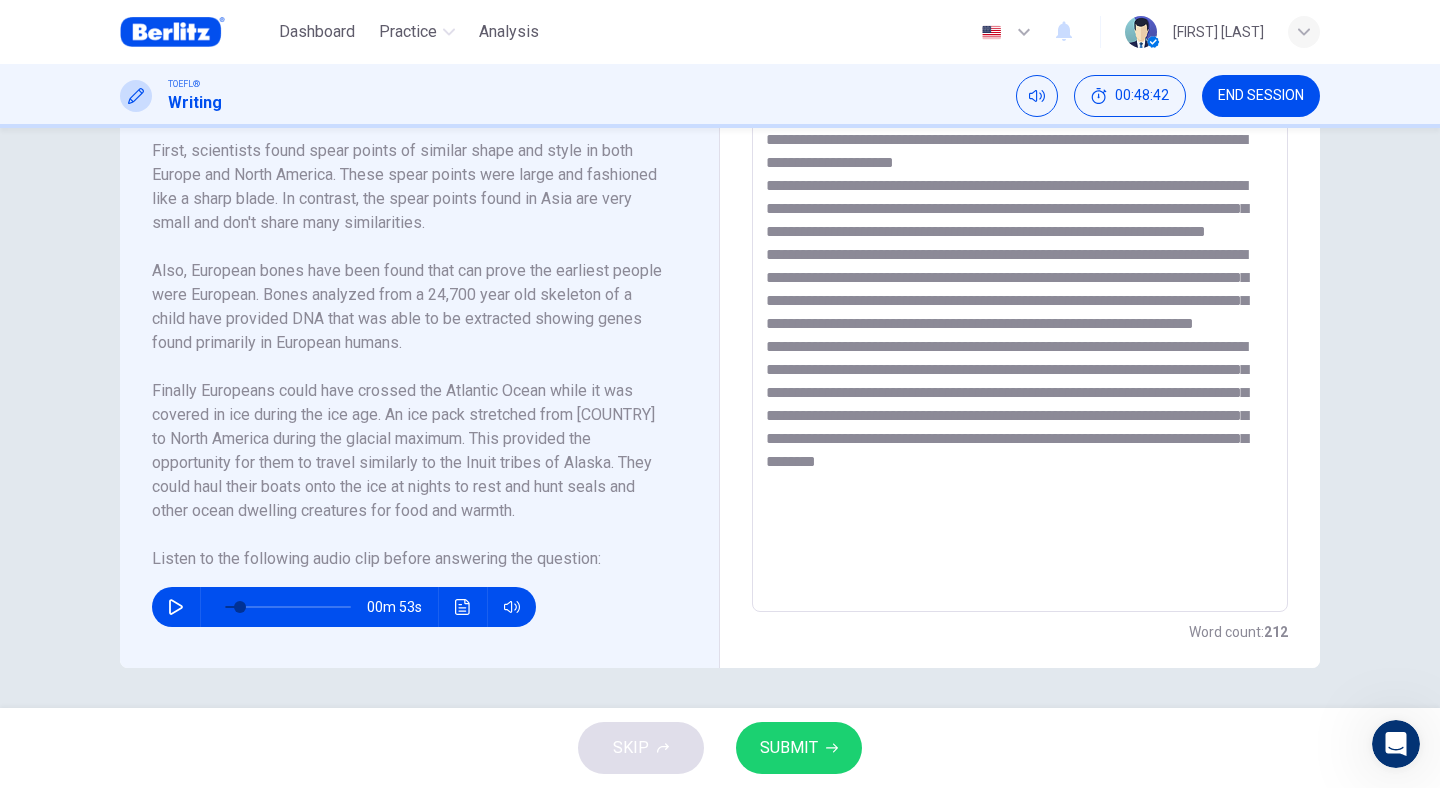 click at bounding box center (1020, 327) 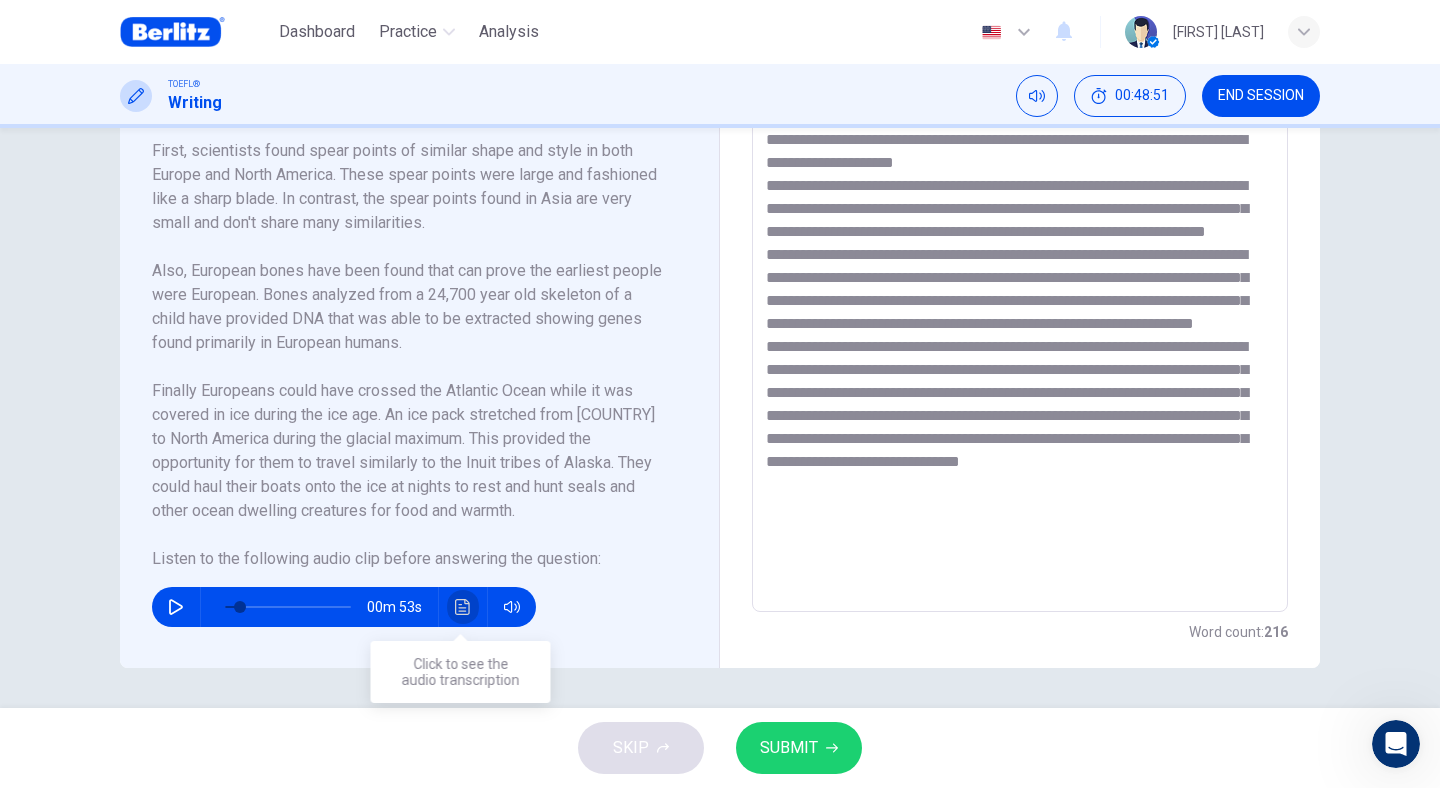 click at bounding box center [463, 607] 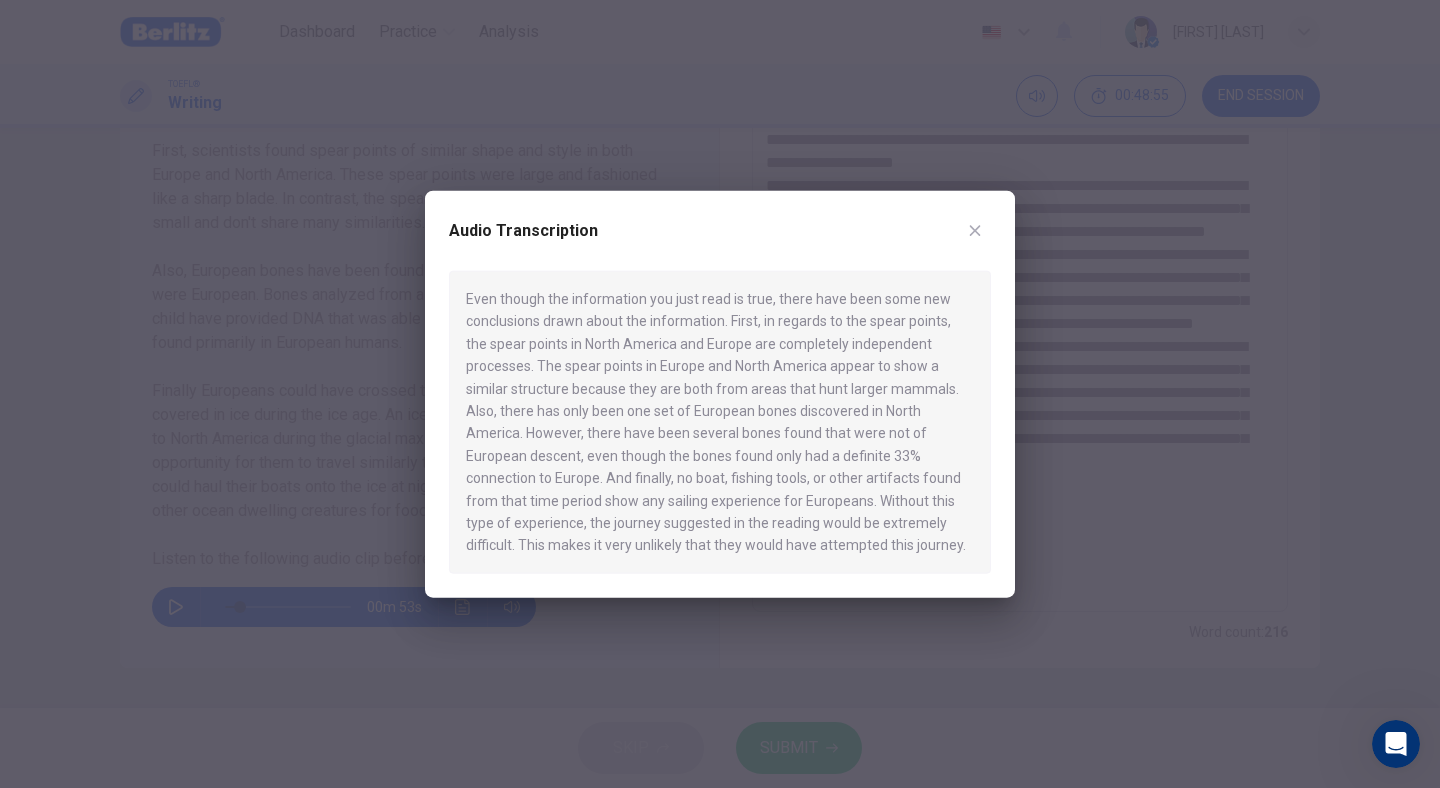 click 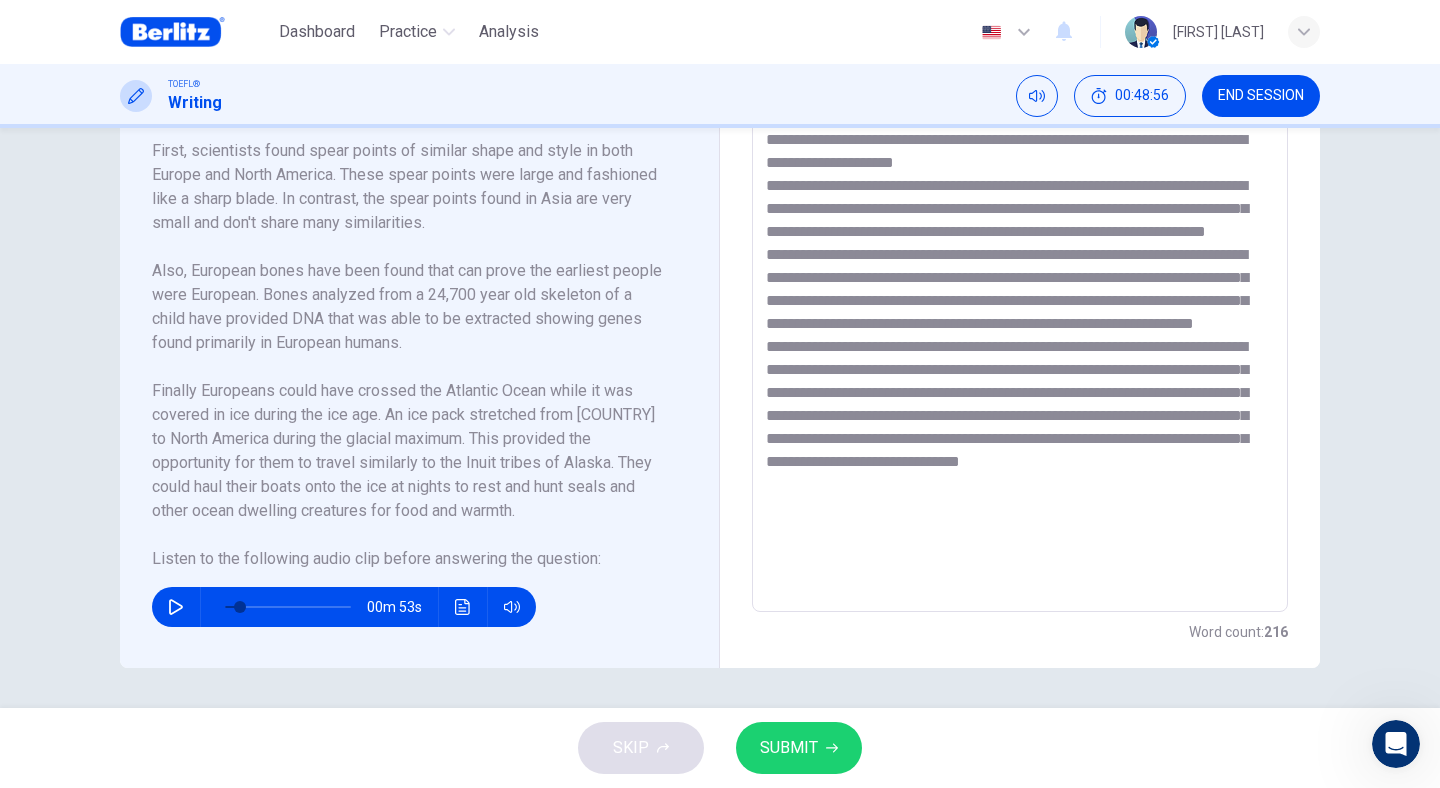 click at bounding box center (1020, 327) 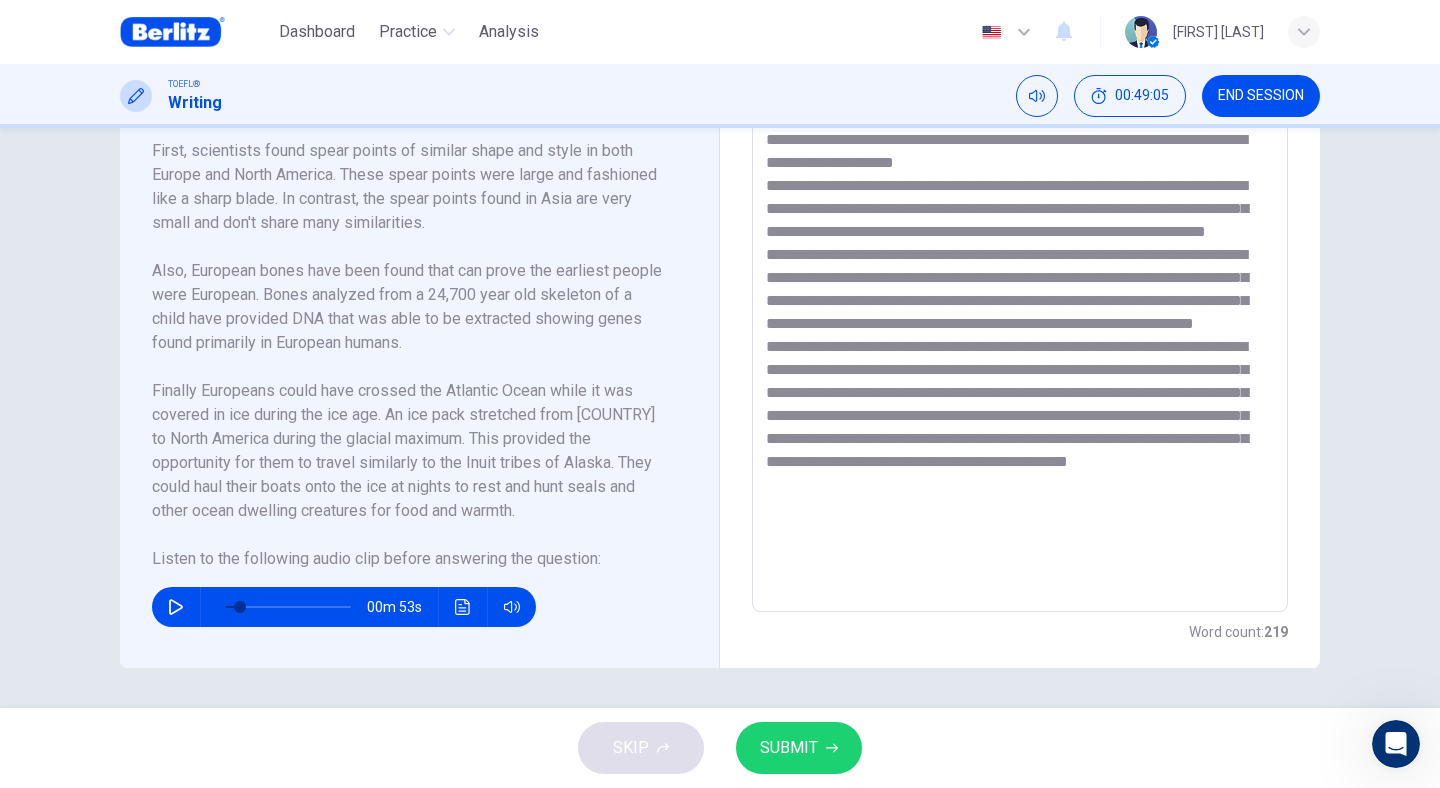 click at bounding box center (463, 607) 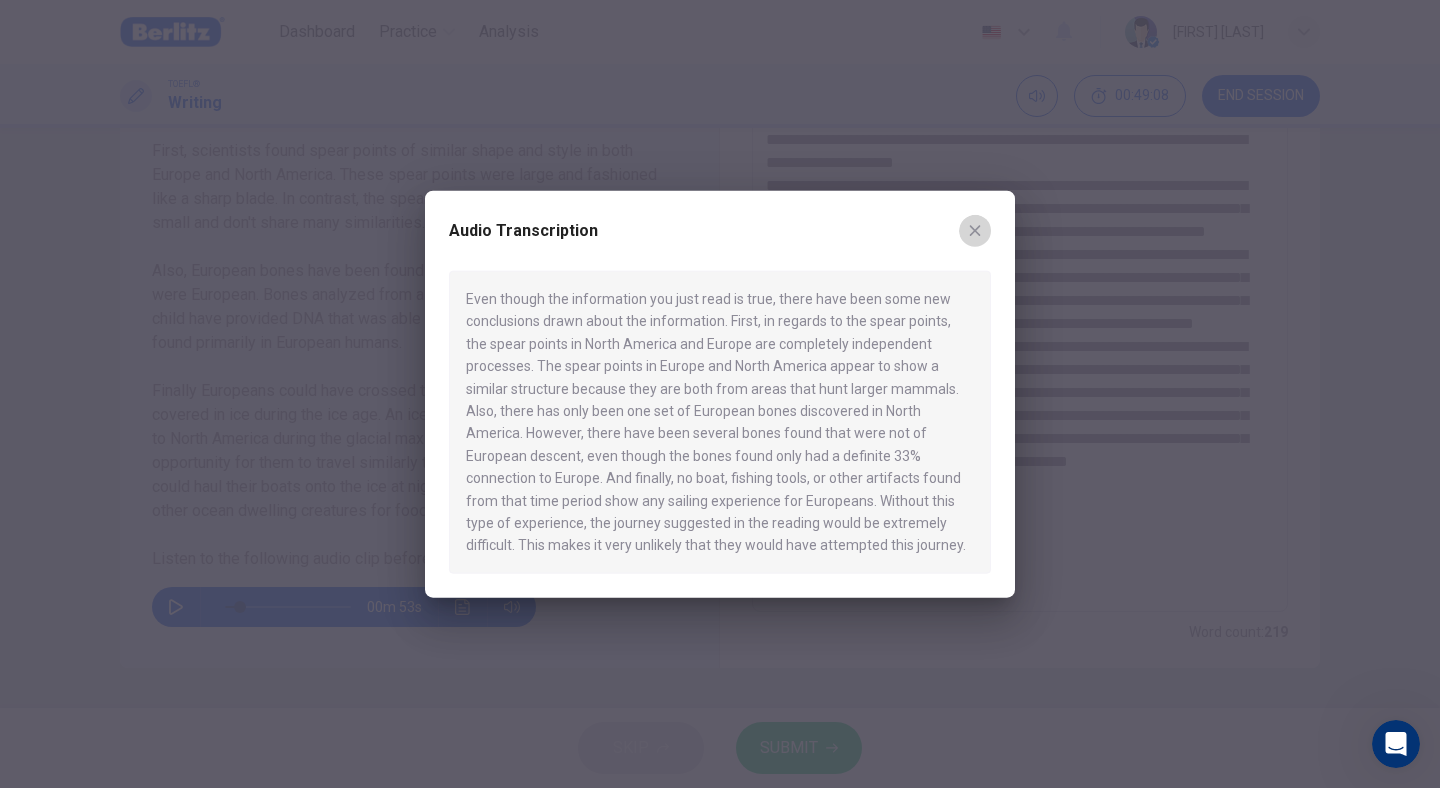 click 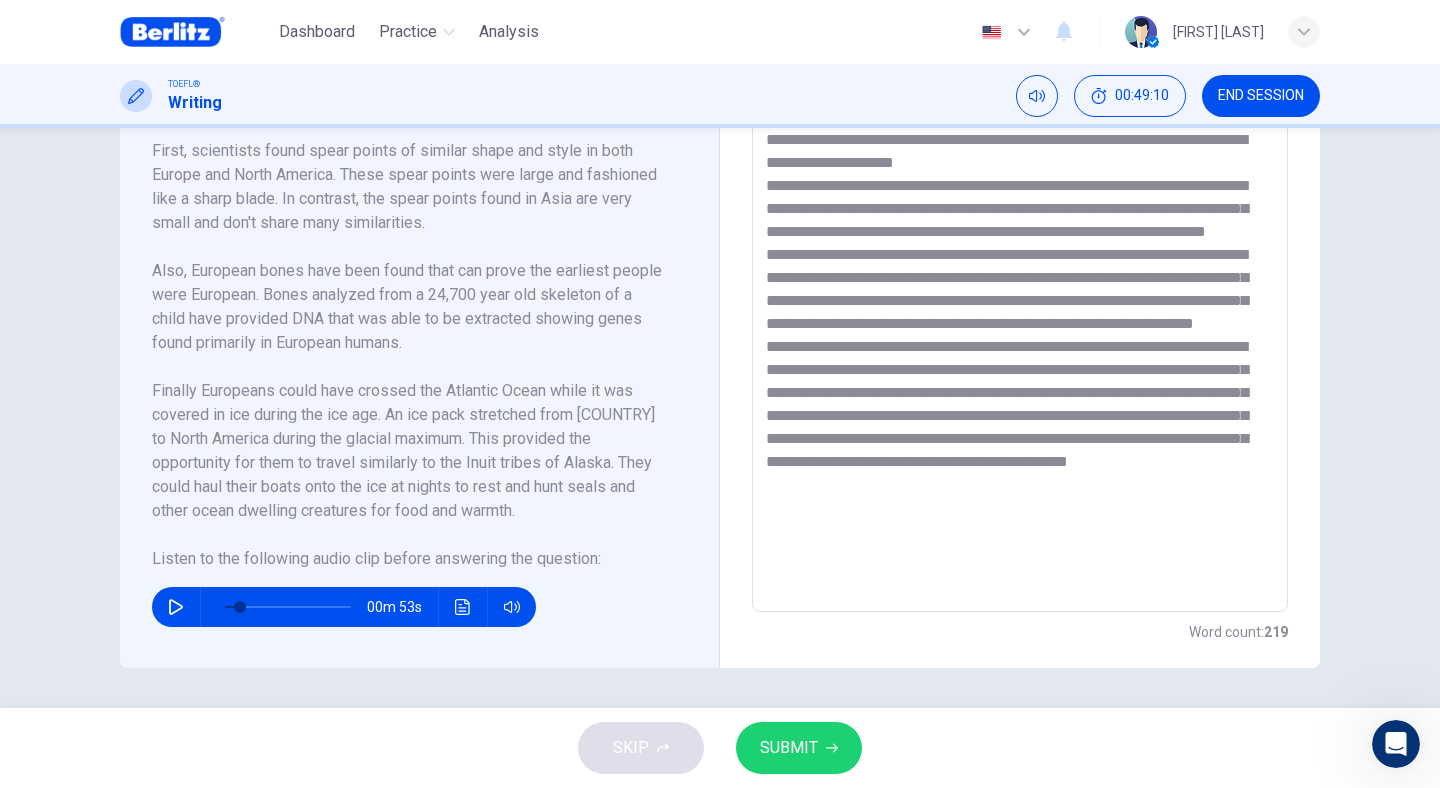 click at bounding box center (1020, 327) 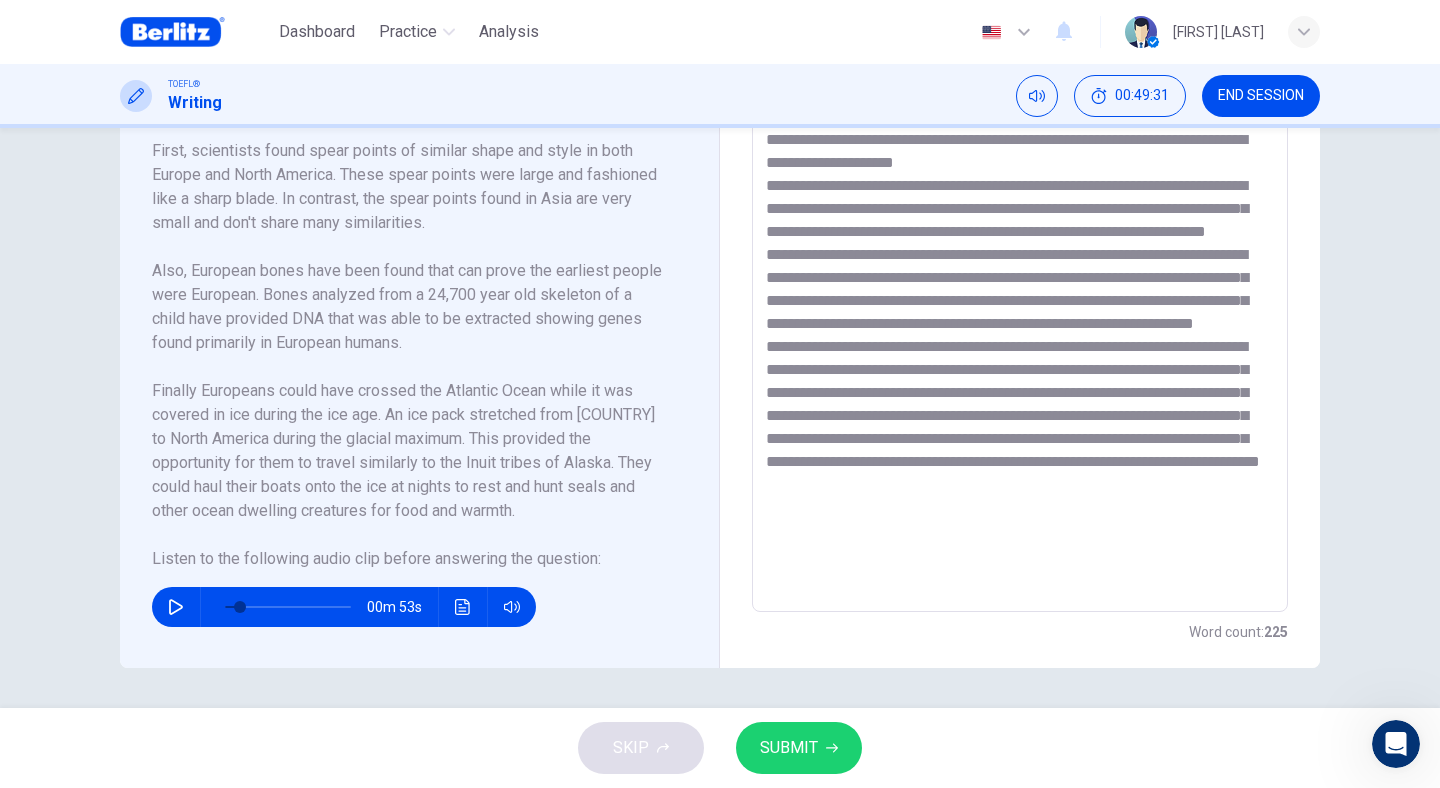 scroll, scrollTop: 14, scrollLeft: 0, axis: vertical 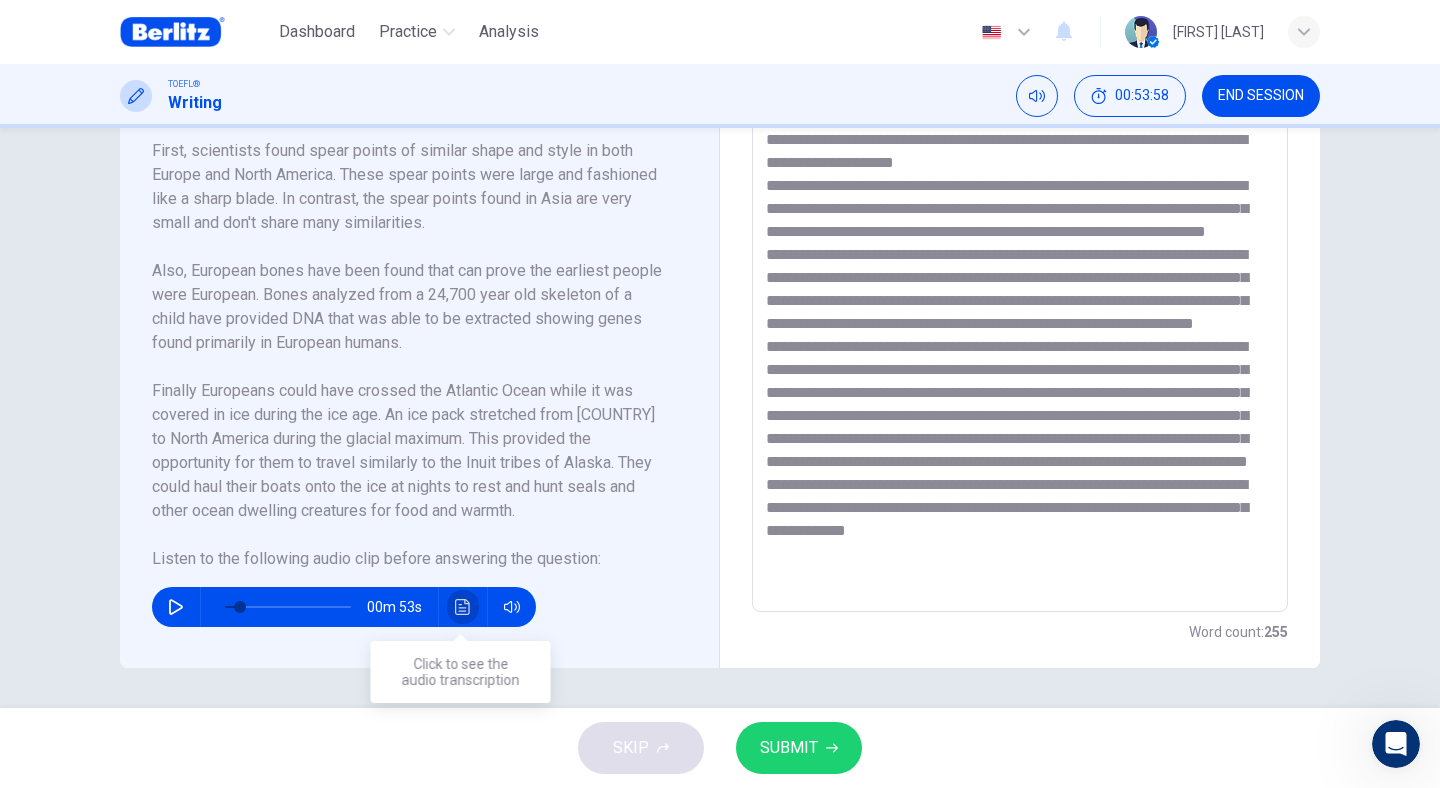 click 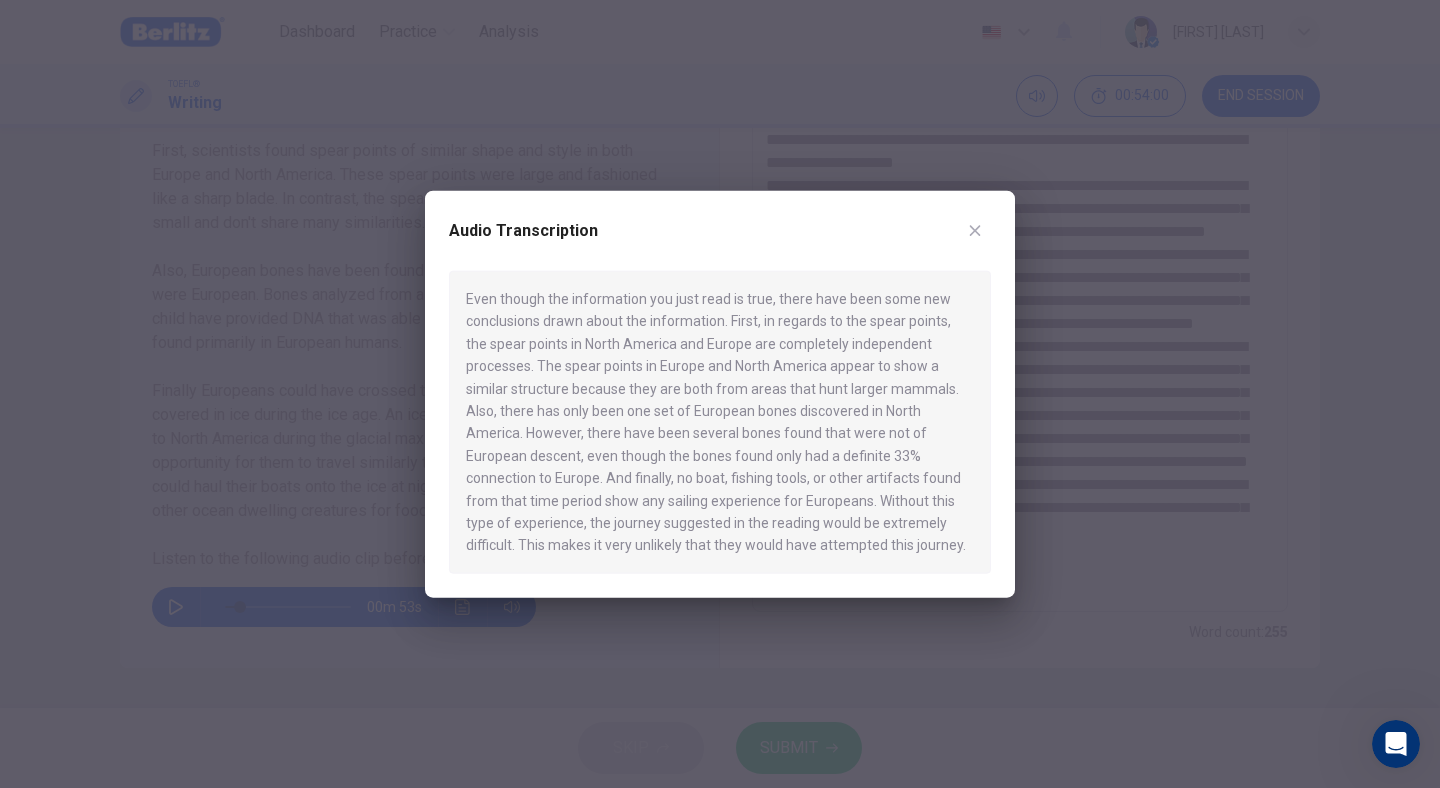 click 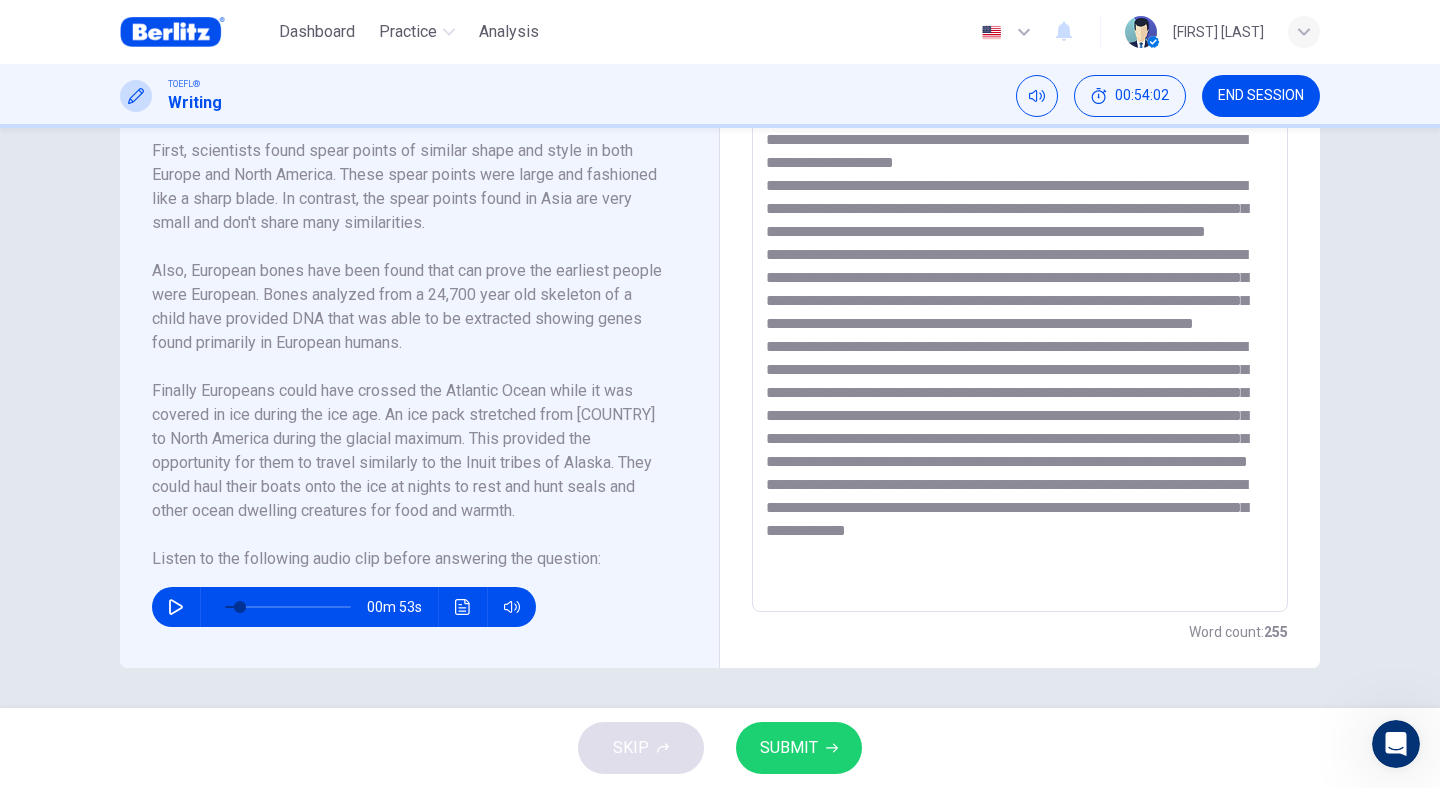 click on "* ​" at bounding box center (1020, 327) 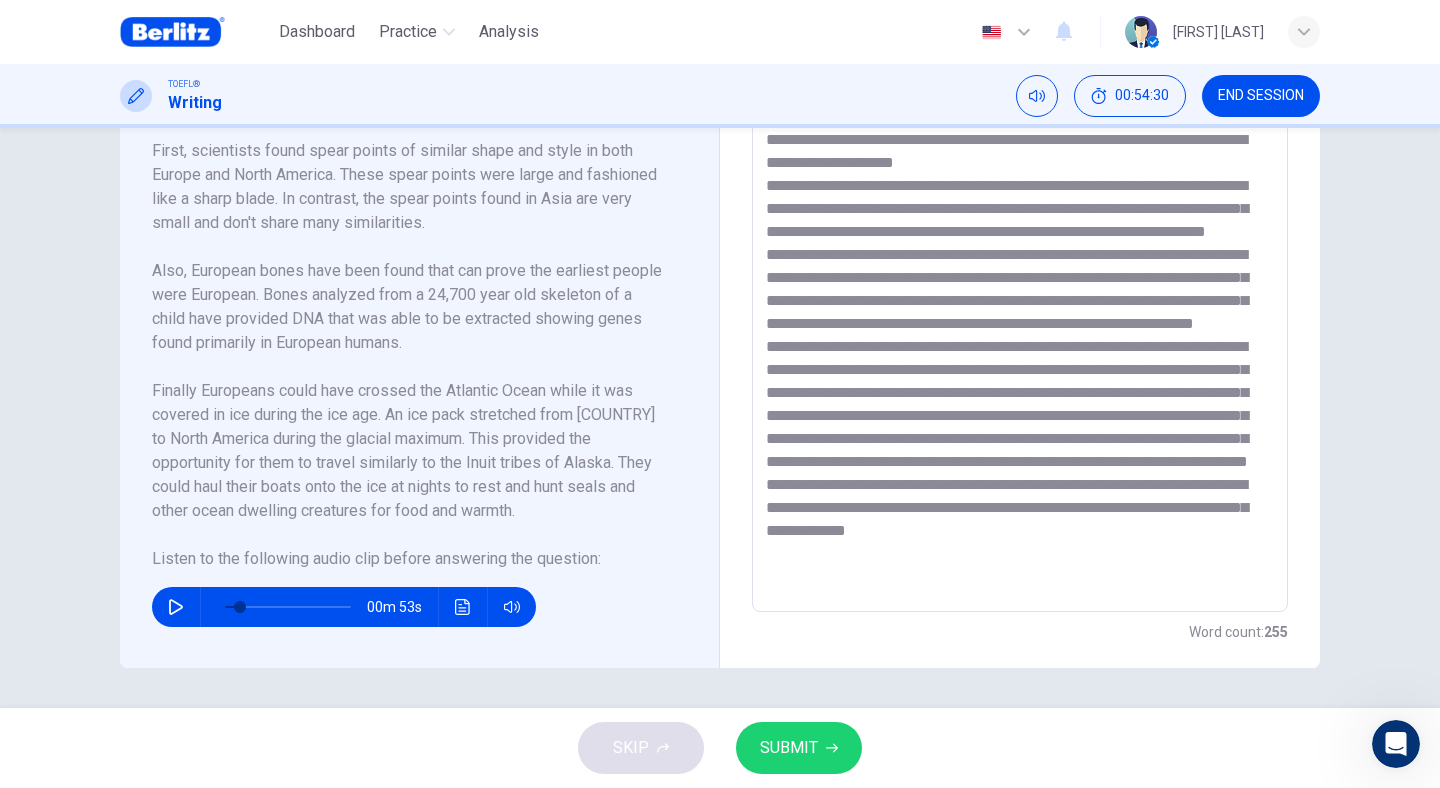 drag, startPoint x: 1001, startPoint y: 591, endPoint x: 935, endPoint y: 591, distance: 66 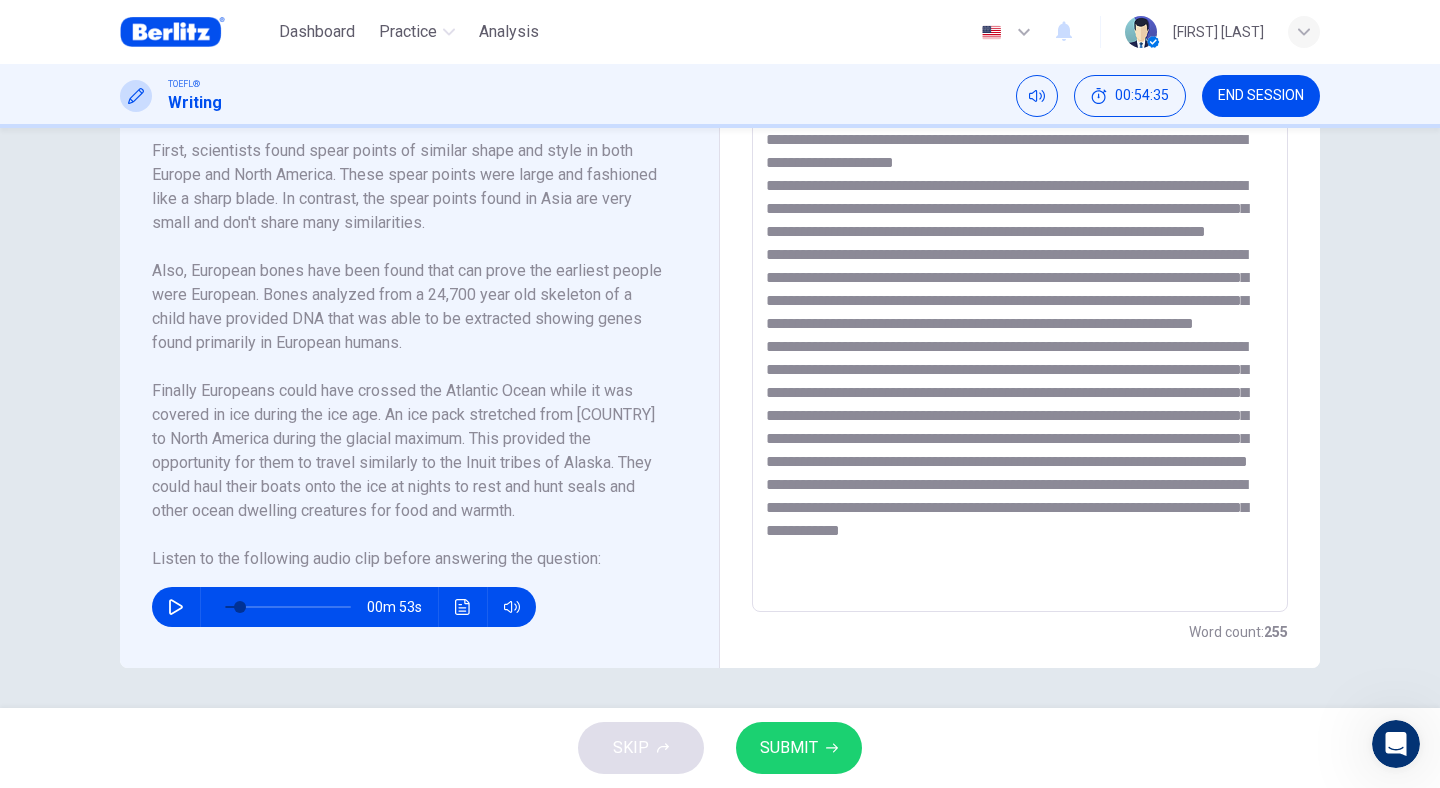 click at bounding box center [1020, 327] 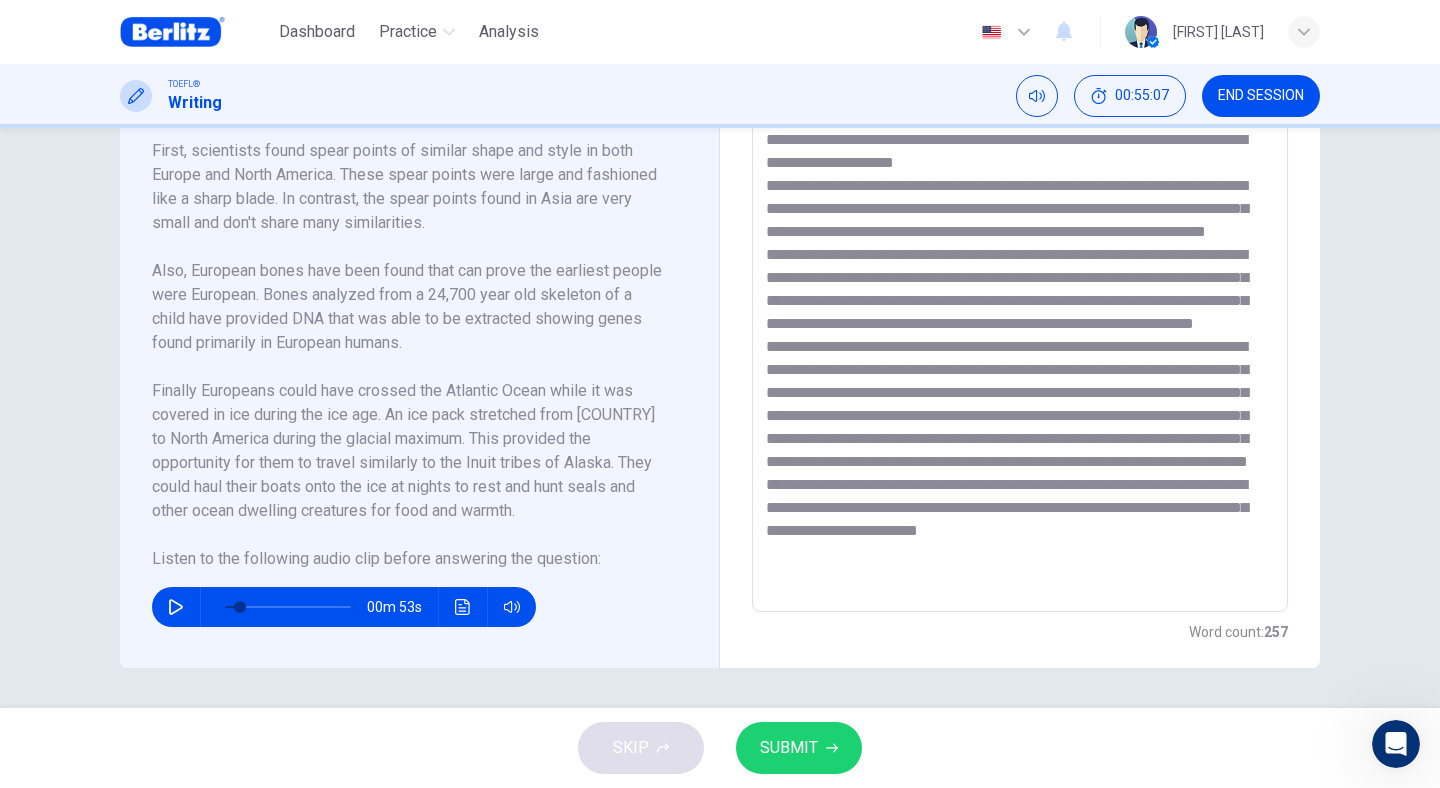 click at bounding box center [1020, 327] 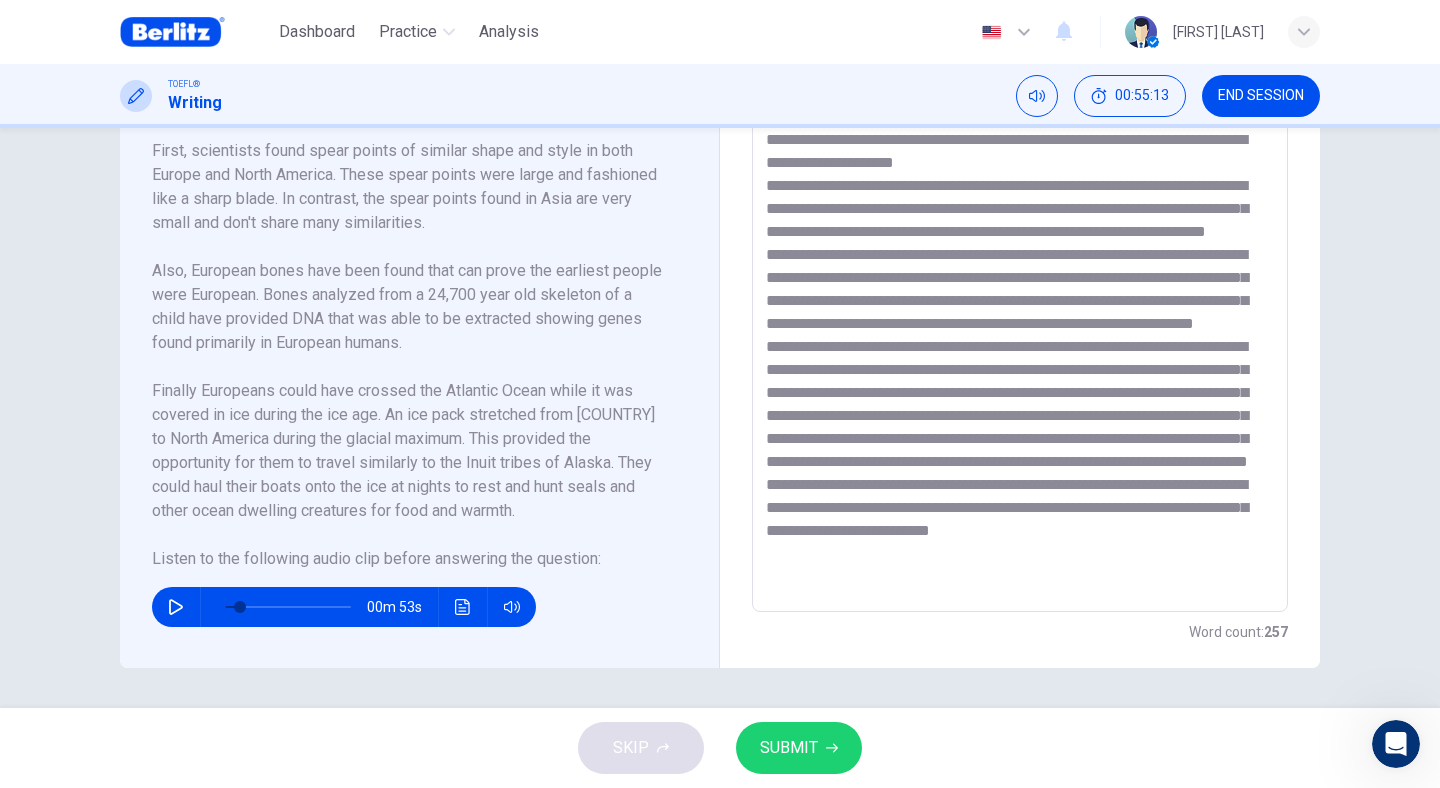 click at bounding box center [1020, 327] 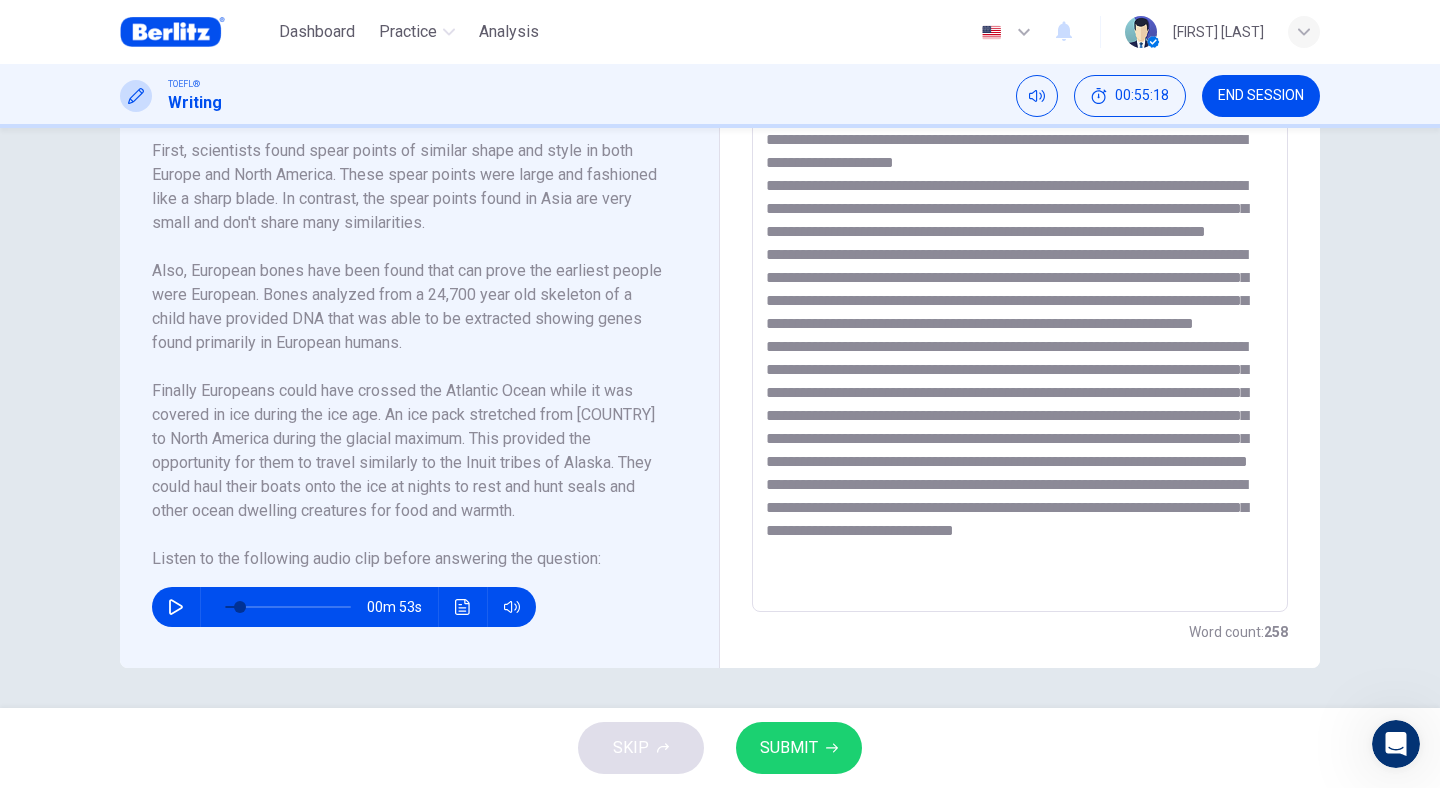 click at bounding box center (1020, 327) 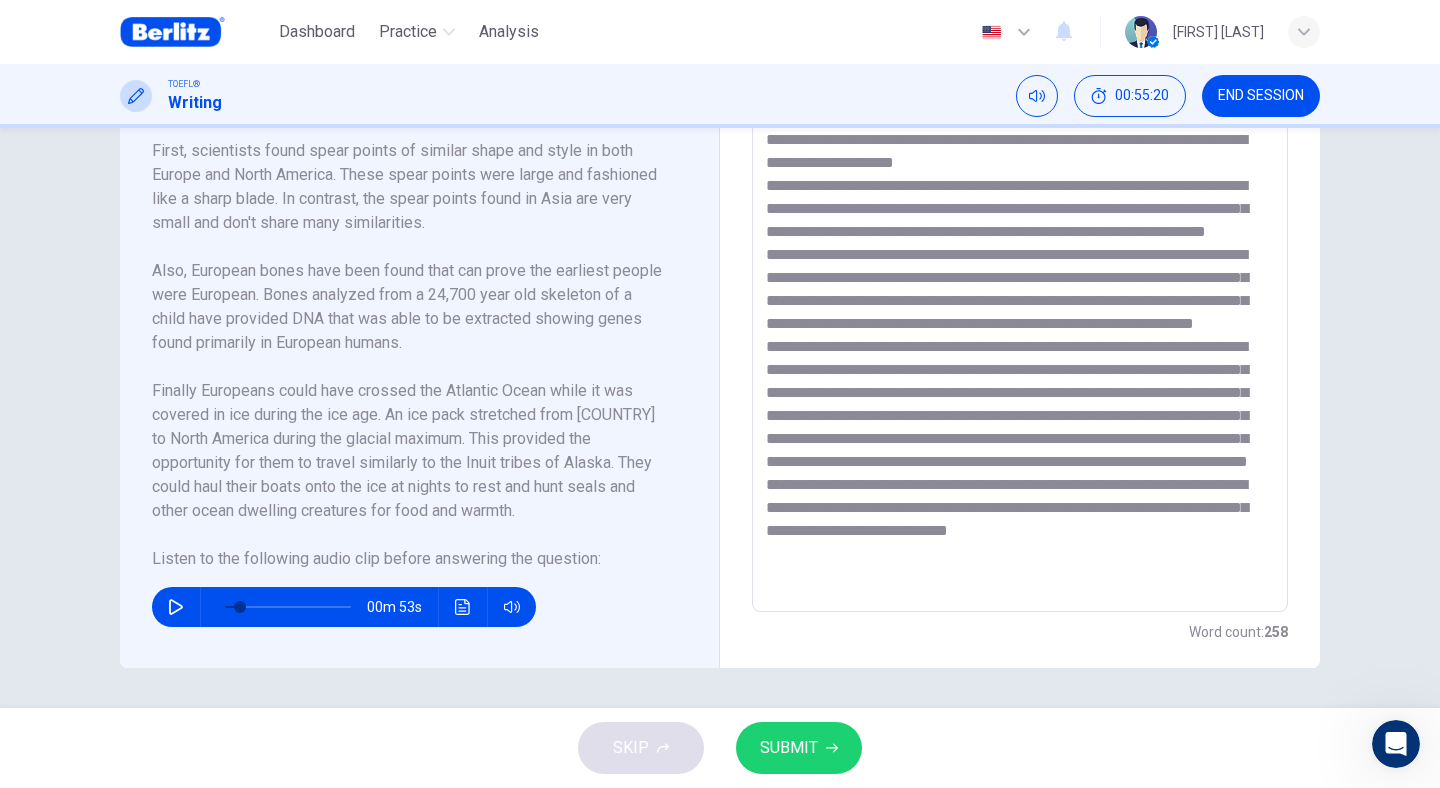 click at bounding box center (1020, 327) 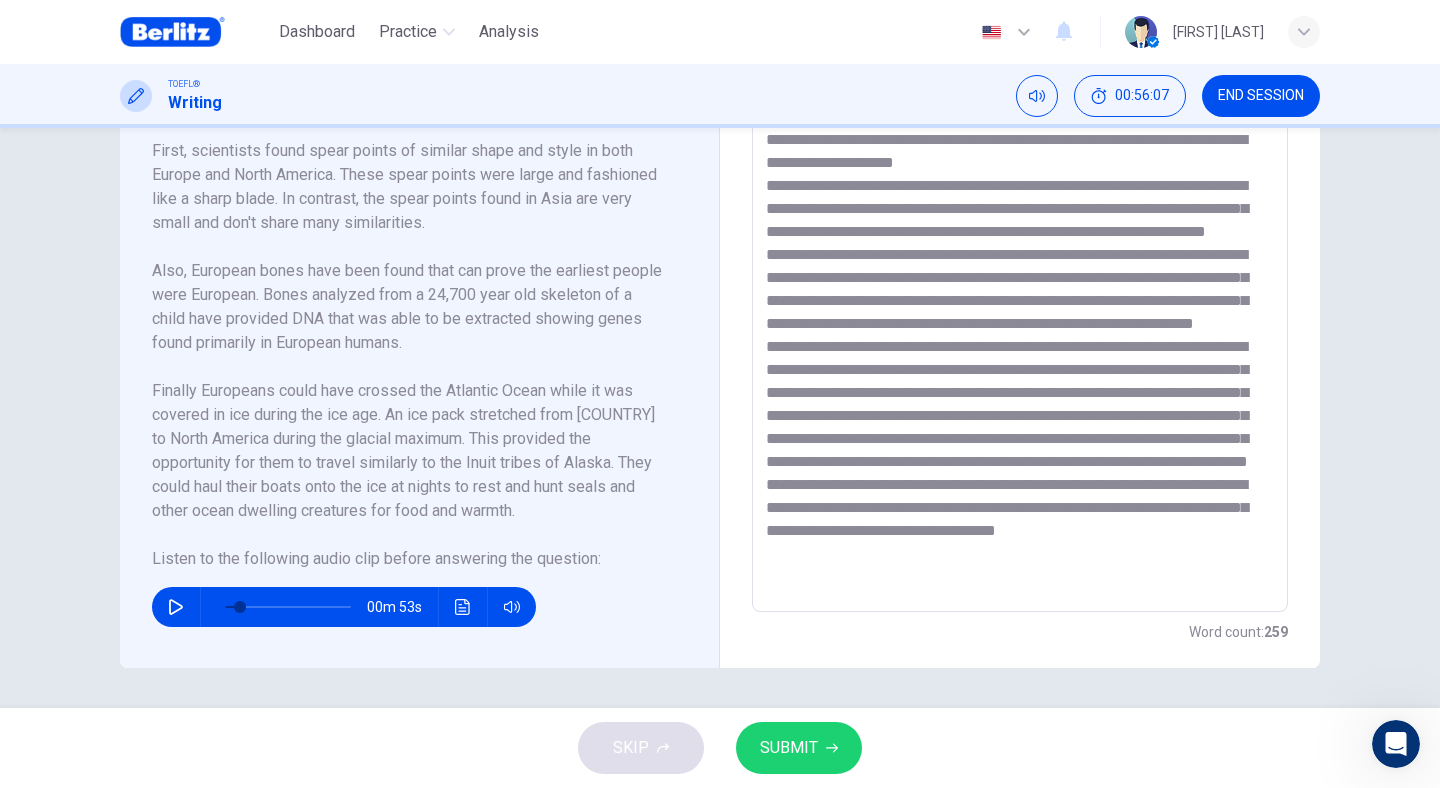 scroll, scrollTop: 84, scrollLeft: 0, axis: vertical 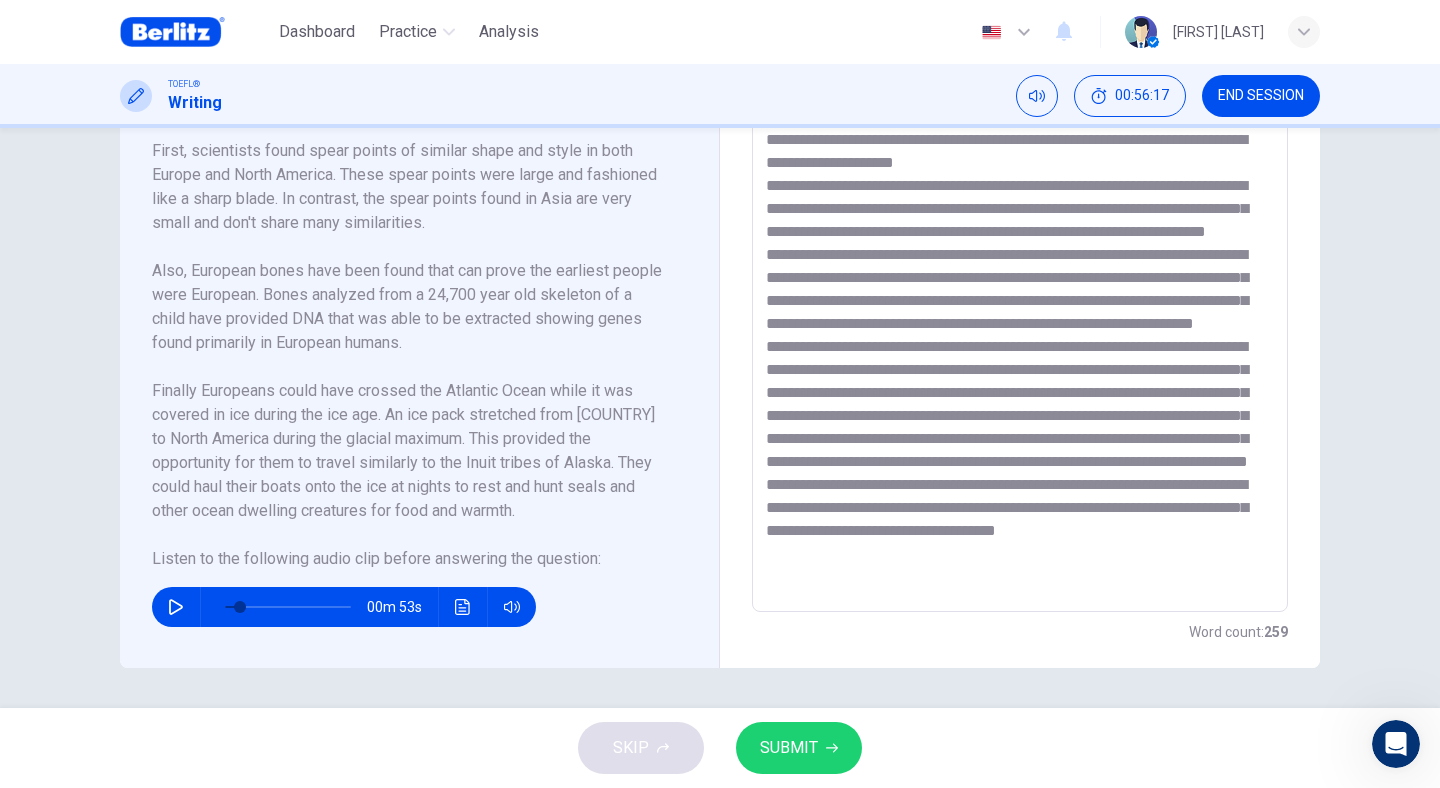 click at bounding box center (1020, 327) 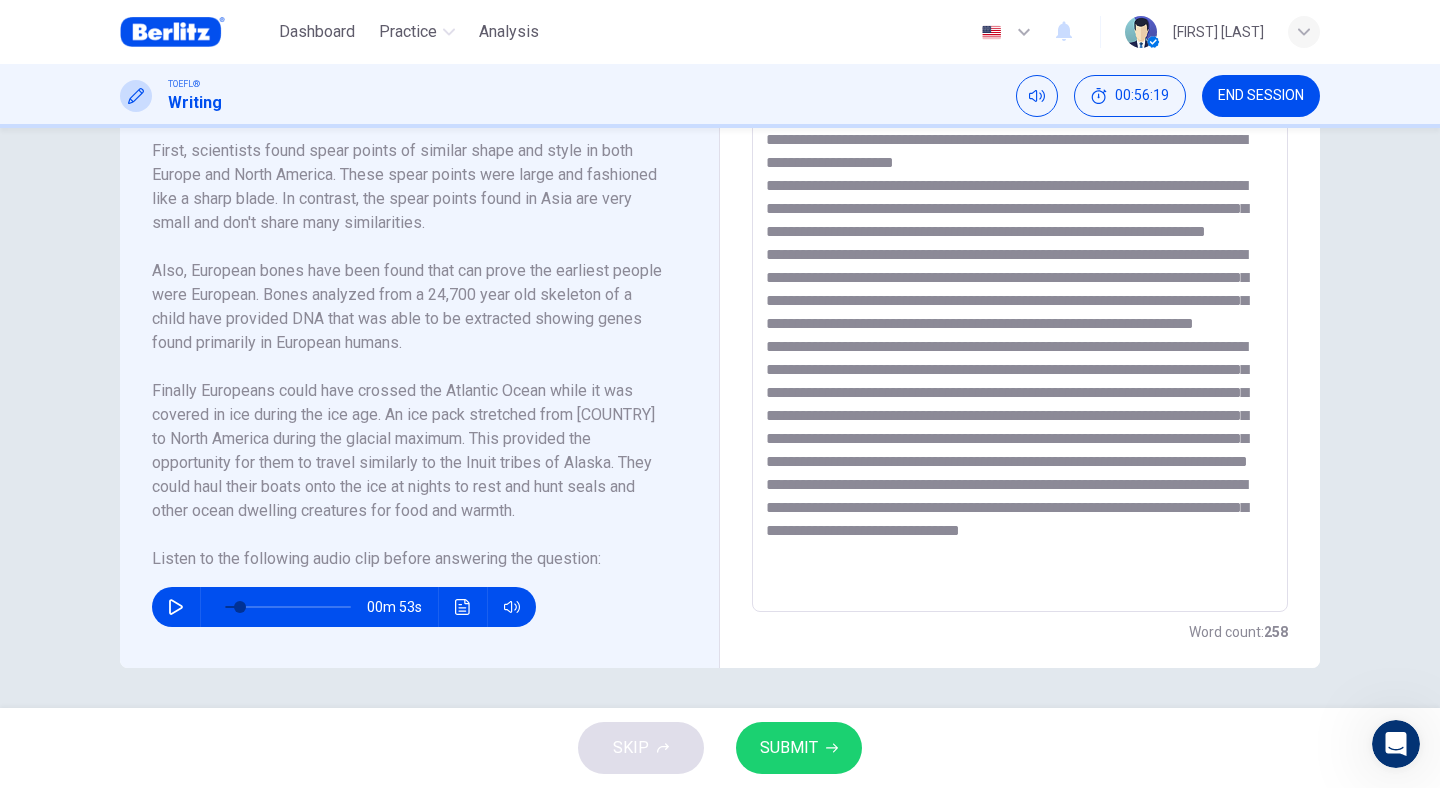 click at bounding box center [1020, 327] 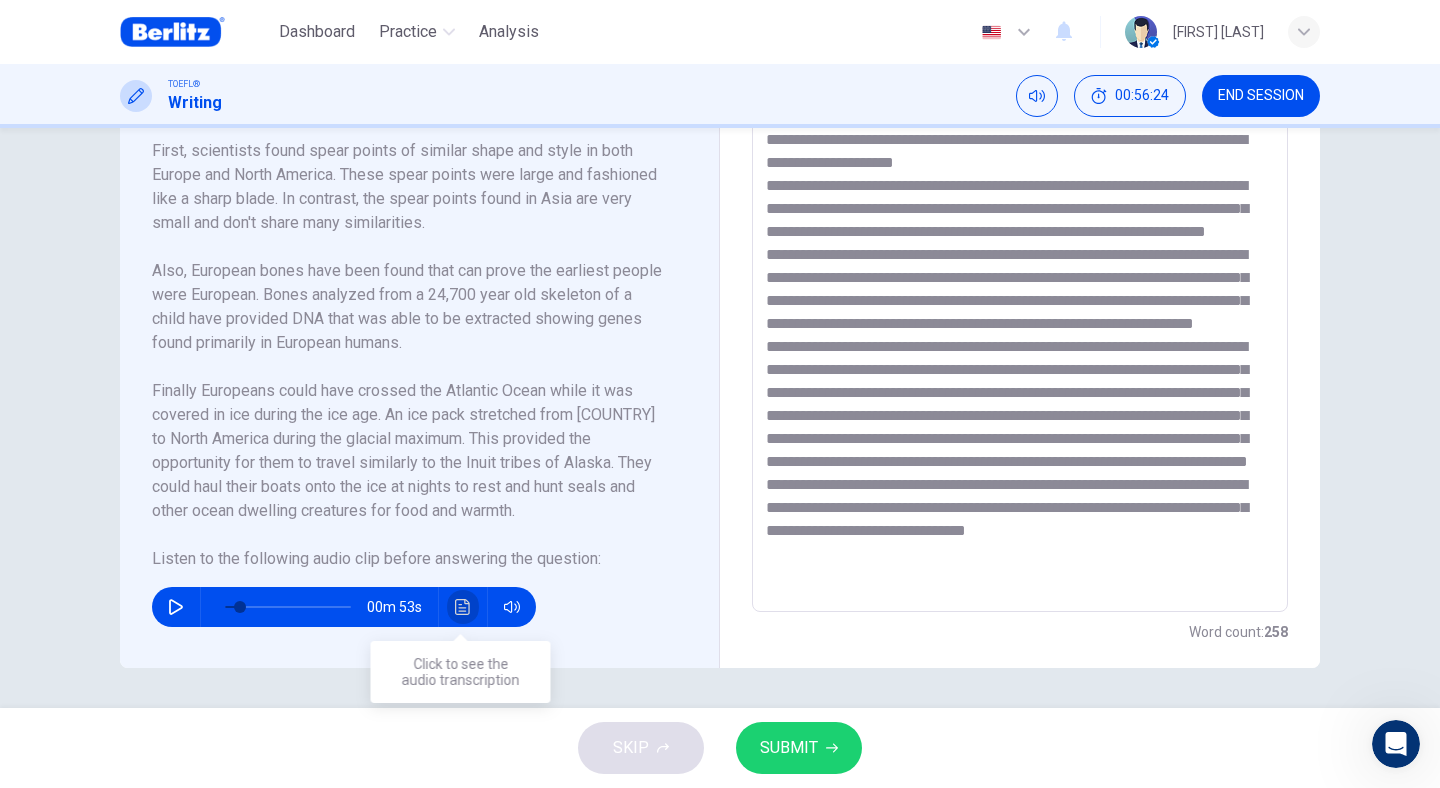 click at bounding box center [463, 607] 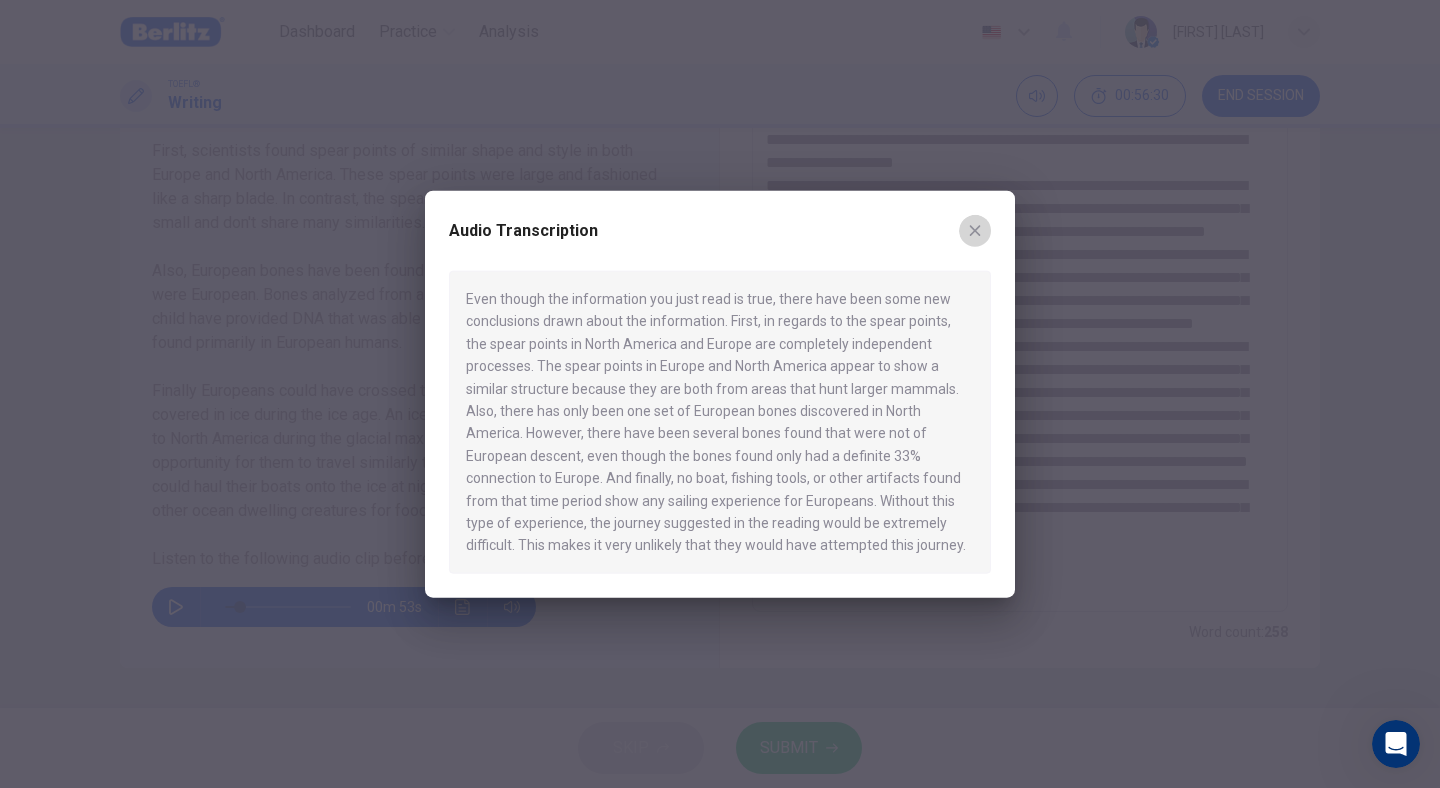 click 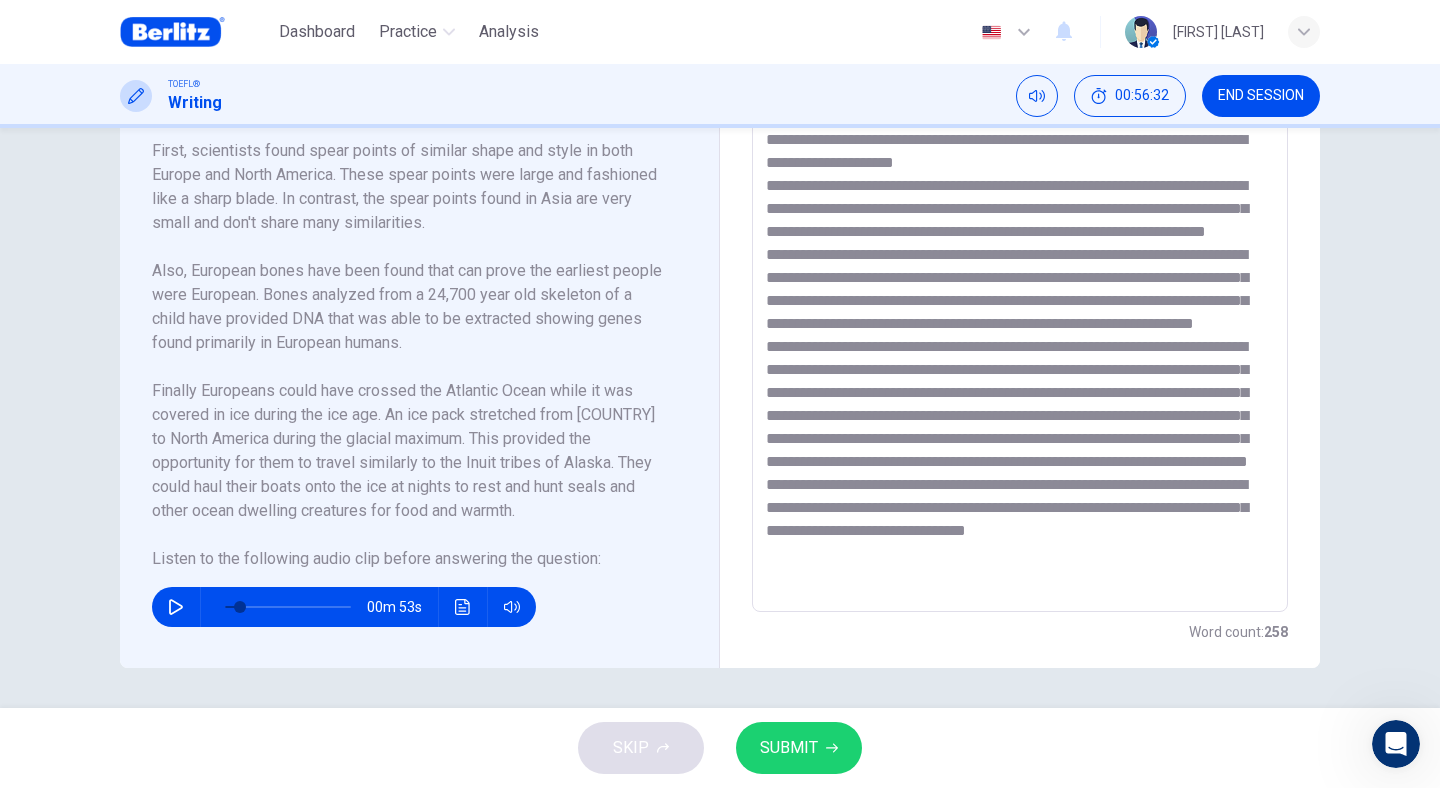 click at bounding box center (1020, 327) 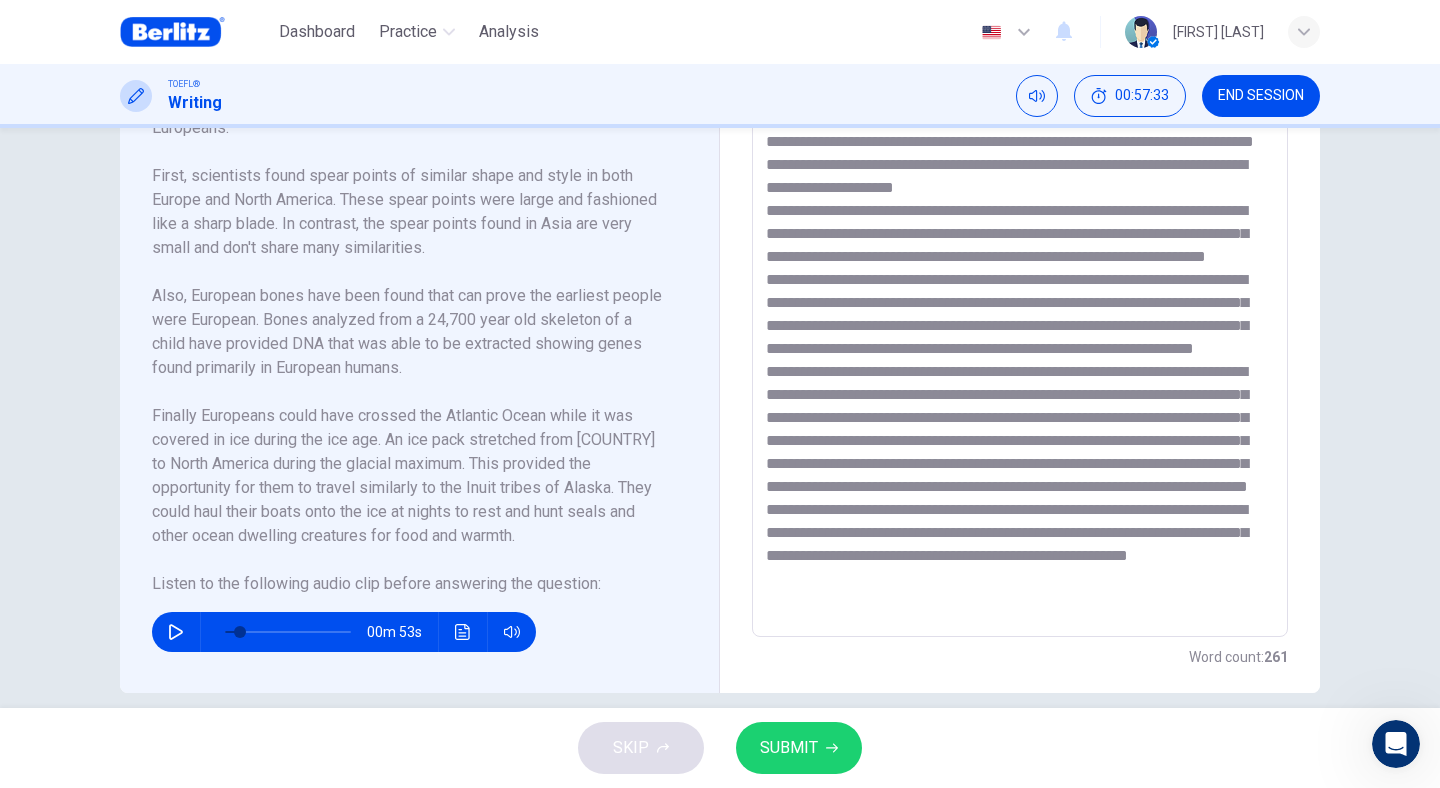 scroll, scrollTop: 496, scrollLeft: 0, axis: vertical 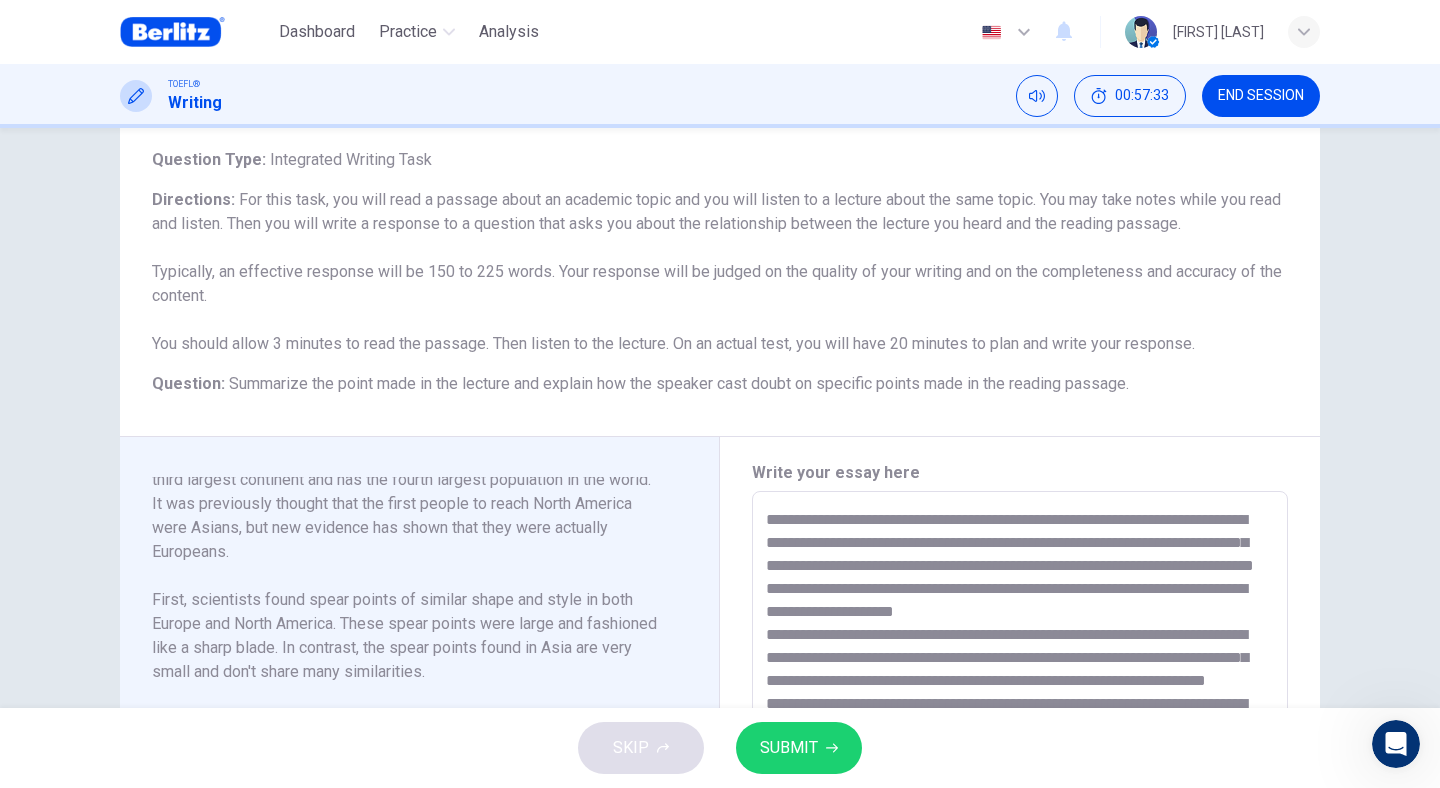 drag, startPoint x: 923, startPoint y: 589, endPoint x: 740, endPoint y: 80, distance: 540.8974 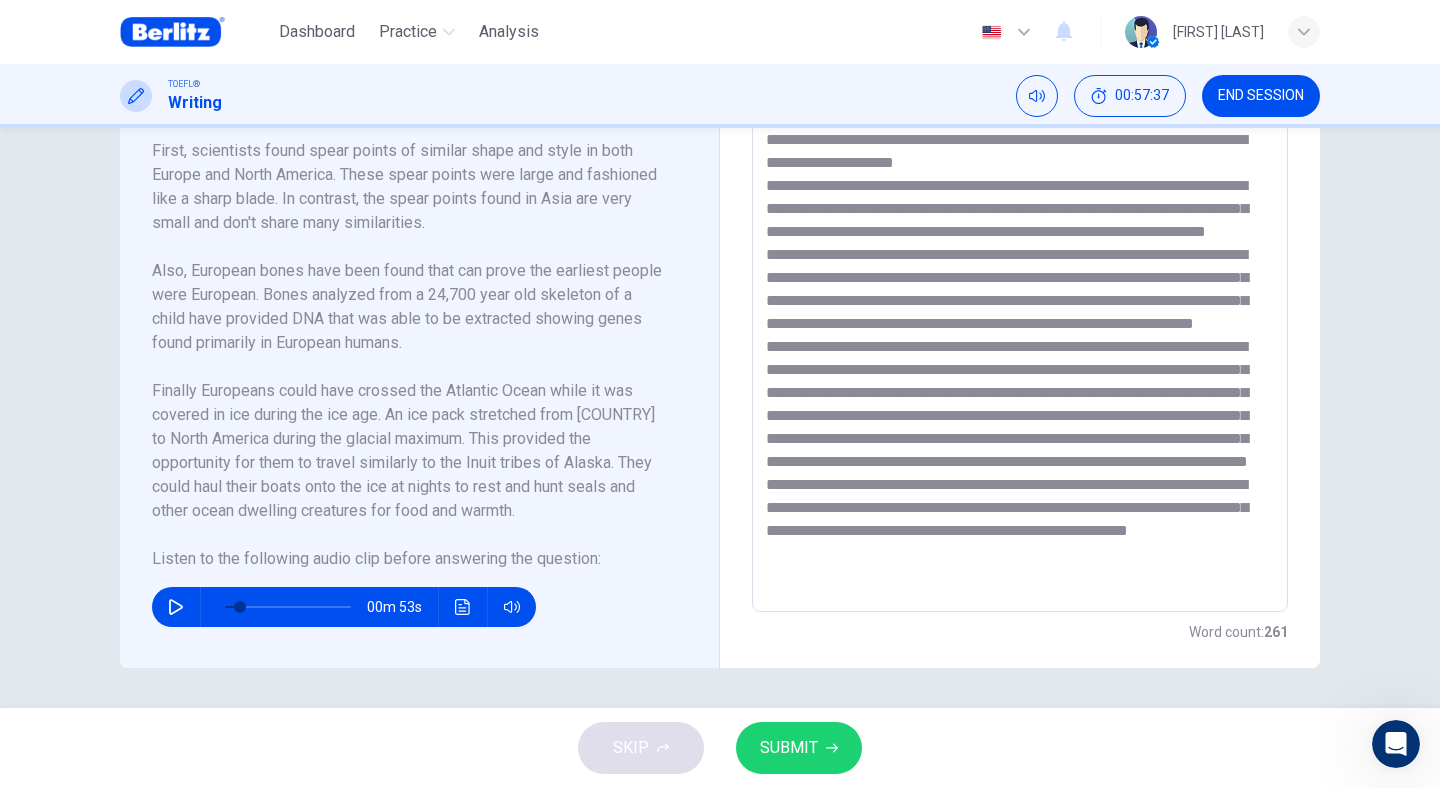 click at bounding box center (1020, 327) 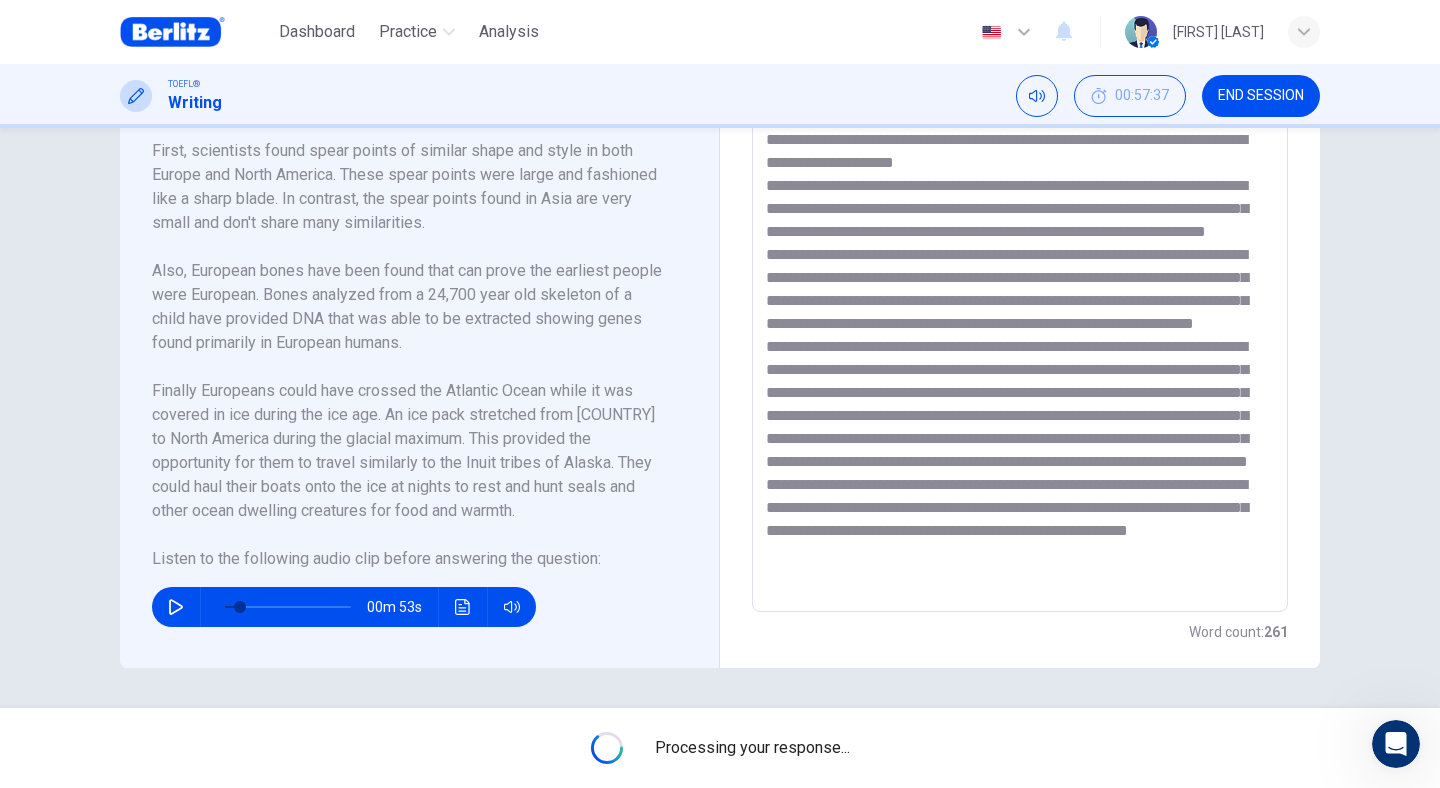 scroll, scrollTop: 107, scrollLeft: 0, axis: vertical 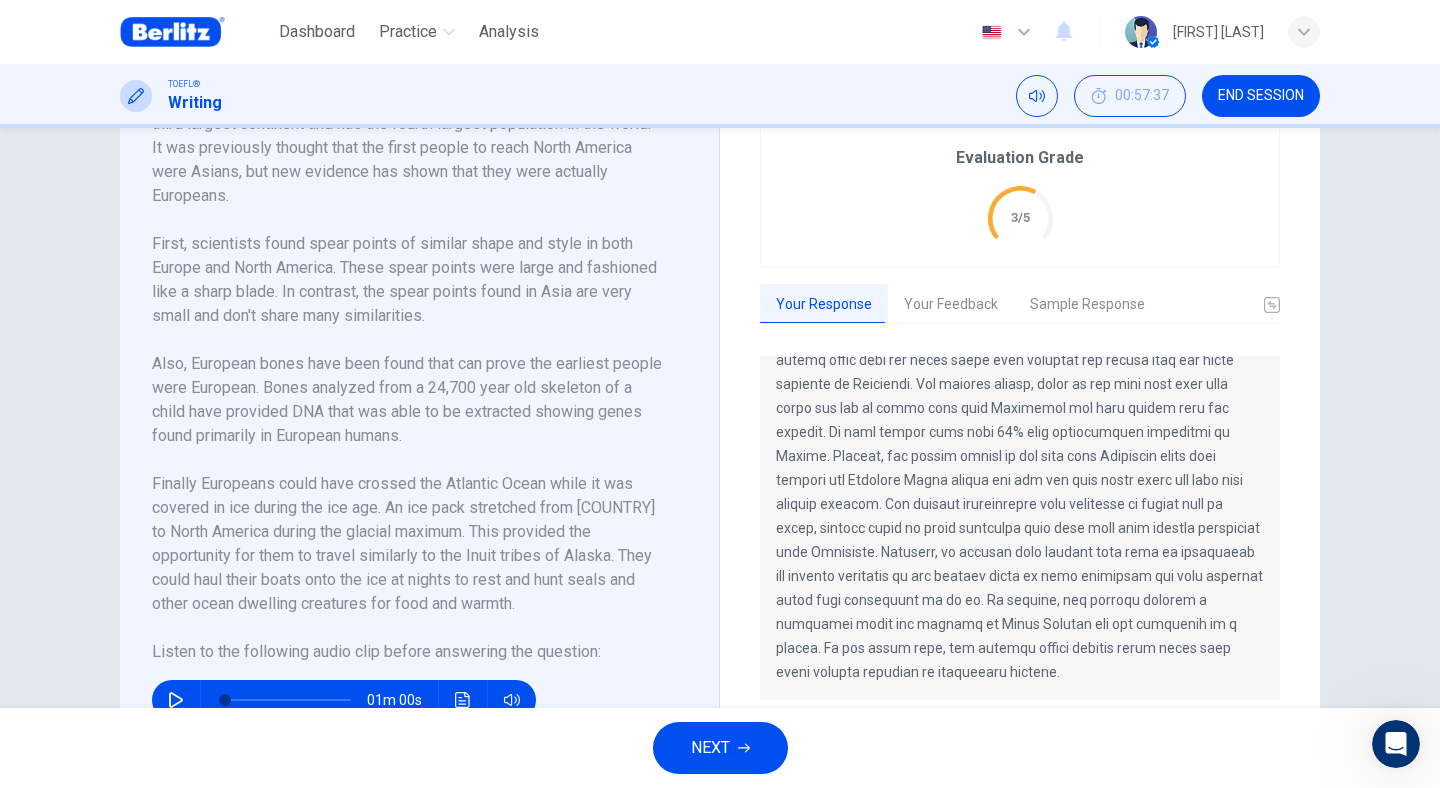 click on "Your Feedback" at bounding box center (951, 305) 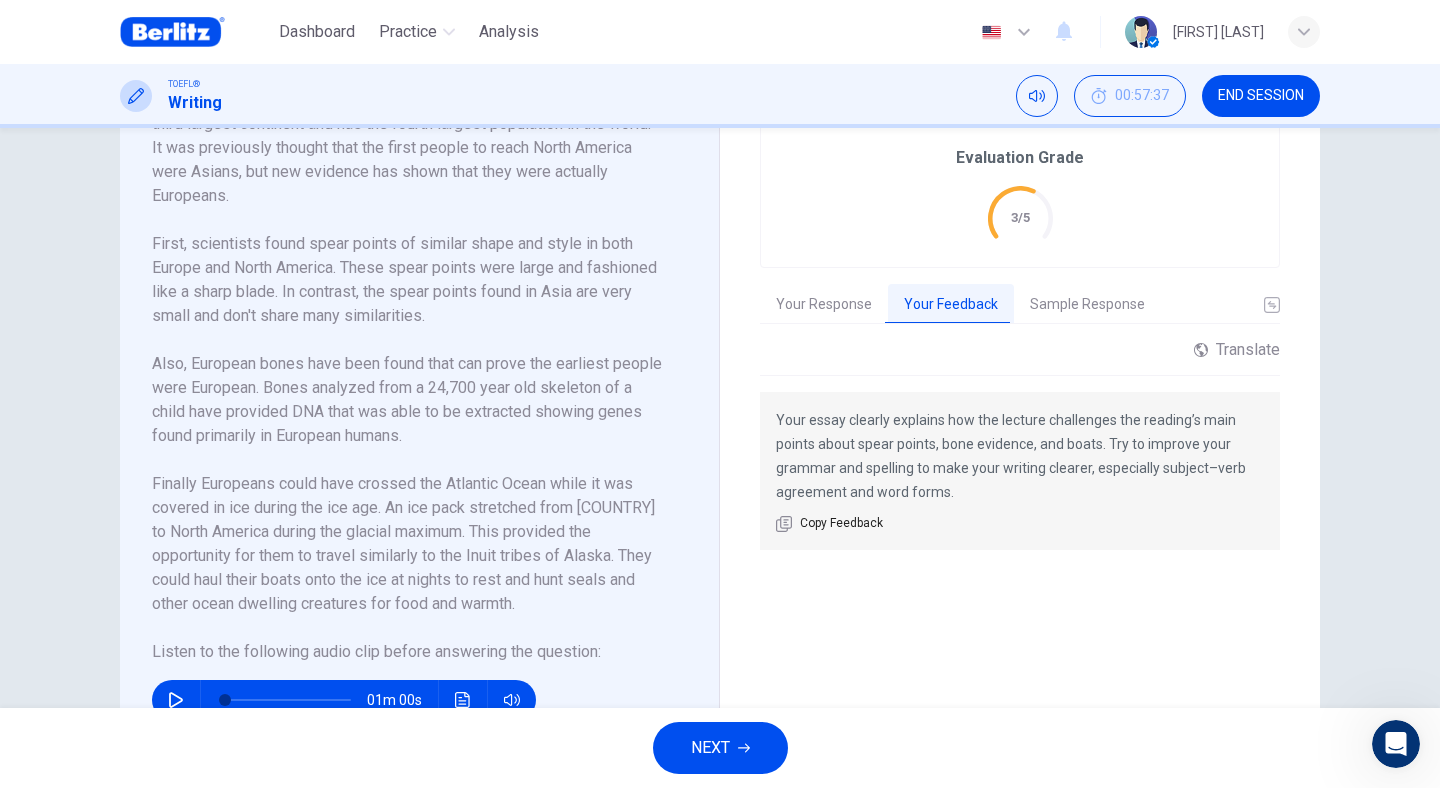 click on "Sample Response" at bounding box center [1087, 305] 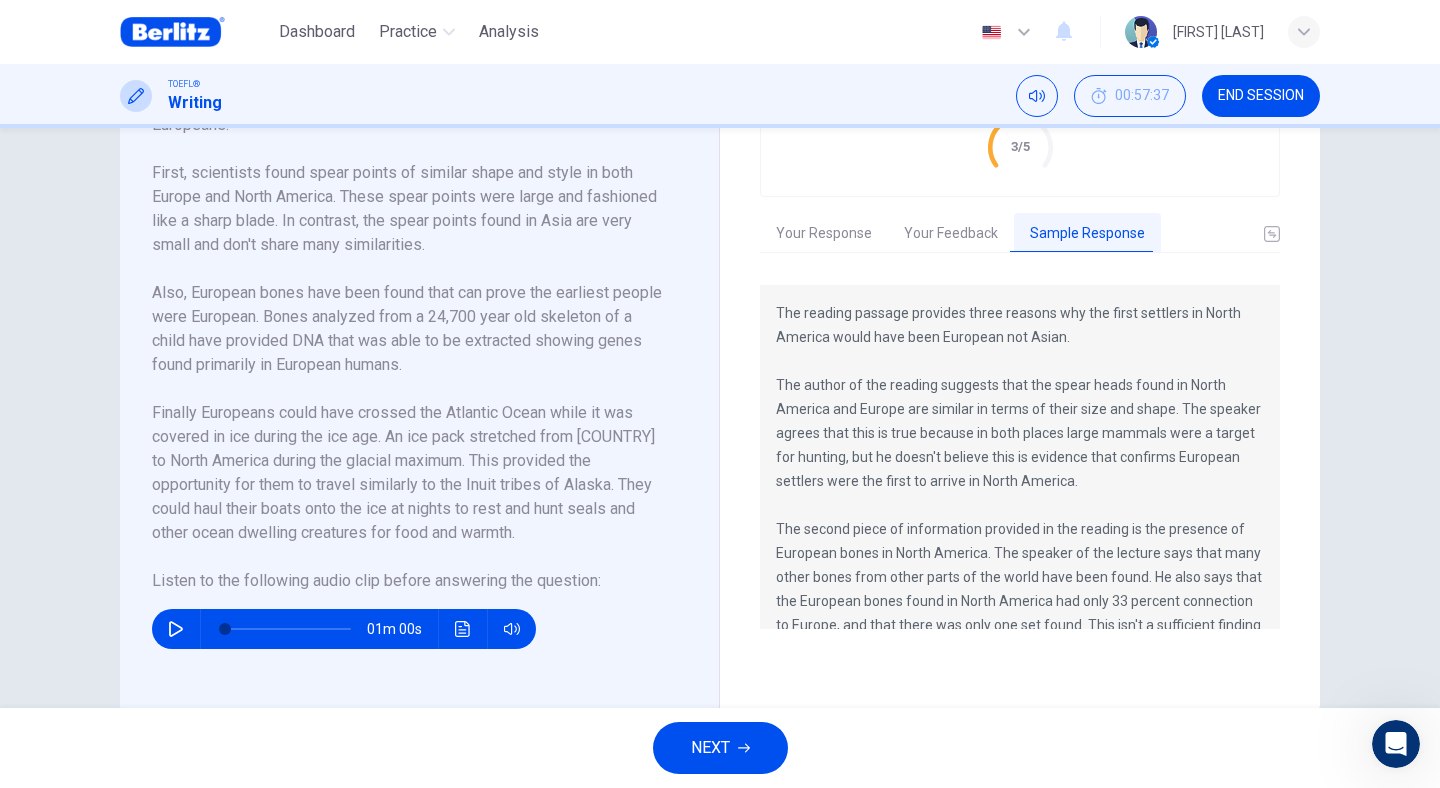 scroll, scrollTop: 568, scrollLeft: 0, axis: vertical 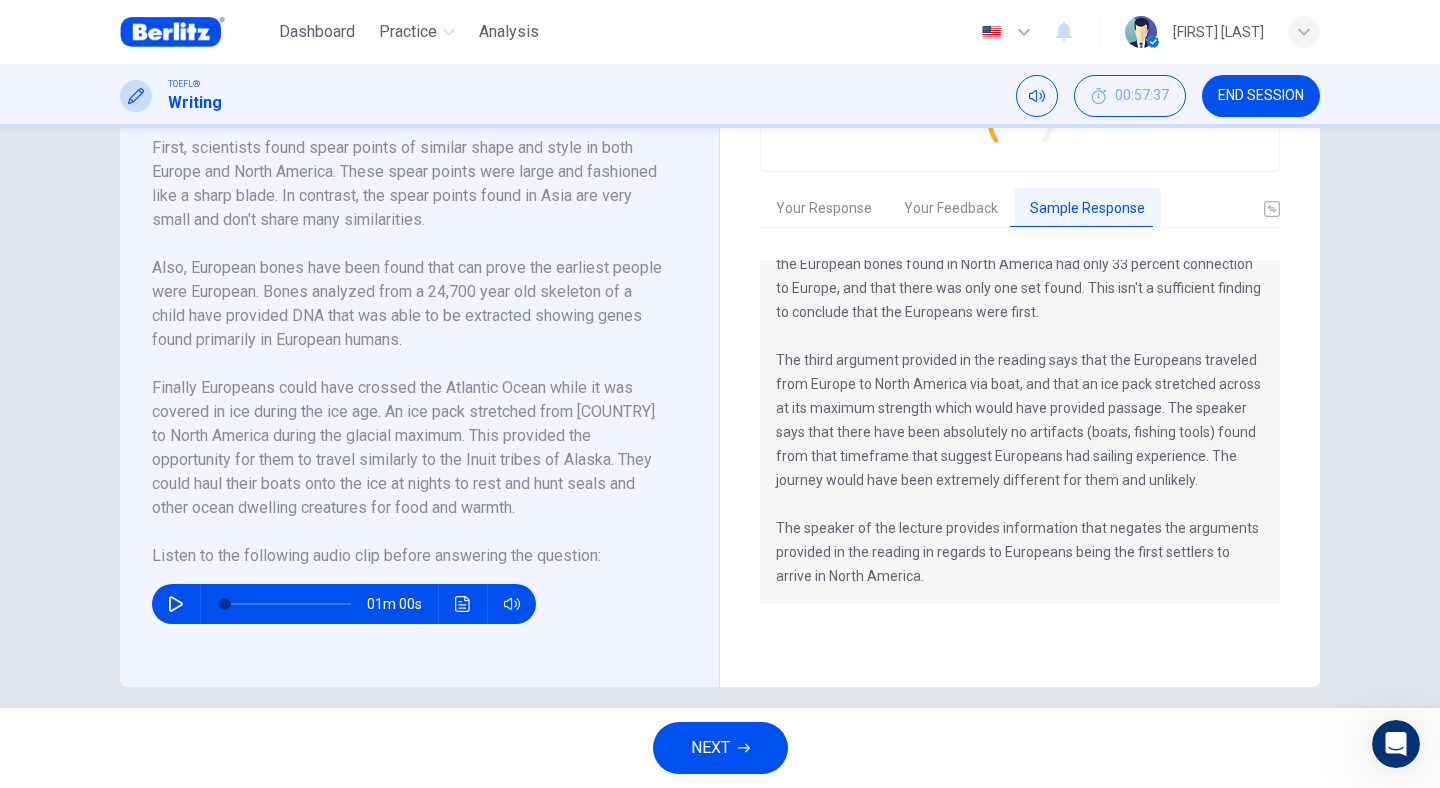 click on "Your Response" at bounding box center (824, 209) 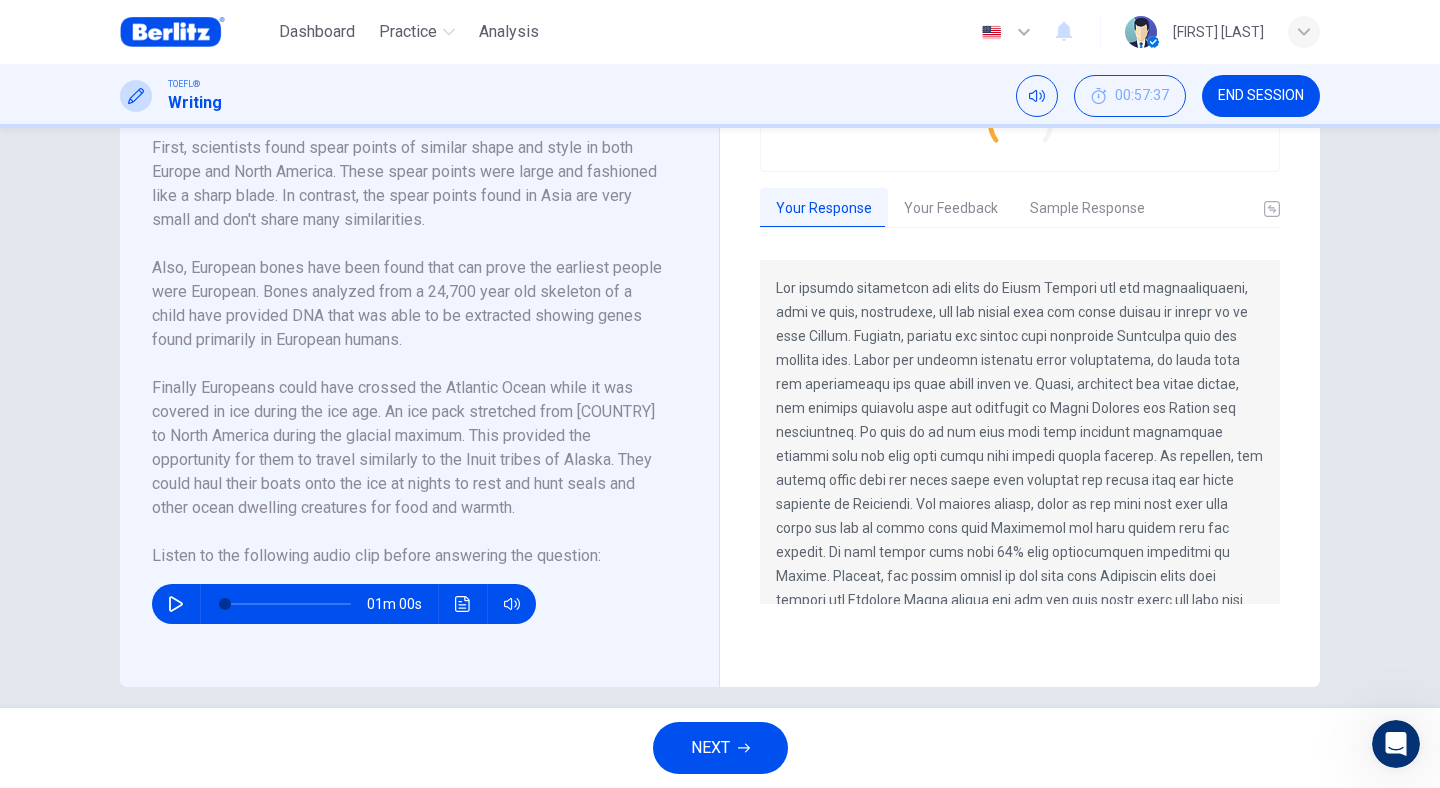 scroll, scrollTop: 0, scrollLeft: 0, axis: both 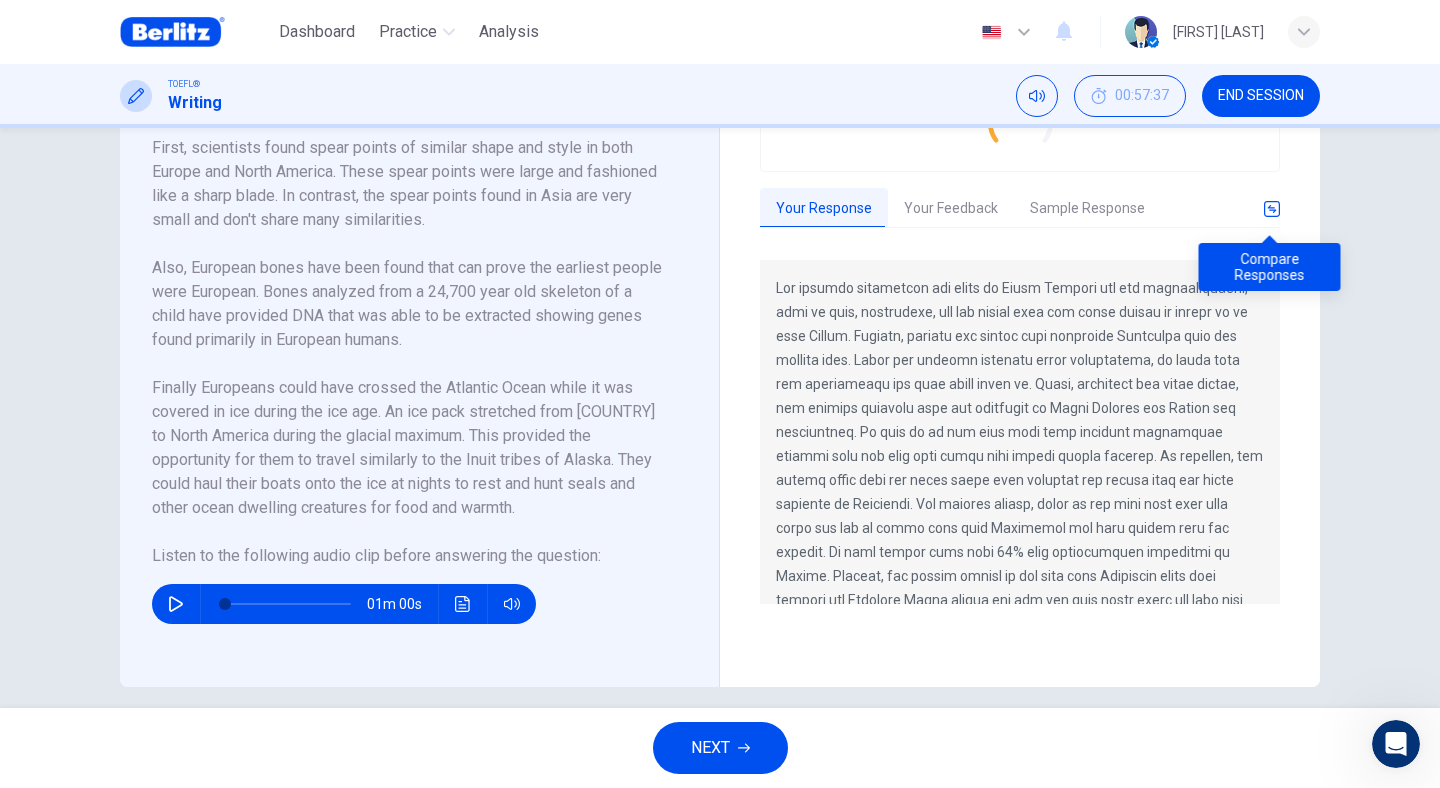 click 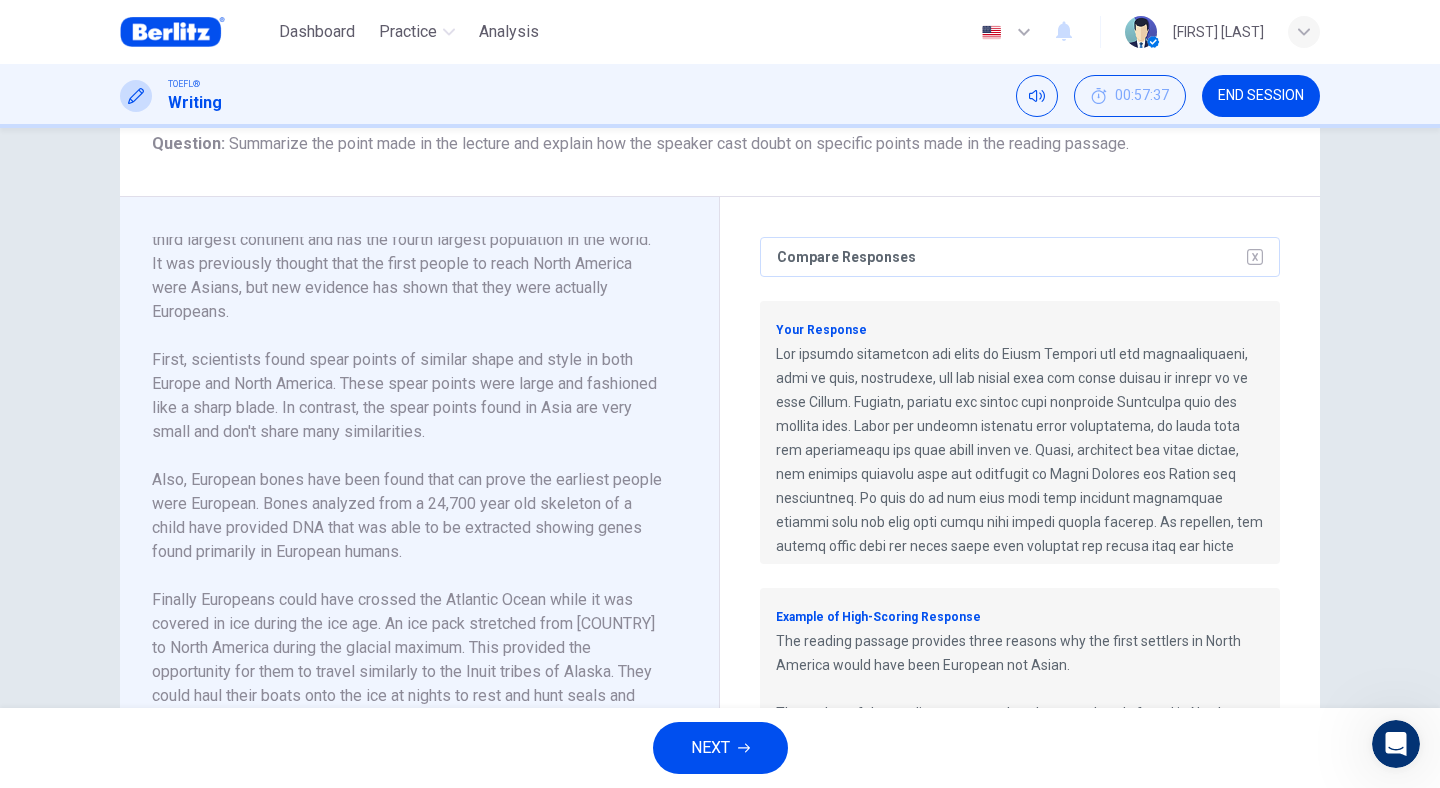scroll, scrollTop: 377, scrollLeft: 0, axis: vertical 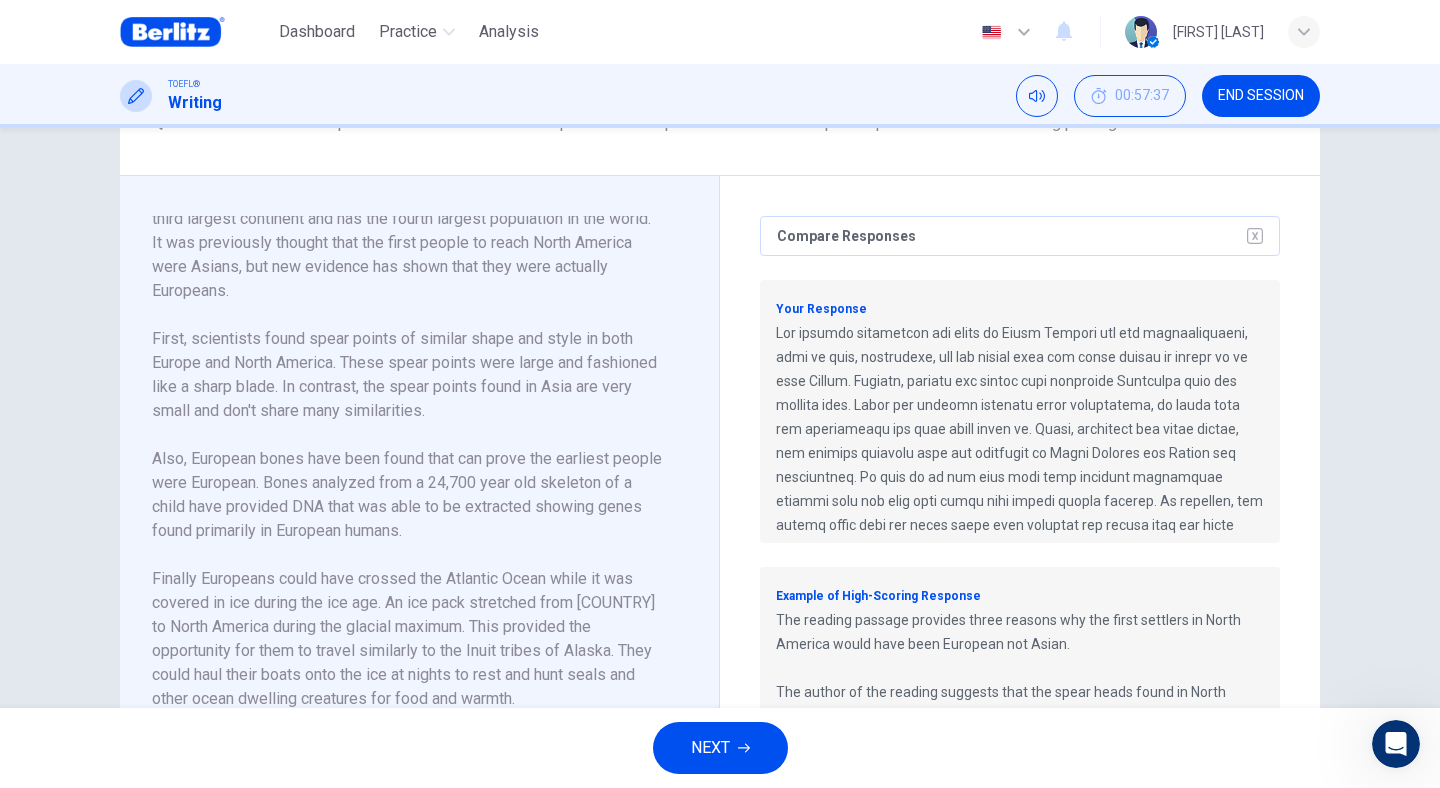 click at bounding box center [1020, 585] 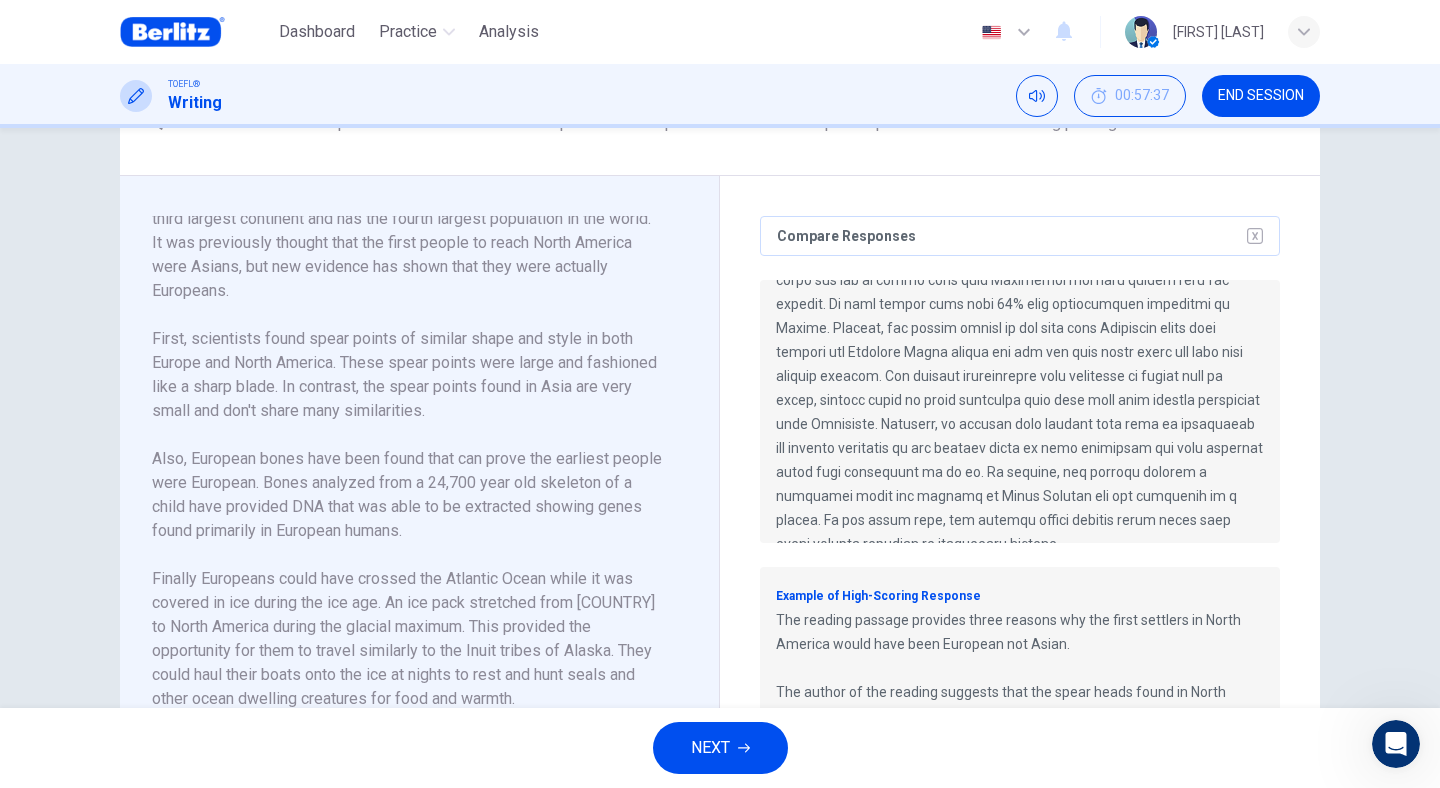 scroll, scrollTop: 322, scrollLeft: 0, axis: vertical 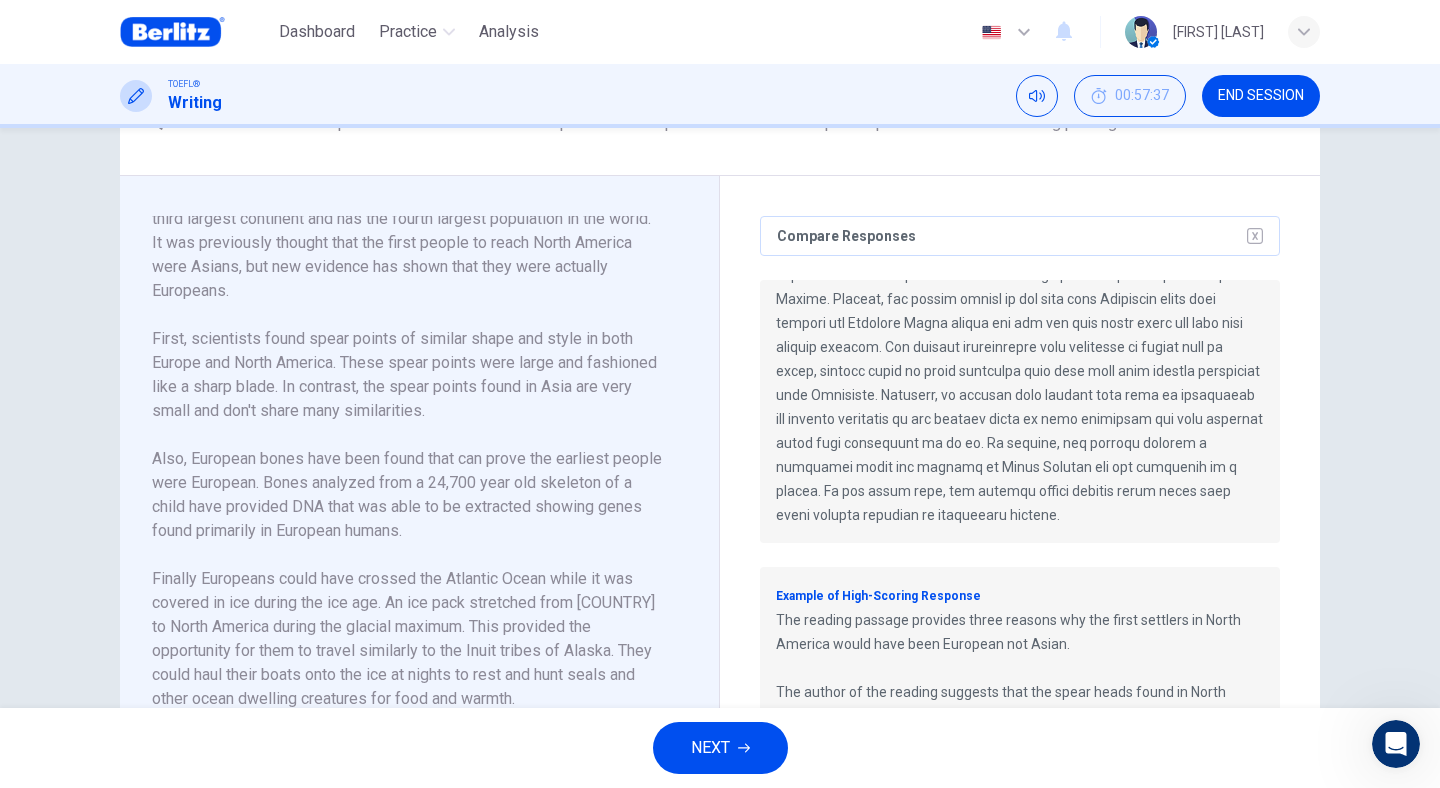 drag, startPoint x: 1277, startPoint y: 510, endPoint x: 1290, endPoint y: 327, distance: 183.46117 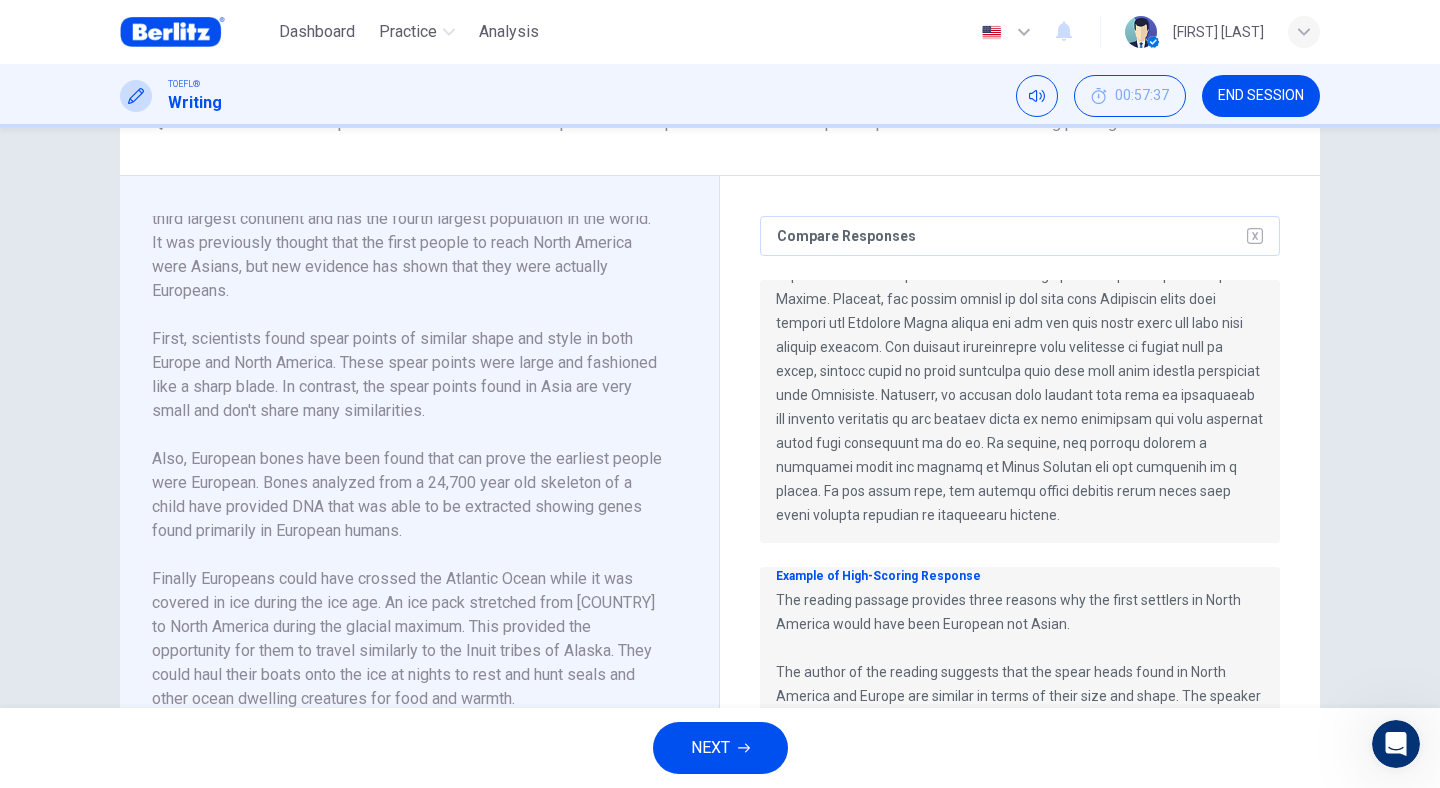 scroll, scrollTop: 10, scrollLeft: 0, axis: vertical 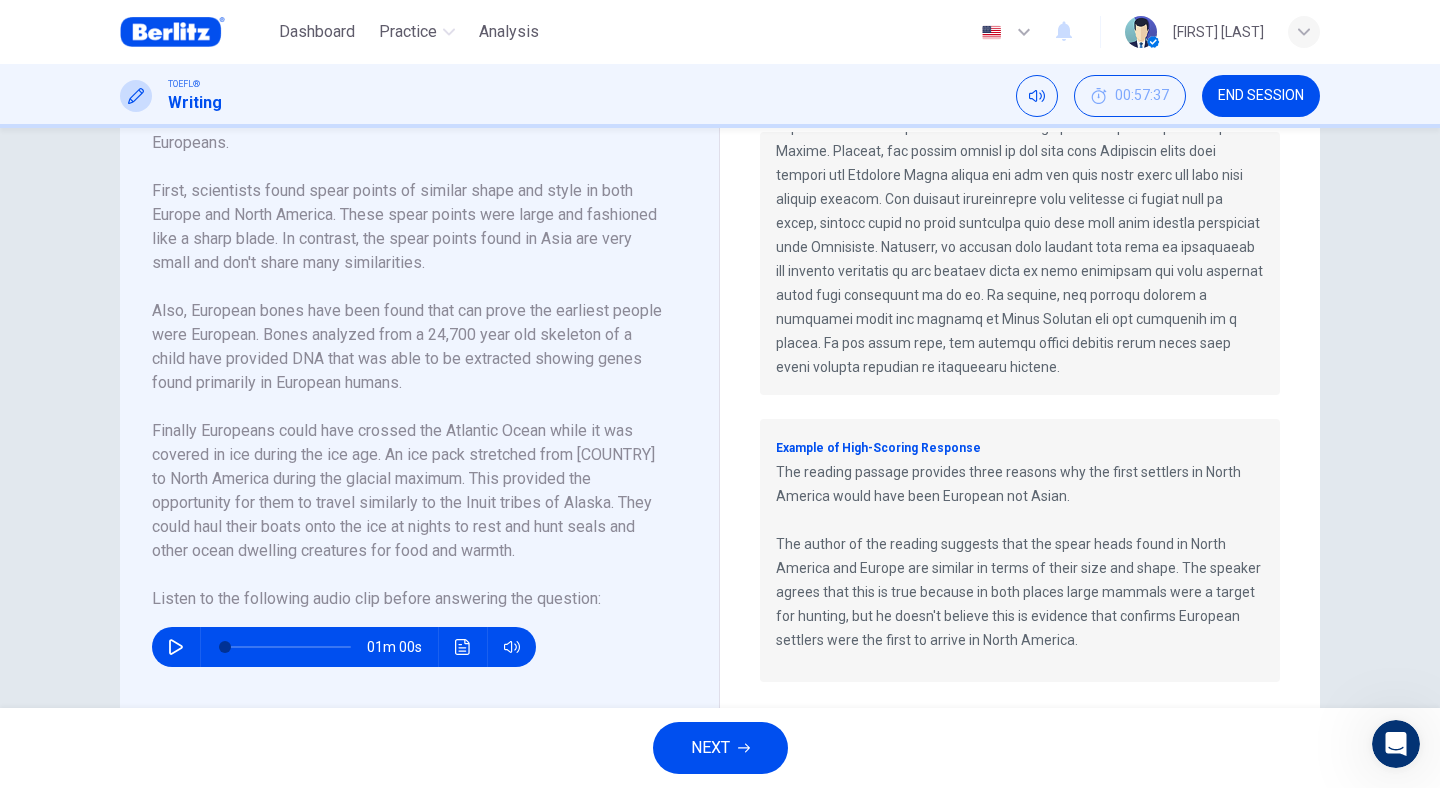 click on "NEXT" at bounding box center [720, 748] 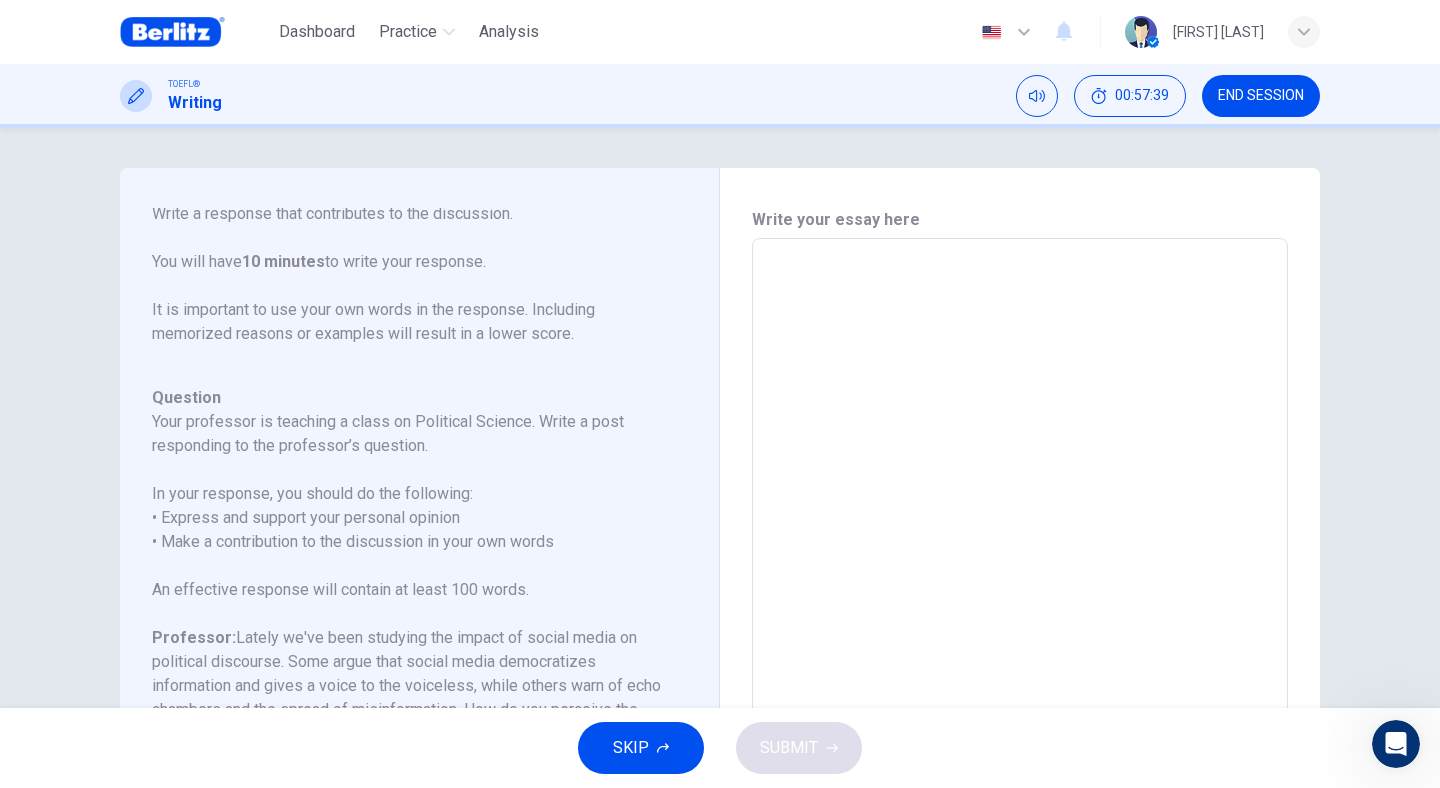 scroll, scrollTop: 270, scrollLeft: 0, axis: vertical 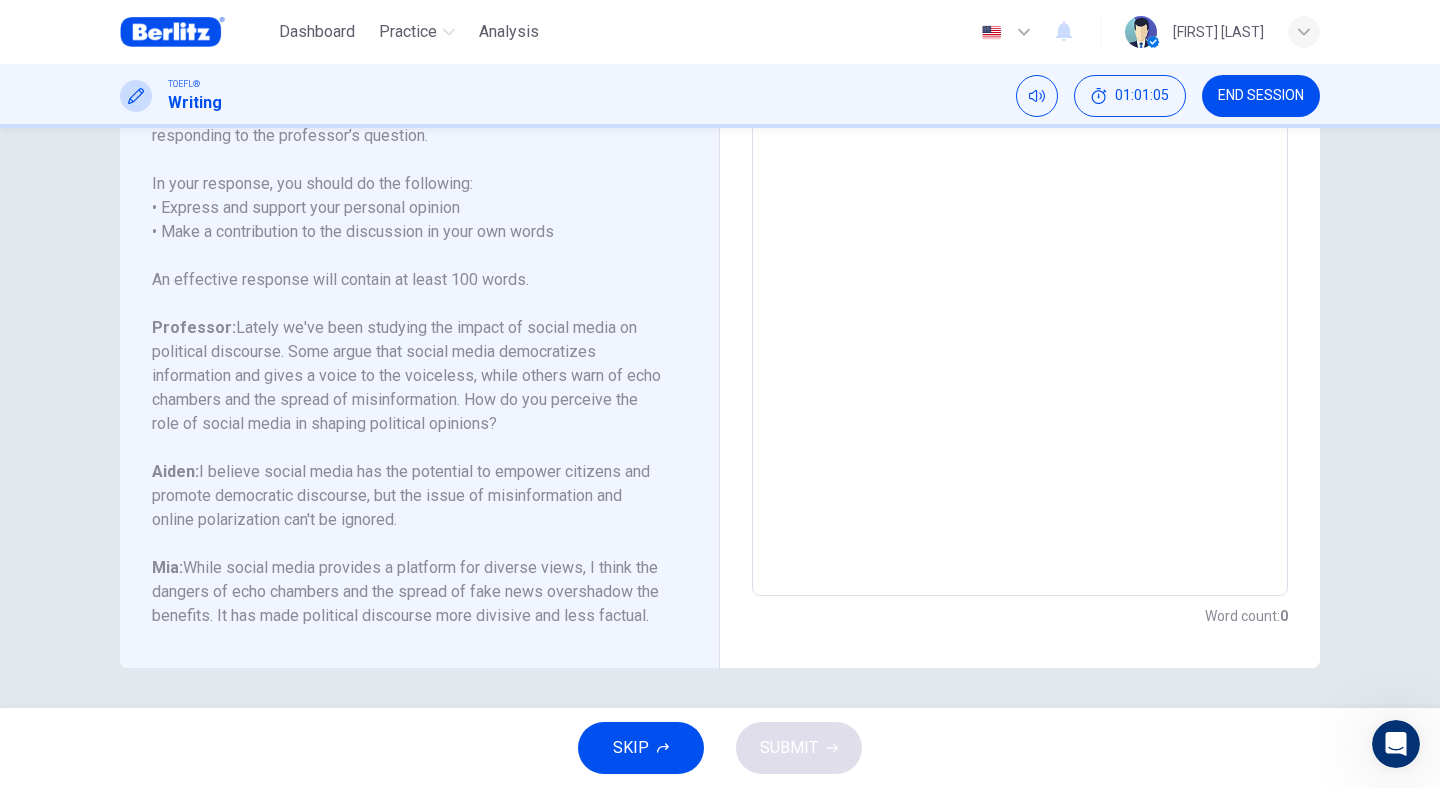 click at bounding box center (1020, 262) 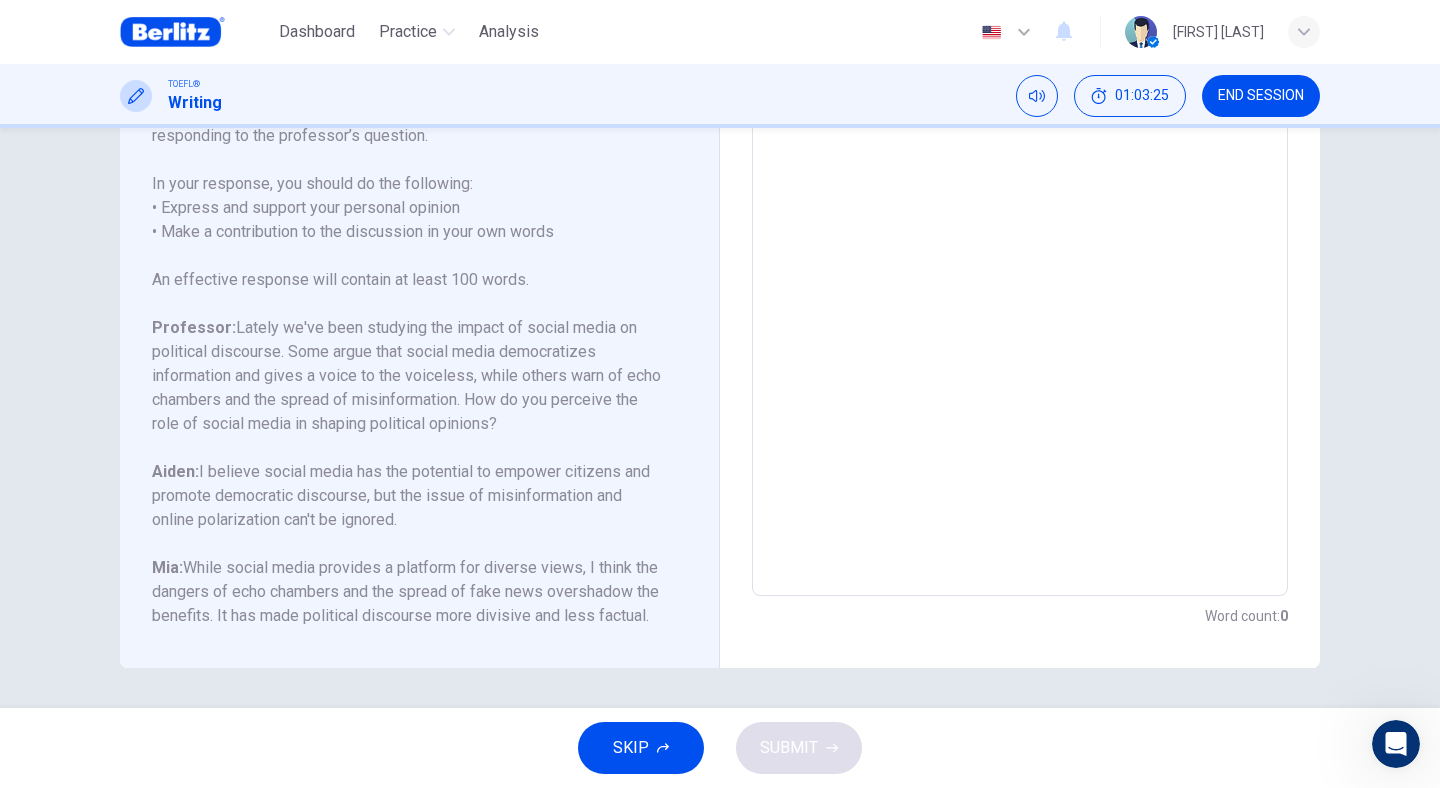click at bounding box center (1020, 262) 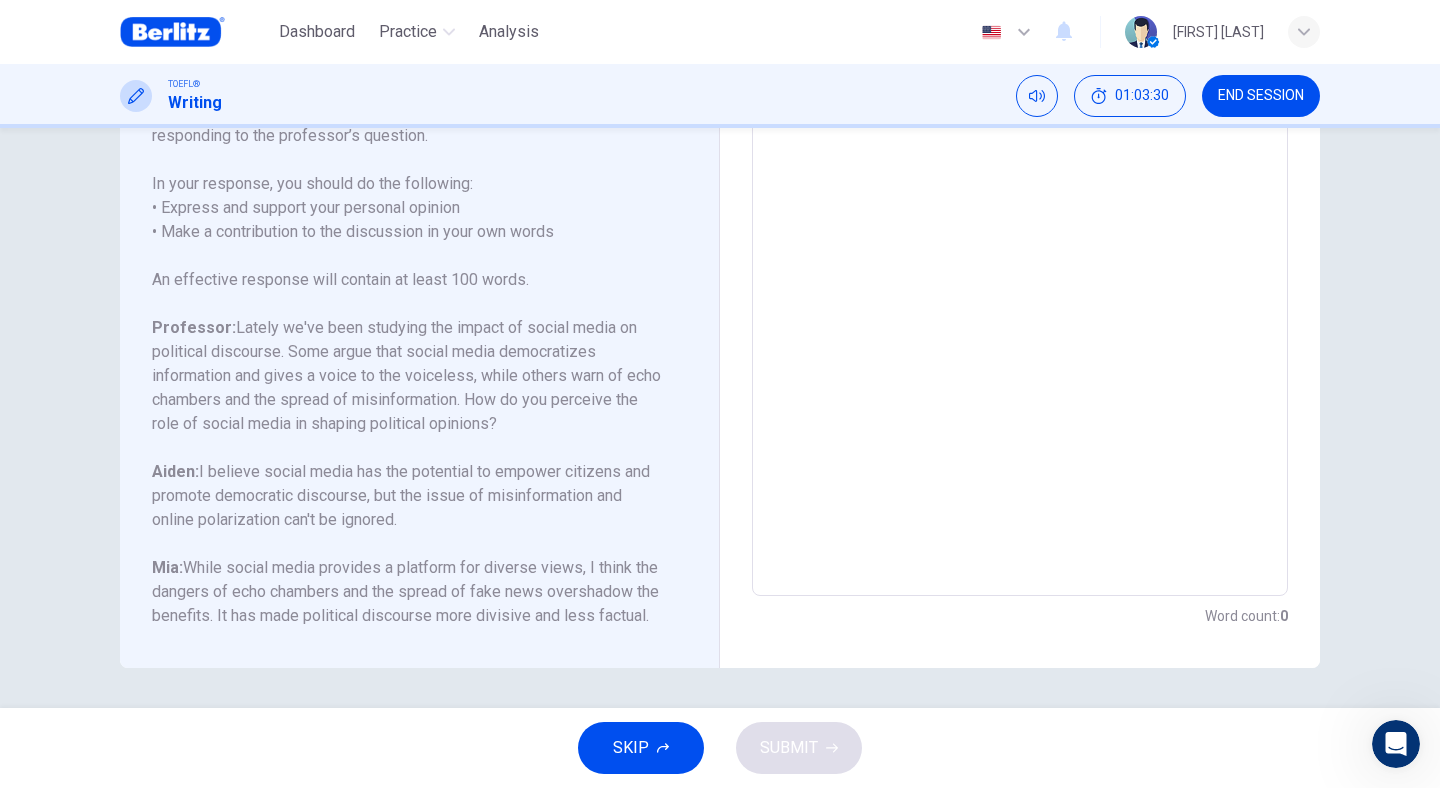 scroll, scrollTop: 310, scrollLeft: 0, axis: vertical 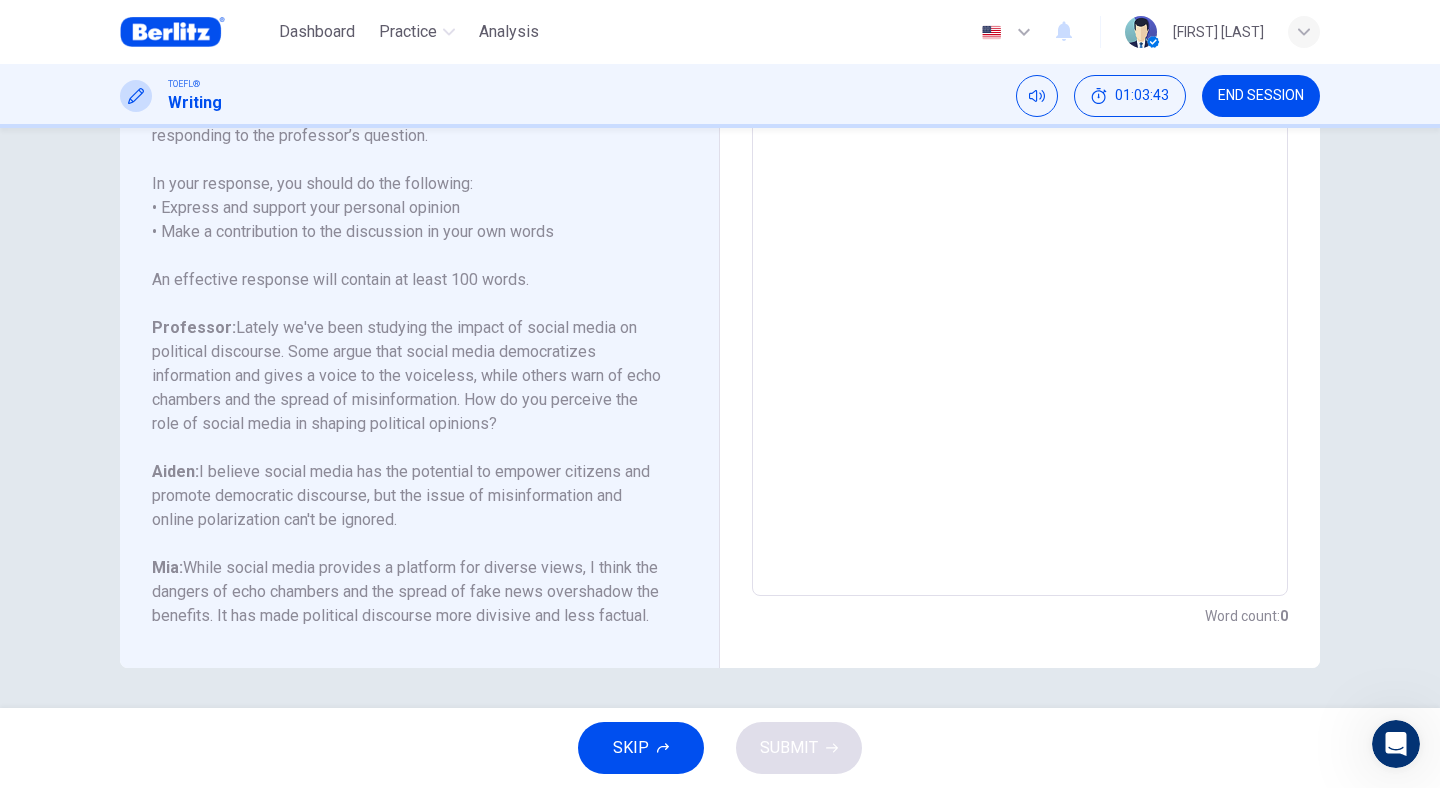 click at bounding box center (1020, 262) 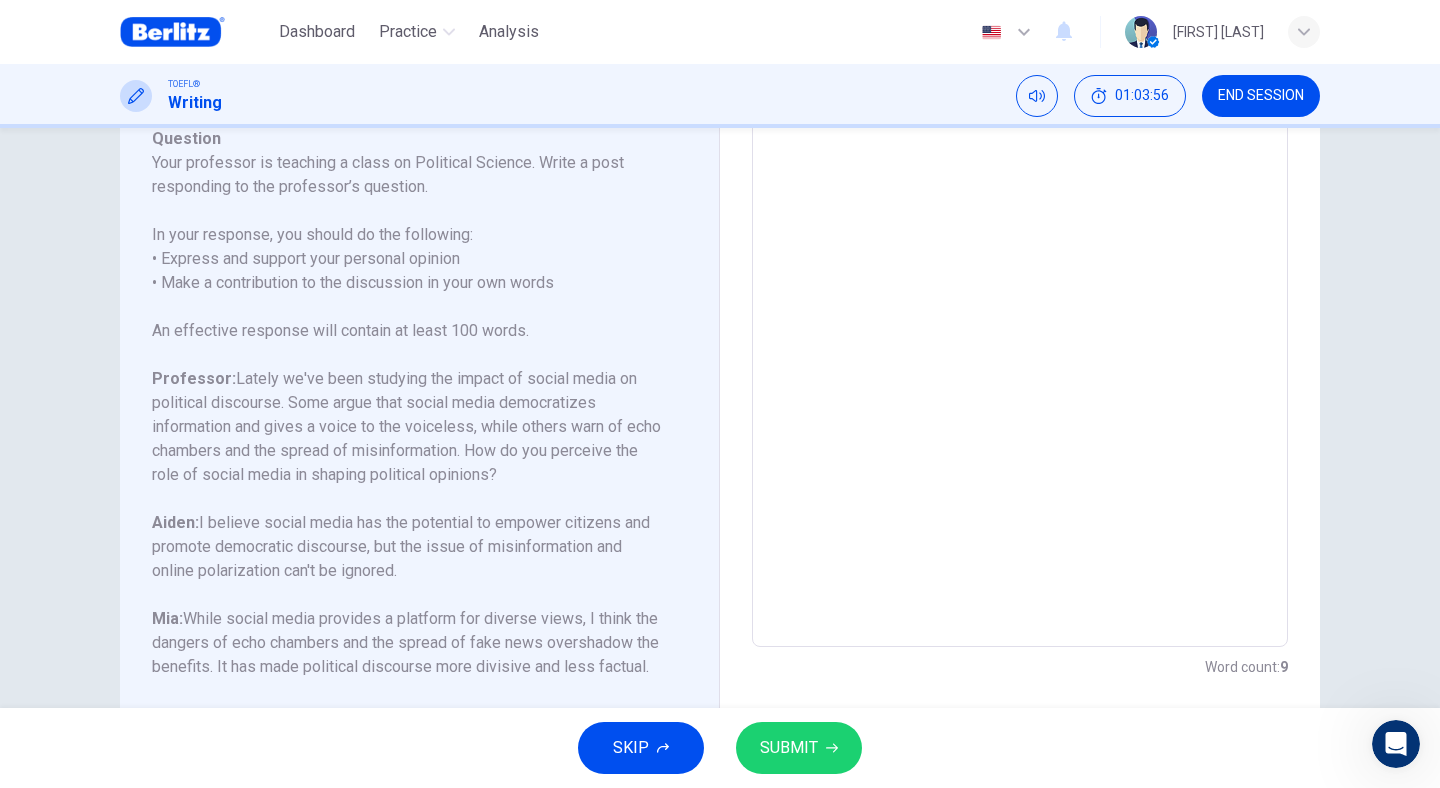 scroll, scrollTop: 268, scrollLeft: 0, axis: vertical 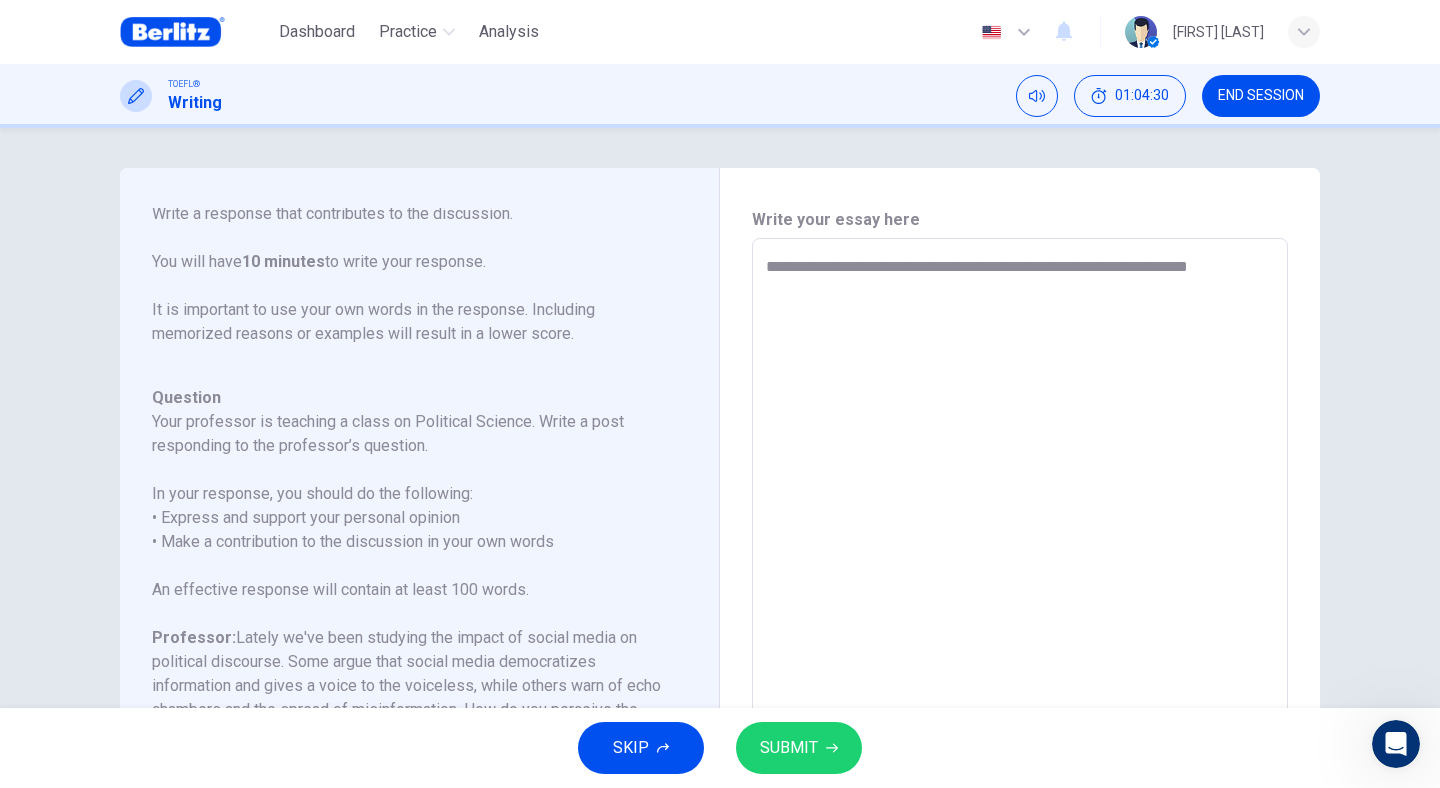 click on "**********" at bounding box center [1020, 572] 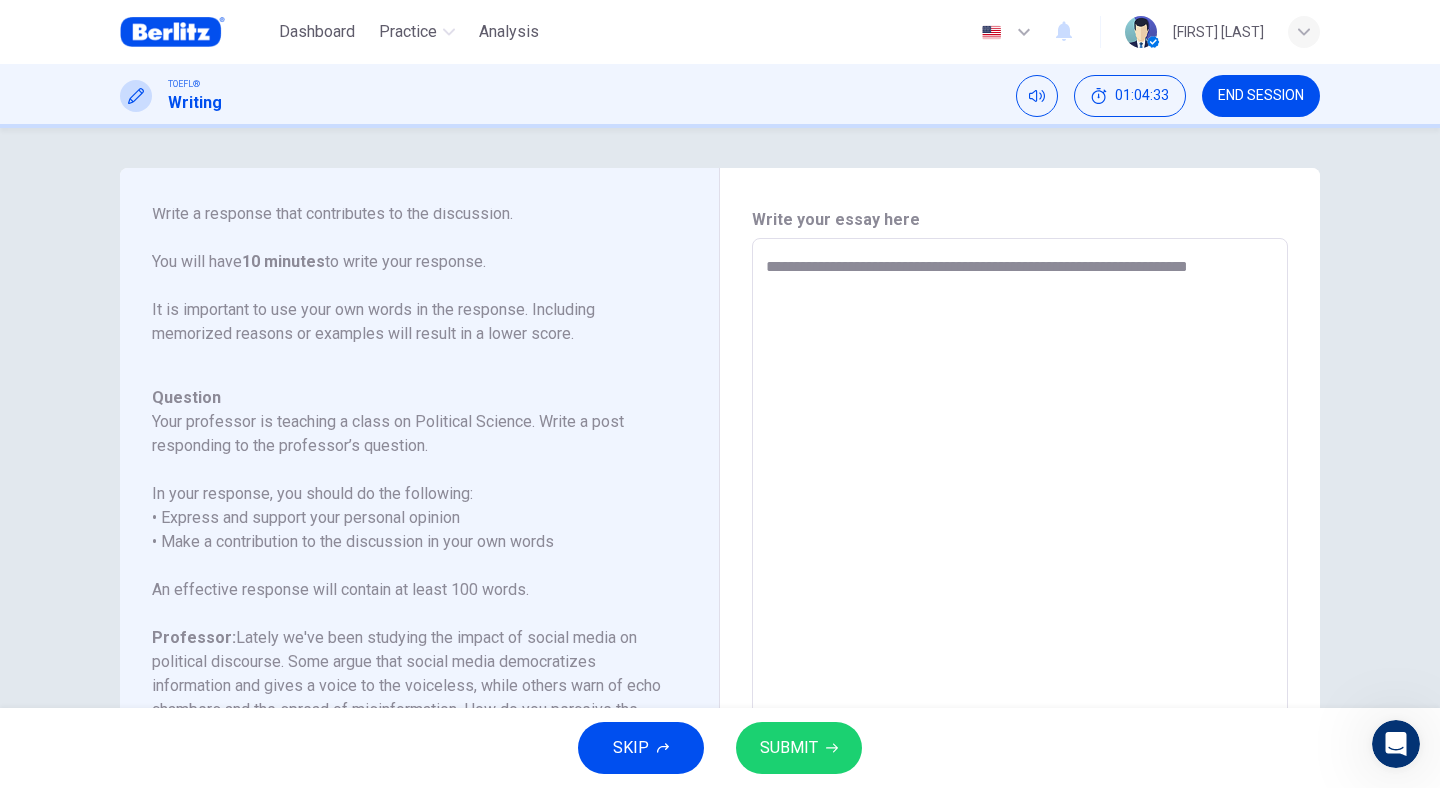 click on "**********" at bounding box center (1020, 572) 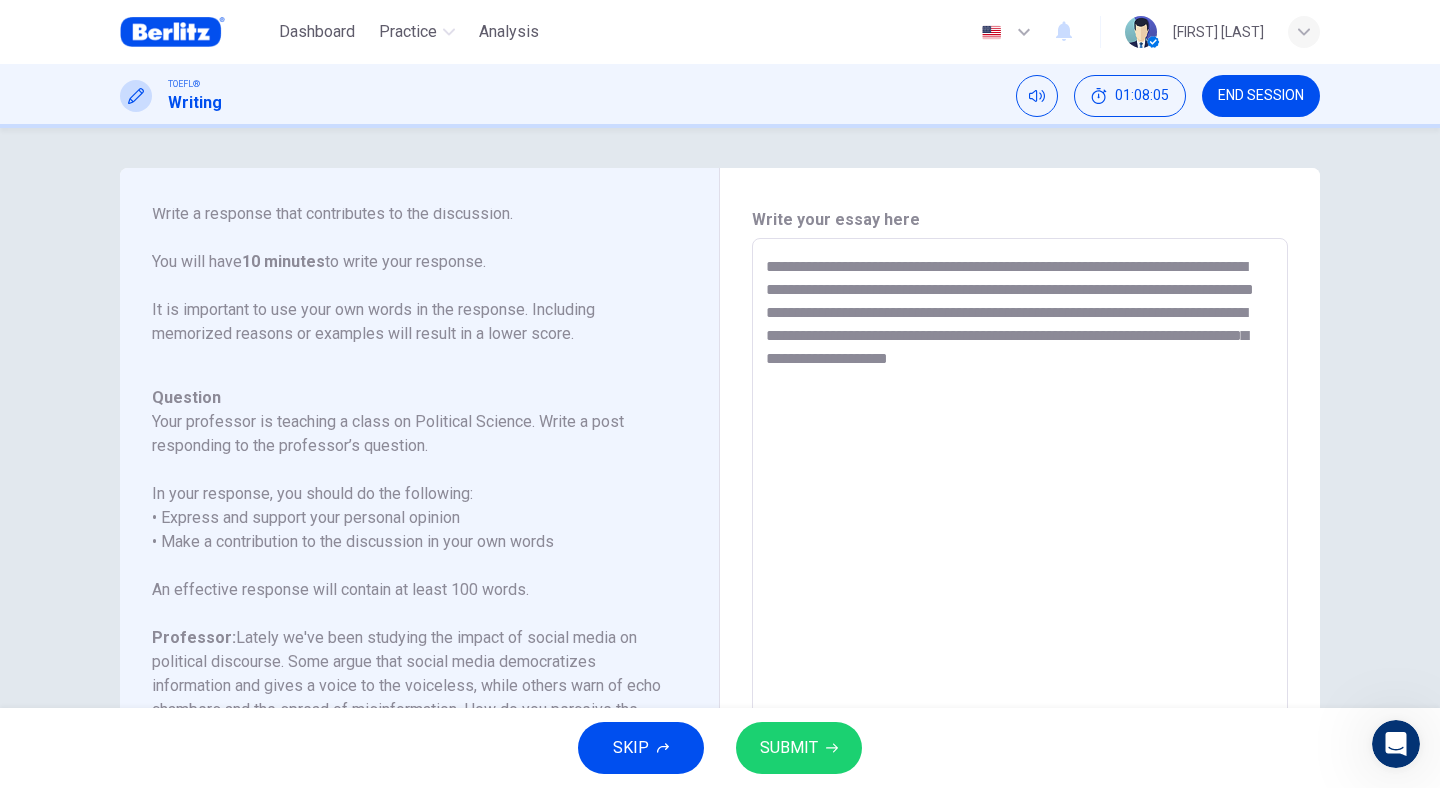 click on "**********" at bounding box center (1020, 572) 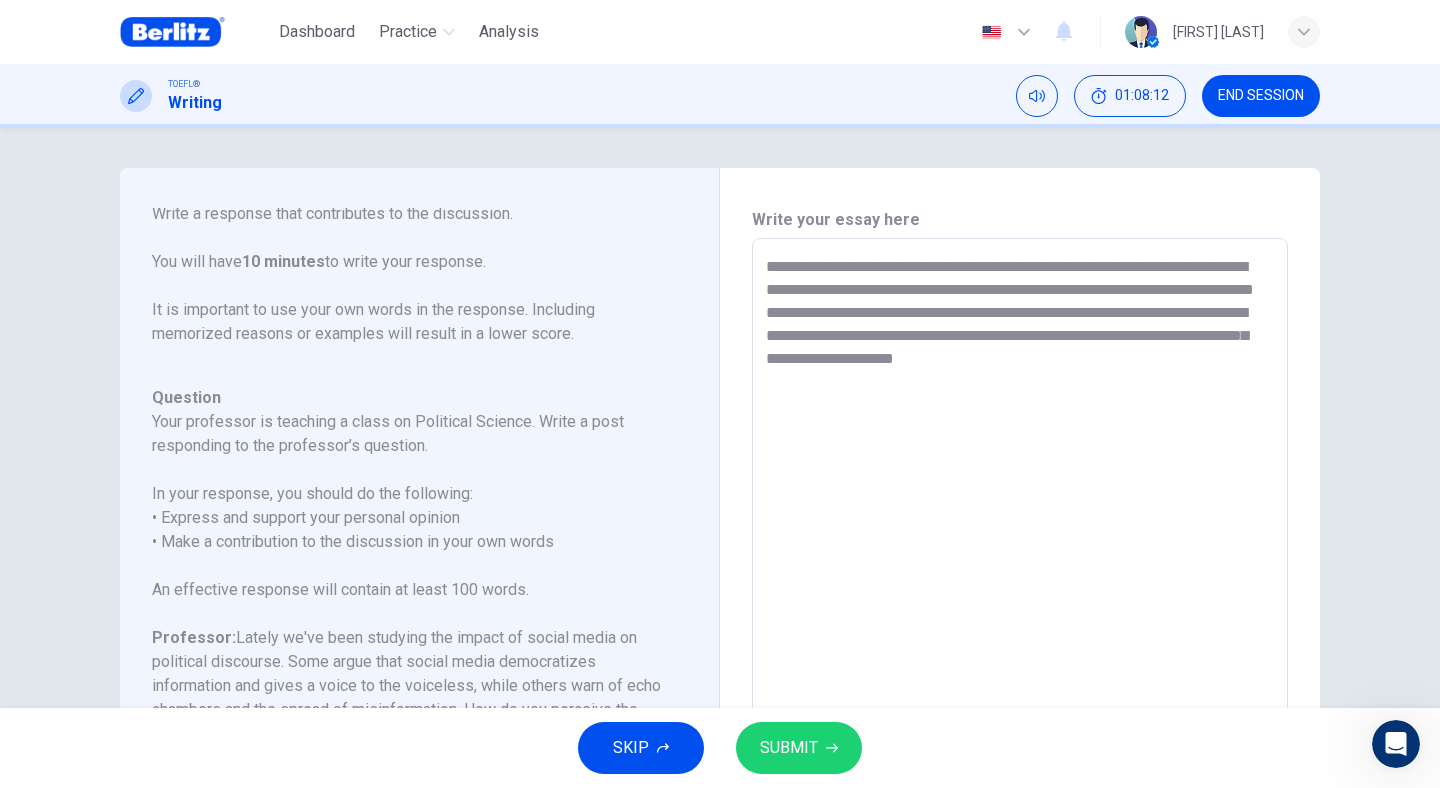 click on "**********" at bounding box center [1020, 572] 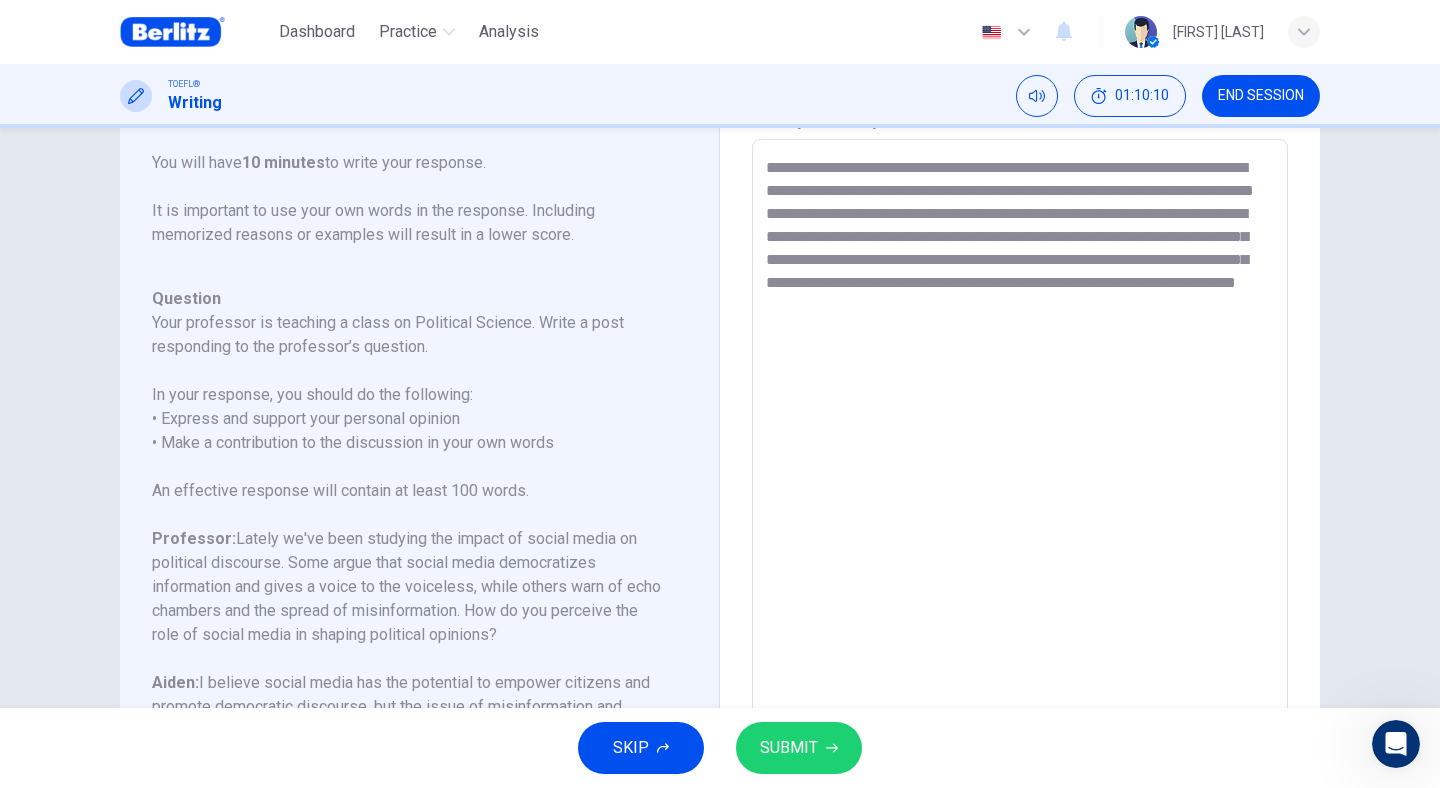 scroll, scrollTop: 89, scrollLeft: 0, axis: vertical 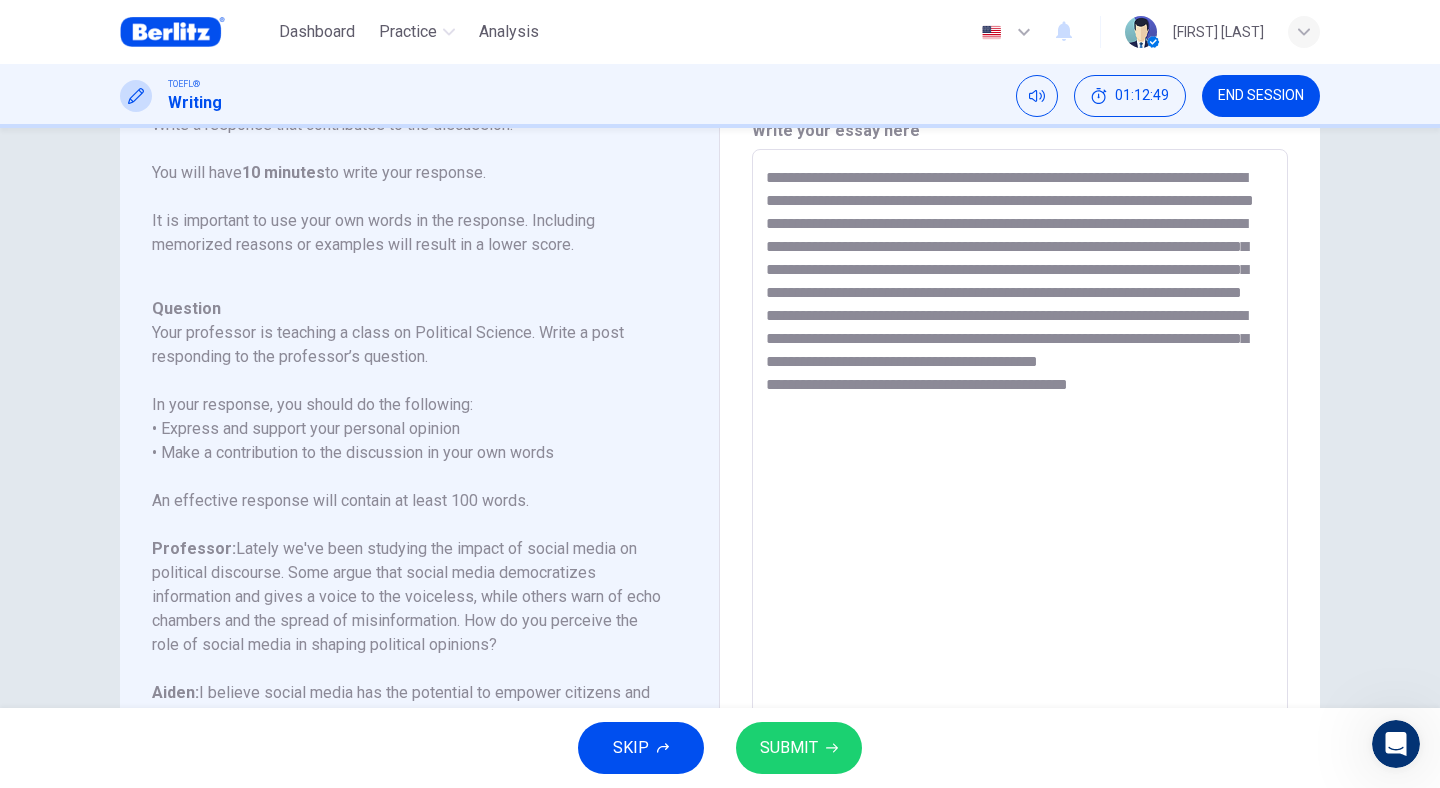 click on "**********" at bounding box center (1020, 483) 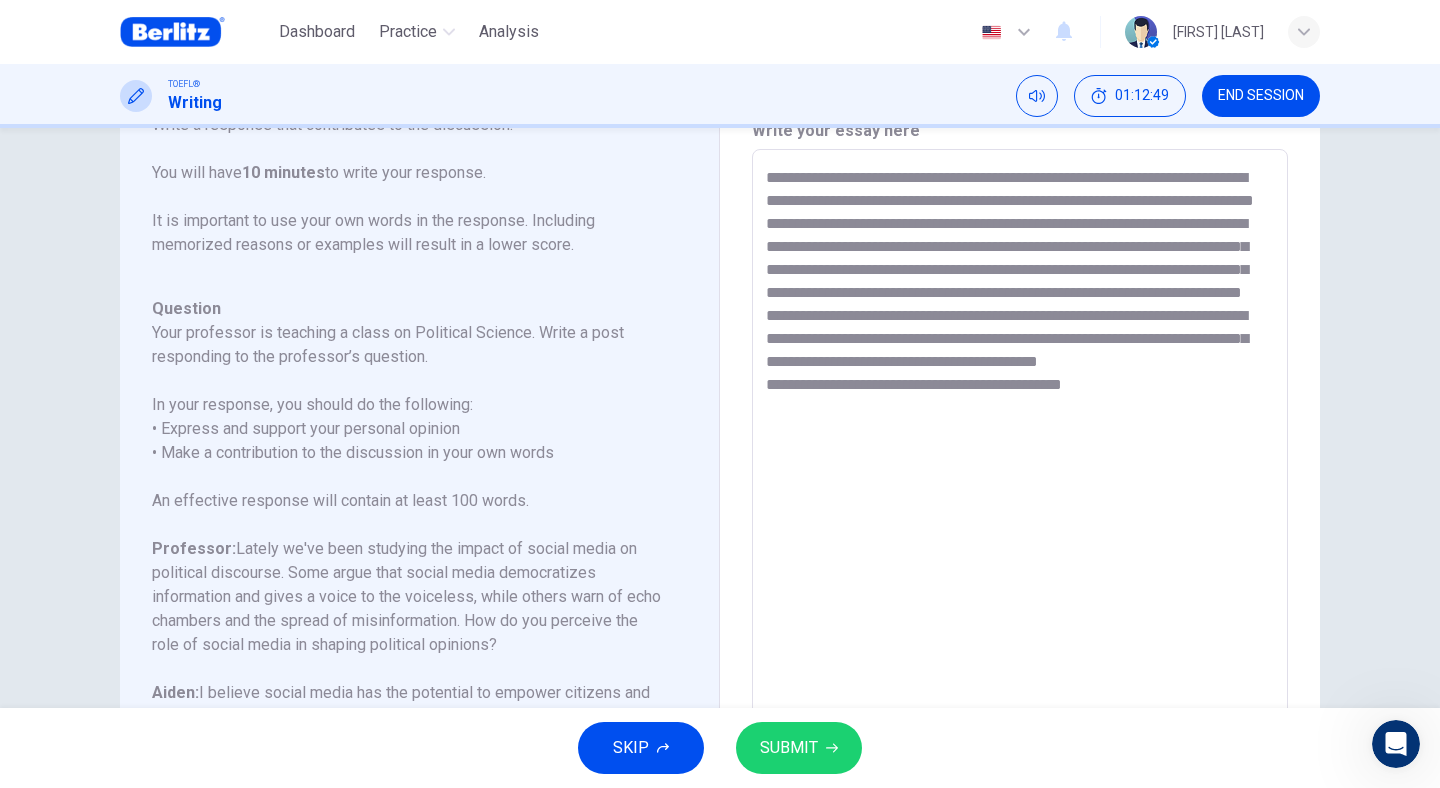click on "**********" at bounding box center (1020, 483) 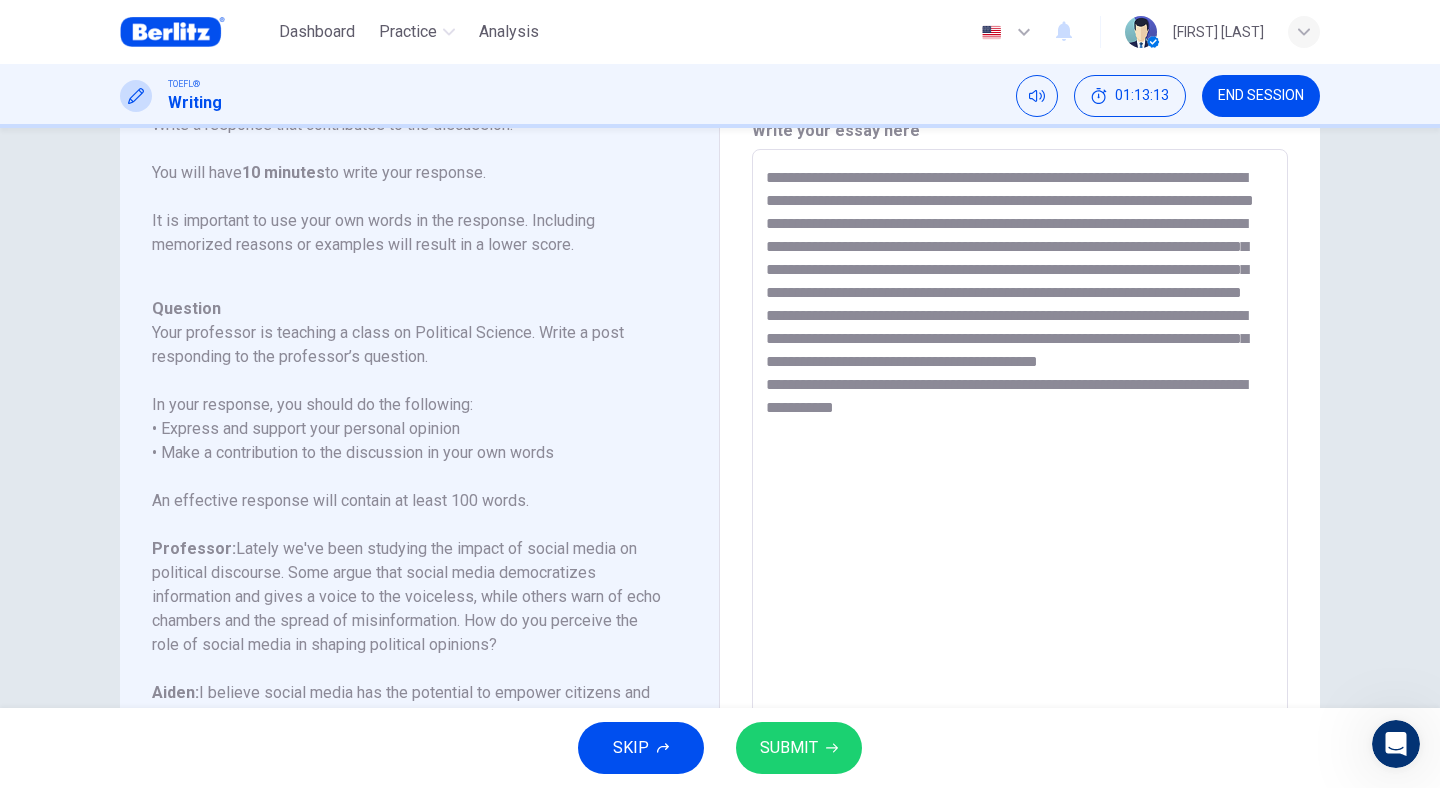 click on "**********" at bounding box center (1020, 483) 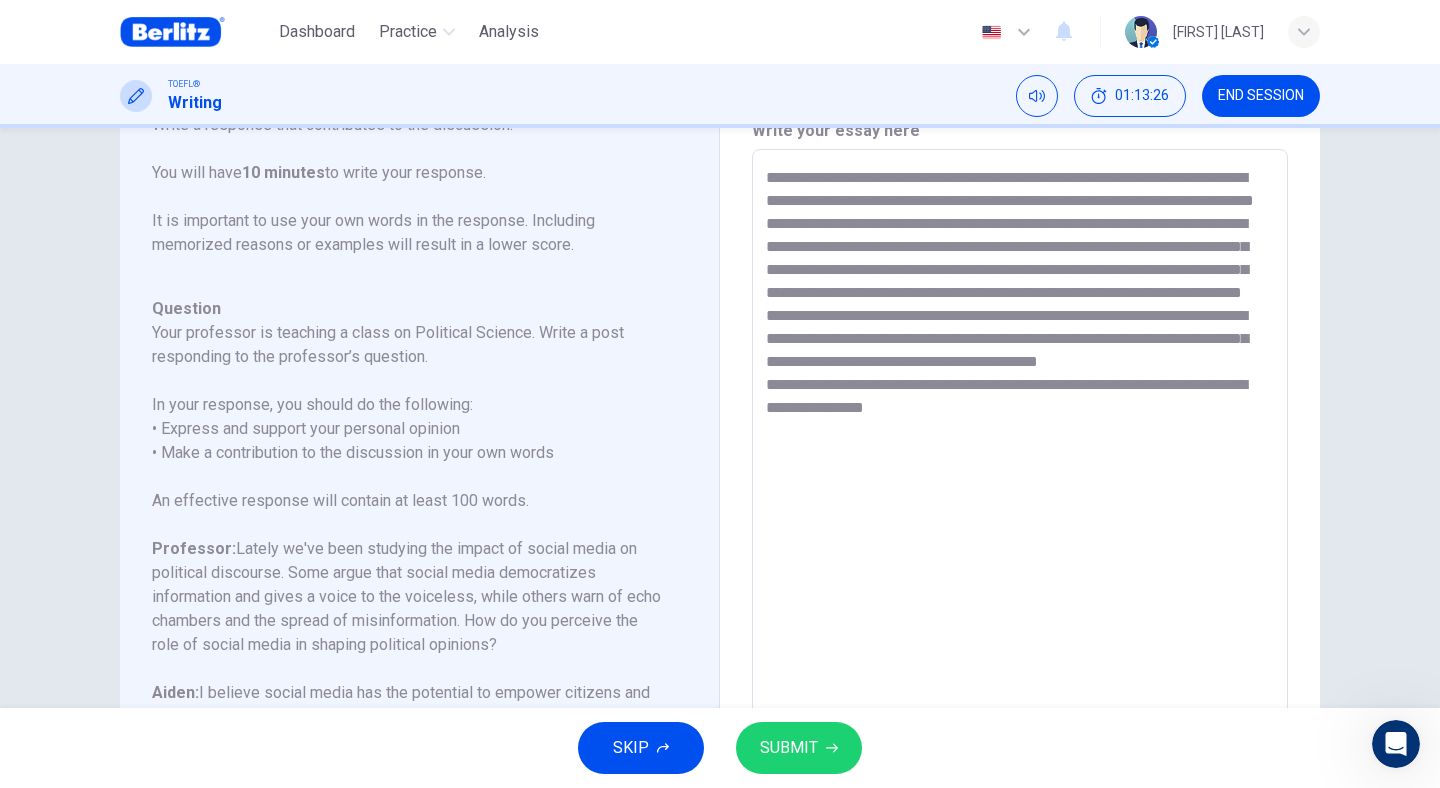 click on "**********" at bounding box center [1020, 483] 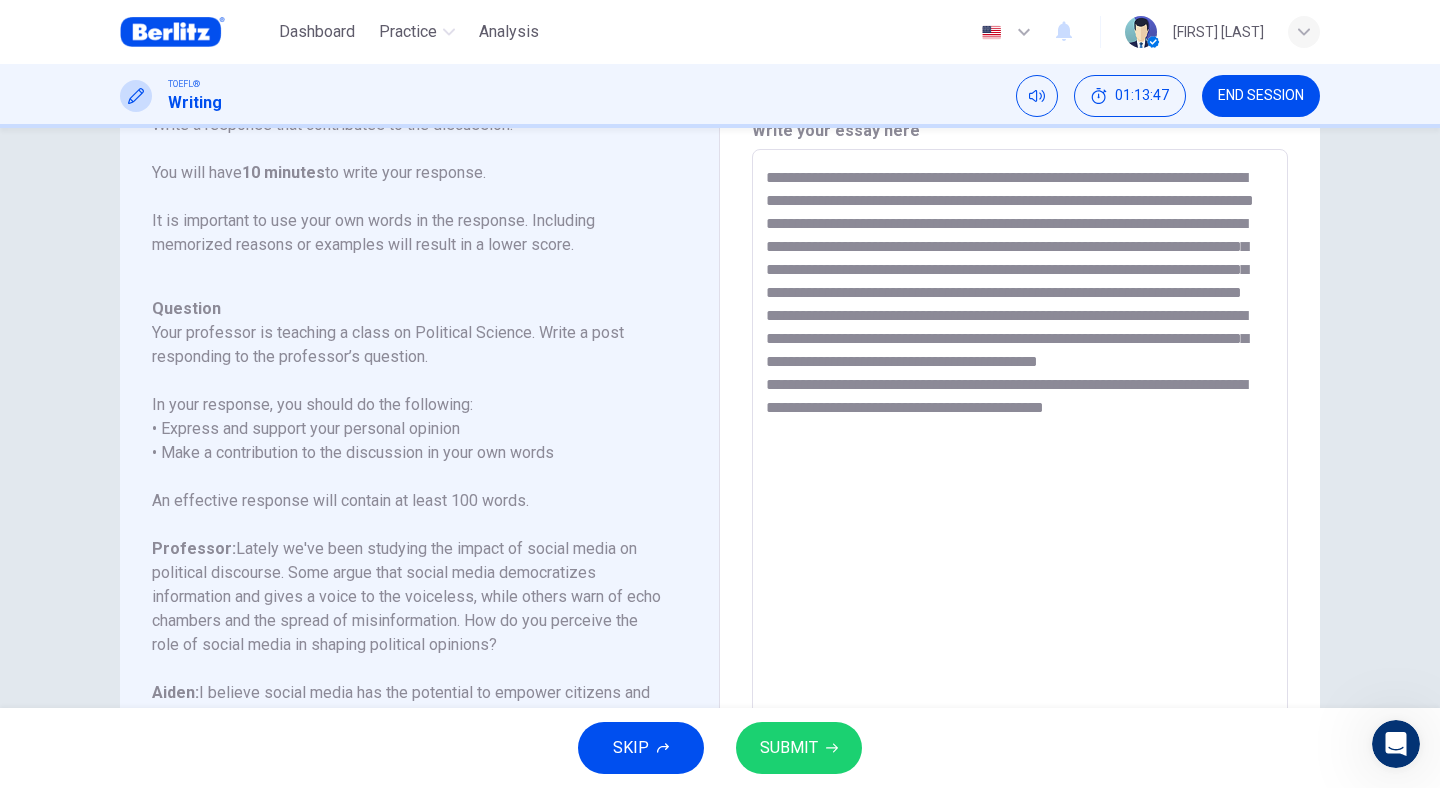 click on "**********" at bounding box center (1020, 483) 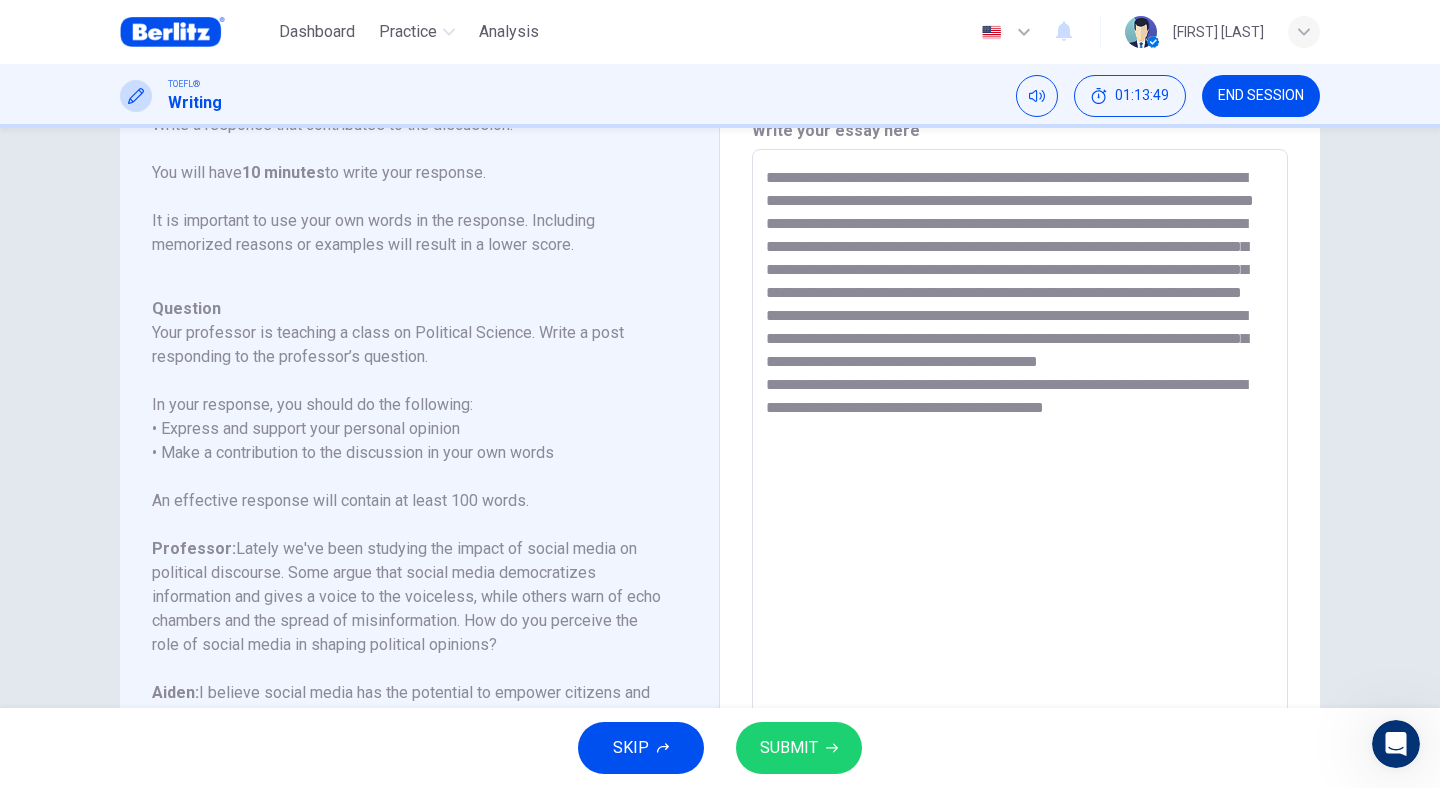 click on "**********" at bounding box center [1020, 483] 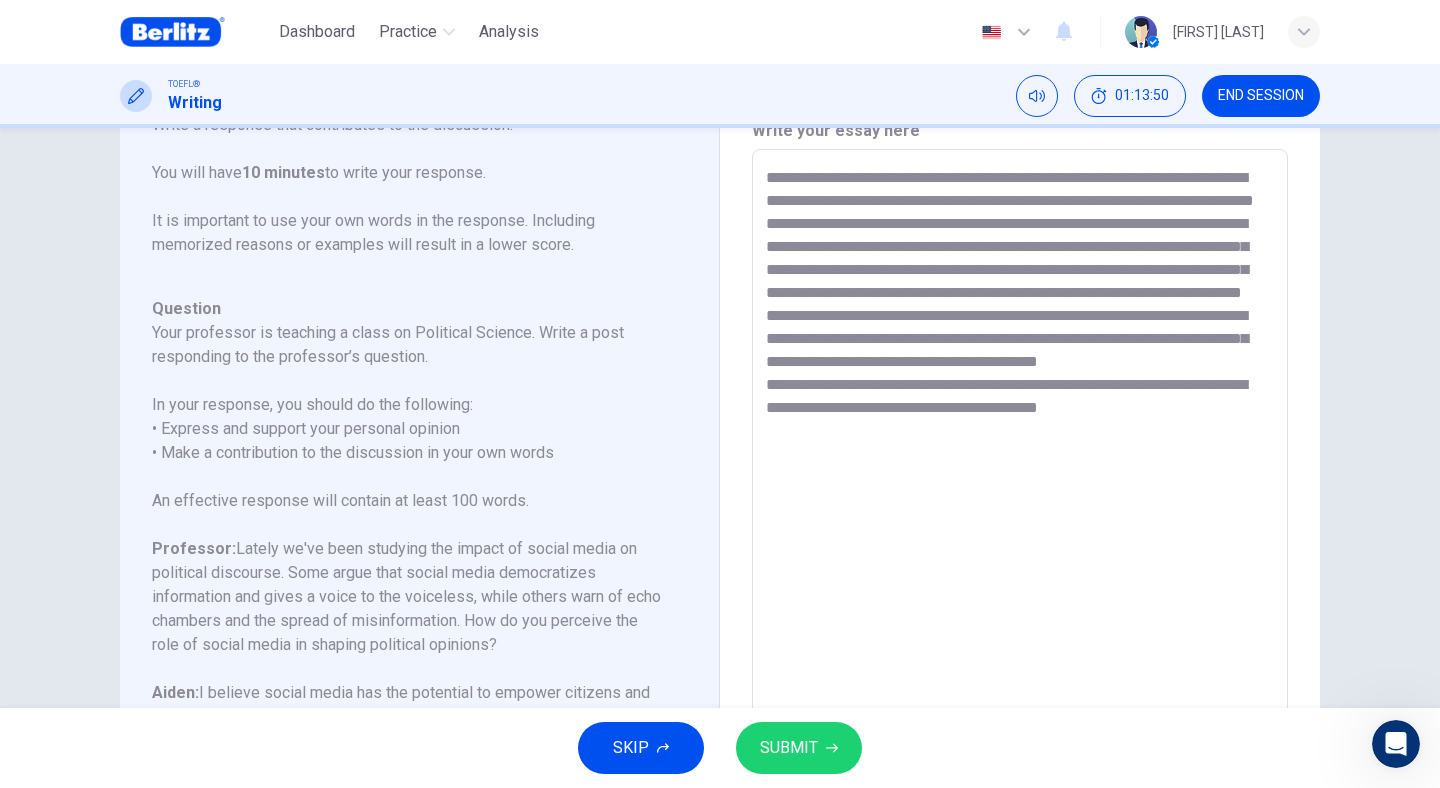 click on "**********" at bounding box center (1020, 483) 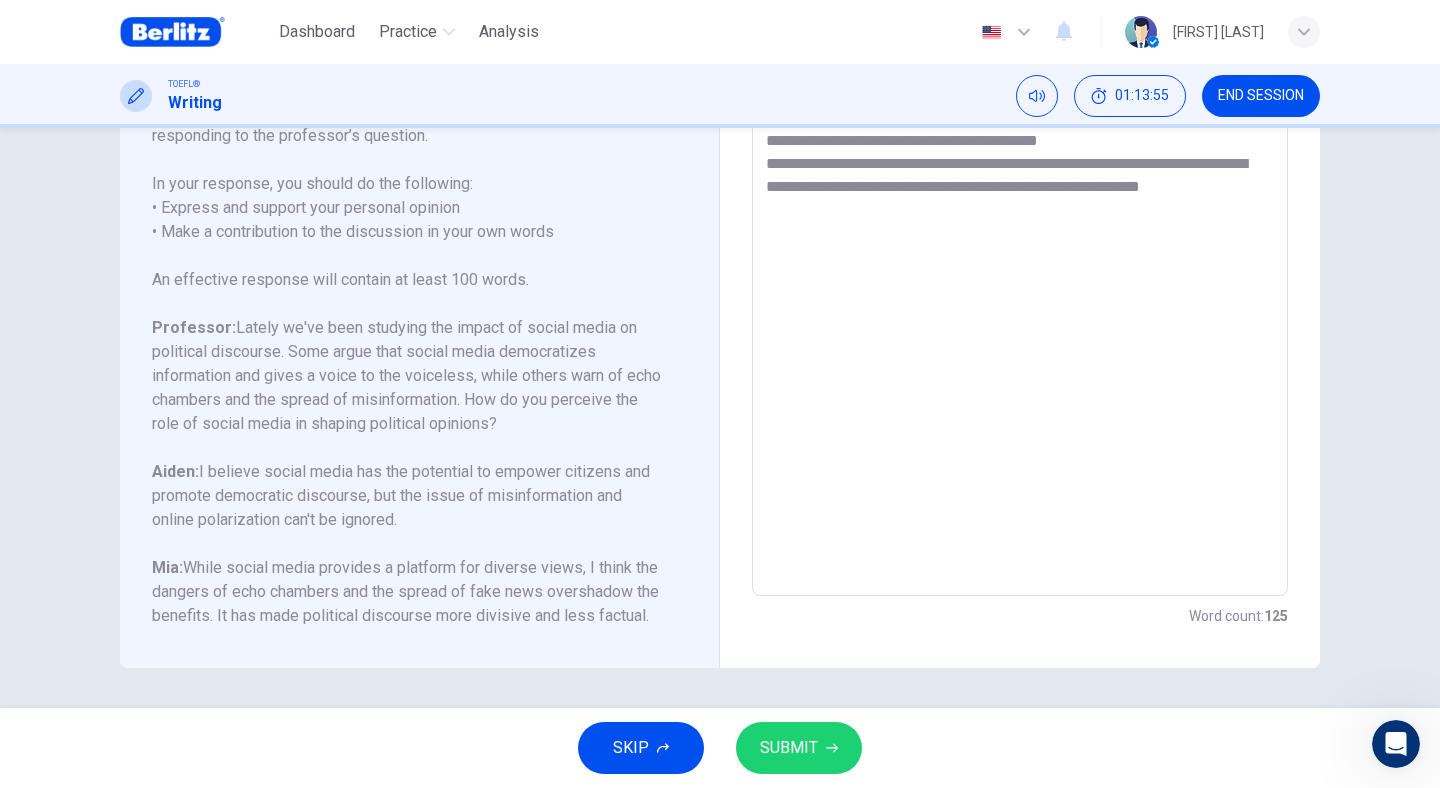 scroll, scrollTop: 310, scrollLeft: 0, axis: vertical 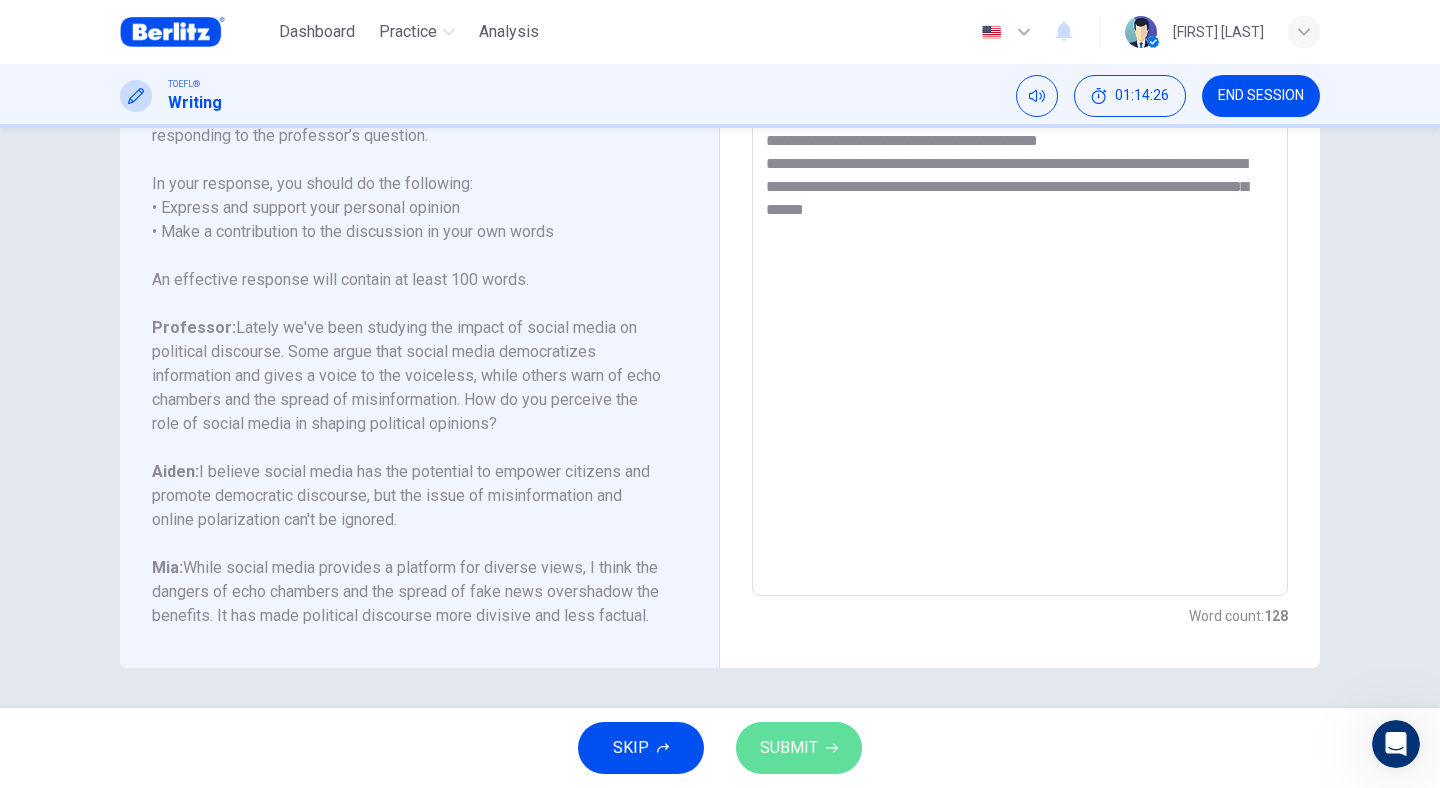 click 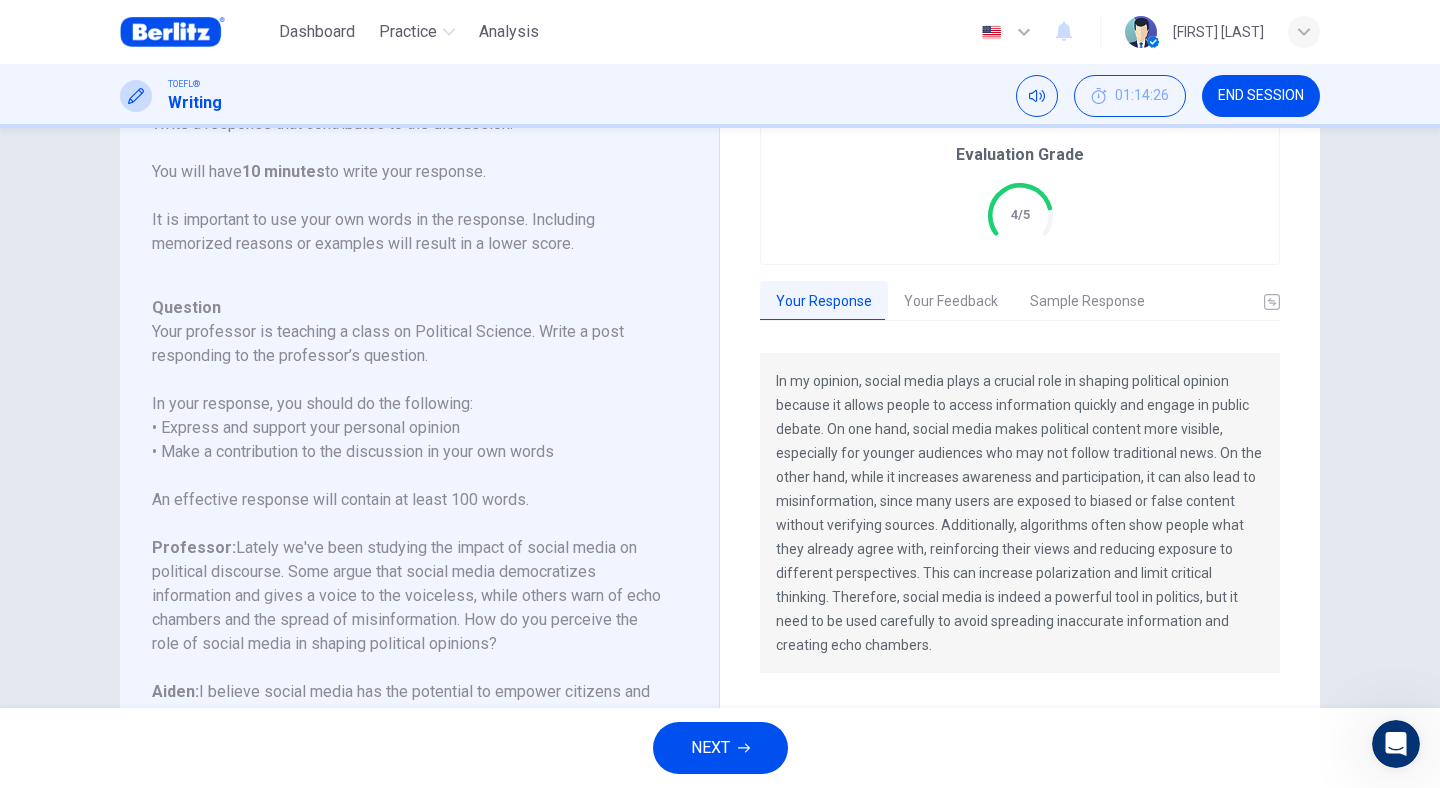 scroll, scrollTop: 129, scrollLeft: 0, axis: vertical 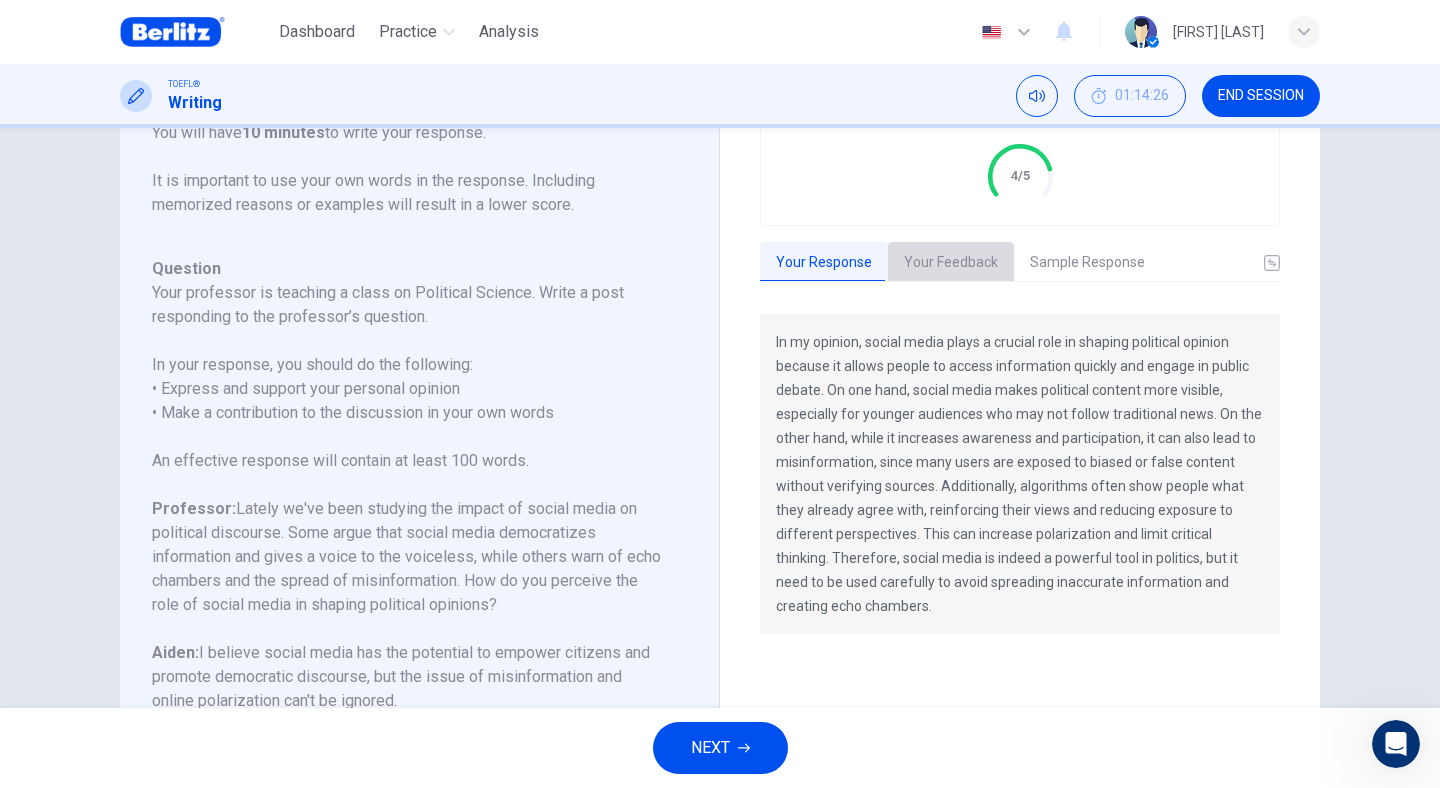 click on "Your Feedback" at bounding box center (951, 263) 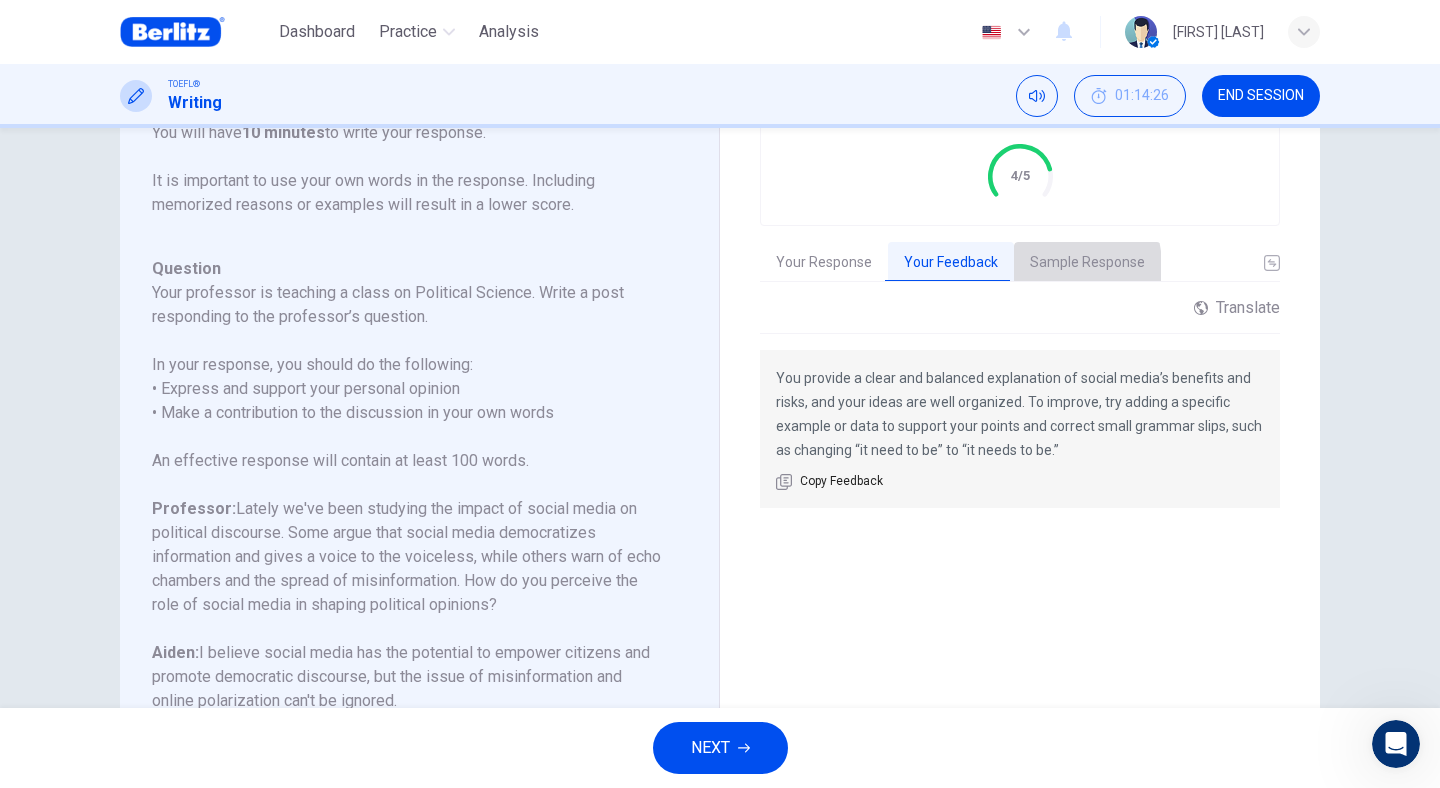click on "Sample Response" at bounding box center (1087, 263) 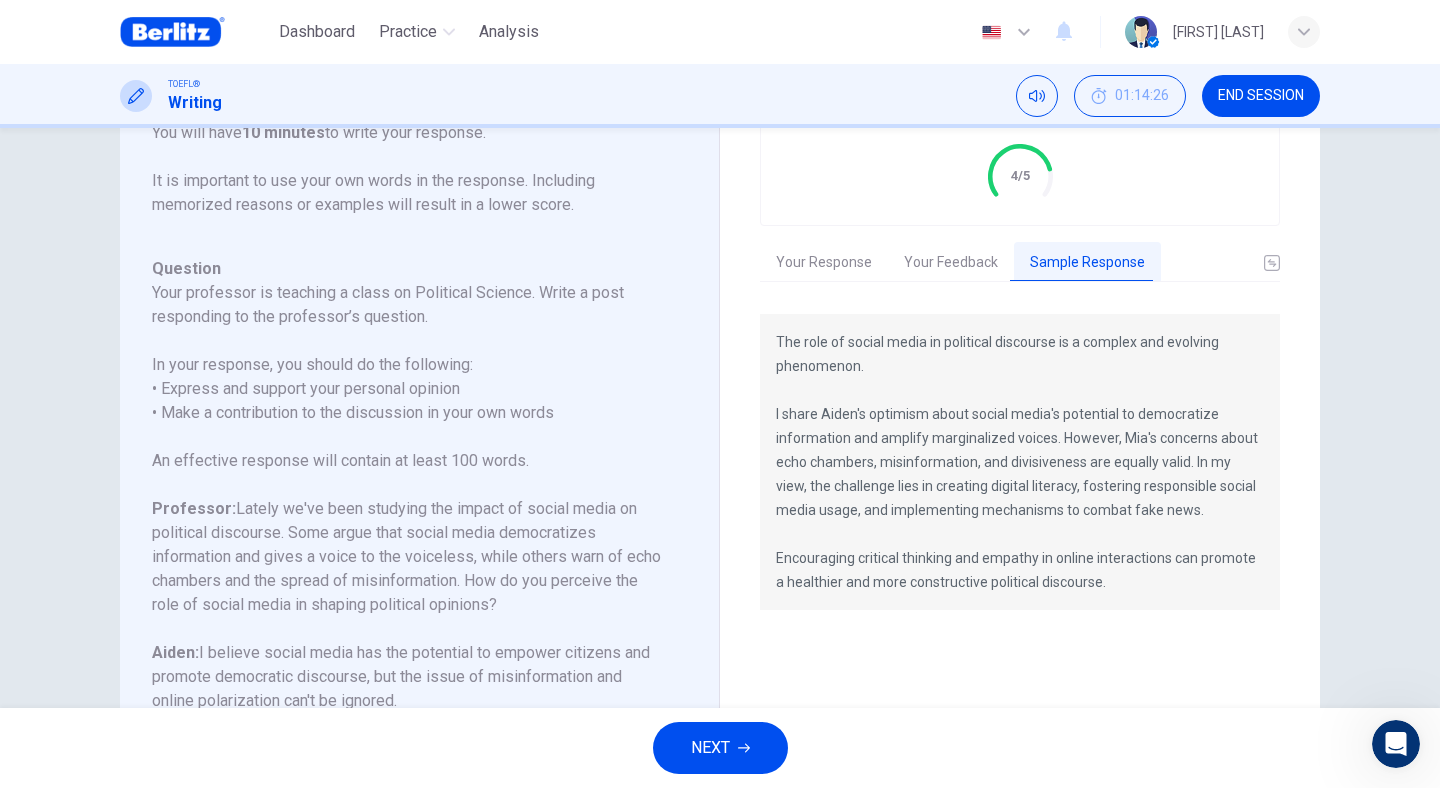 click on "END SESSION" at bounding box center (1261, 96) 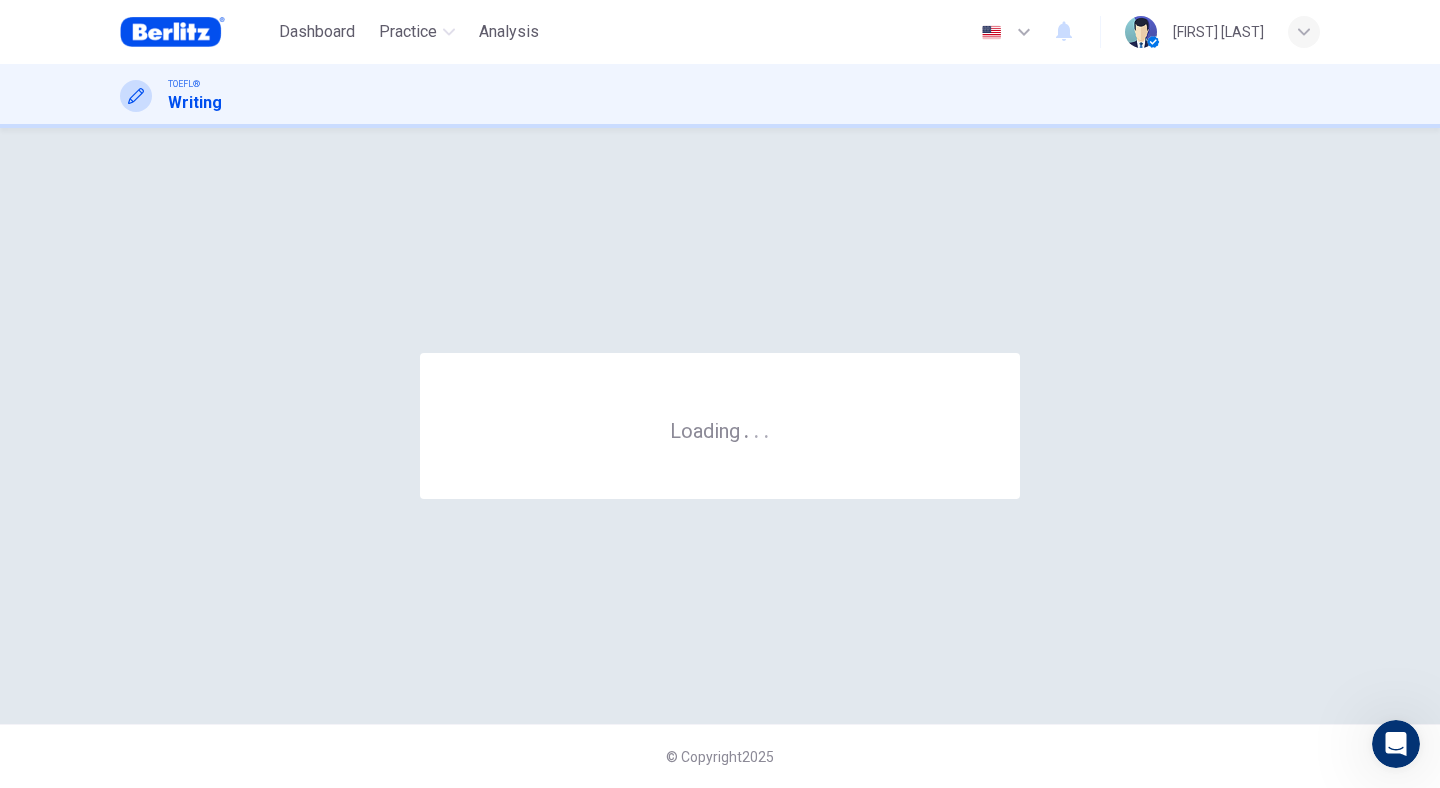 scroll, scrollTop: 0, scrollLeft: 0, axis: both 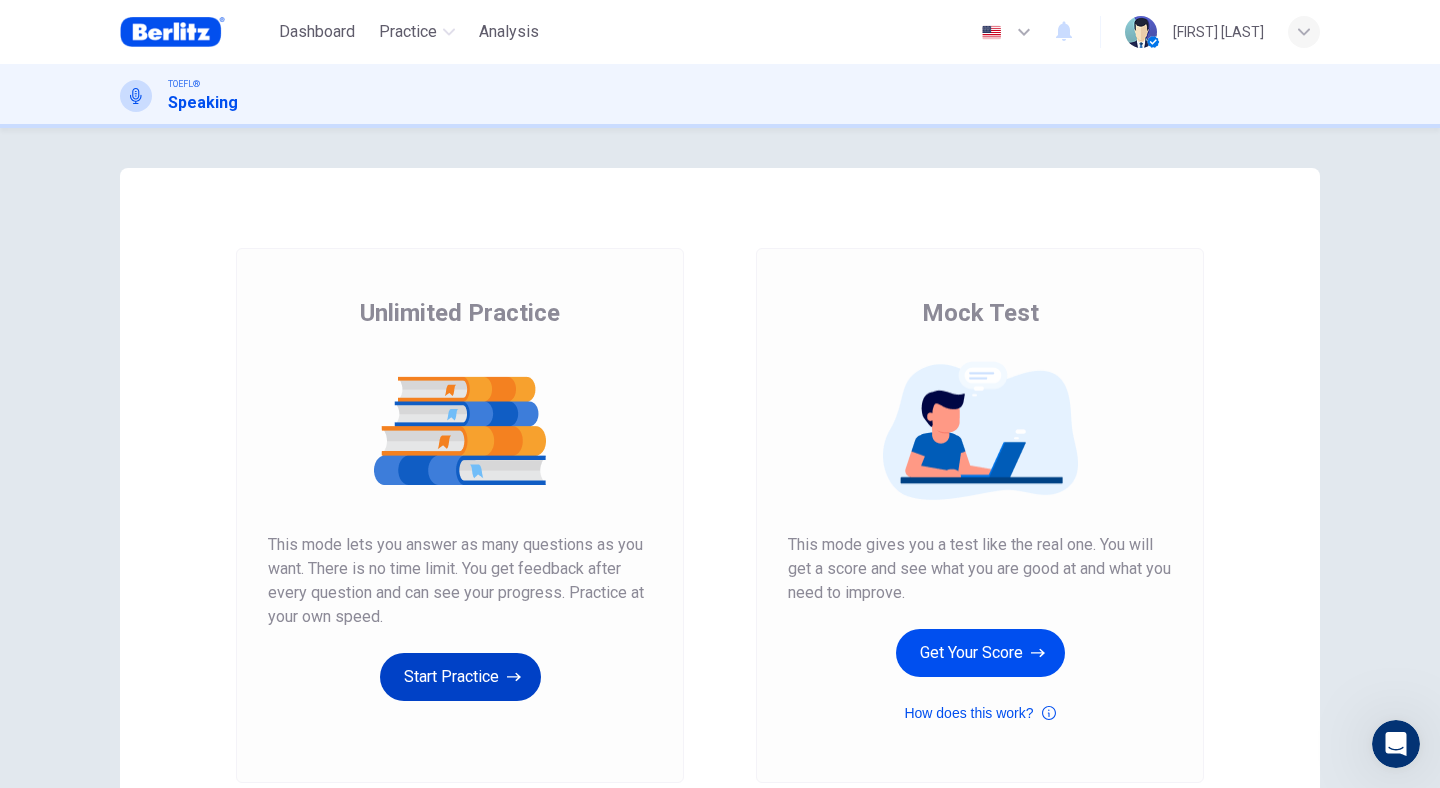 click on "Start Practice" at bounding box center [460, 677] 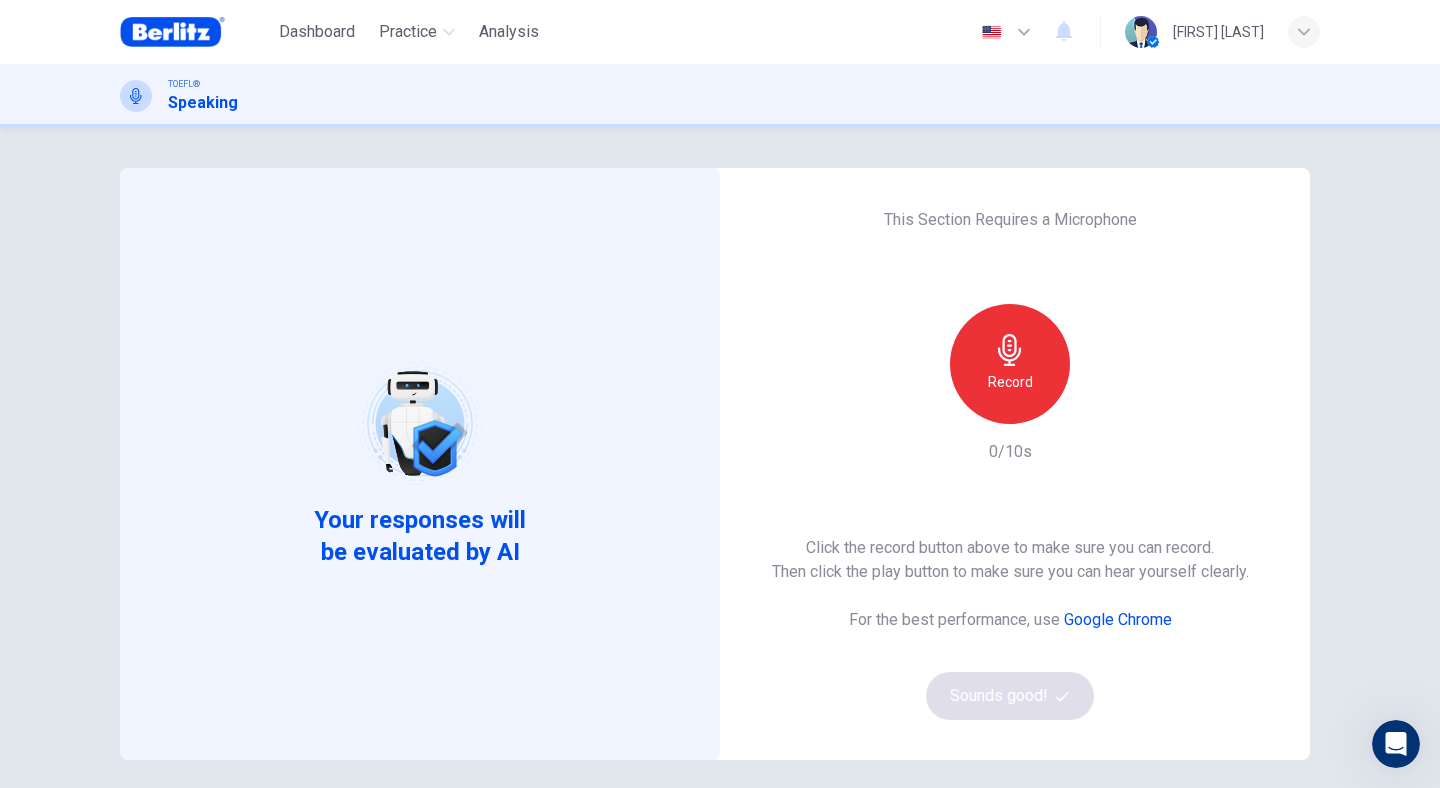 click 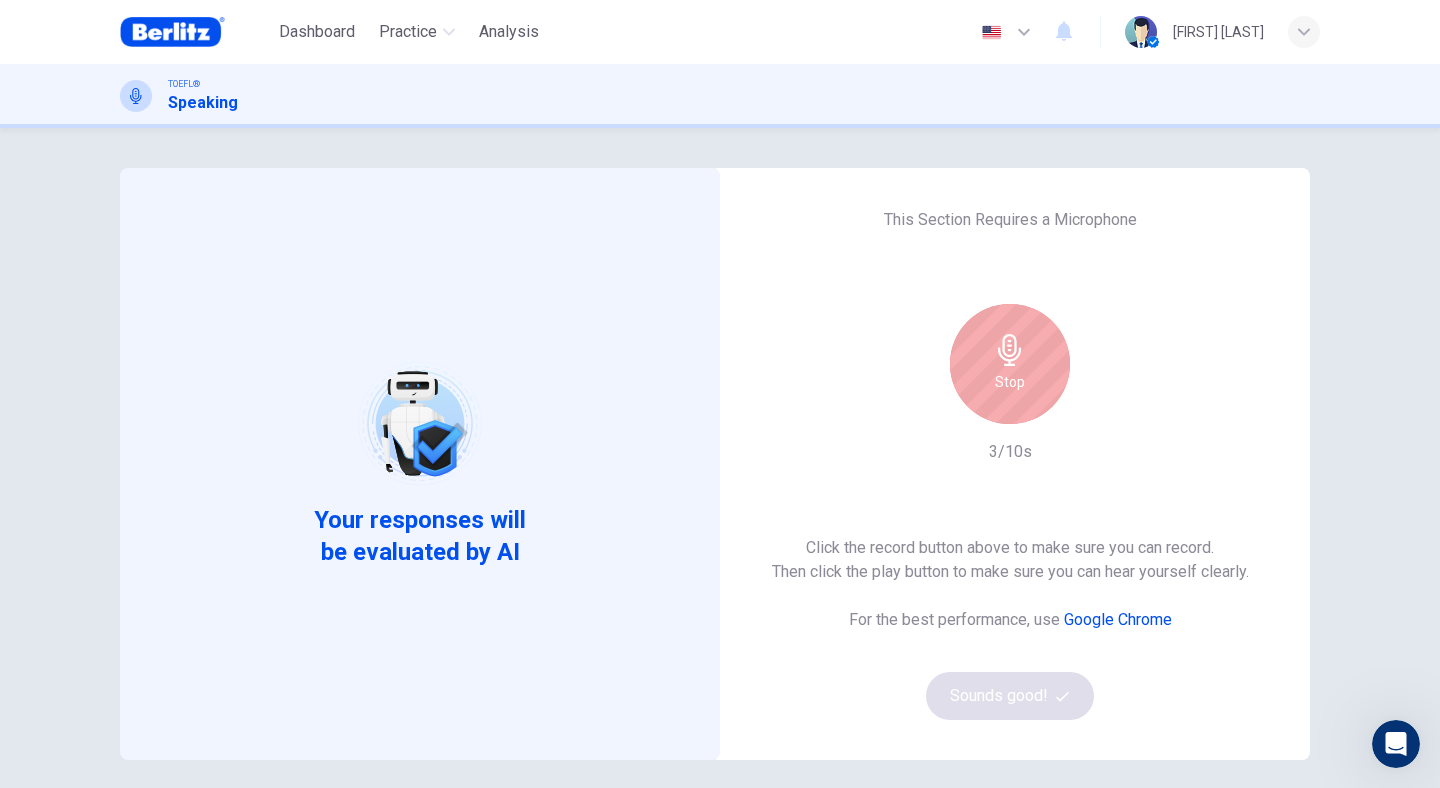 click 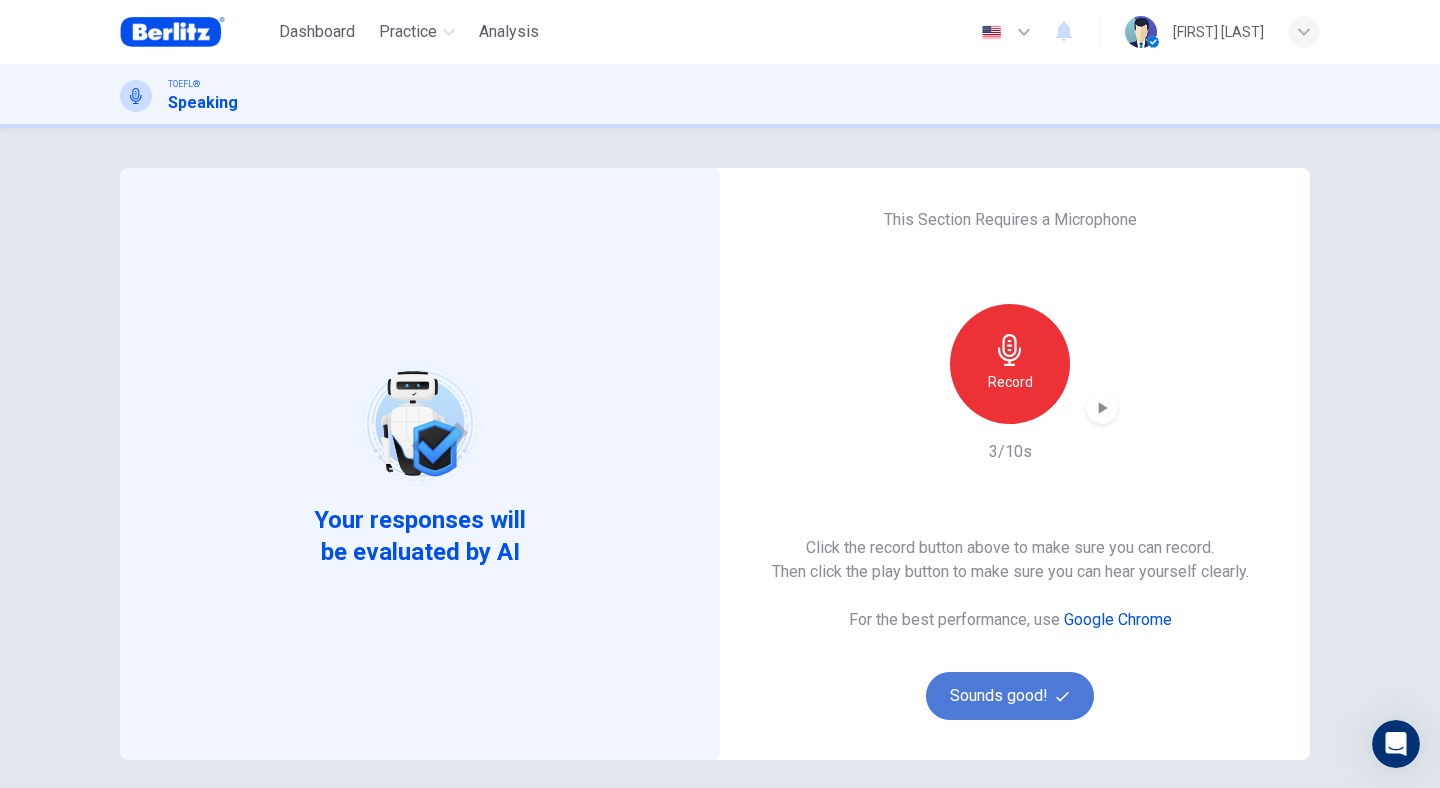 click on "Sounds good!" at bounding box center [1010, 696] 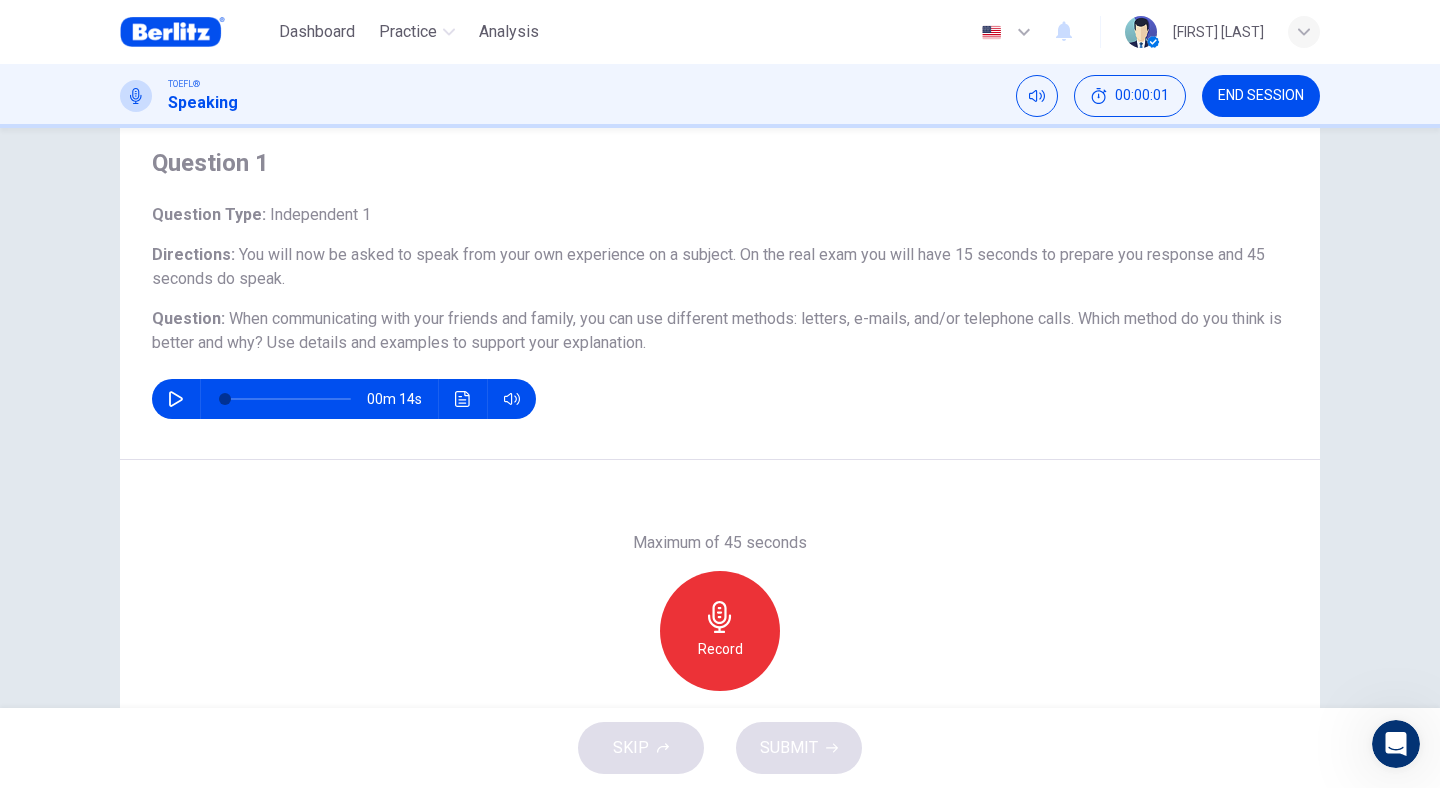scroll, scrollTop: 71, scrollLeft: 0, axis: vertical 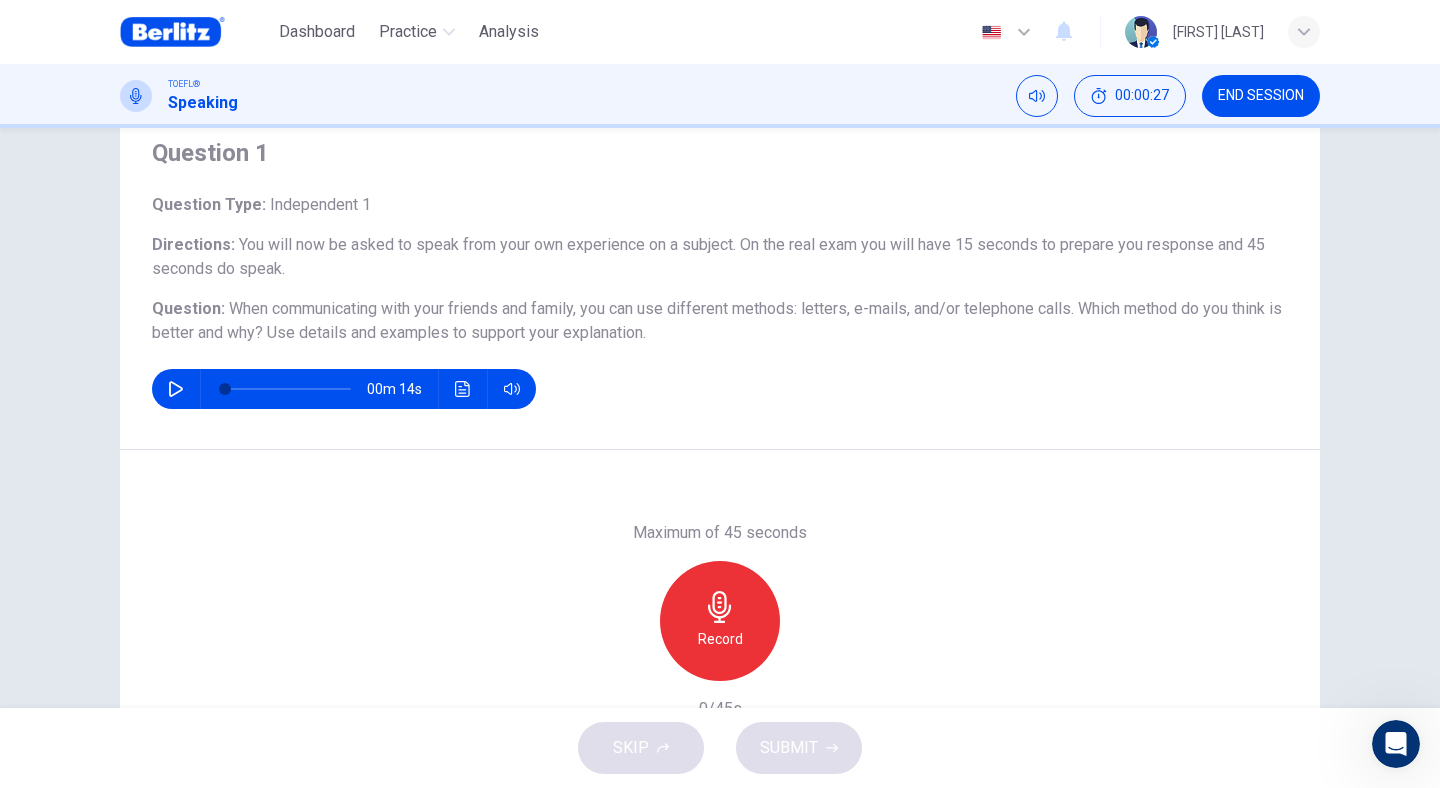 click 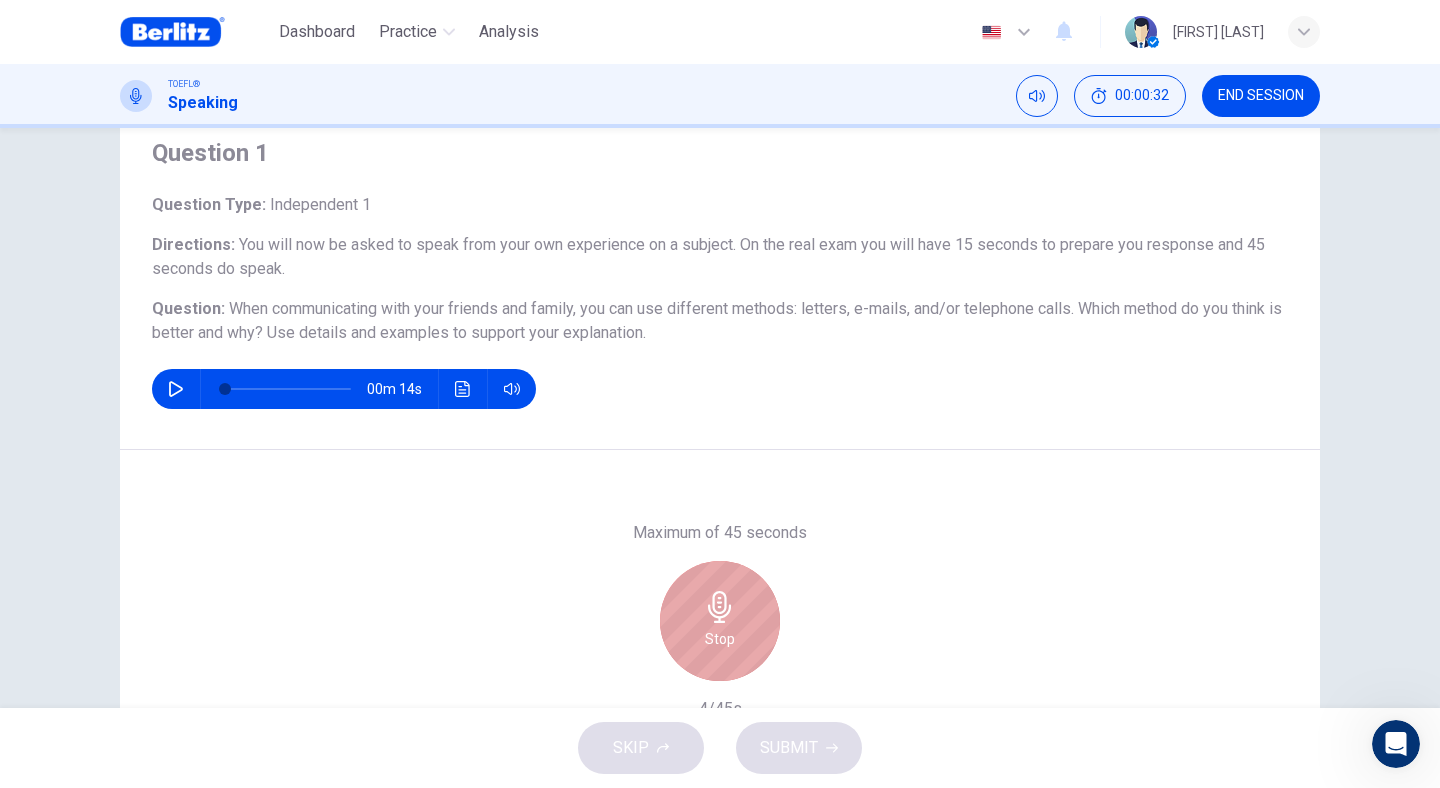 click 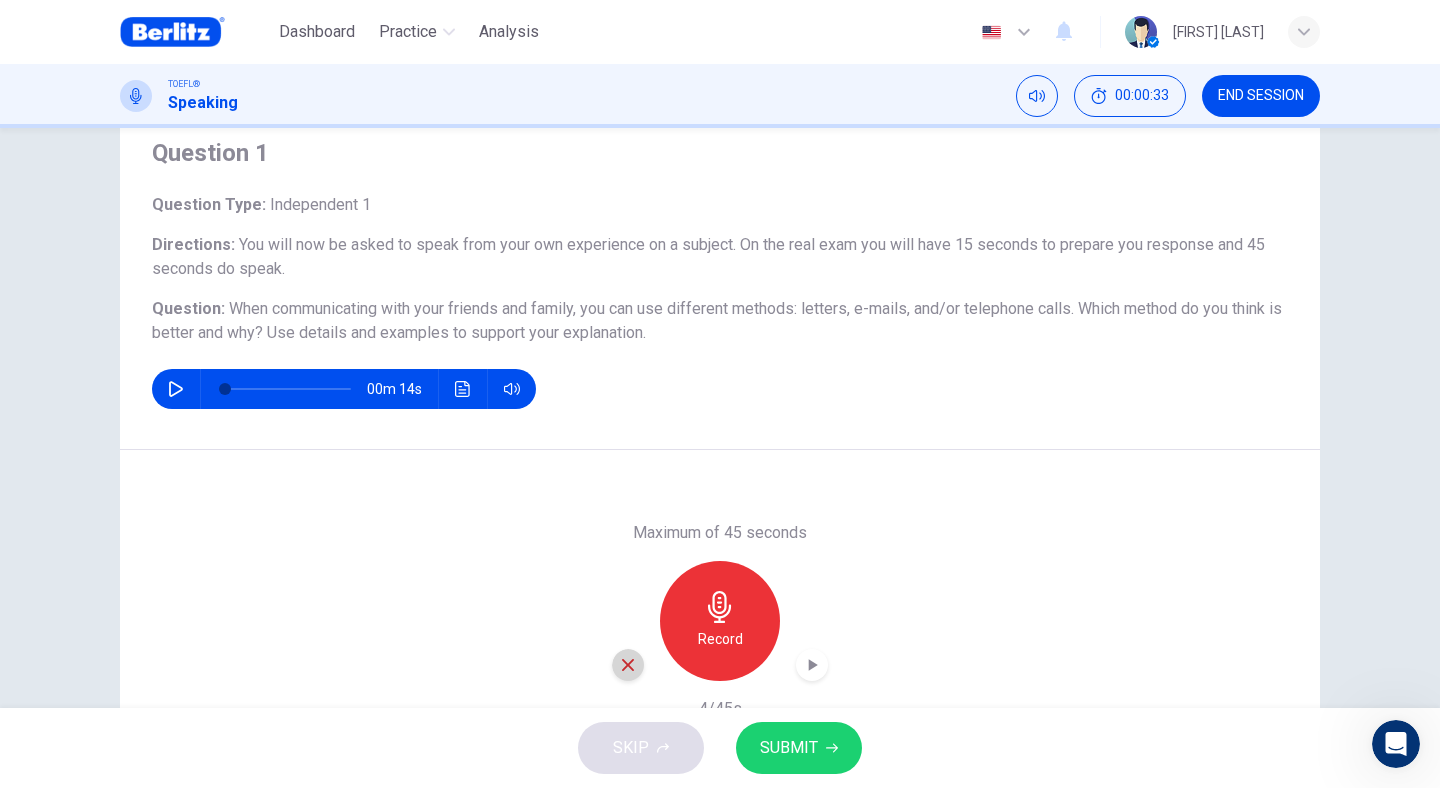 click at bounding box center (628, 665) 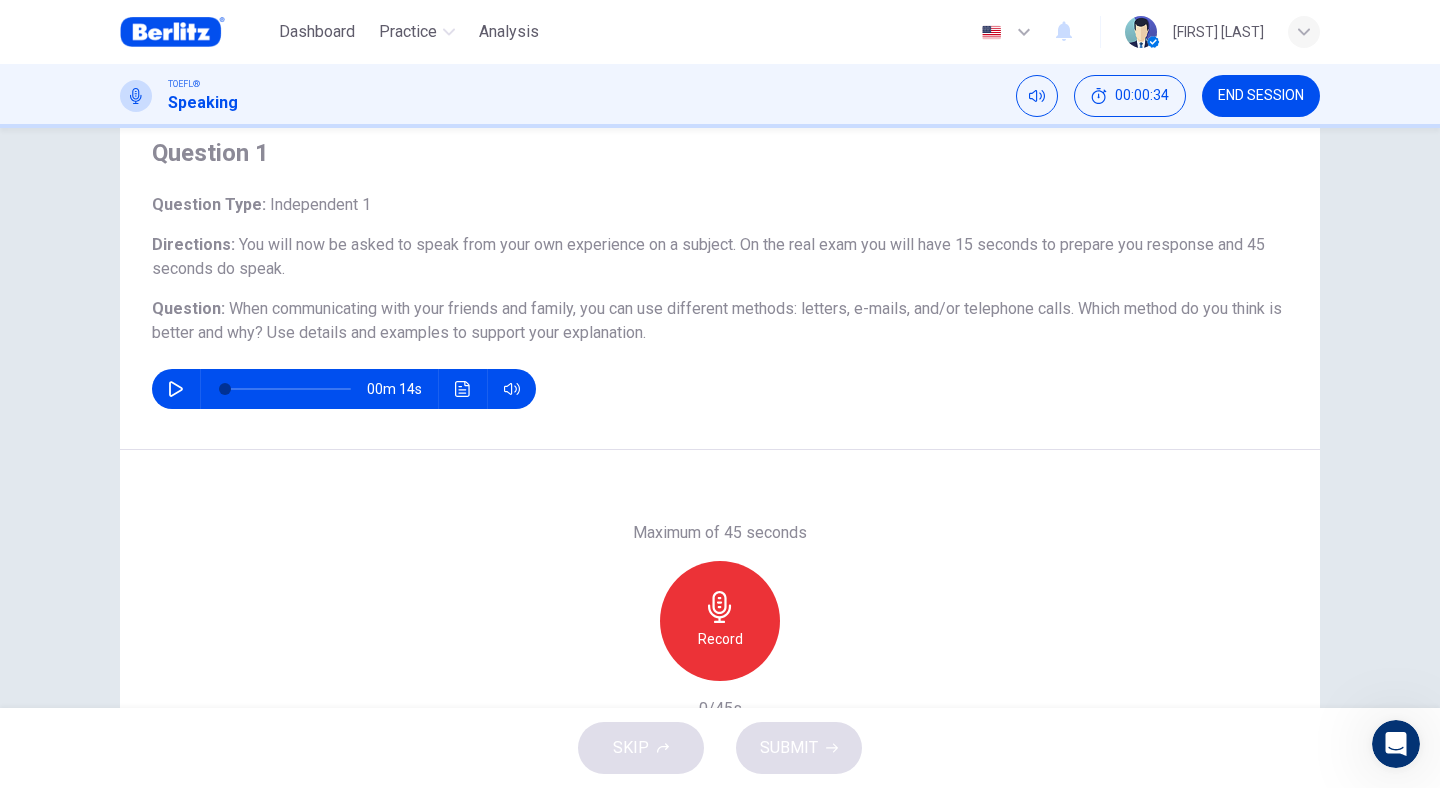 click on "Record" at bounding box center [720, 639] 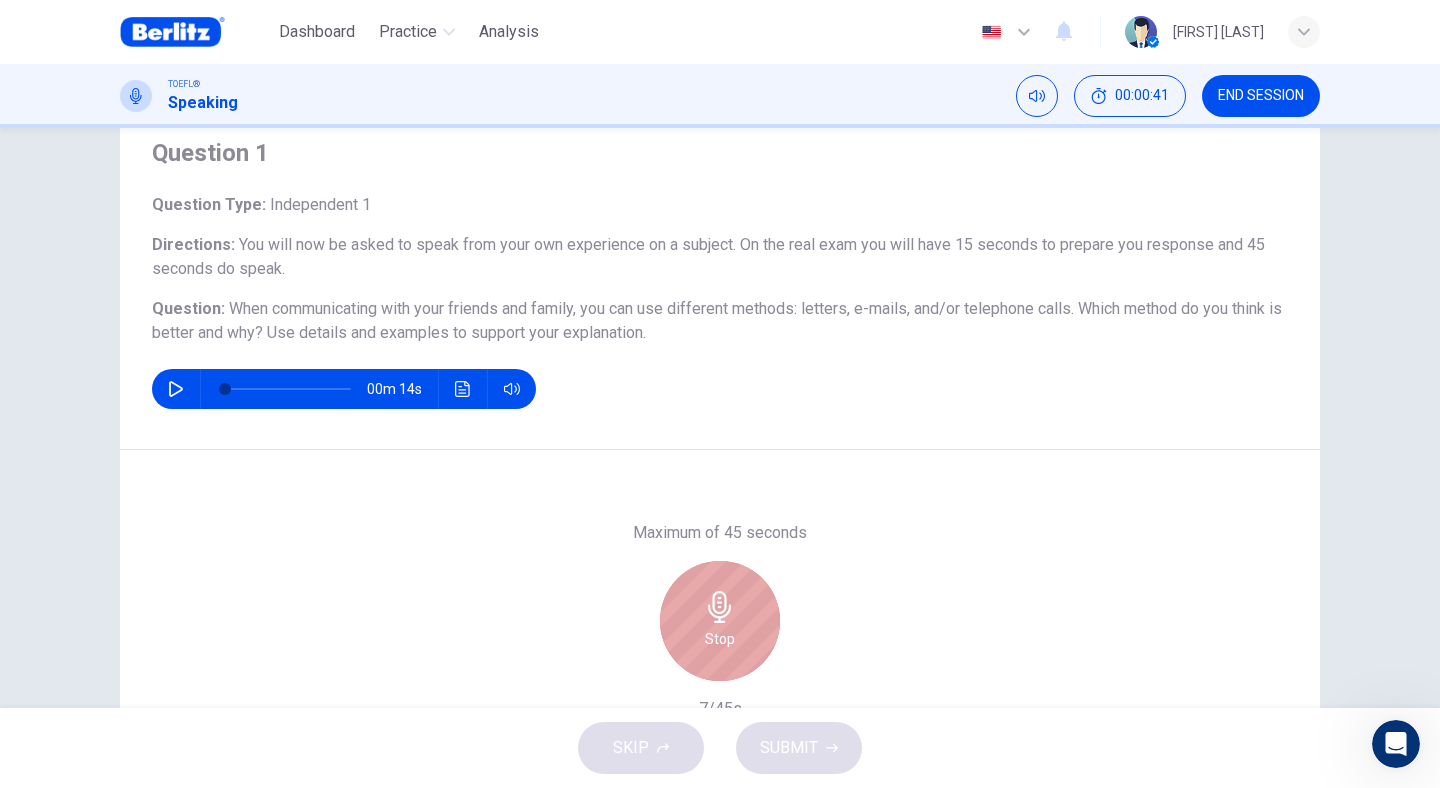 click 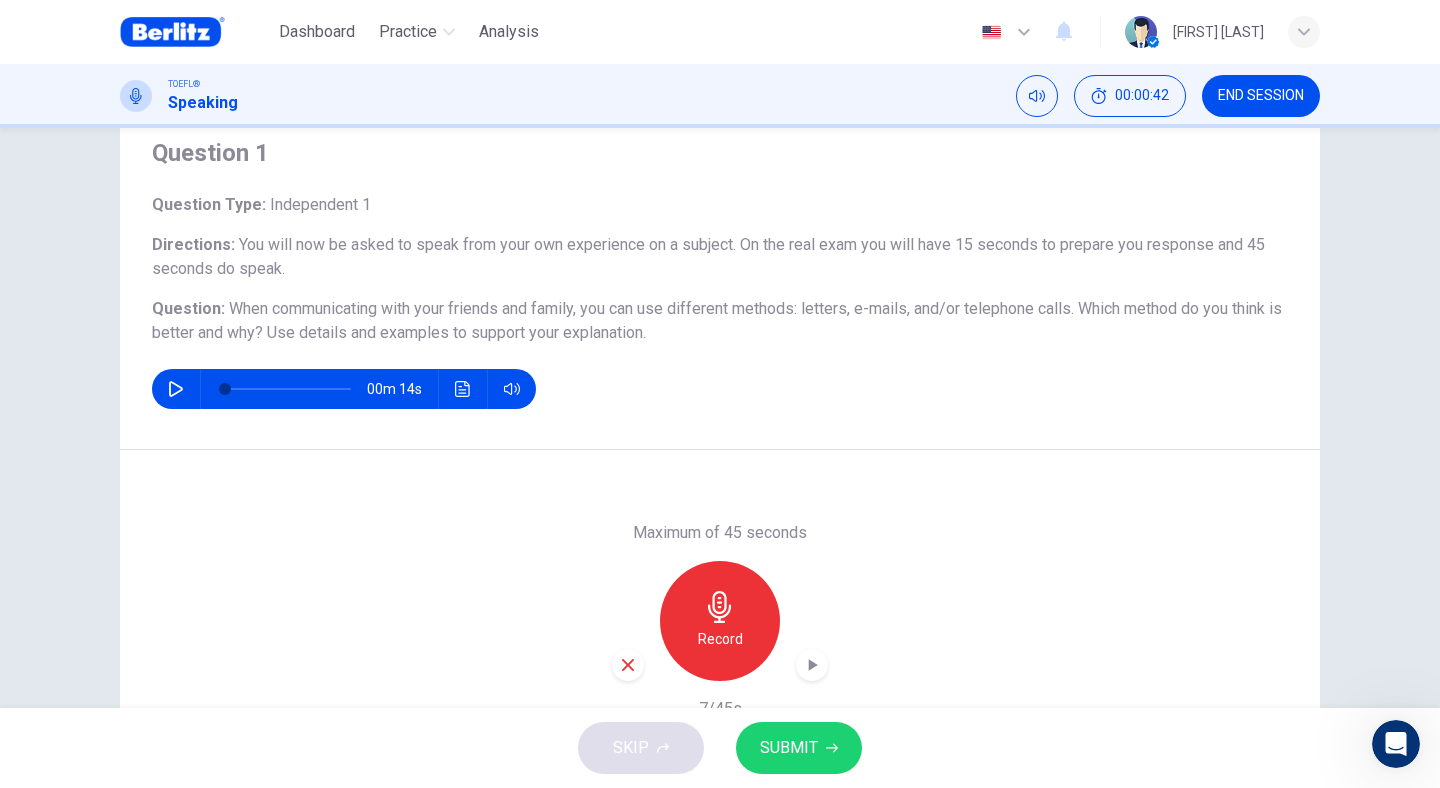 click 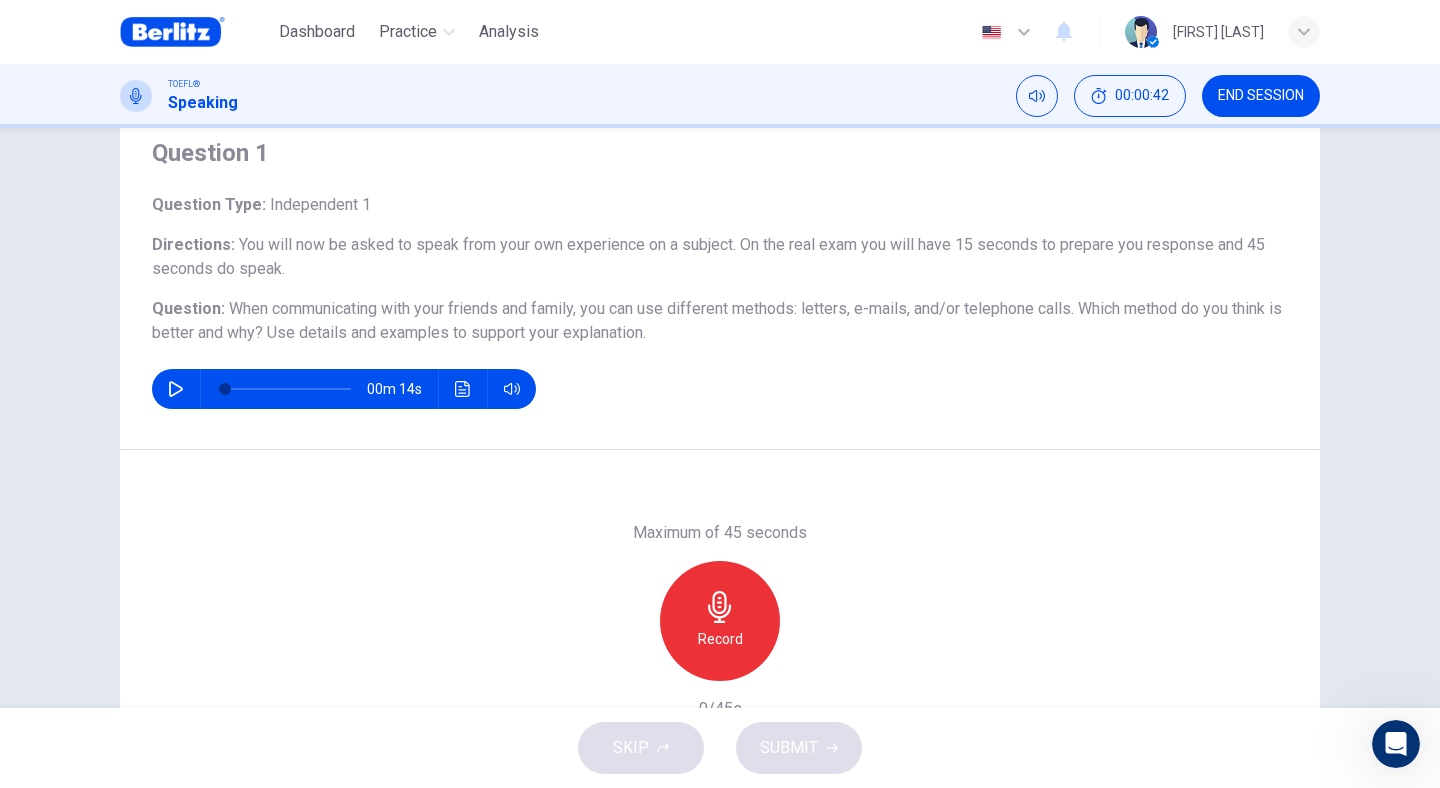 click on "Record" at bounding box center [720, 639] 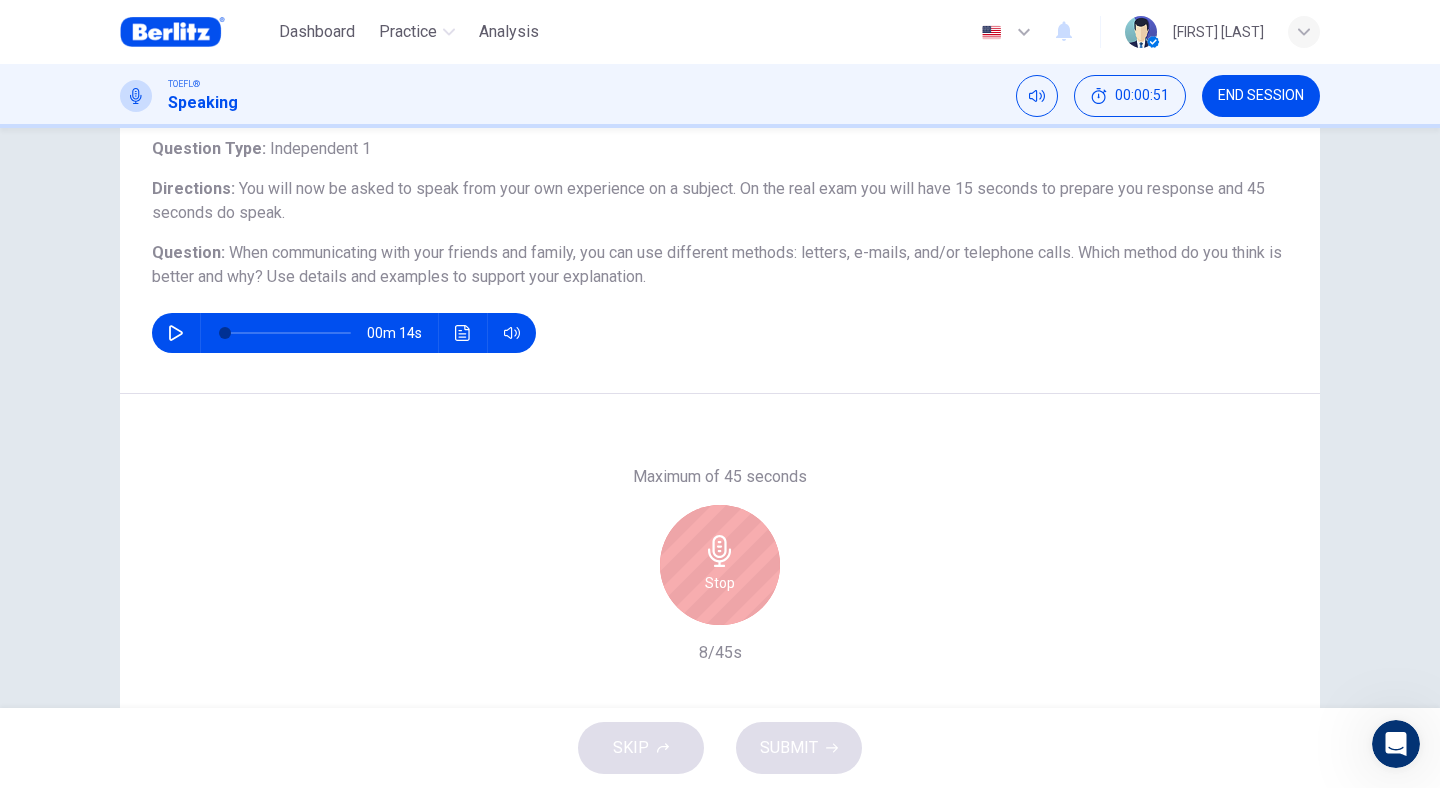 scroll, scrollTop: 129, scrollLeft: 0, axis: vertical 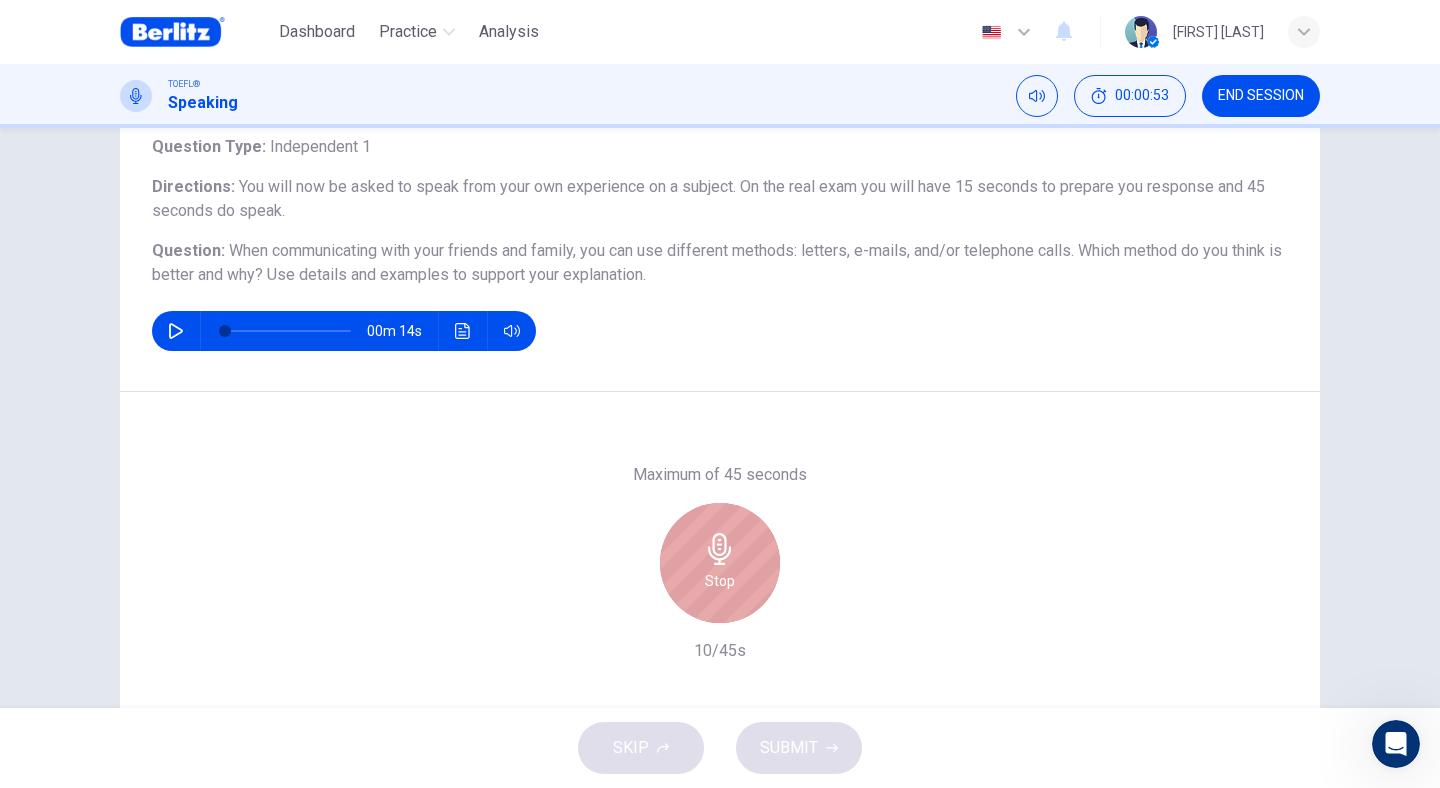 click on "Stop" at bounding box center [720, 563] 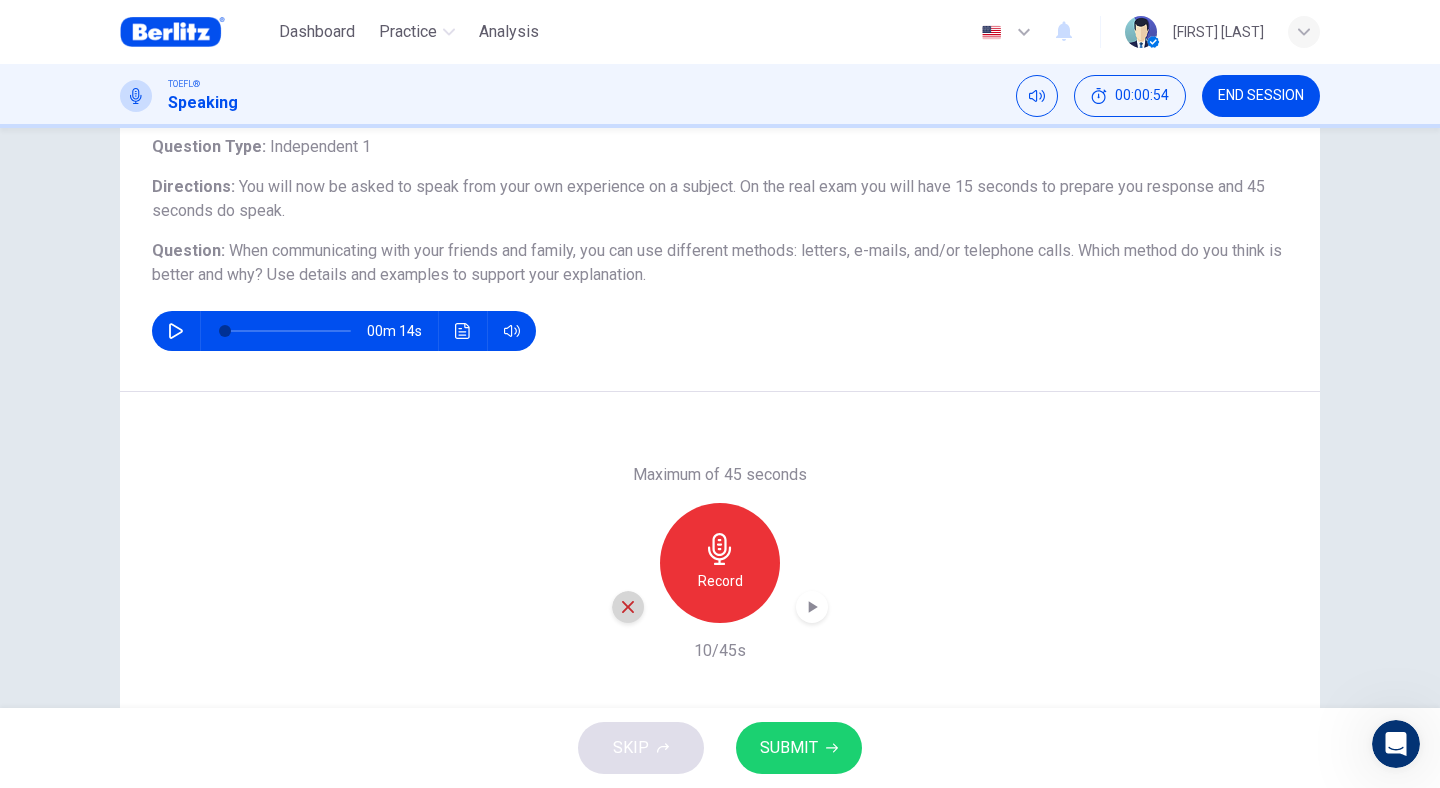 click 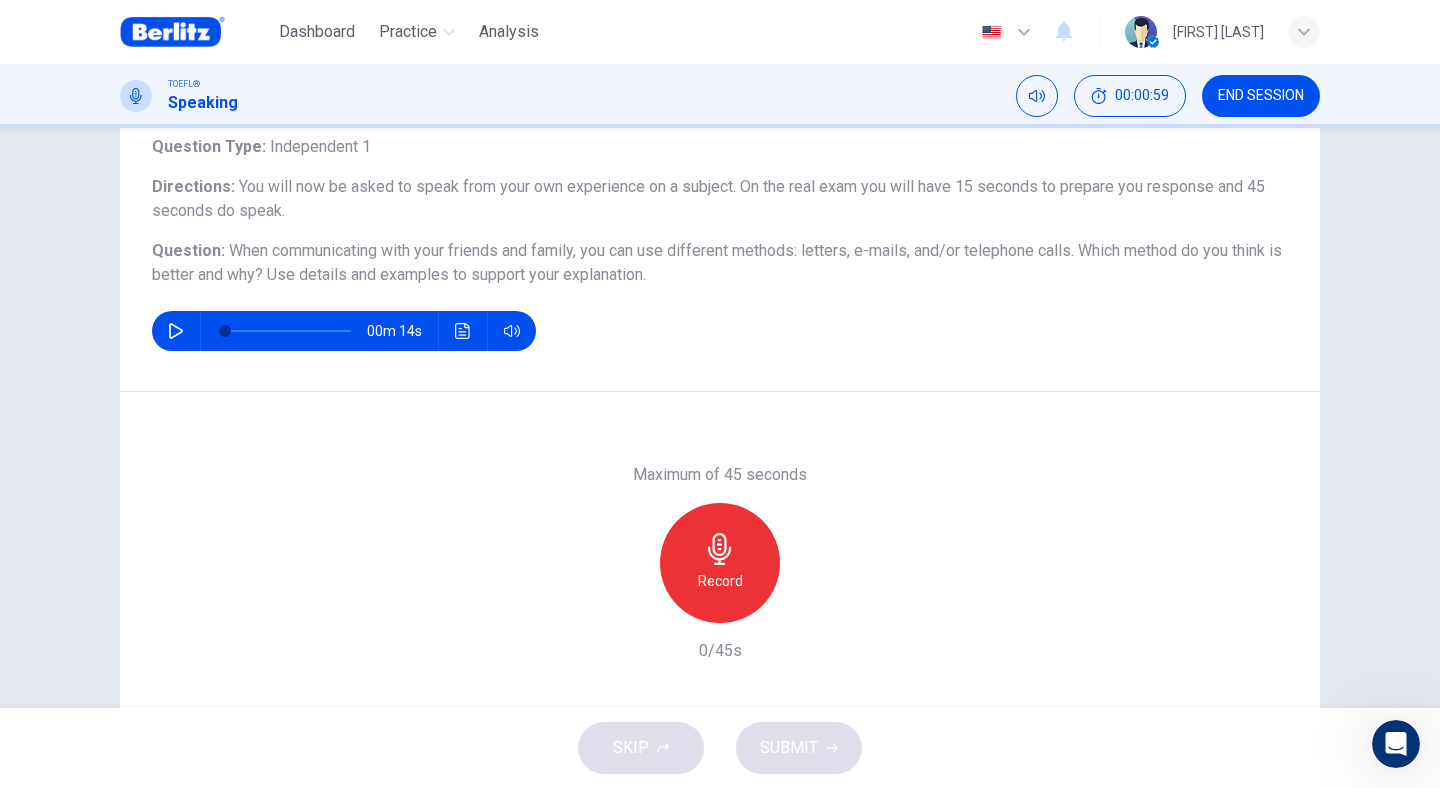 click on "Record" at bounding box center [720, 563] 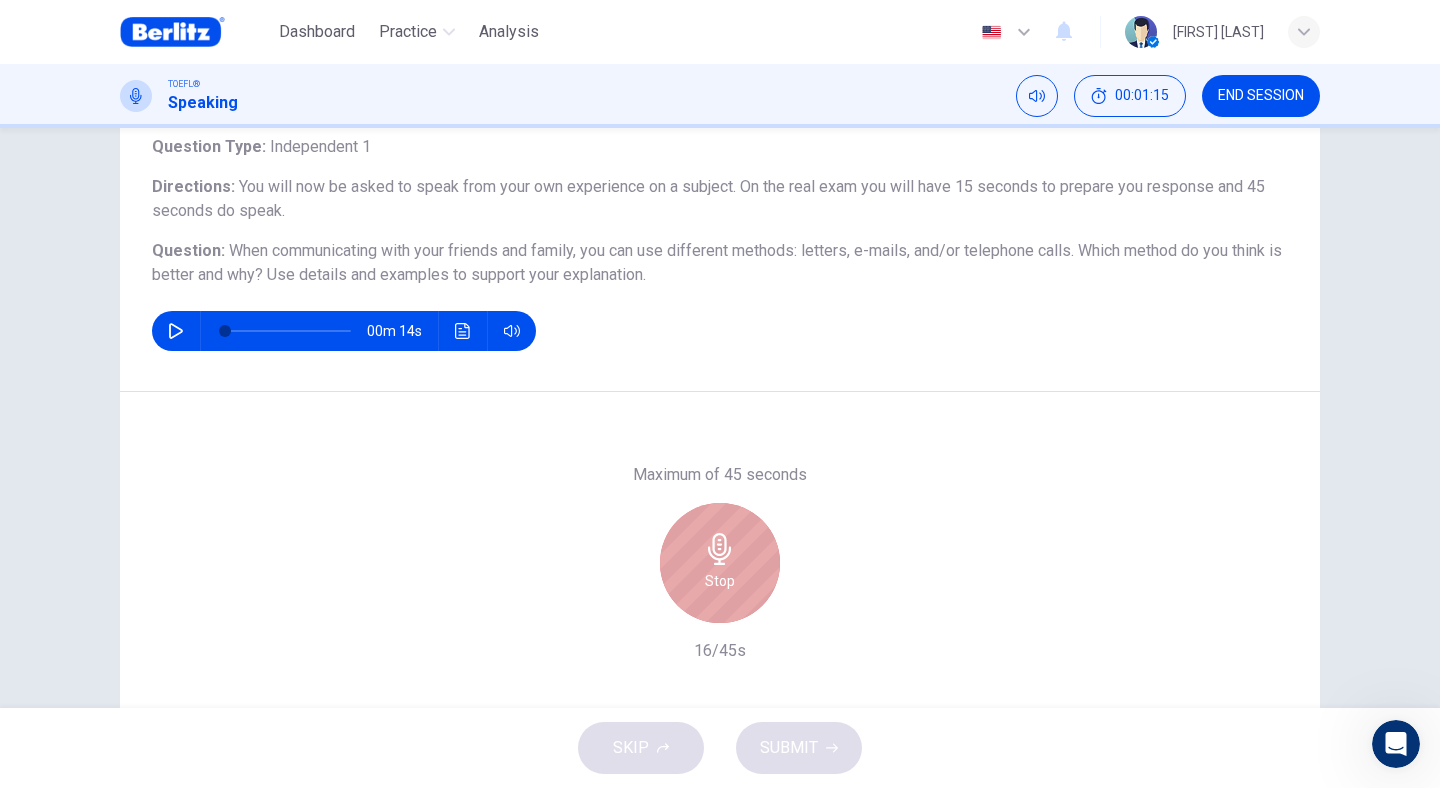 click on "Stop" at bounding box center [720, 581] 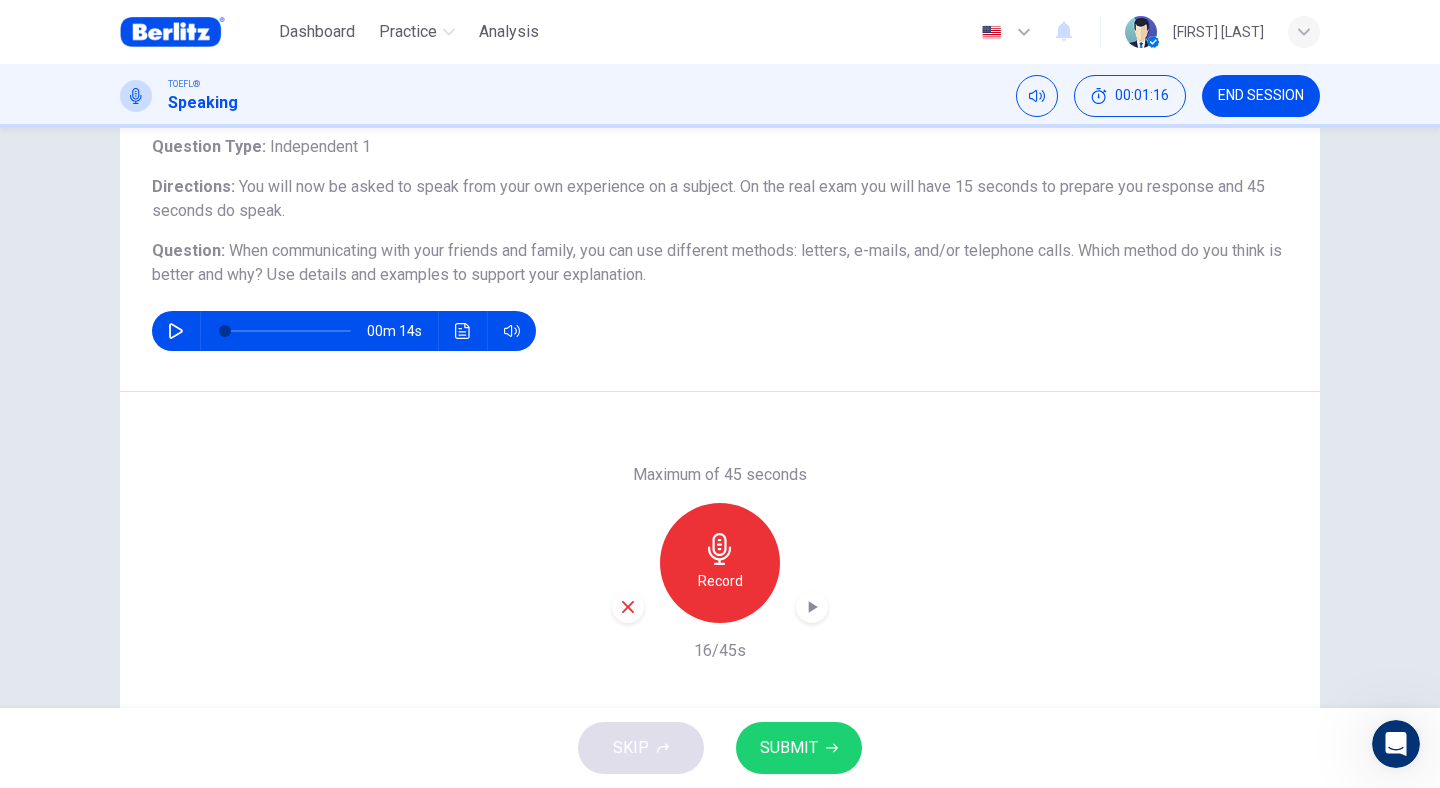 click at bounding box center [628, 607] 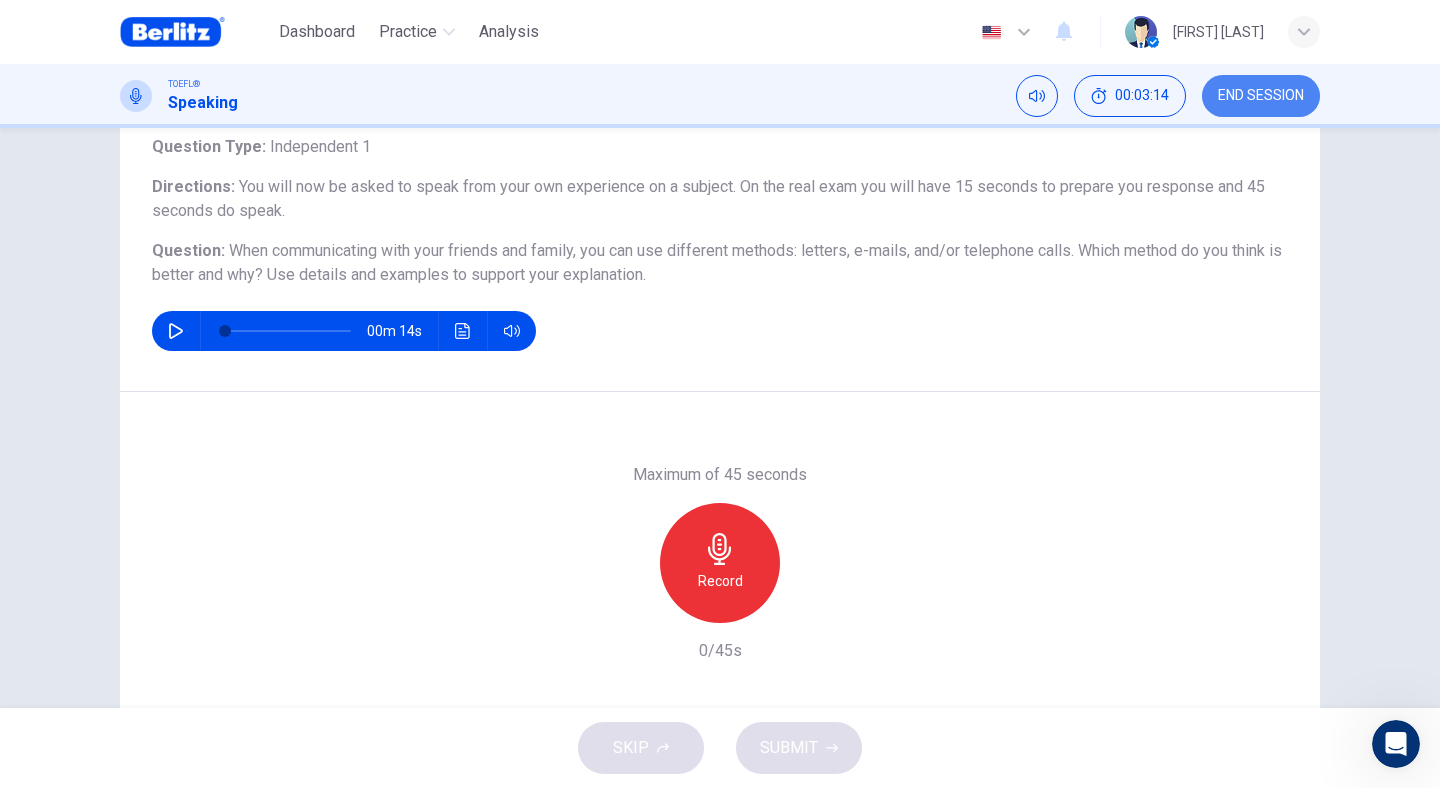 click on "END SESSION" at bounding box center (1261, 96) 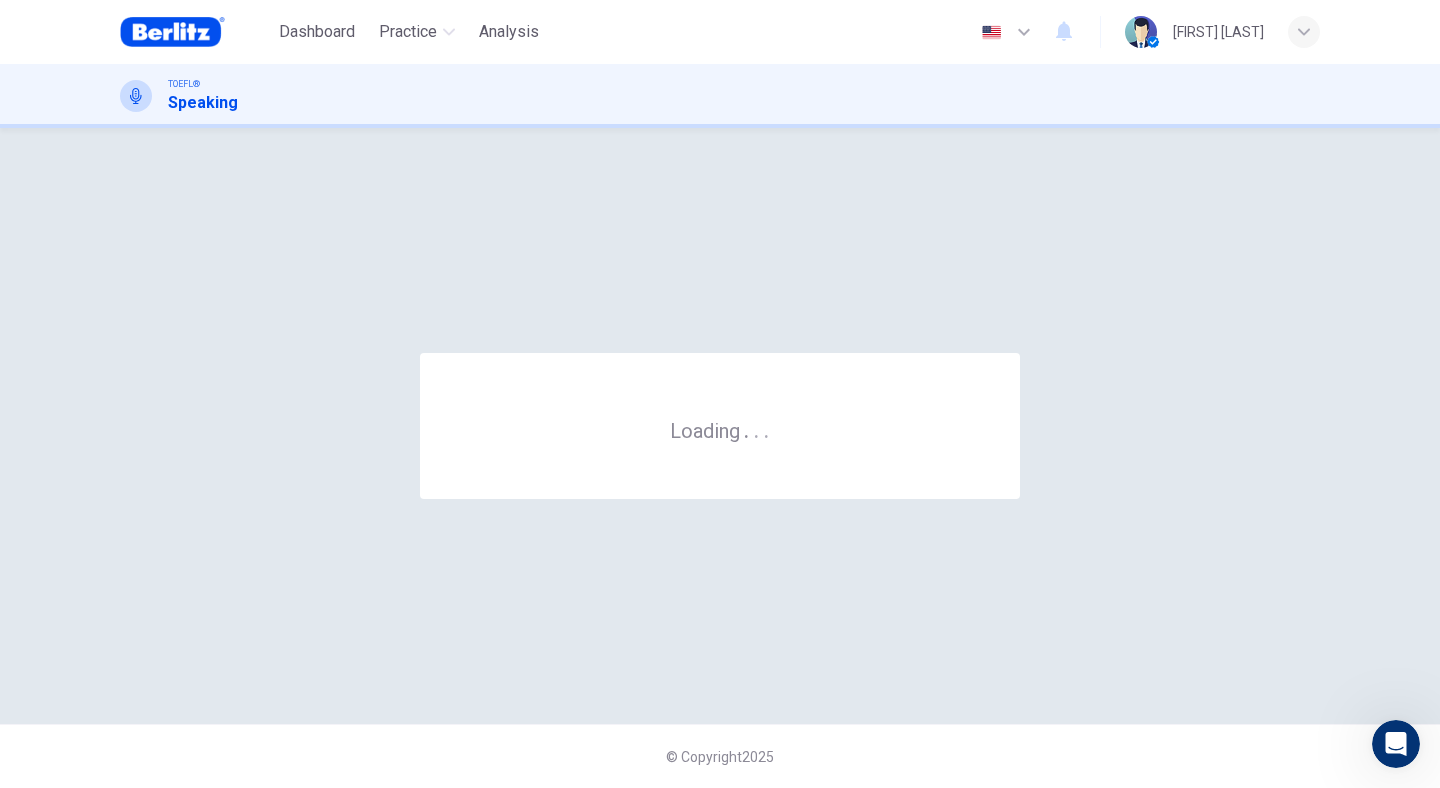 scroll, scrollTop: 0, scrollLeft: 0, axis: both 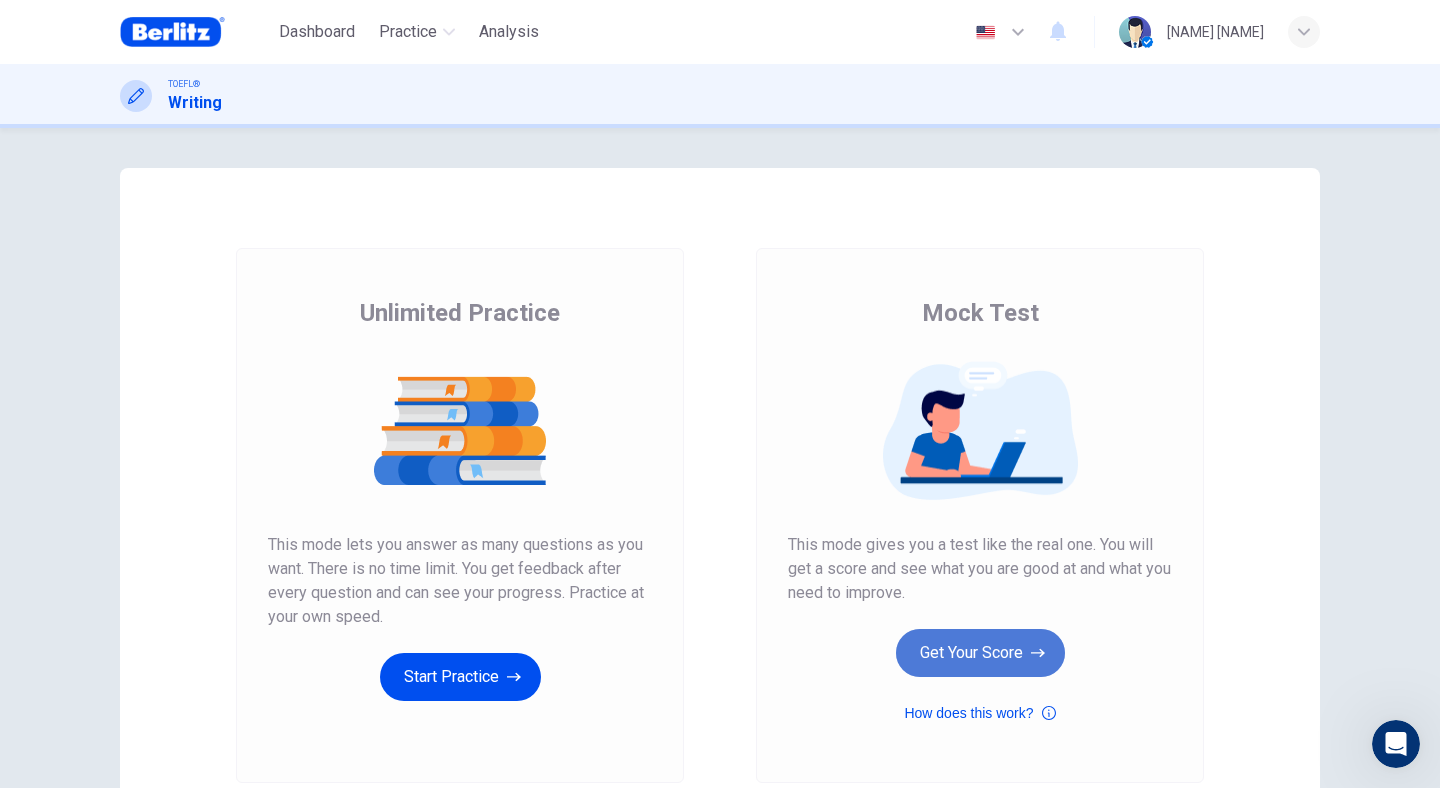 click on "Get Your Score" at bounding box center (980, 653) 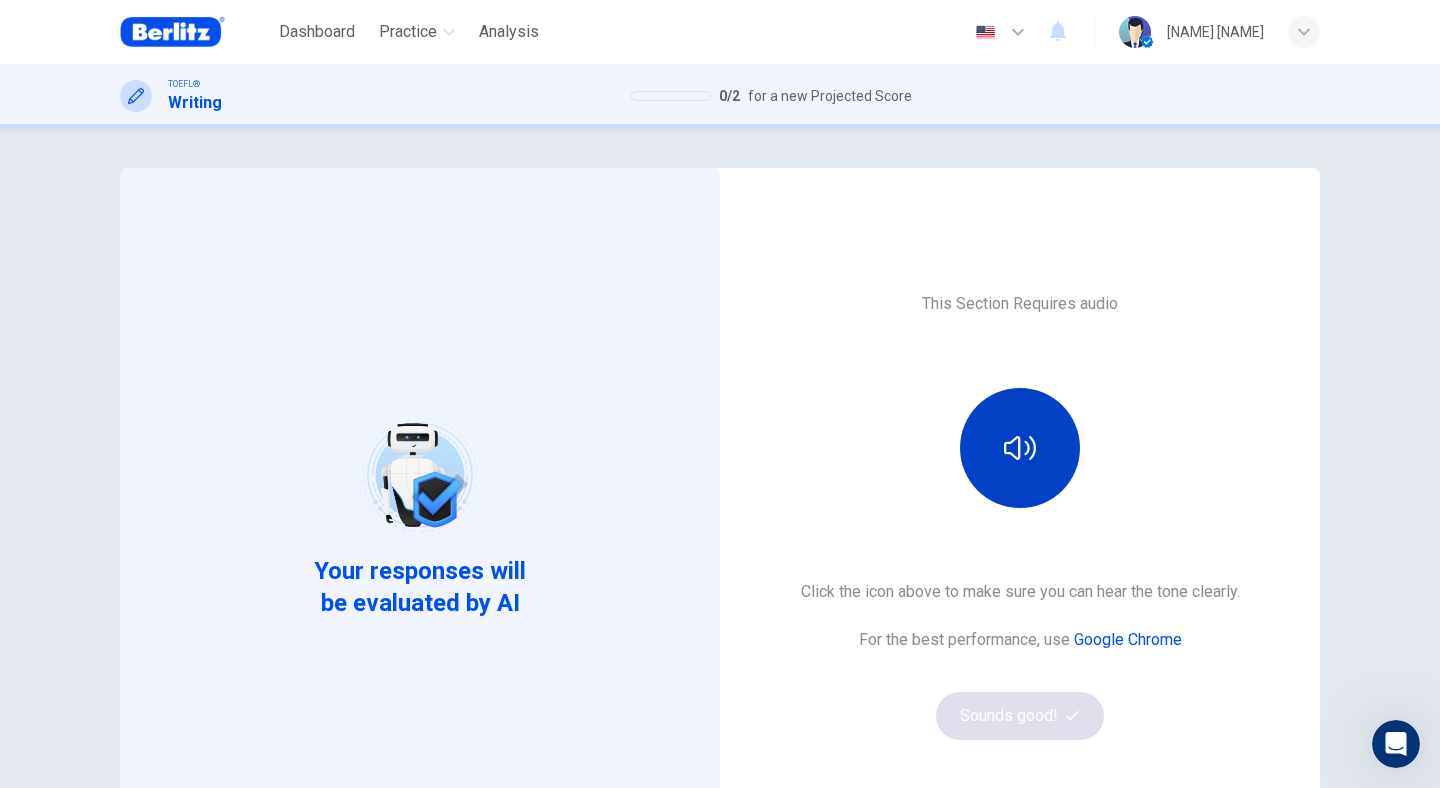 click at bounding box center (1020, 448) 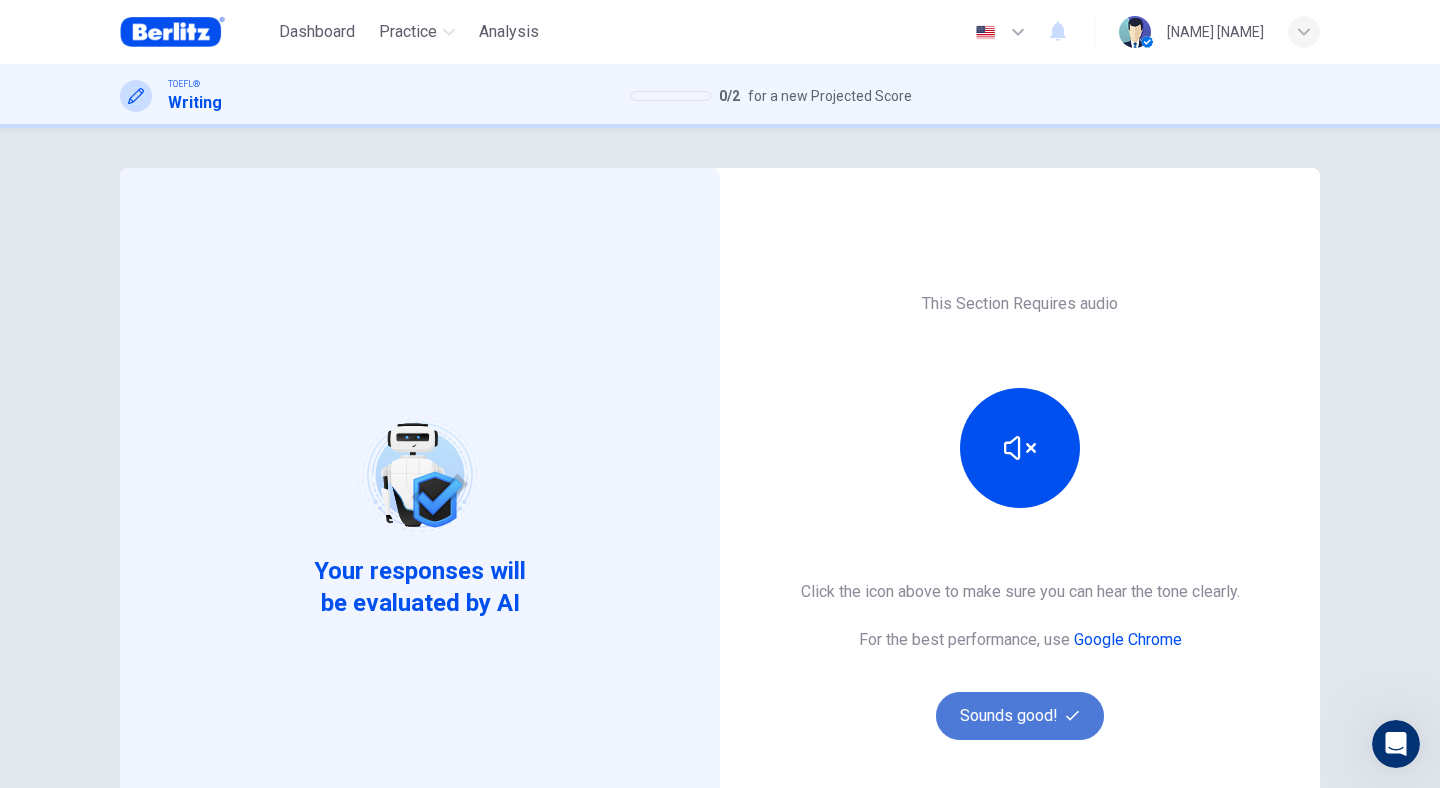 click on "Sounds good!" at bounding box center [1020, 716] 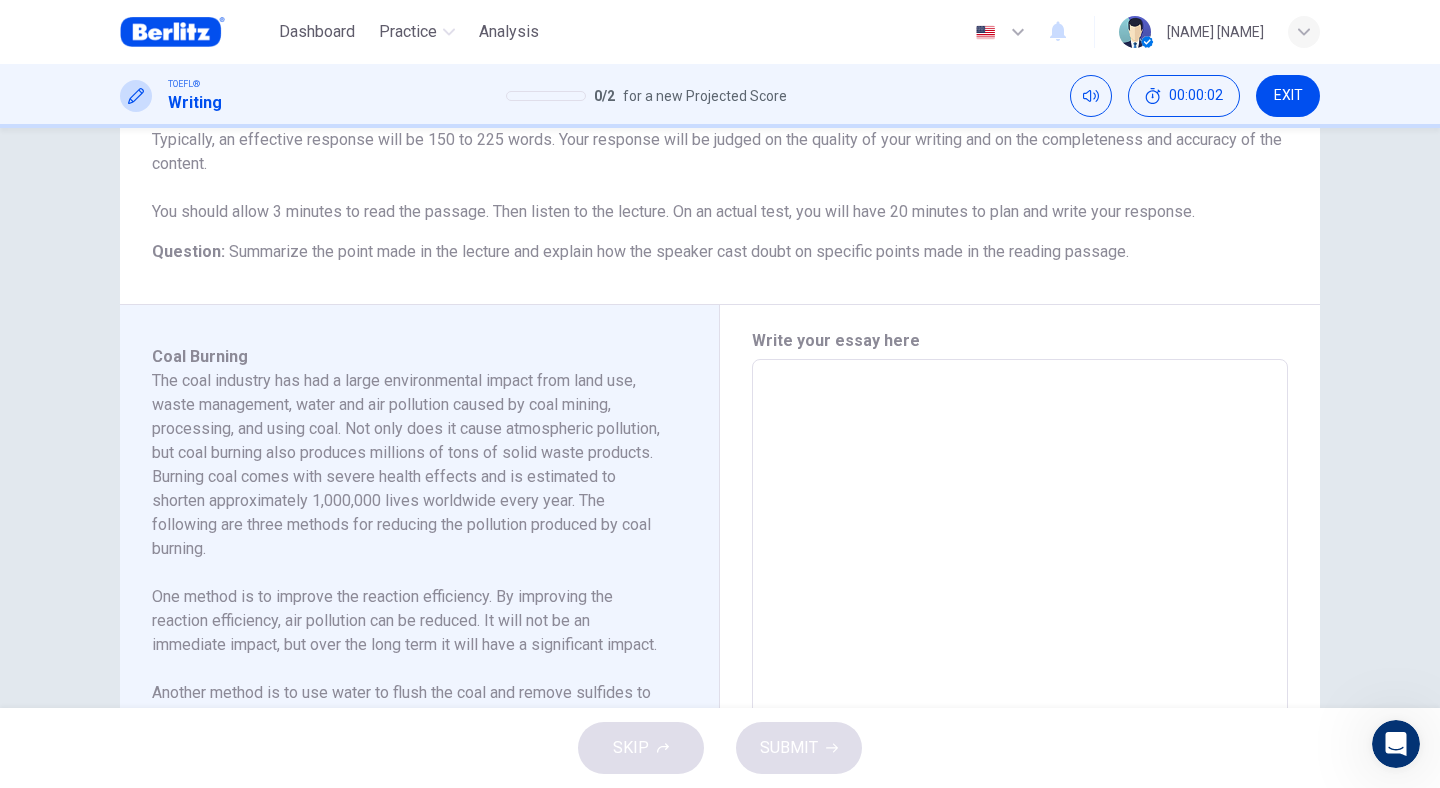 scroll, scrollTop: 250, scrollLeft: 0, axis: vertical 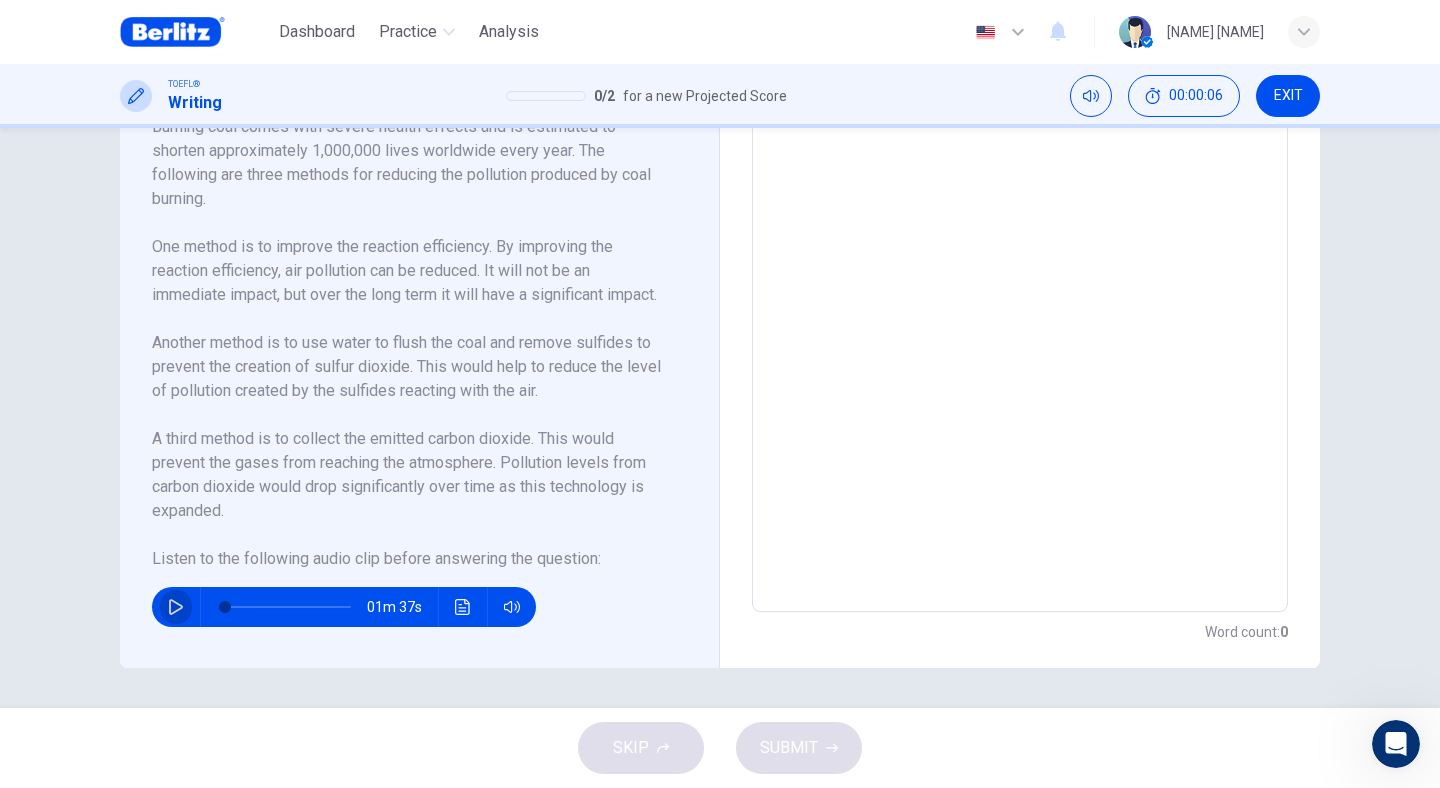 click at bounding box center [176, 607] 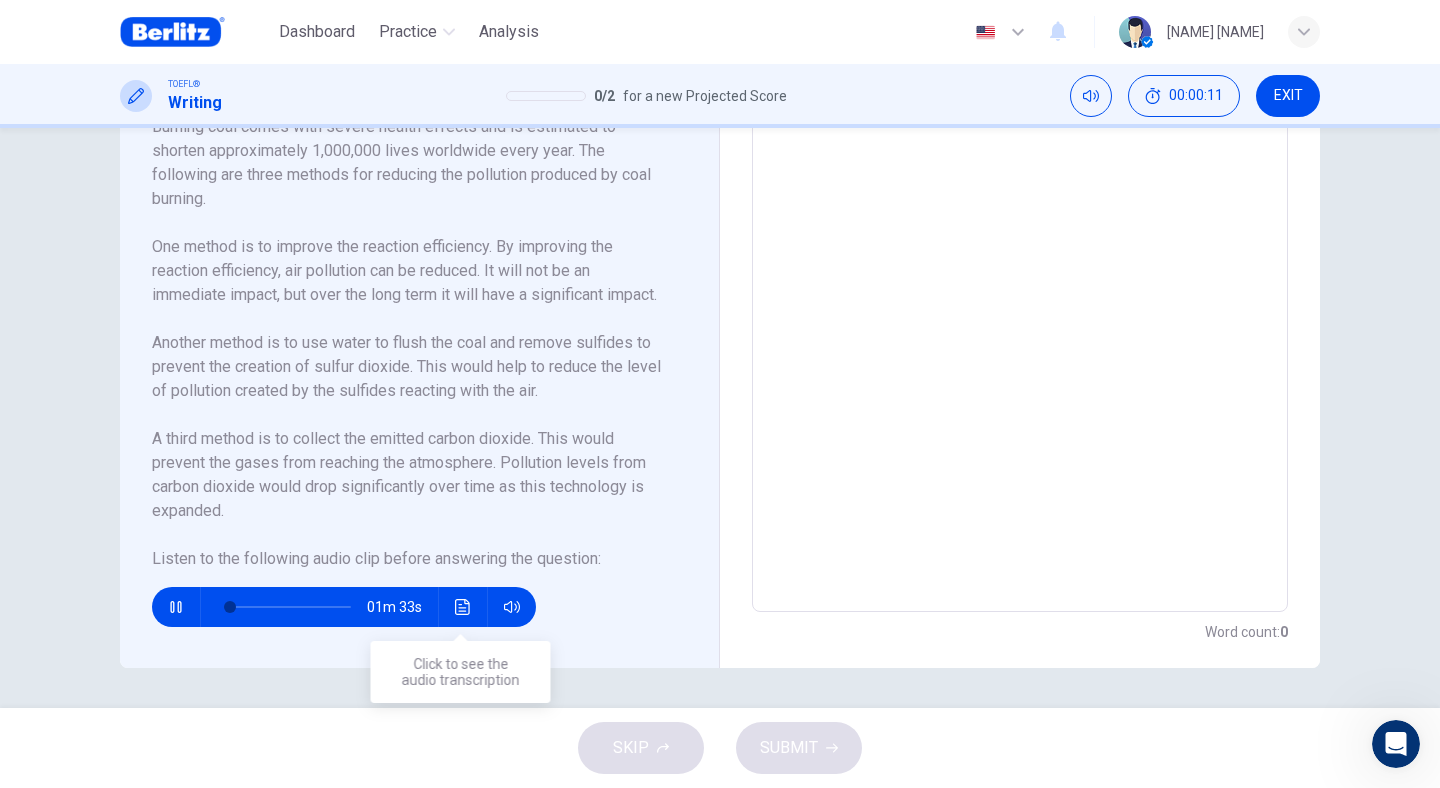 click at bounding box center [463, 607] 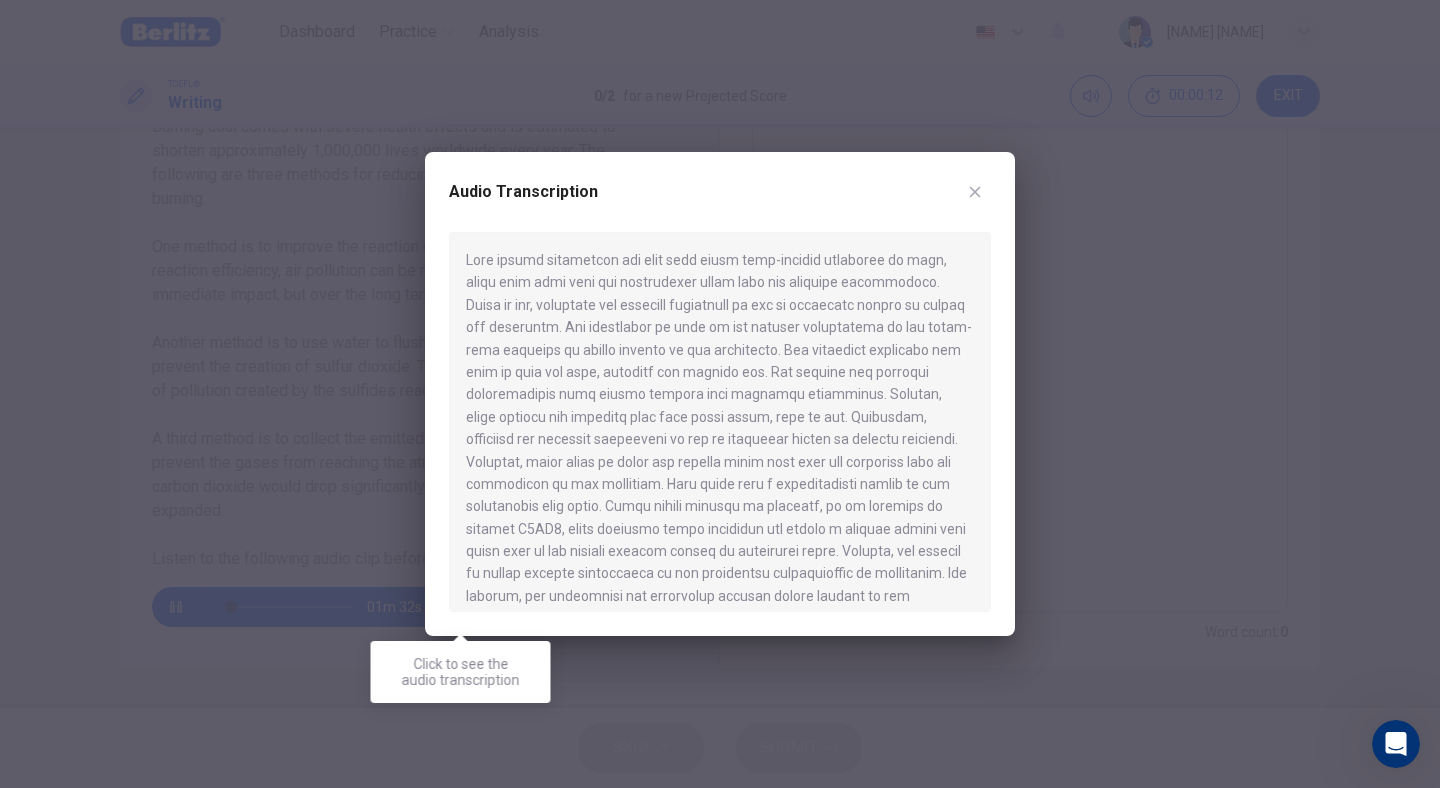 scroll, scrollTop: 0, scrollLeft: 0, axis: both 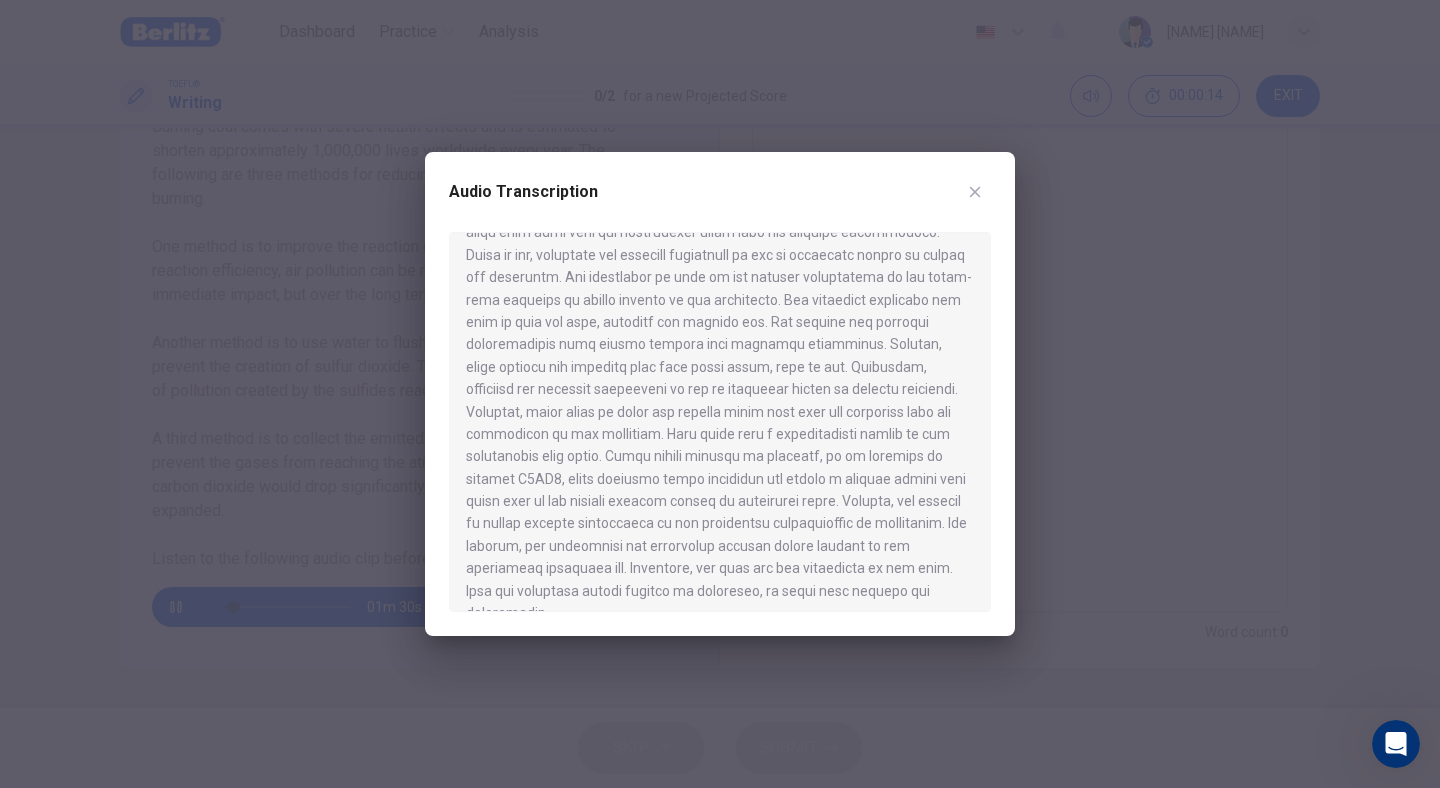 click on "Audio Transcription" at bounding box center [720, 394] 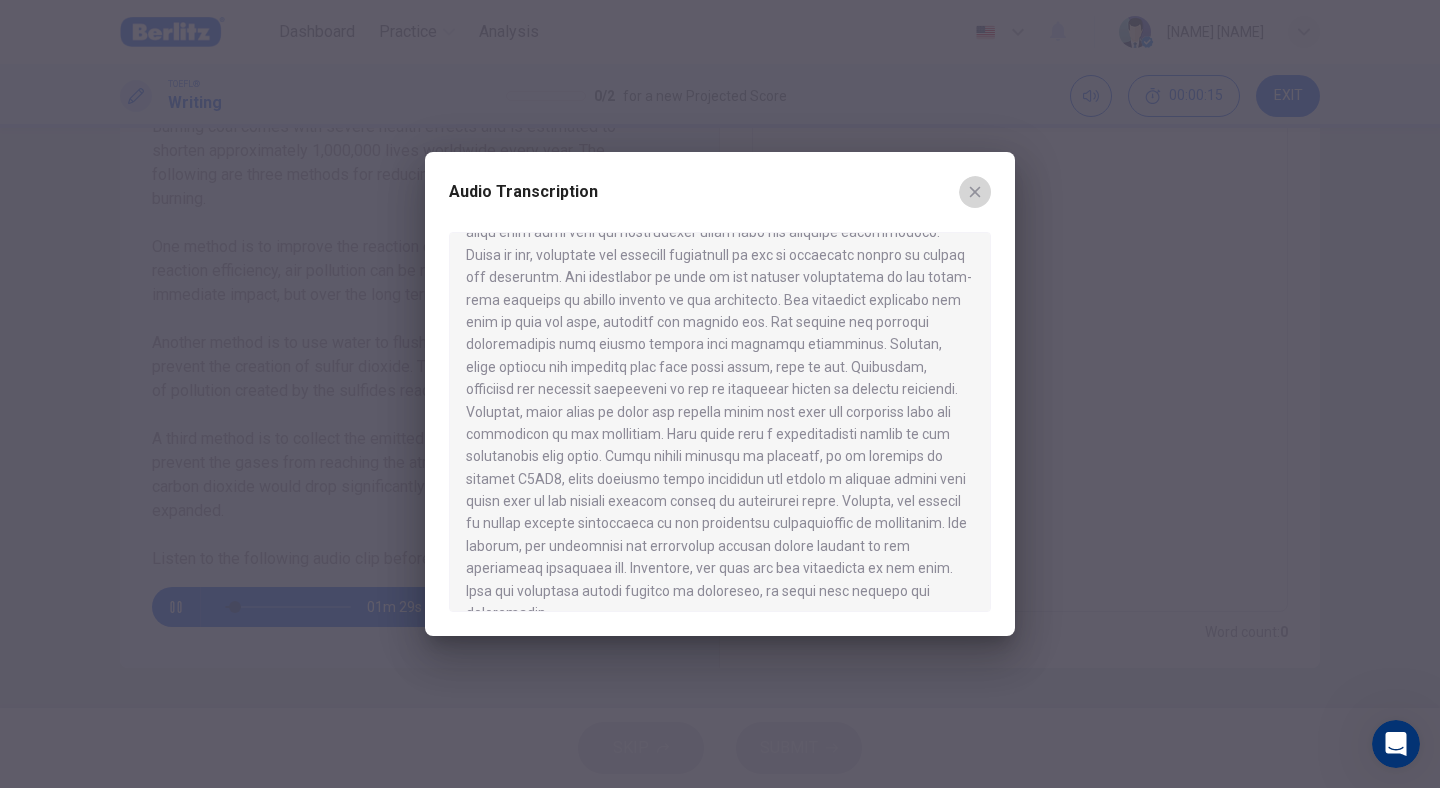 click at bounding box center (975, 192) 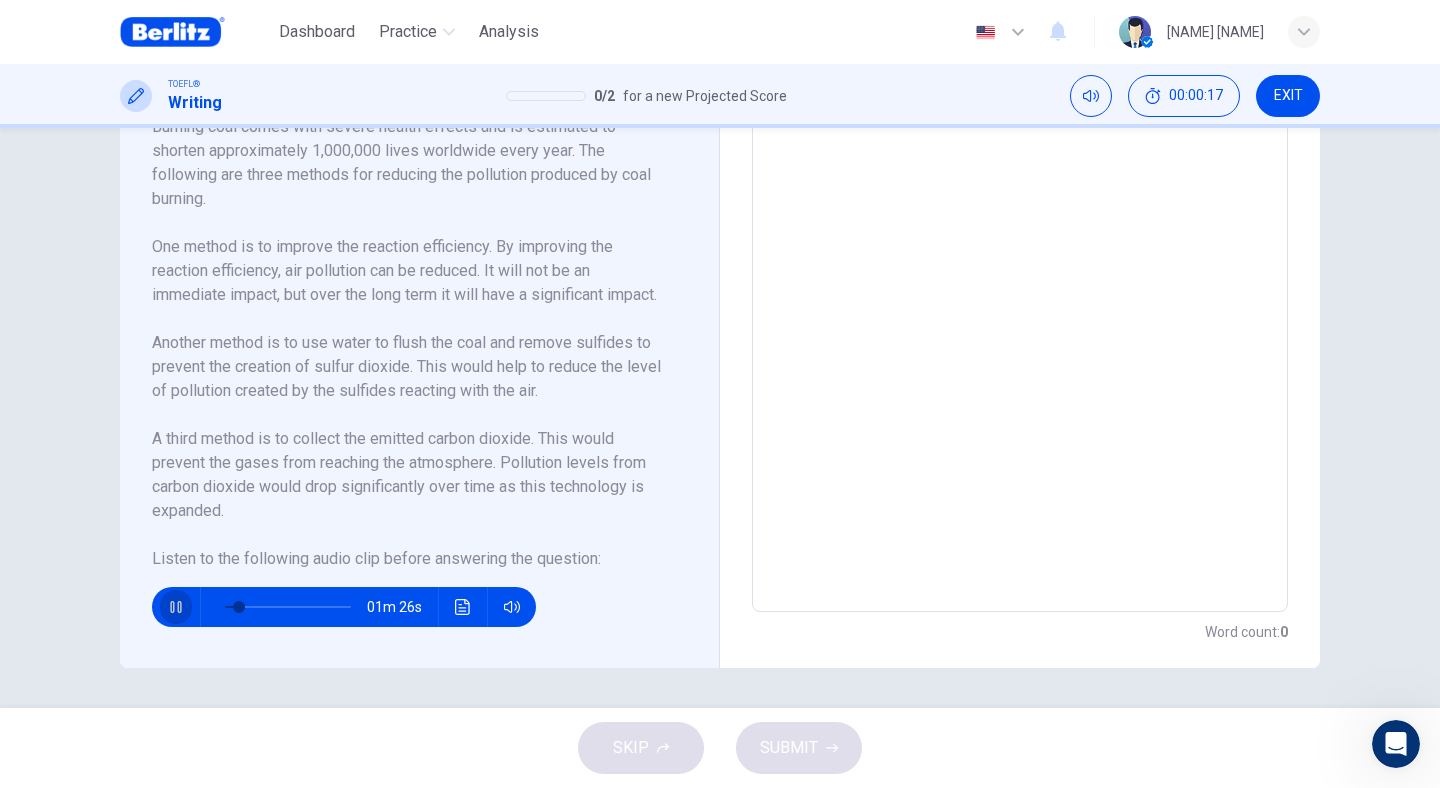 click 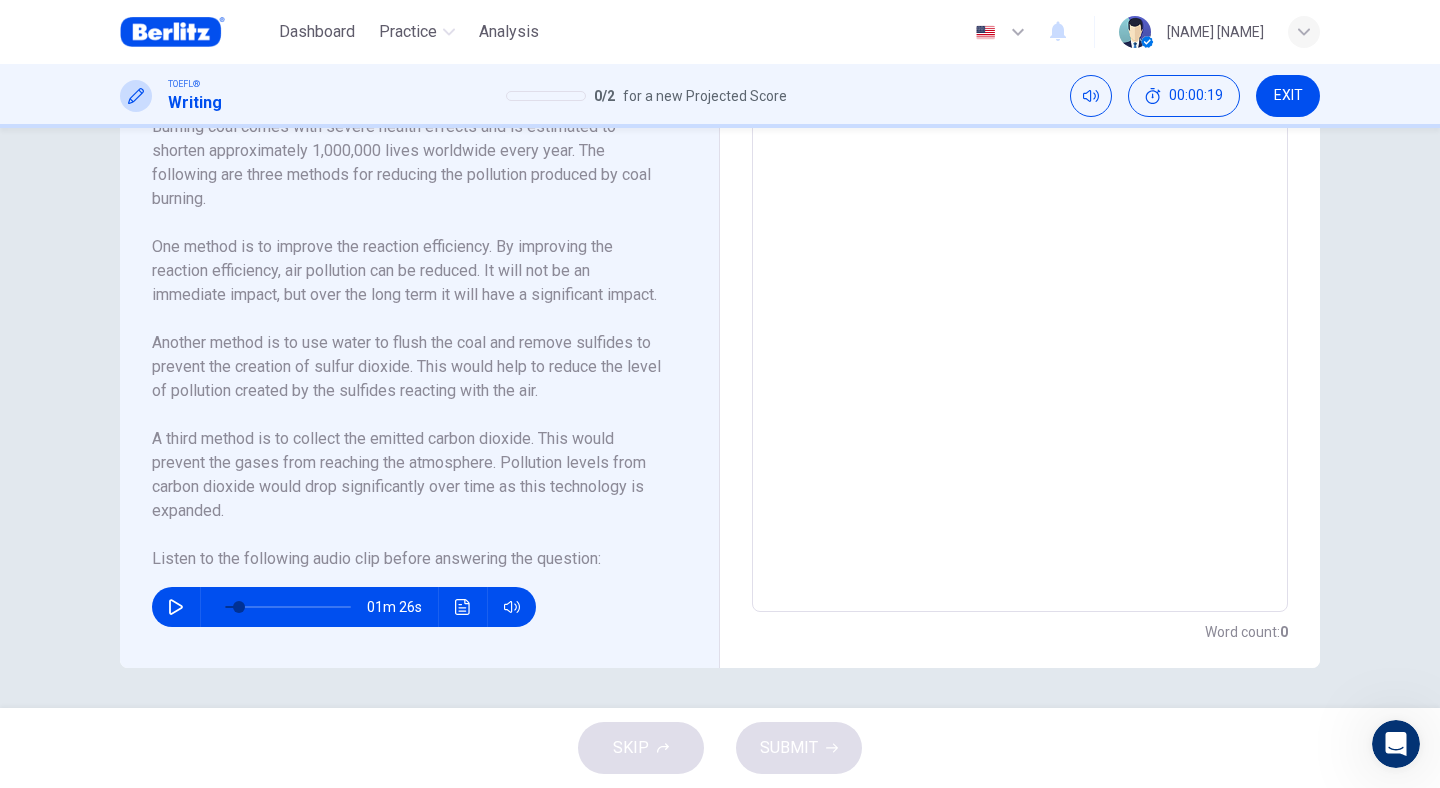 click at bounding box center (172, 32) 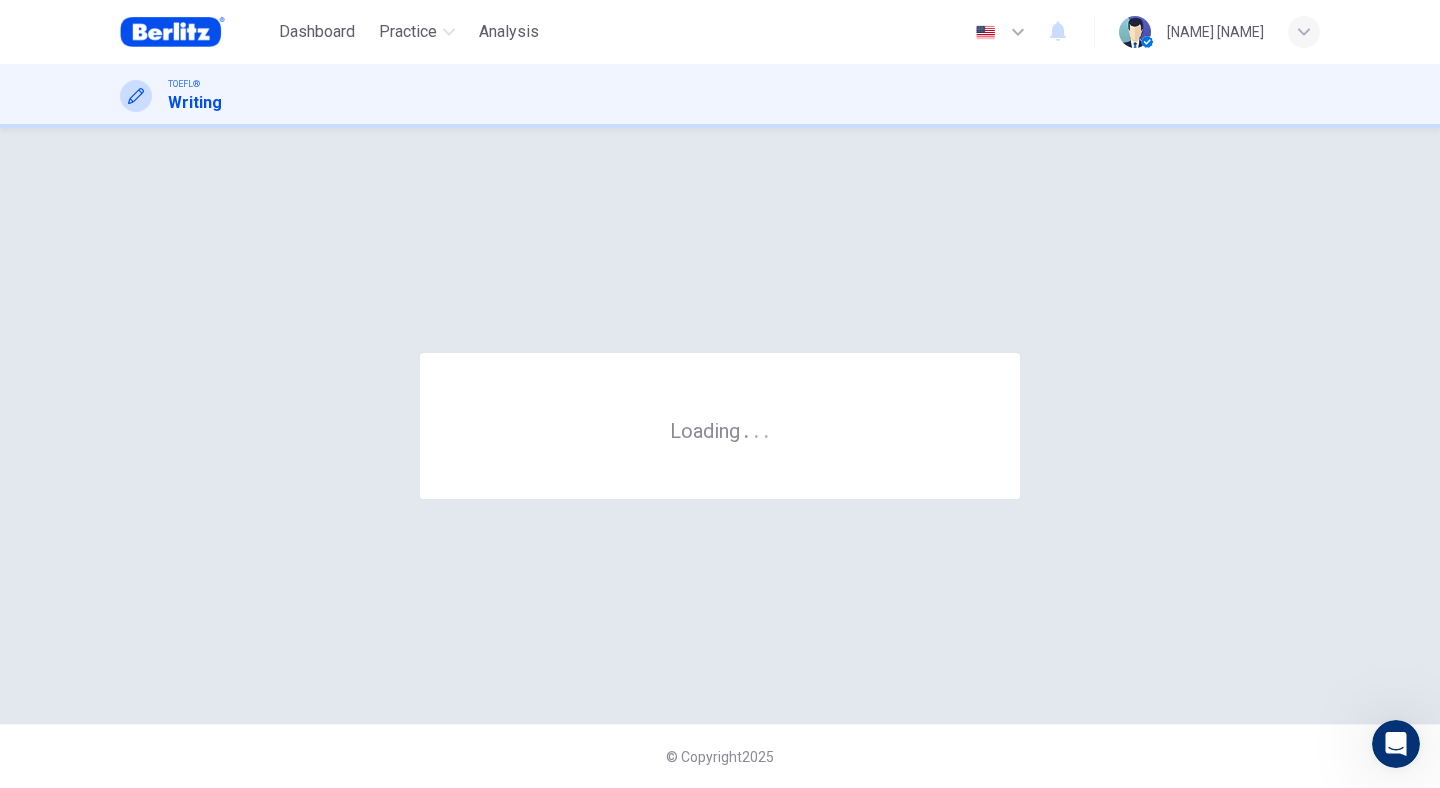 scroll, scrollTop: 0, scrollLeft: 0, axis: both 